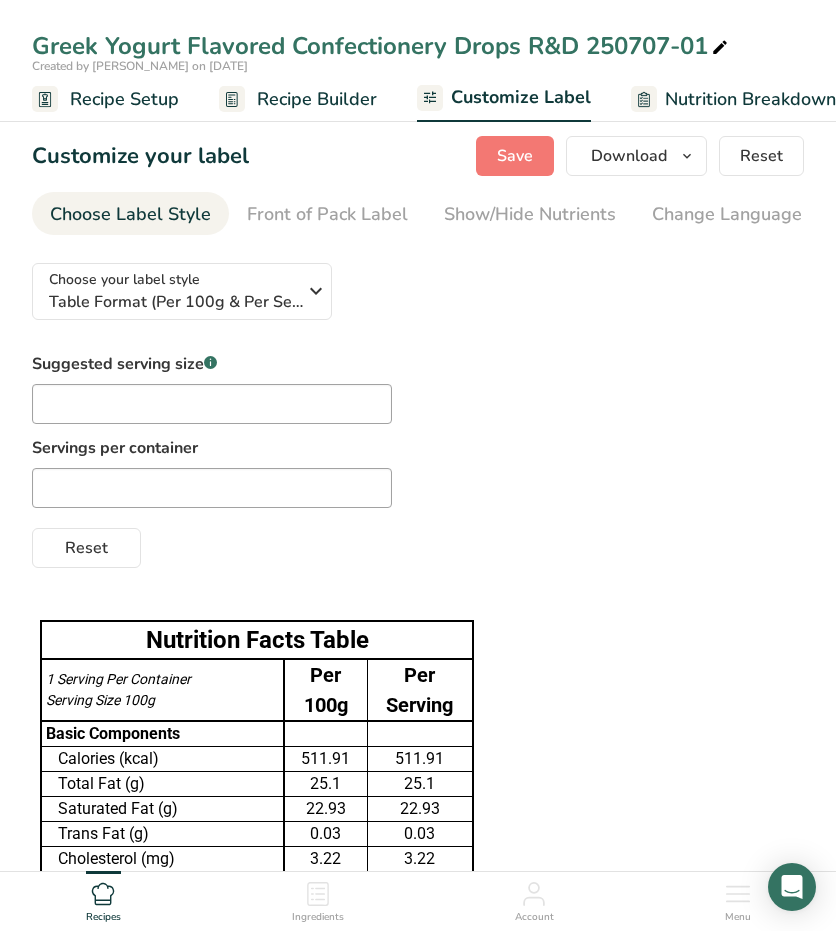scroll, scrollTop: 0, scrollLeft: 0, axis: both 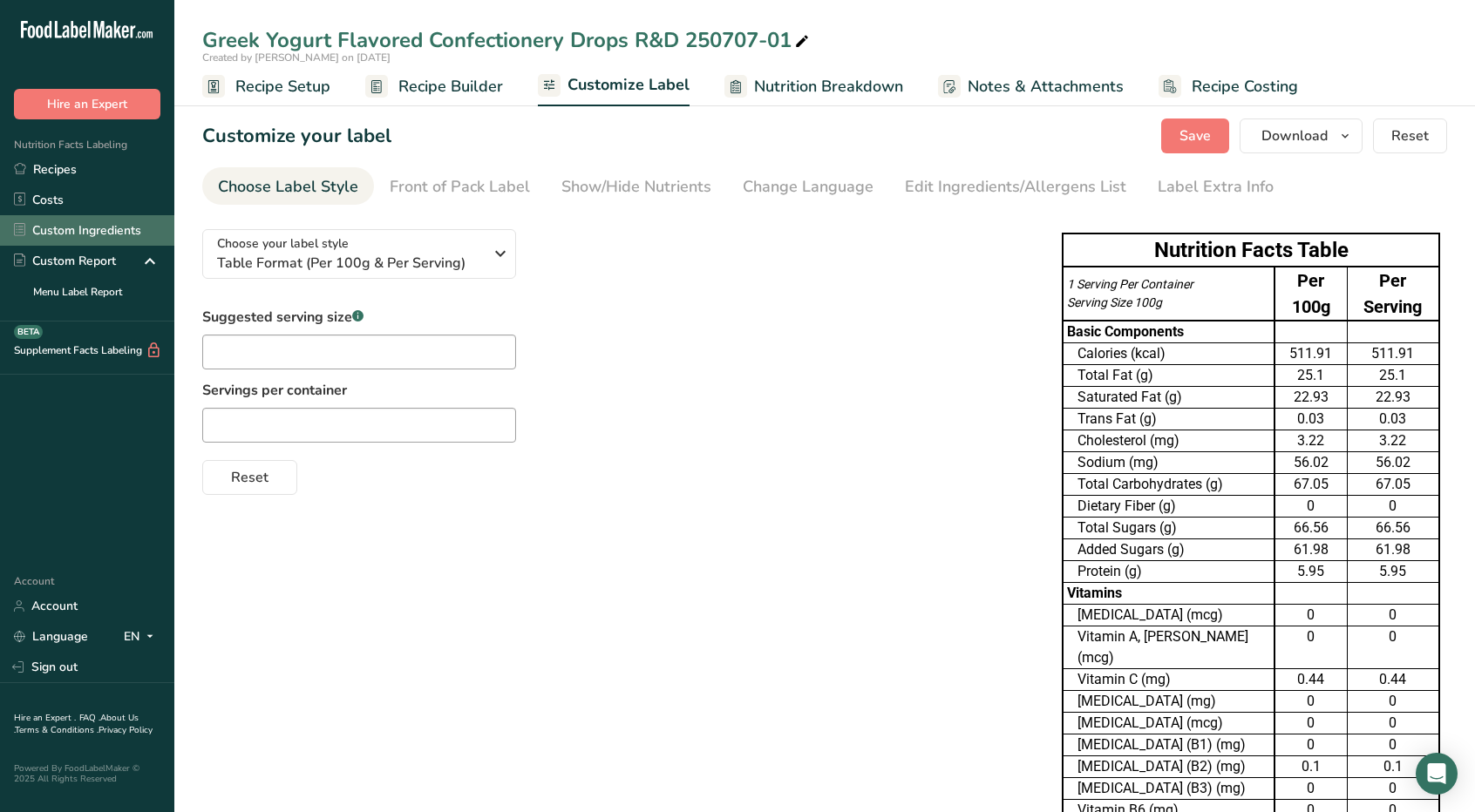 click on "Custom Ingredients" at bounding box center (87, 230) 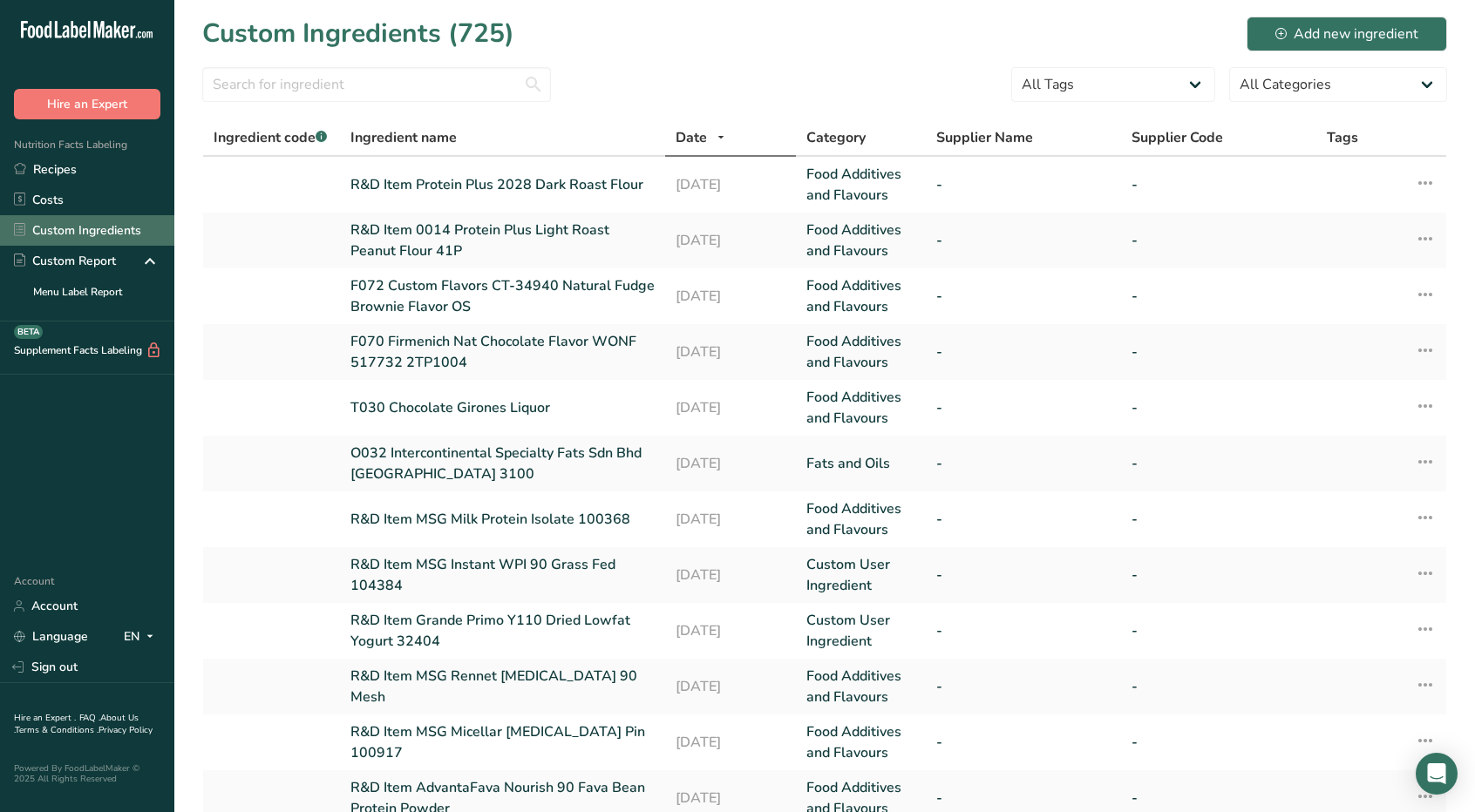click on "Custom Ingredients" at bounding box center [87, 230] 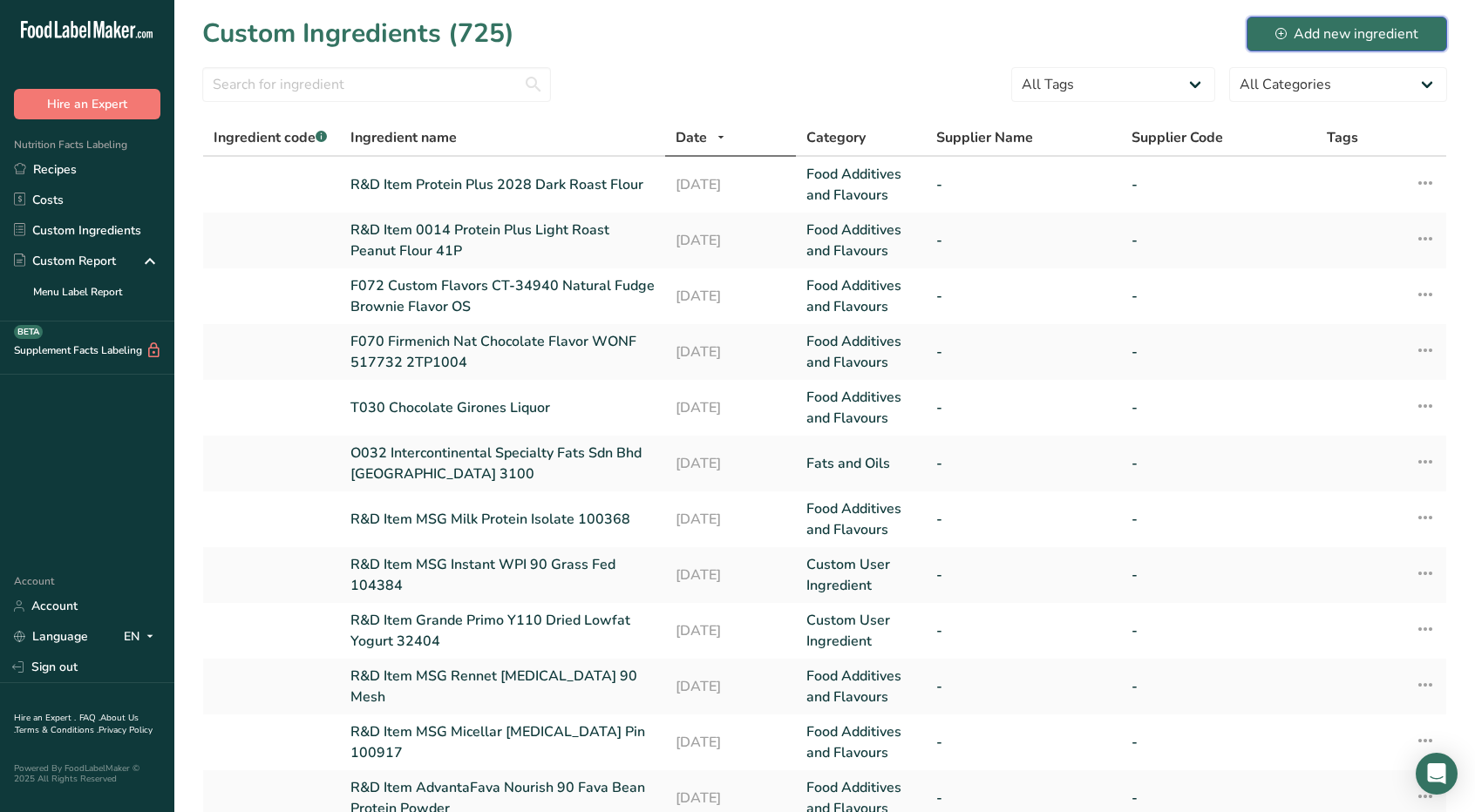 click on "Add new ingredient" at bounding box center [1347, 34] 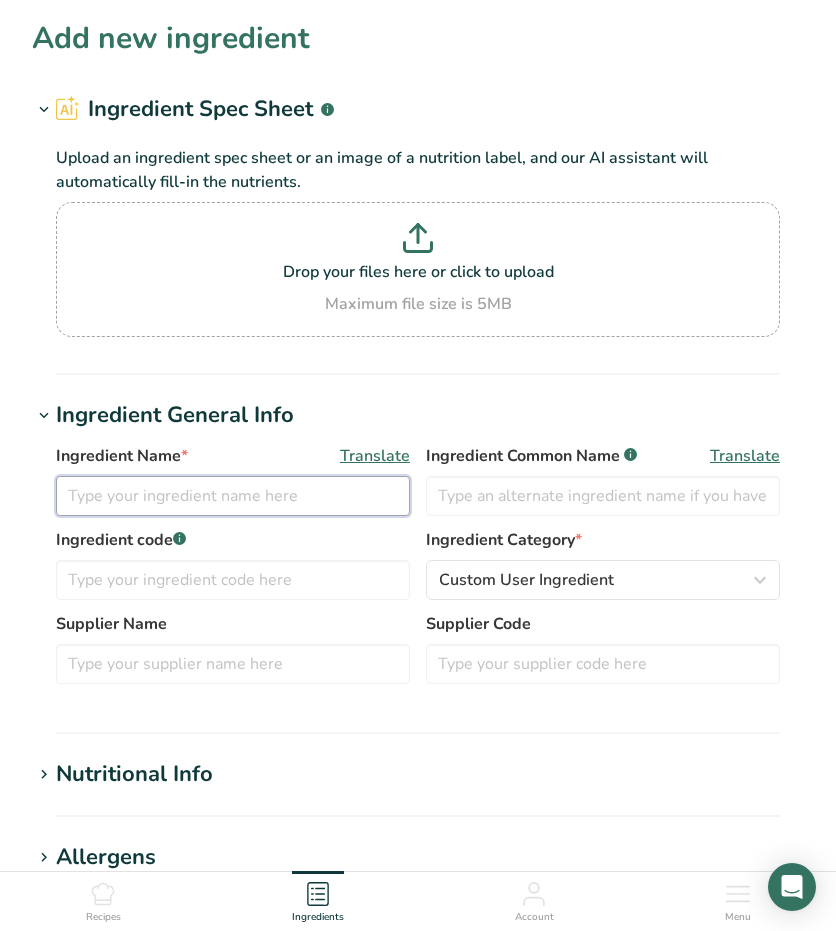 click at bounding box center [233, 496] 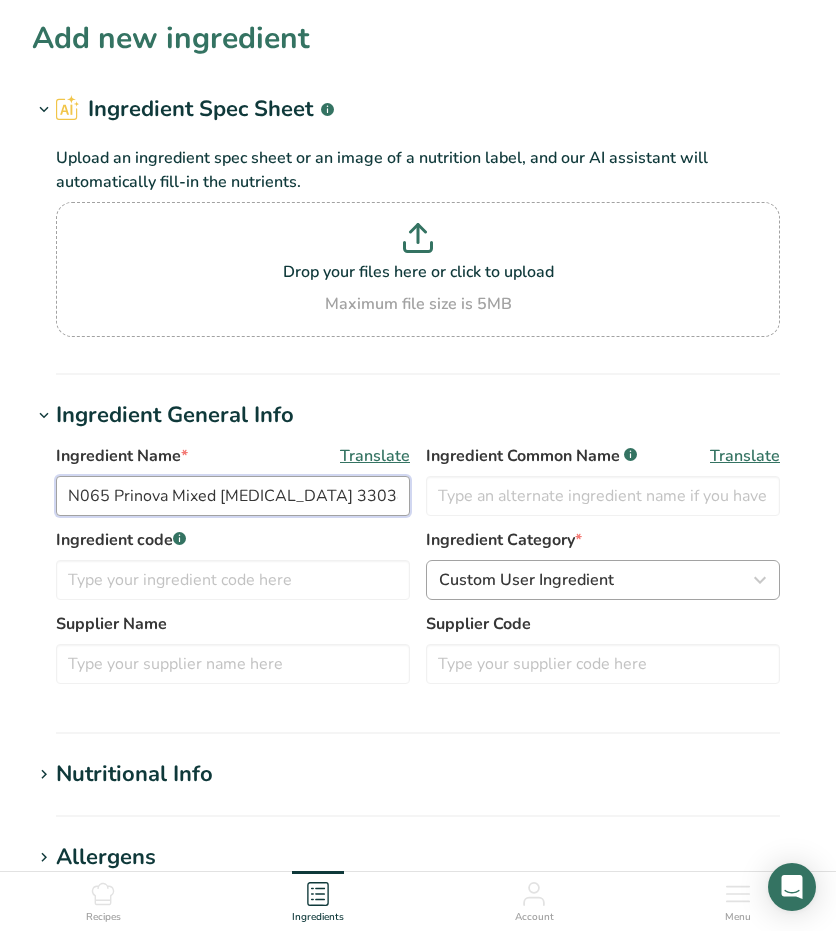 type on "N065 Prinova Mixed [MEDICAL_DATA] 33034" 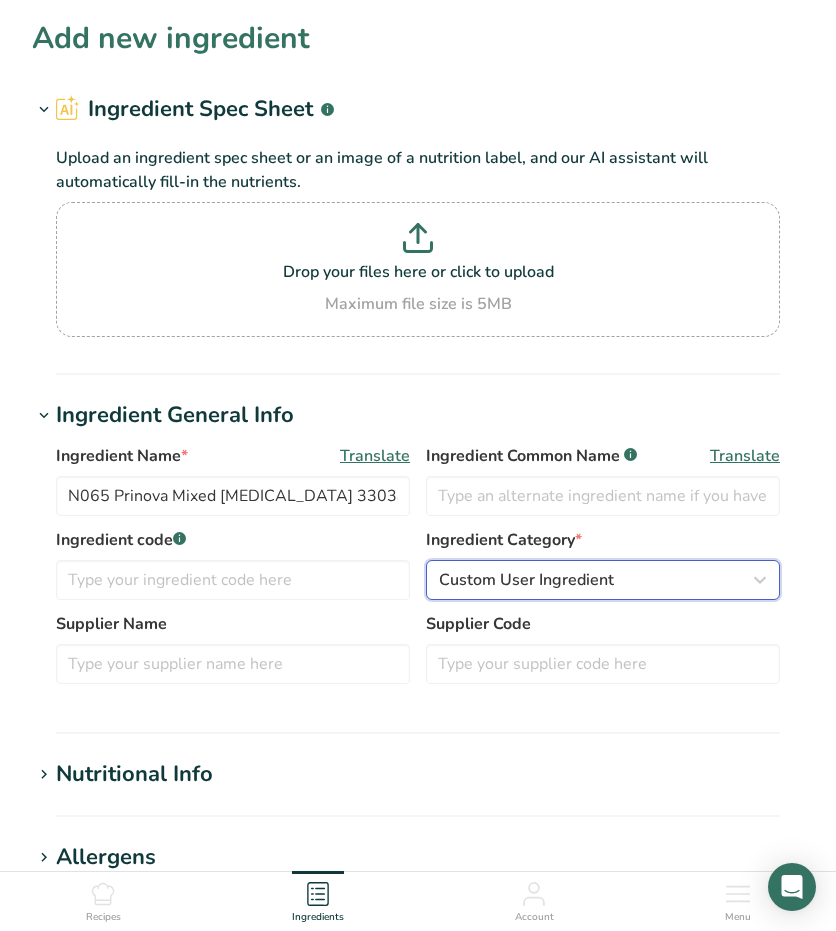 click on "Custom User Ingredient" at bounding box center (603, 580) 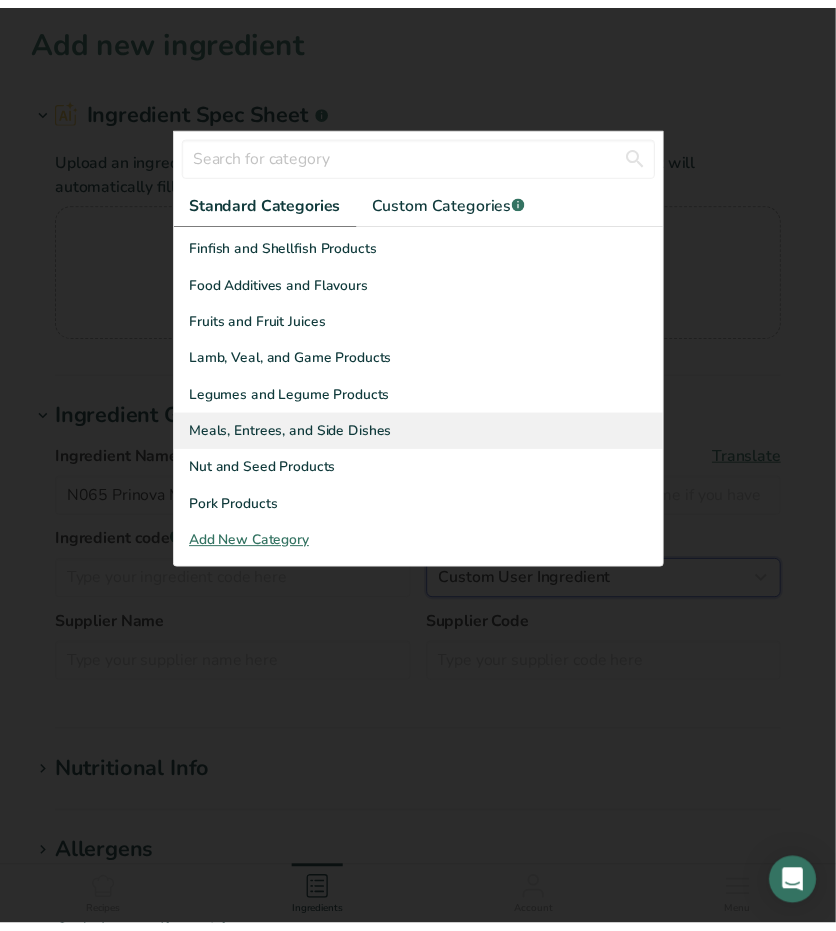 scroll, scrollTop: 400, scrollLeft: 0, axis: vertical 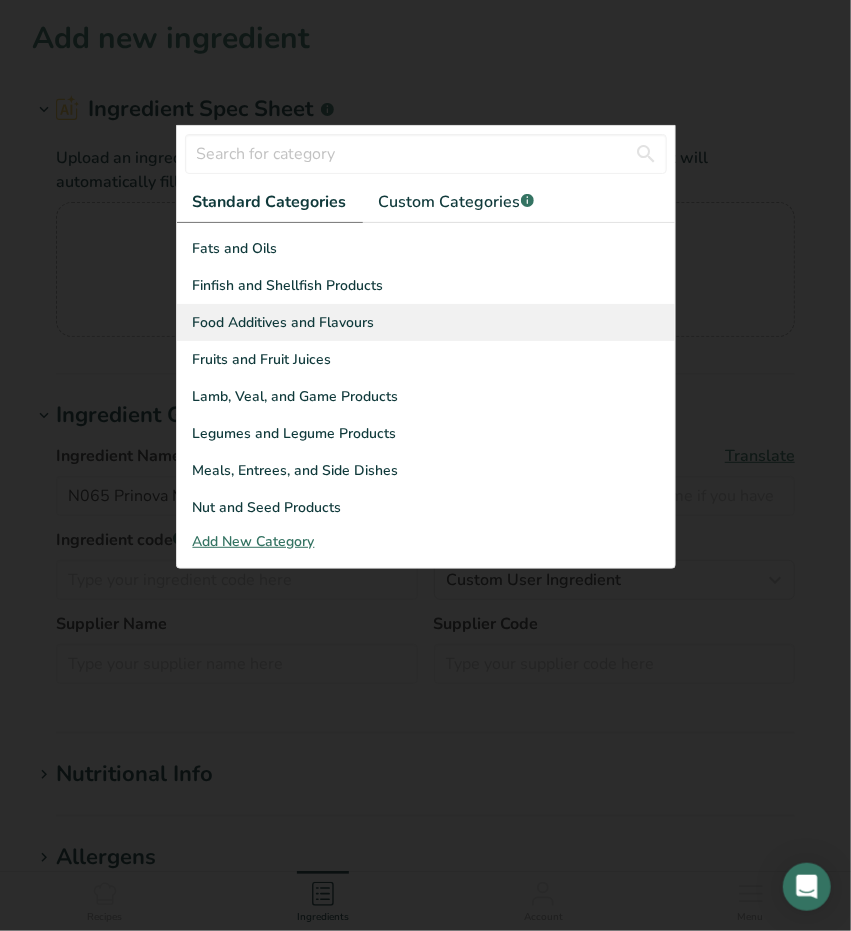 click on "Food Additives and Flavours" at bounding box center [426, 322] 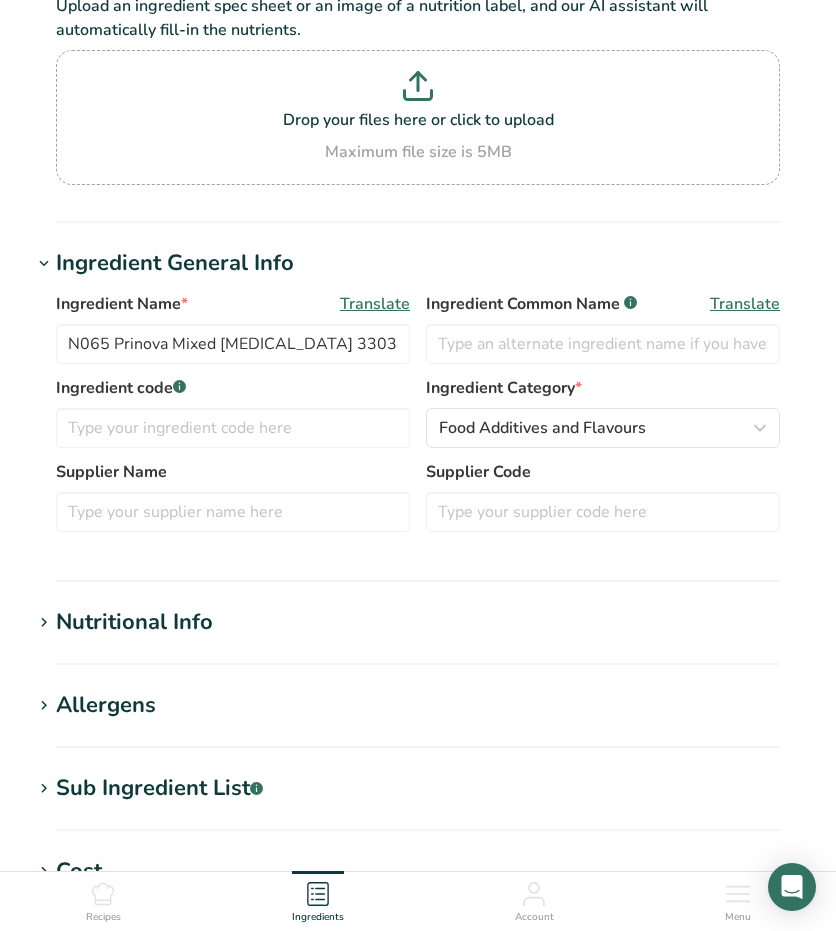 scroll, scrollTop: 300, scrollLeft: 0, axis: vertical 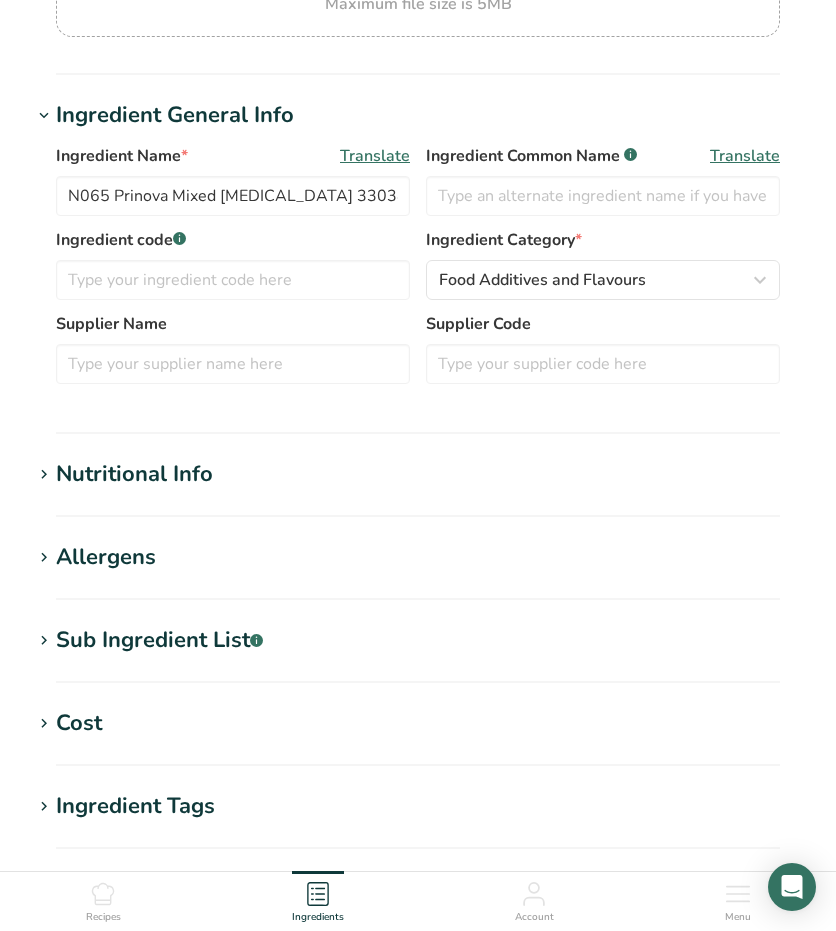 click at bounding box center (44, 475) 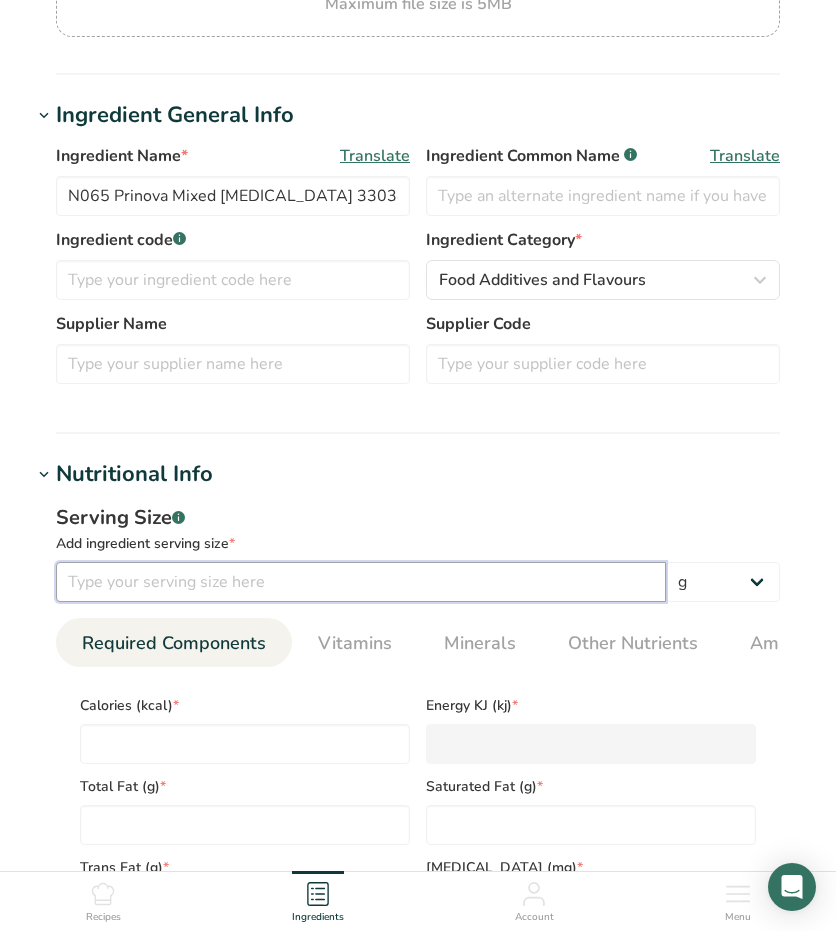 click at bounding box center [361, 582] 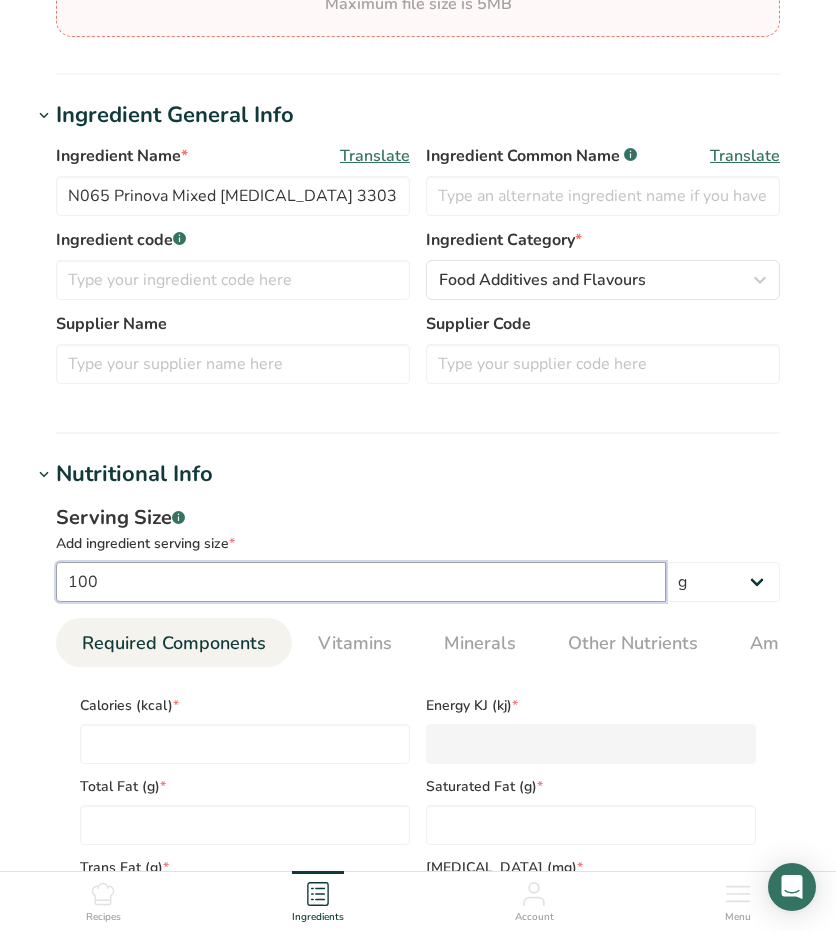 type on "100" 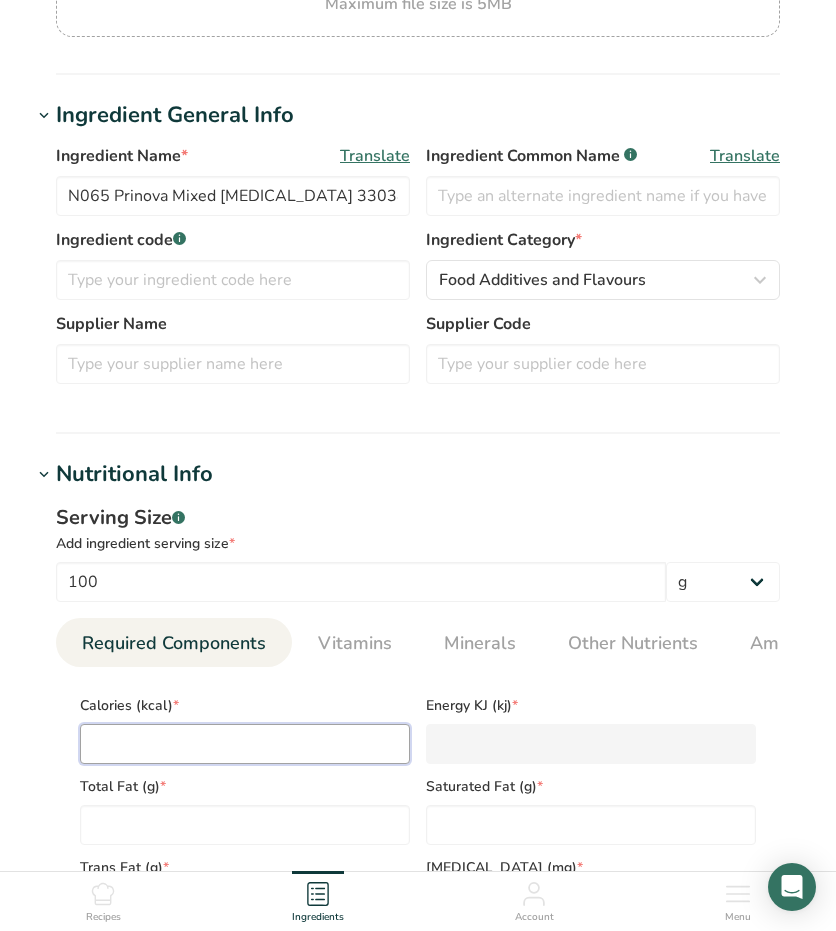 click at bounding box center (245, 744) 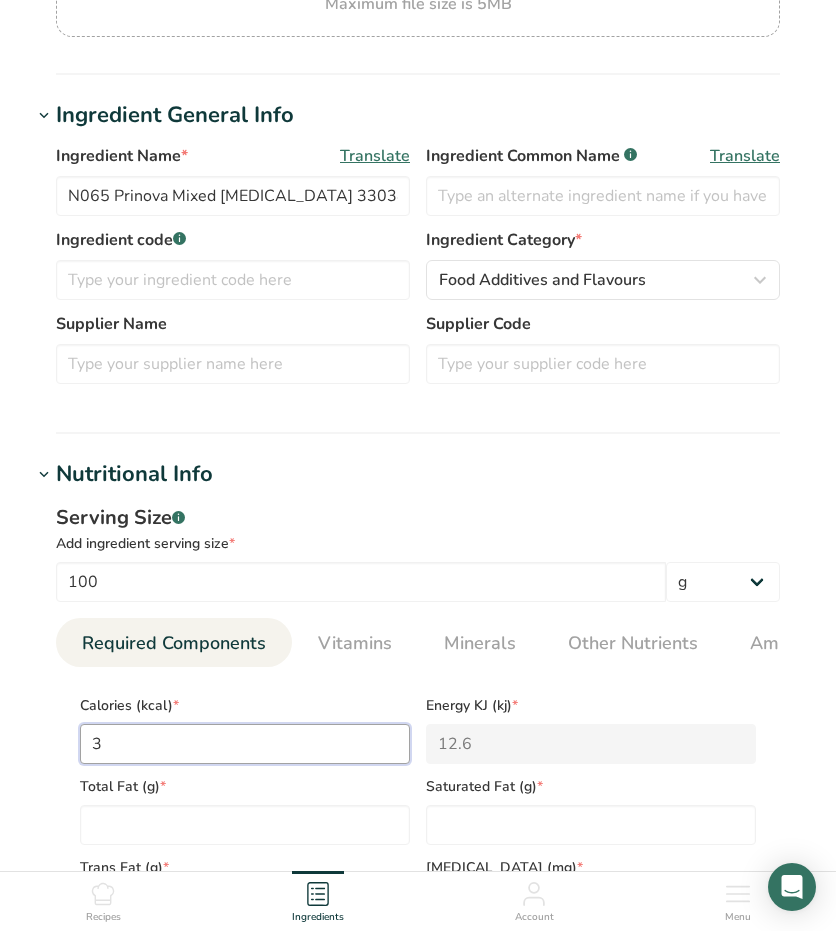 type on "39" 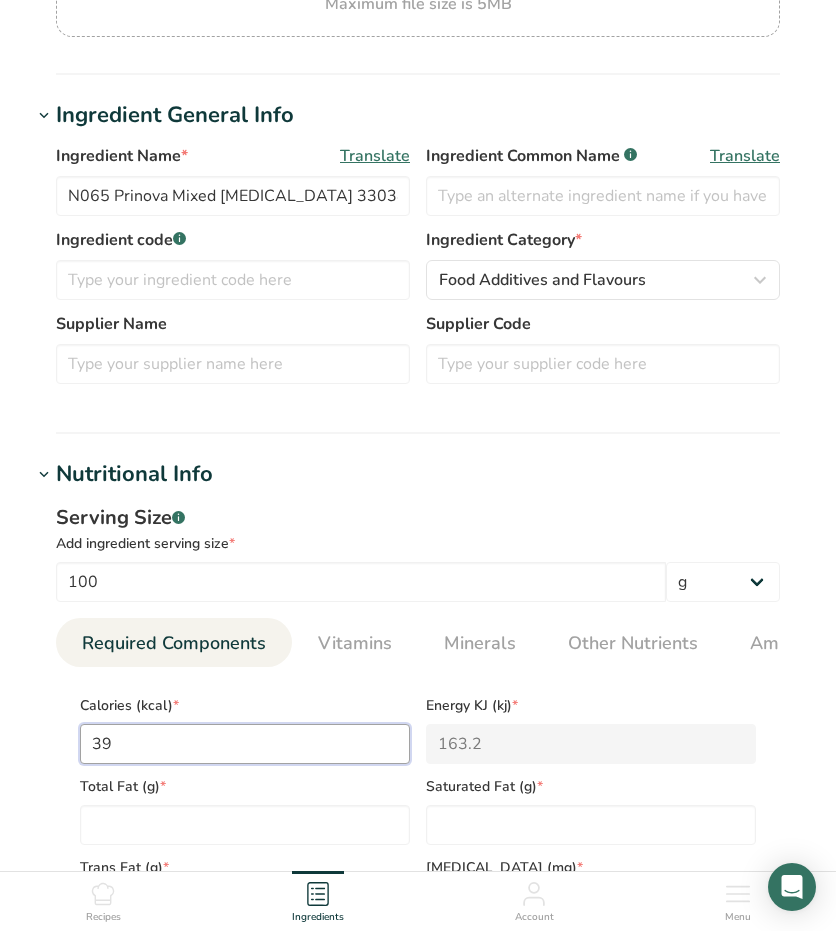 type on "39.9" 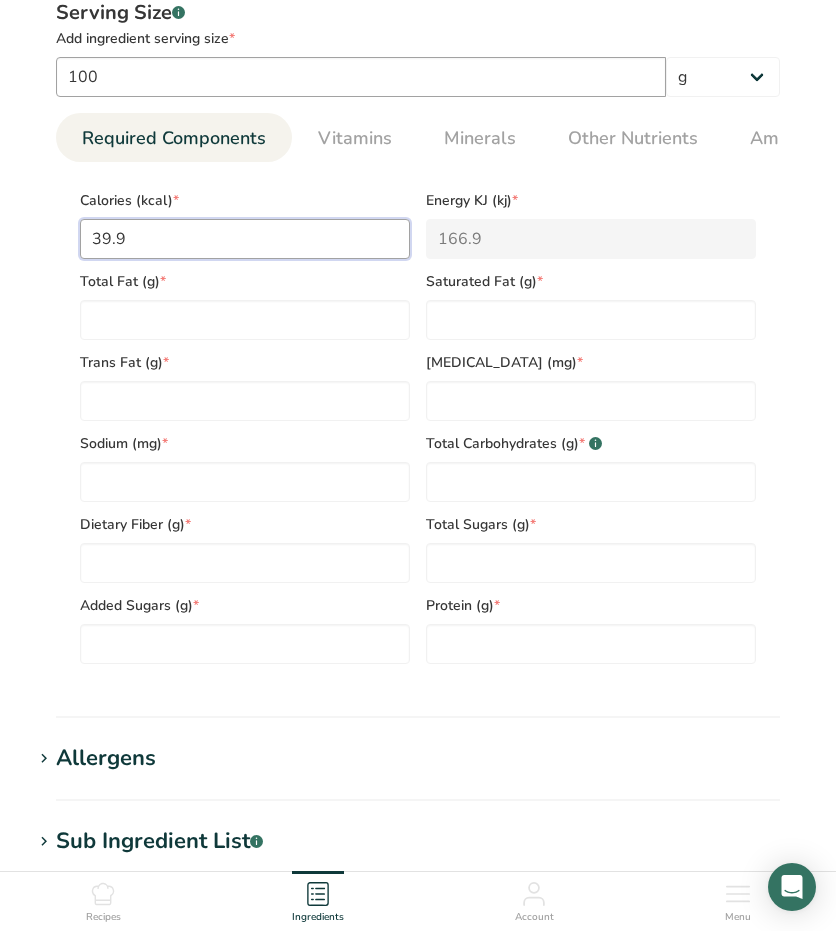 scroll, scrollTop: 700, scrollLeft: 0, axis: vertical 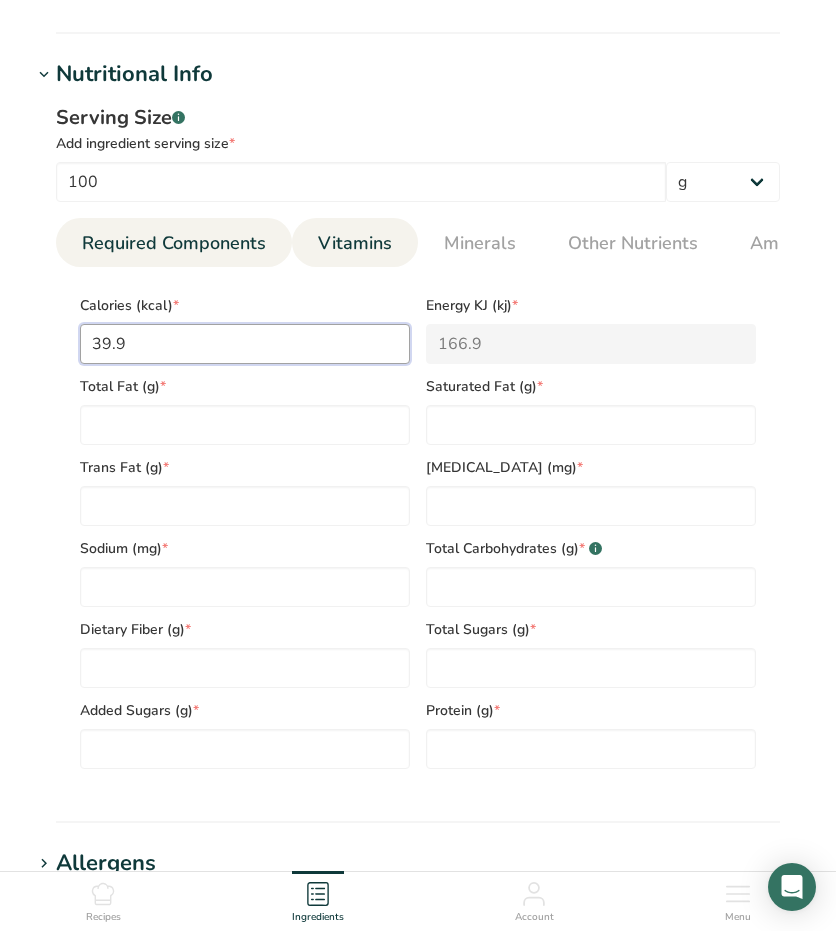 type on "39.9" 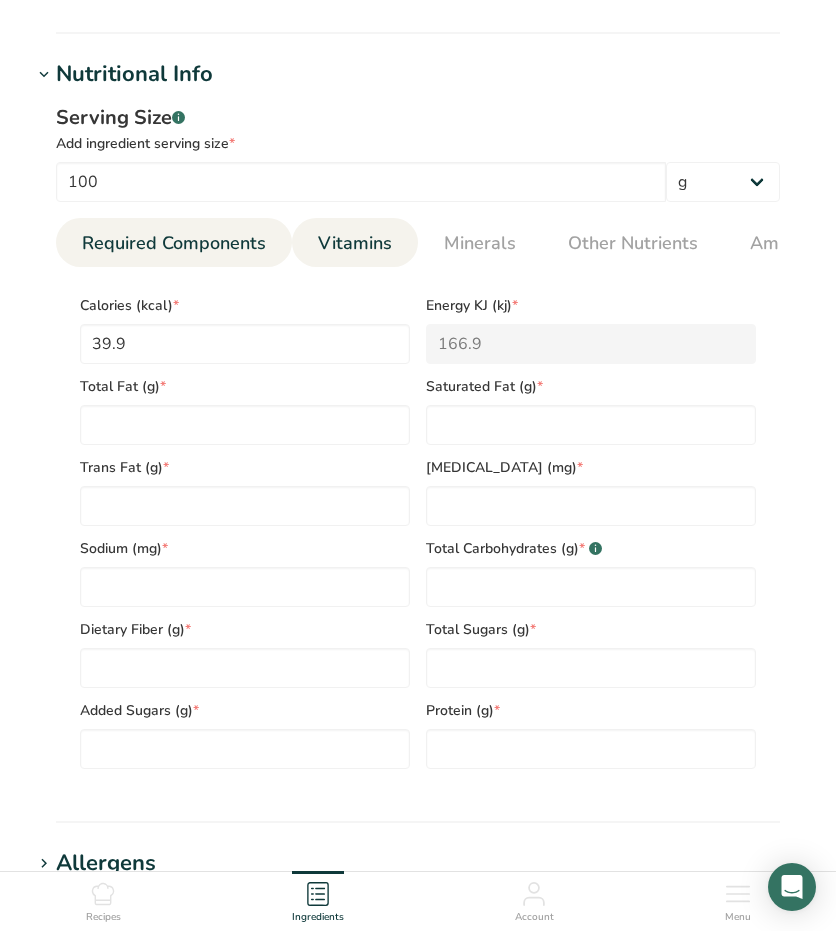 click on "Vitamins" at bounding box center [355, 243] 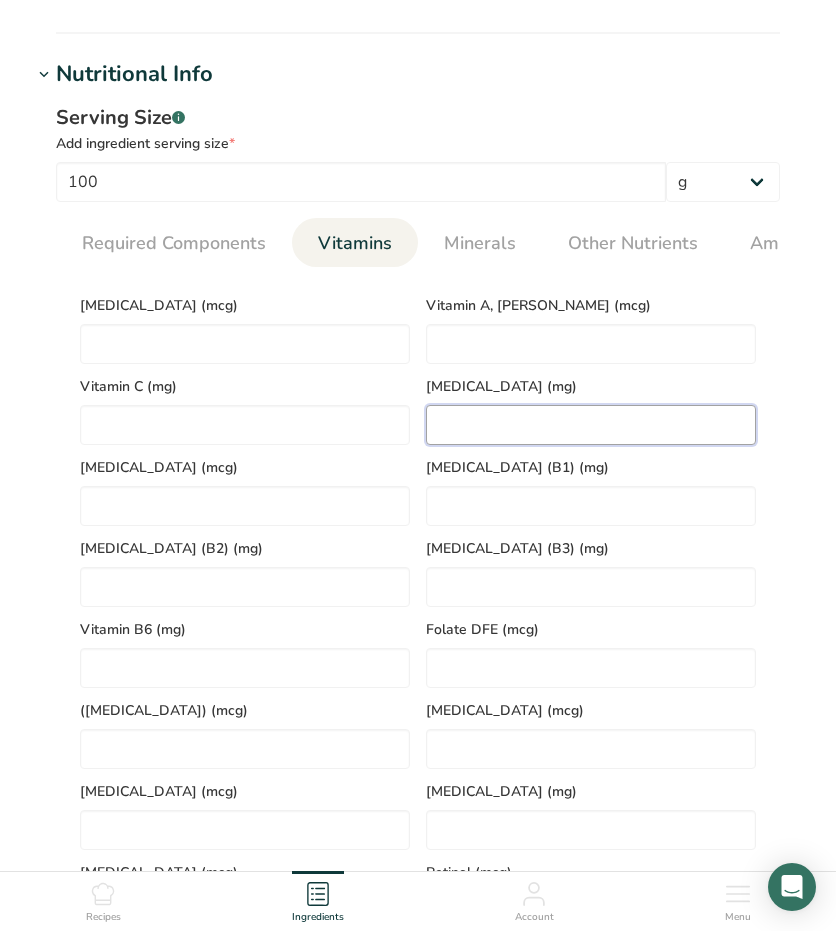 click at bounding box center [591, 425] 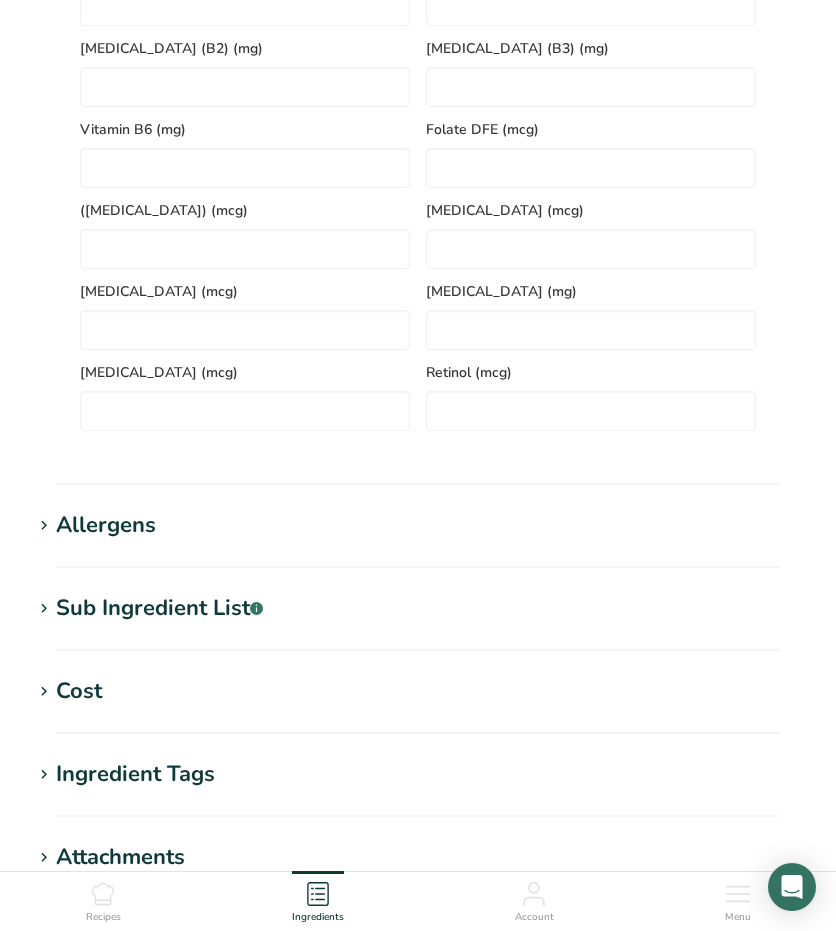 scroll, scrollTop: 1557, scrollLeft: 0, axis: vertical 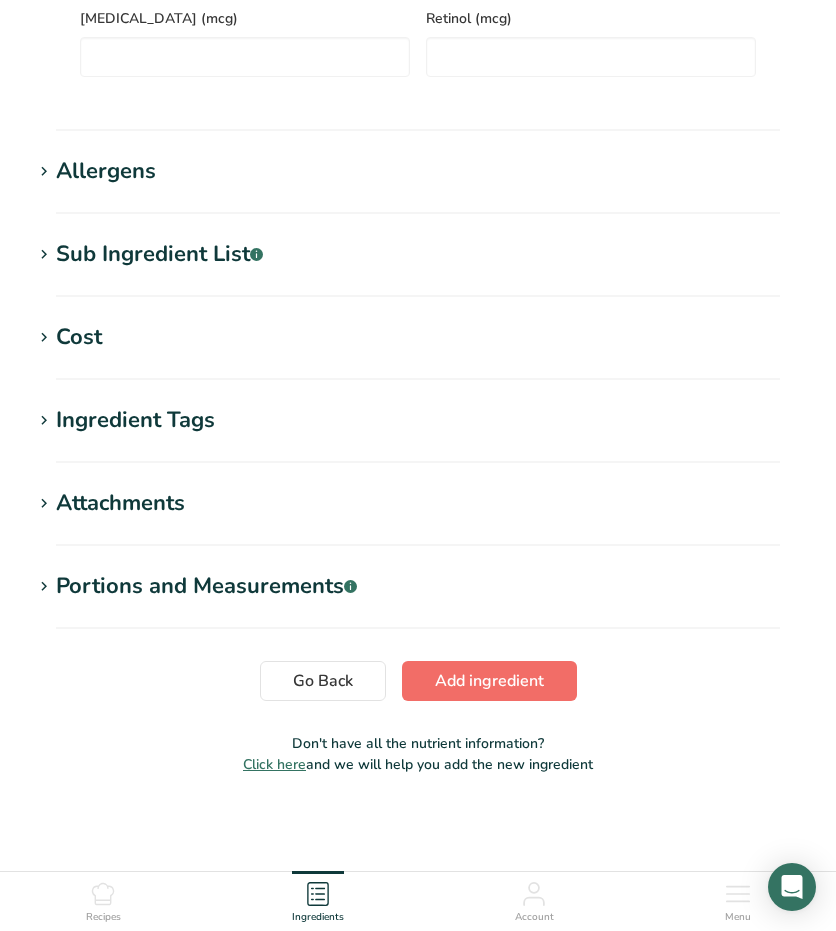 type on "16263" 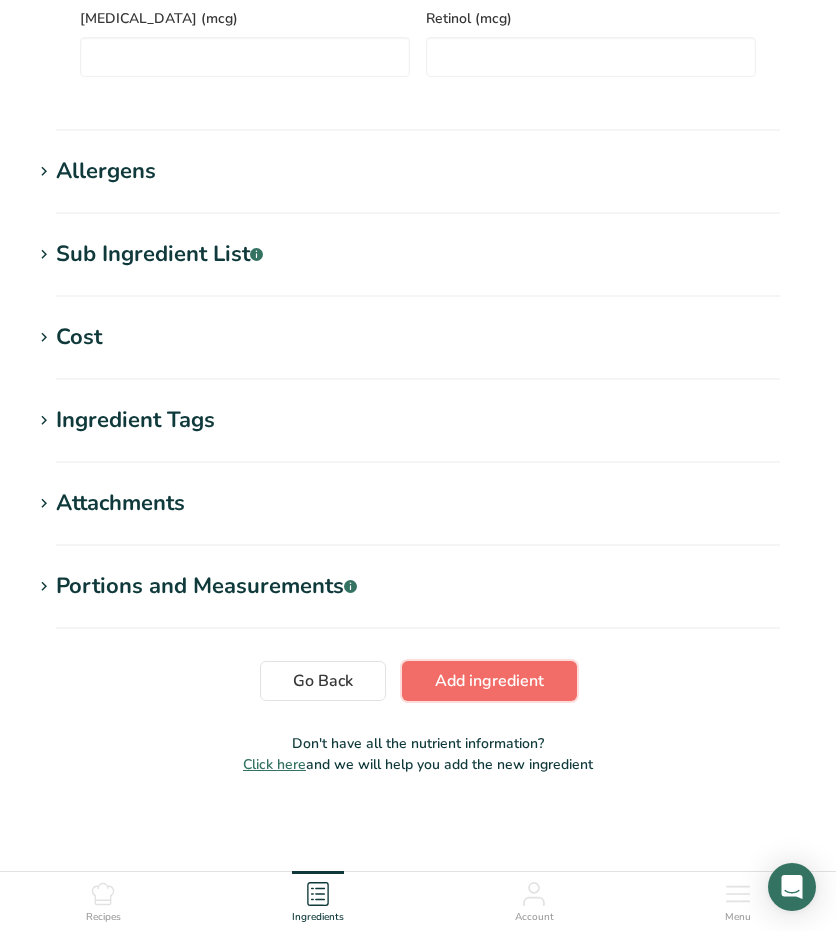 click on "Add ingredient" at bounding box center [489, 681] 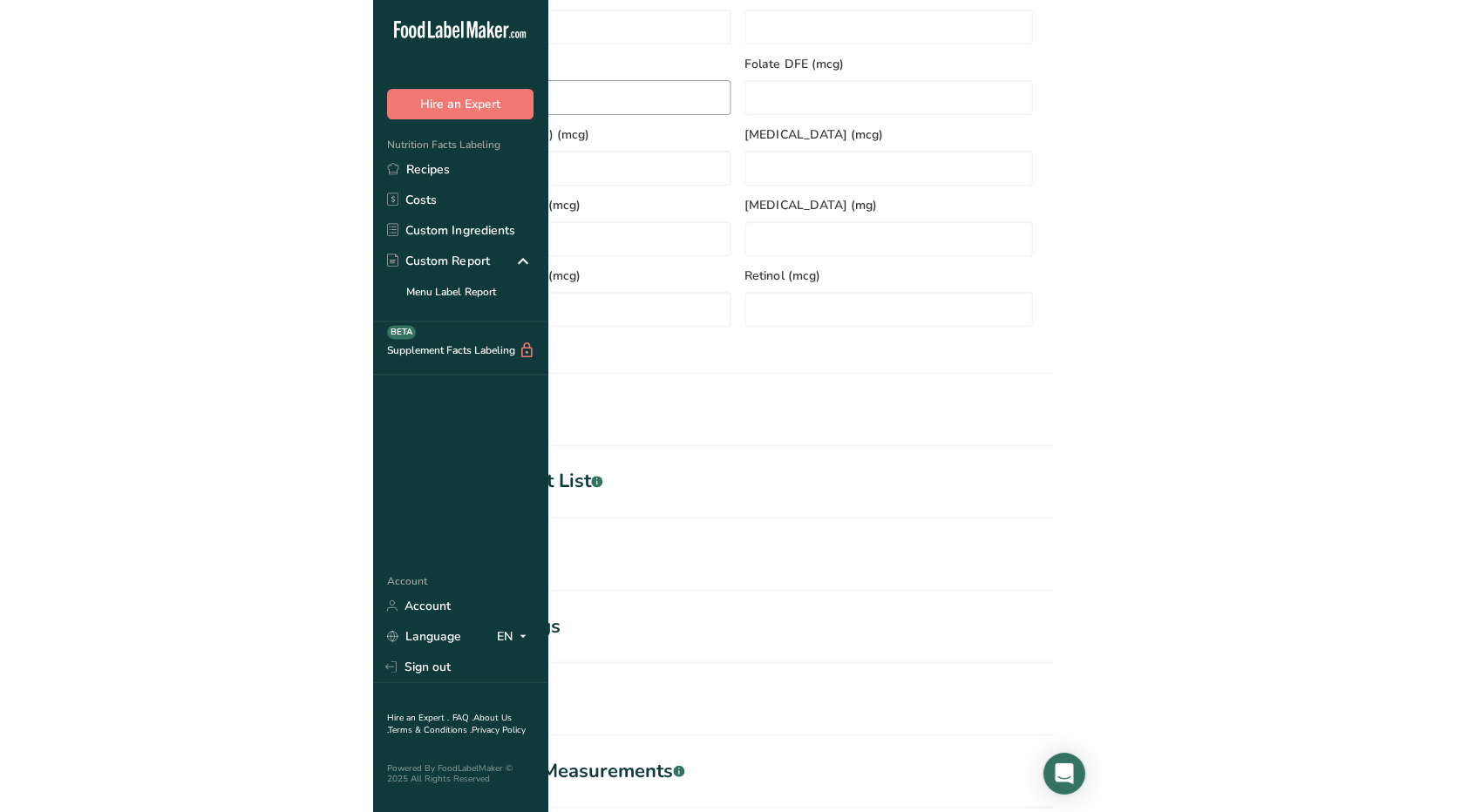 scroll, scrollTop: 584, scrollLeft: 0, axis: vertical 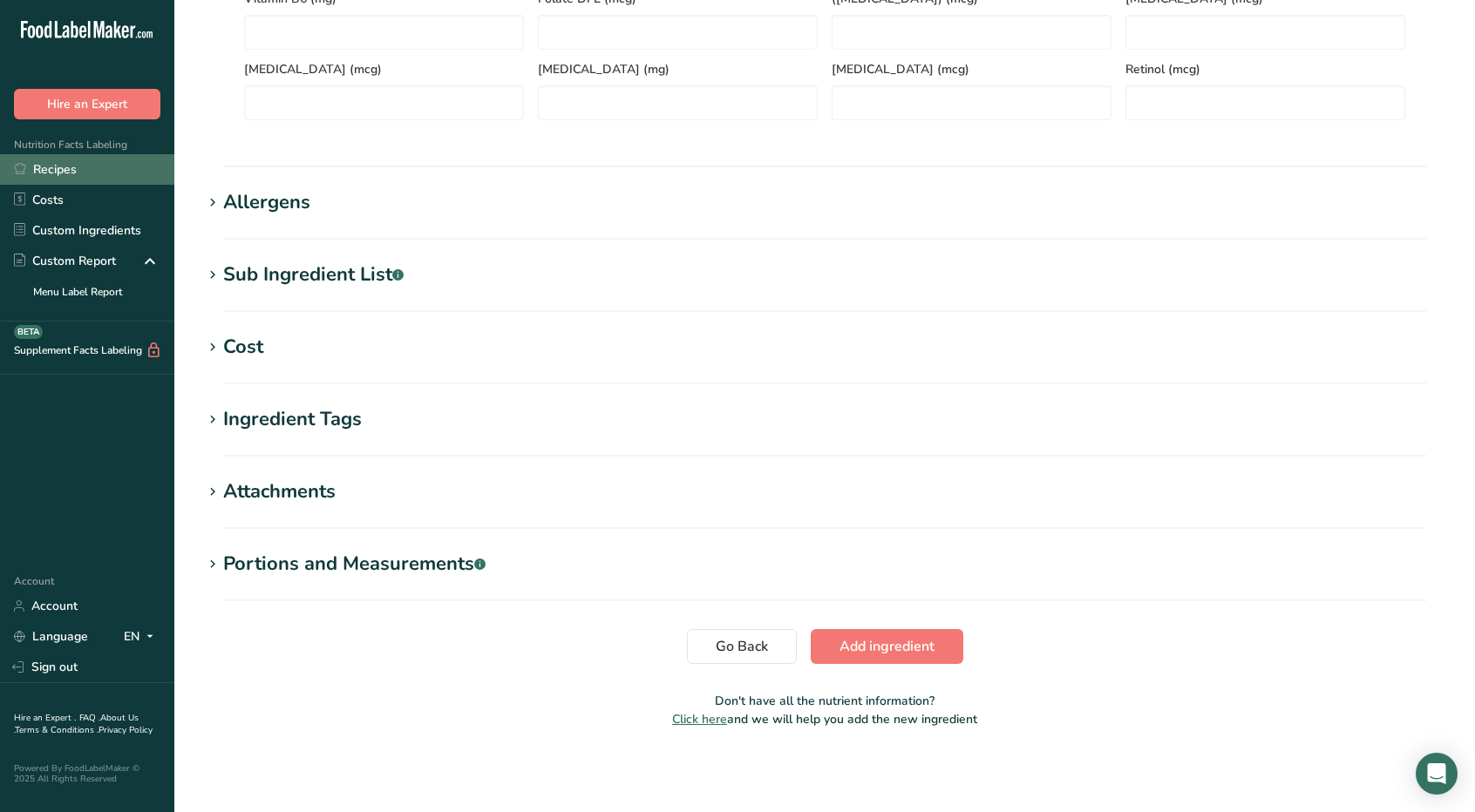 click on "Recipes" at bounding box center (87, 169) 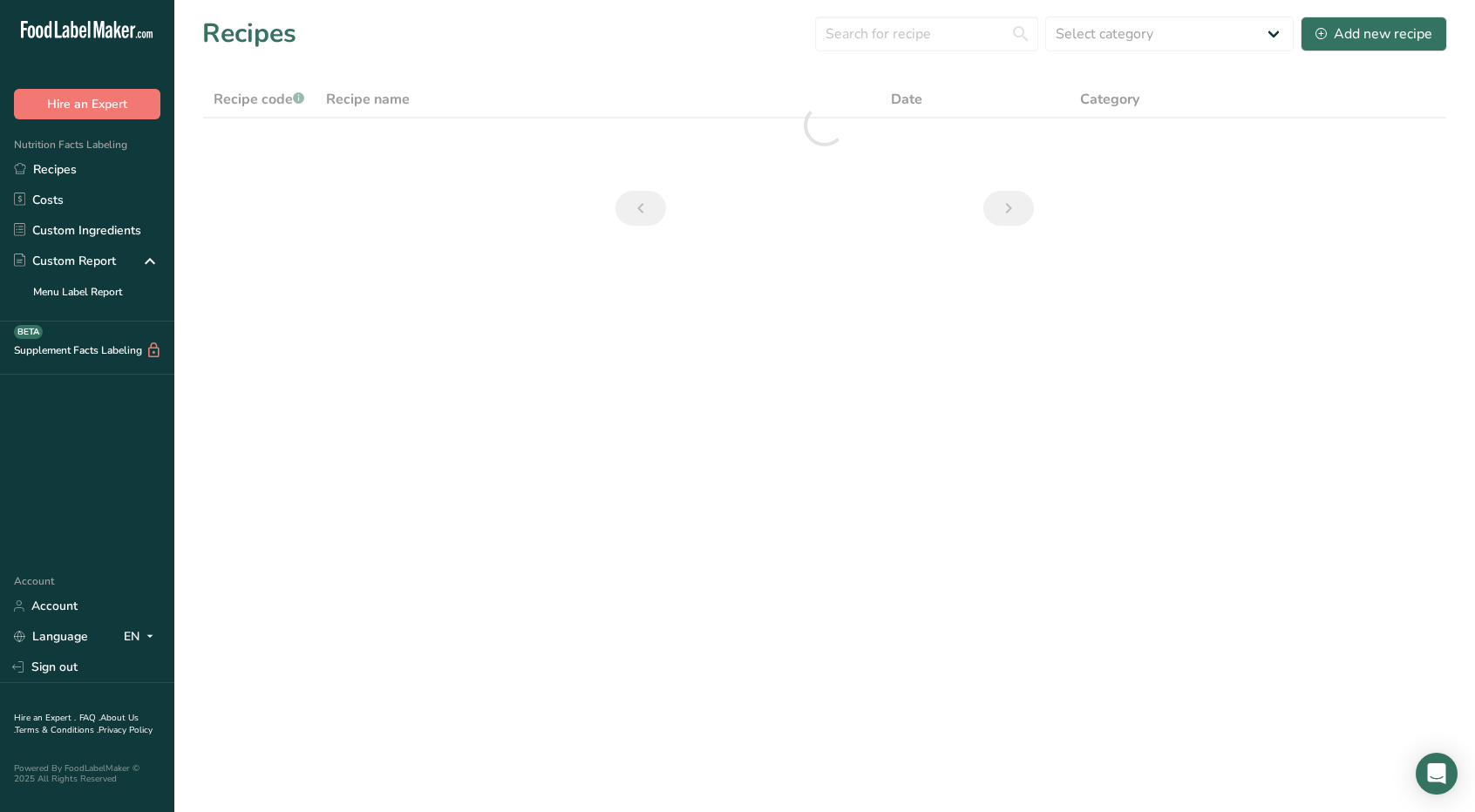 scroll, scrollTop: 0, scrollLeft: 0, axis: both 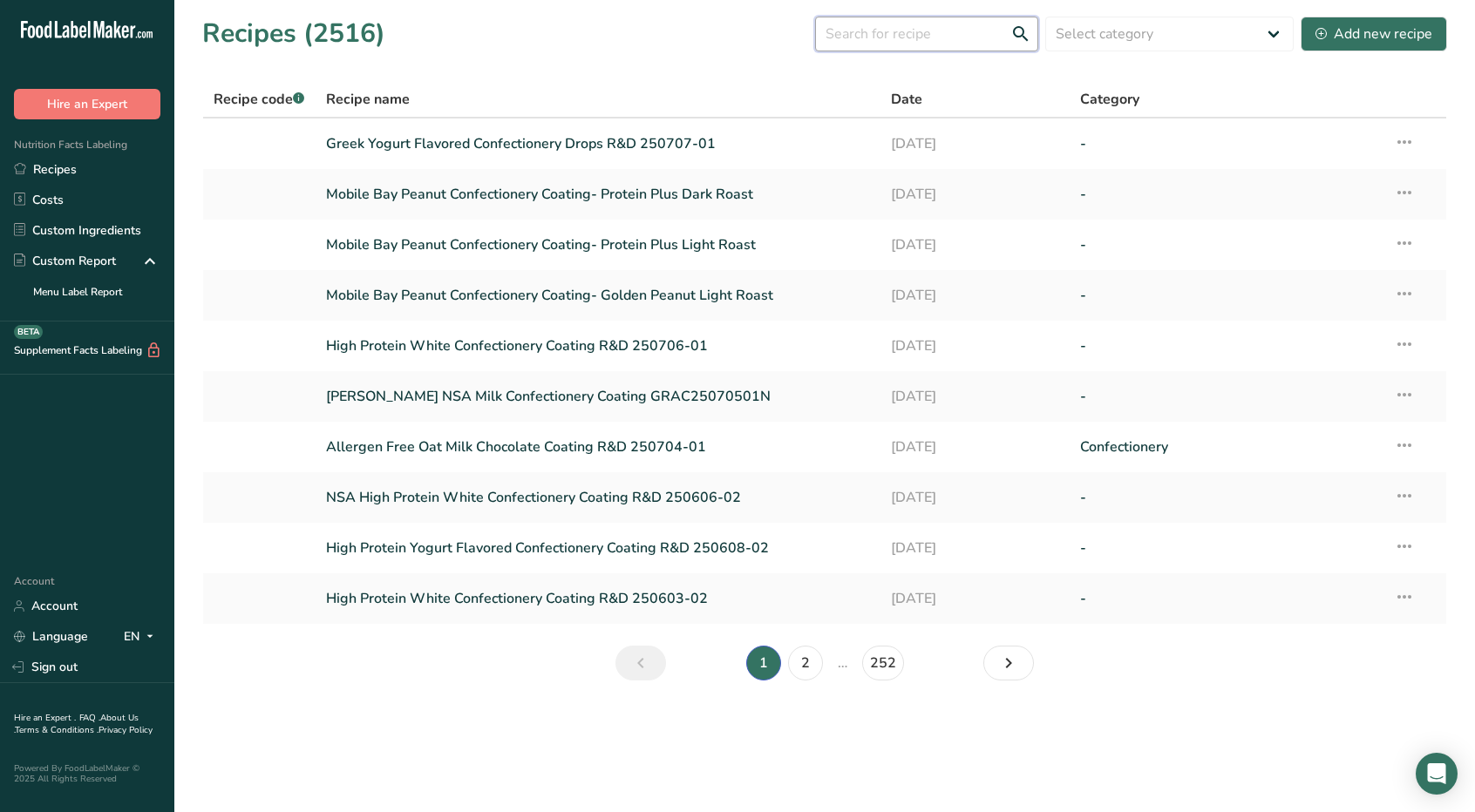 click at bounding box center [927, 34] 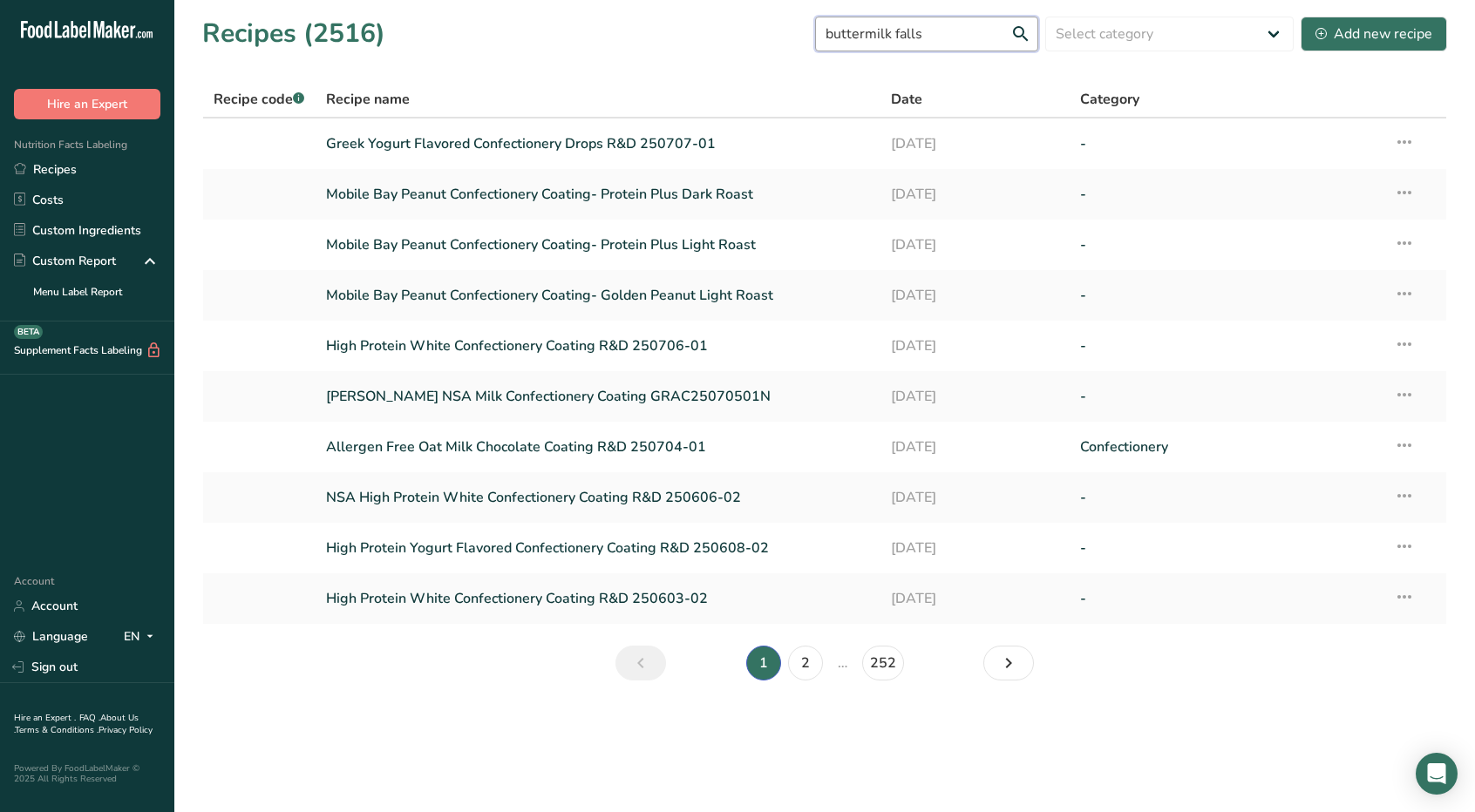 type on "buttermilk falls" 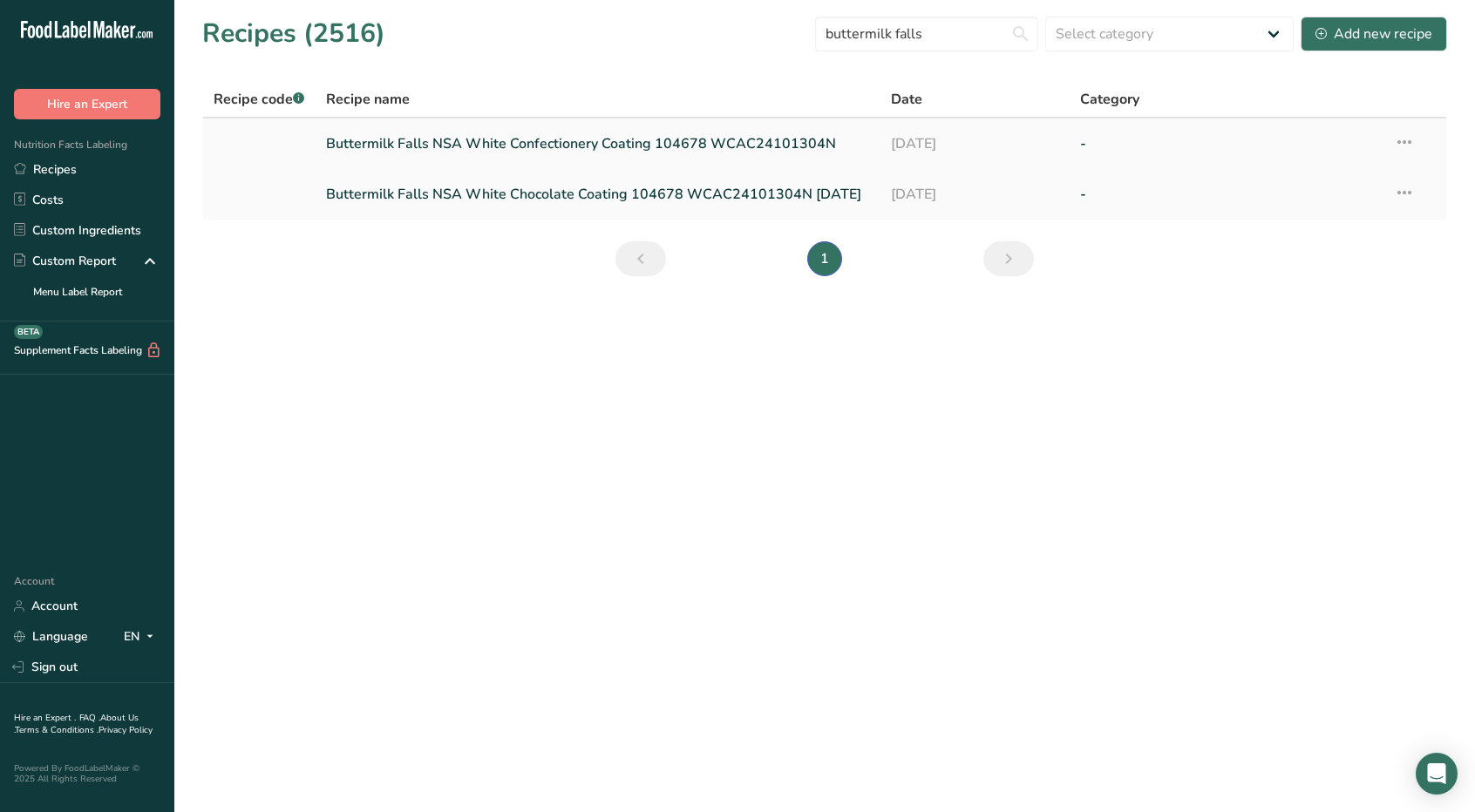 click on "Buttermilk Falls NSA White Confectionery Coating 104678 WCAC24101304N" at bounding box center [598, 144] 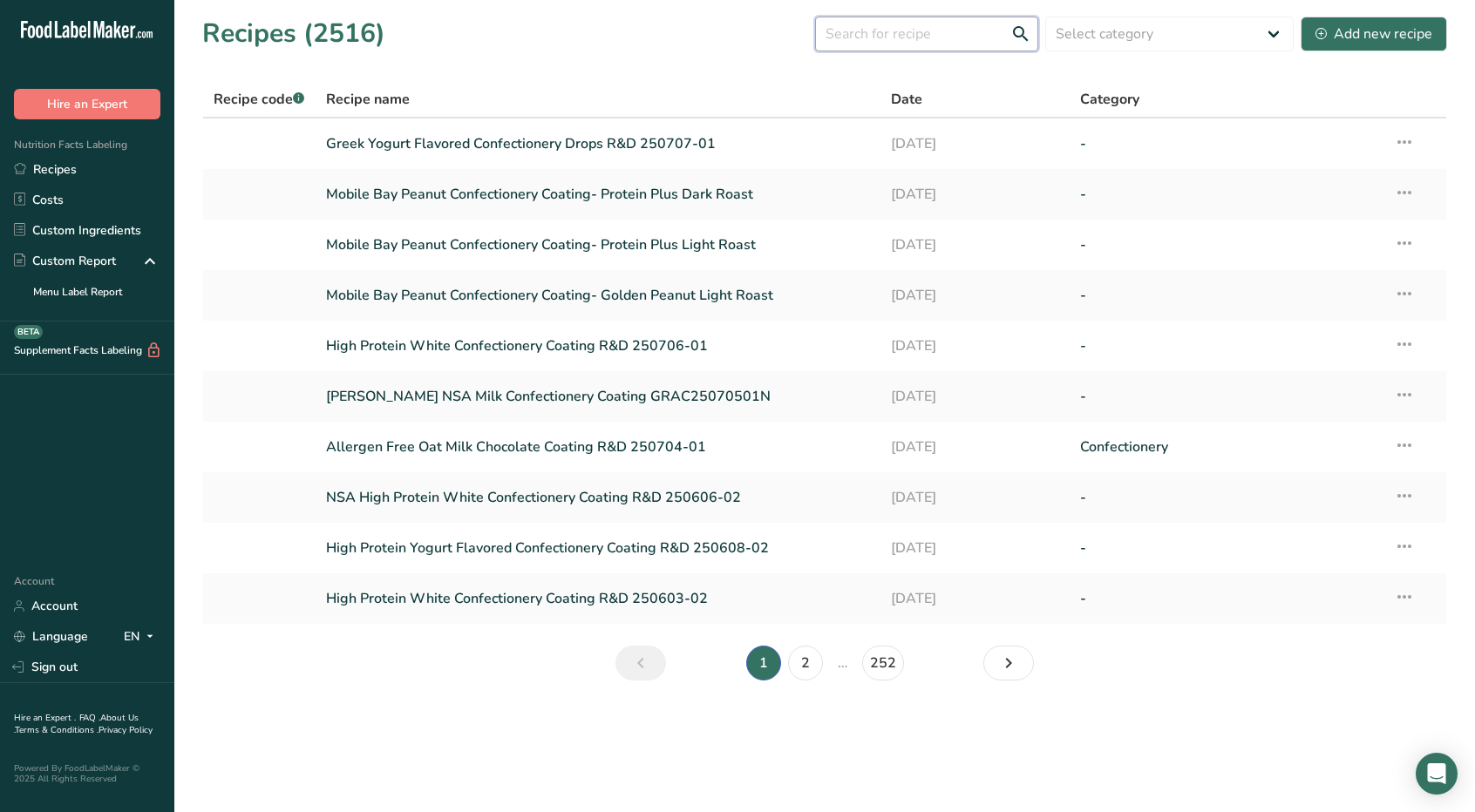 click at bounding box center [927, 34] 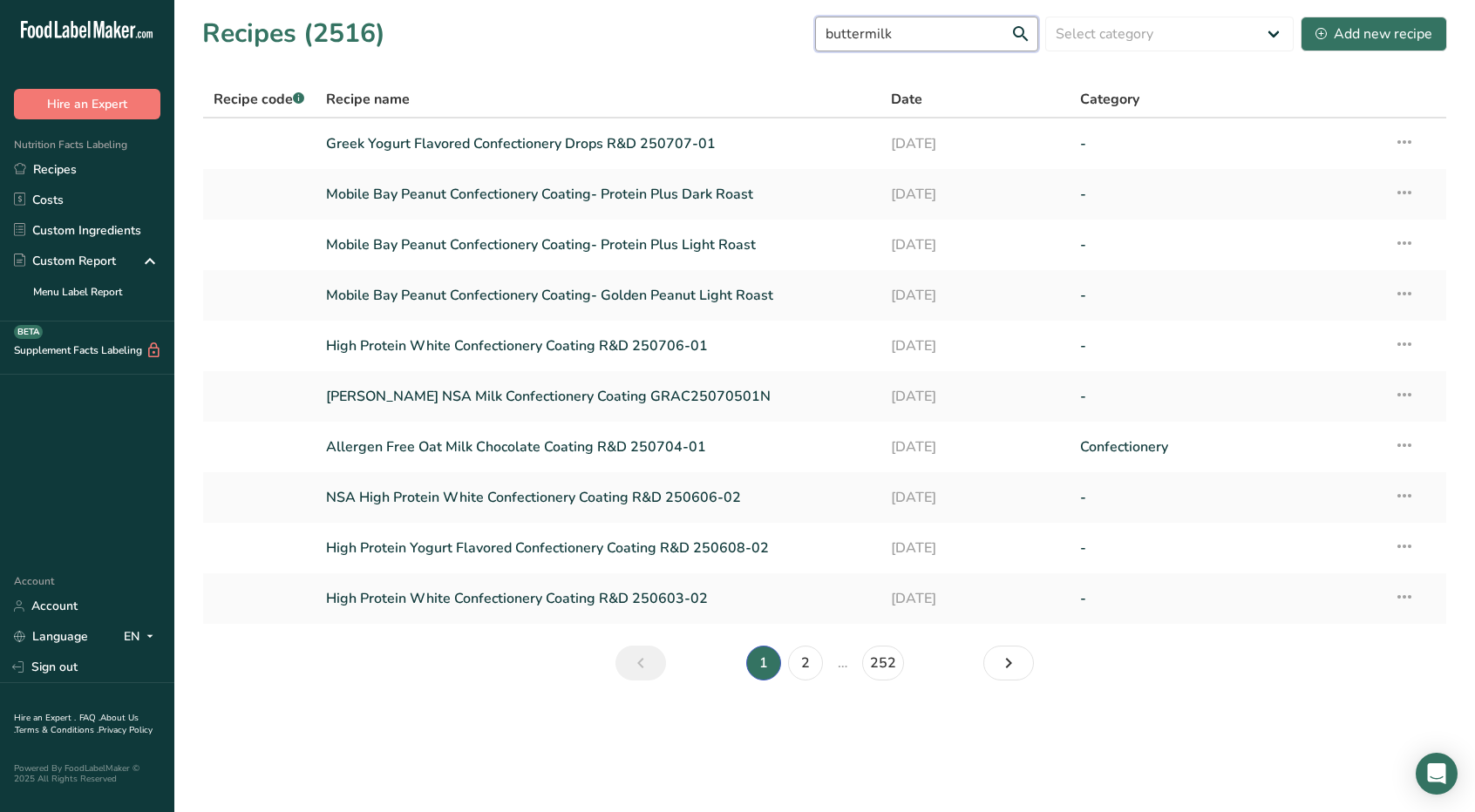 type on "buttermilk" 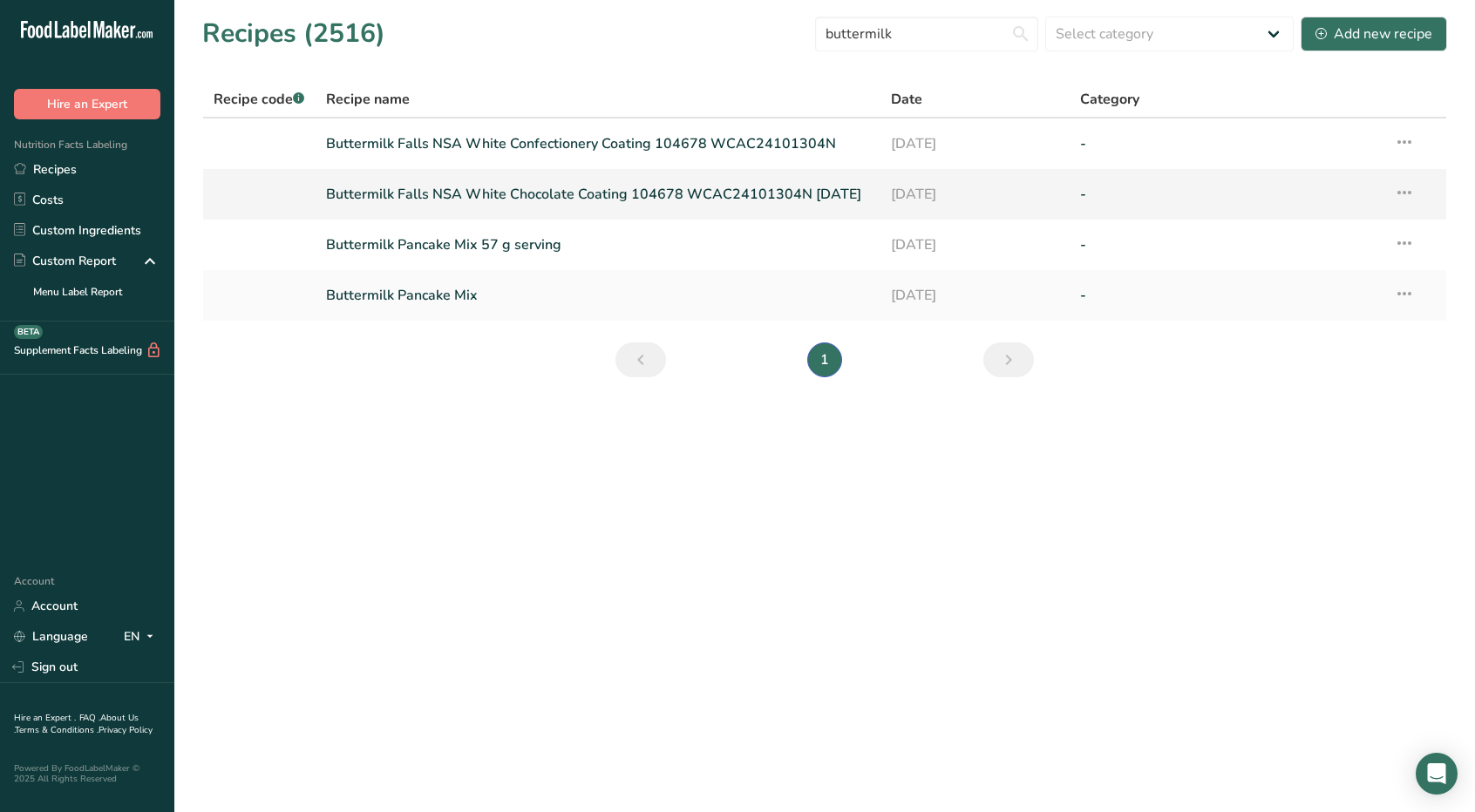 click on "Buttermilk Falls NSA White Chocolate Coating 104678 WCAC24101304N [DATE]" at bounding box center [598, 194] 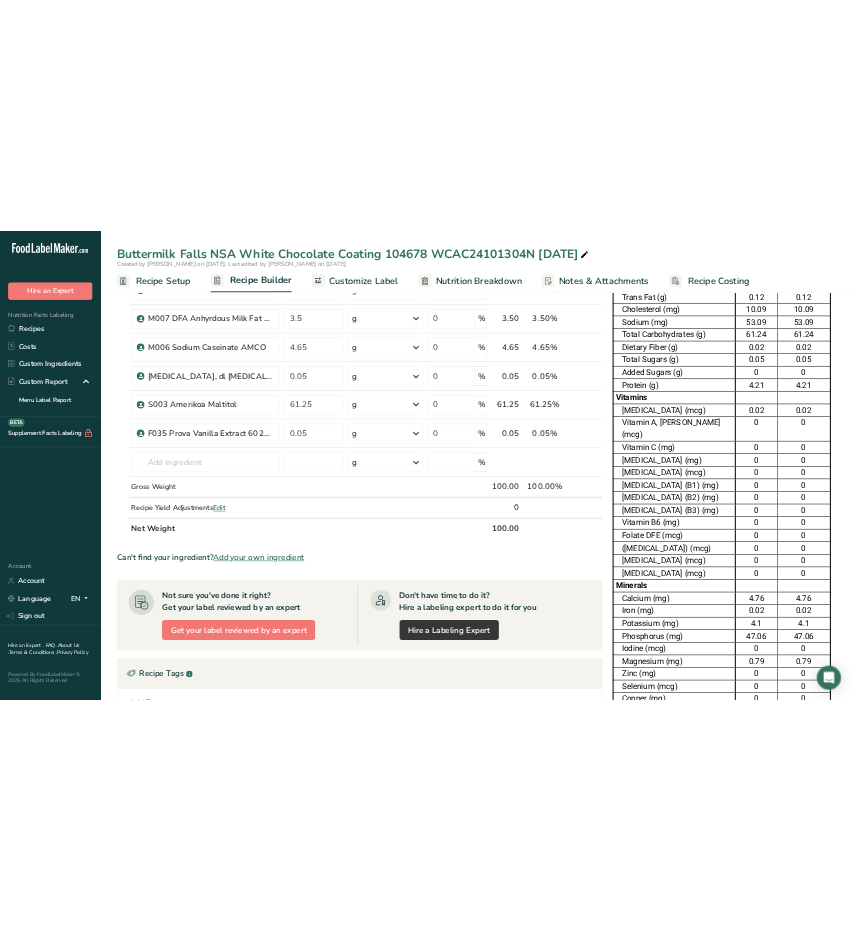 scroll, scrollTop: 0, scrollLeft: 0, axis: both 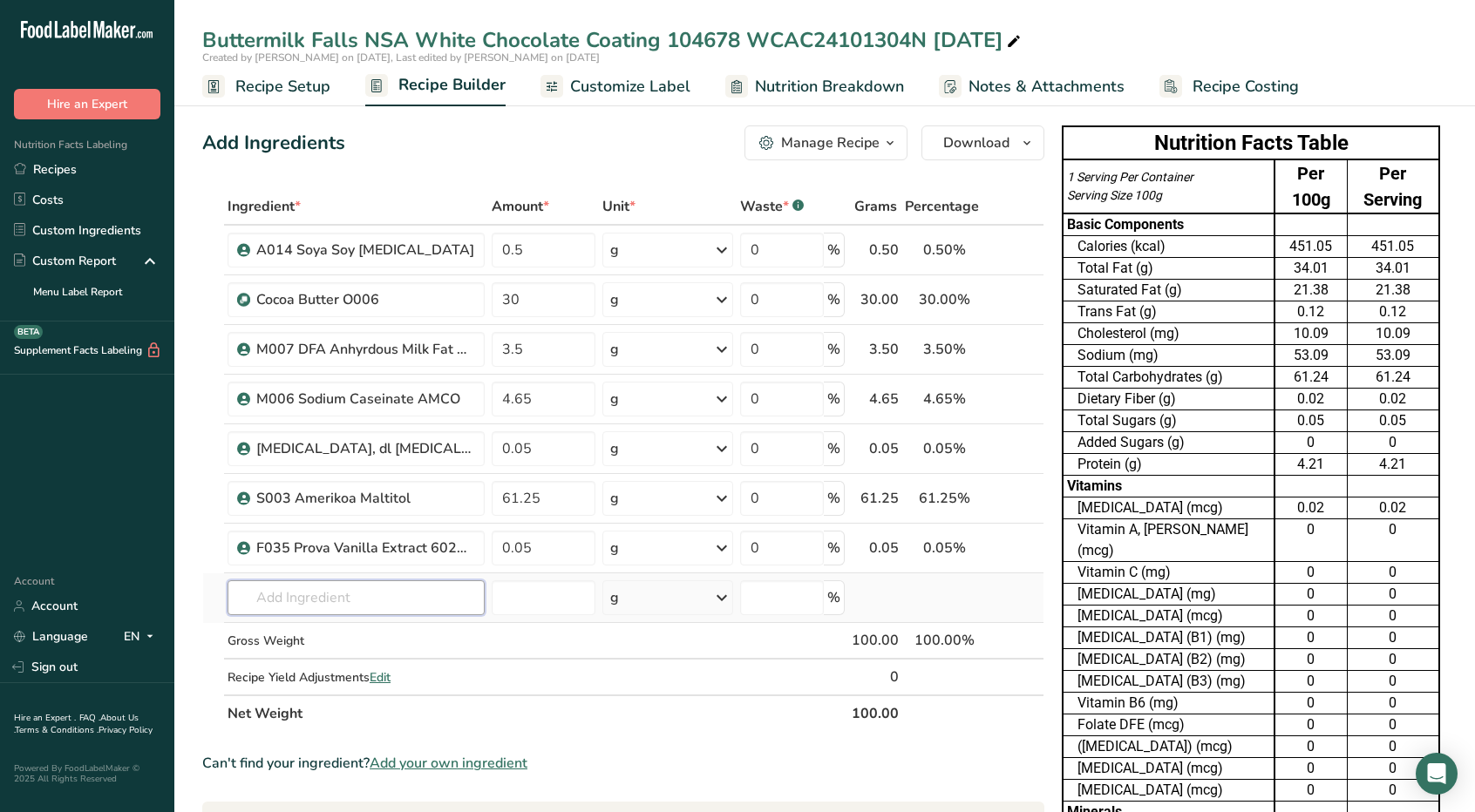 click at bounding box center (356, 598) 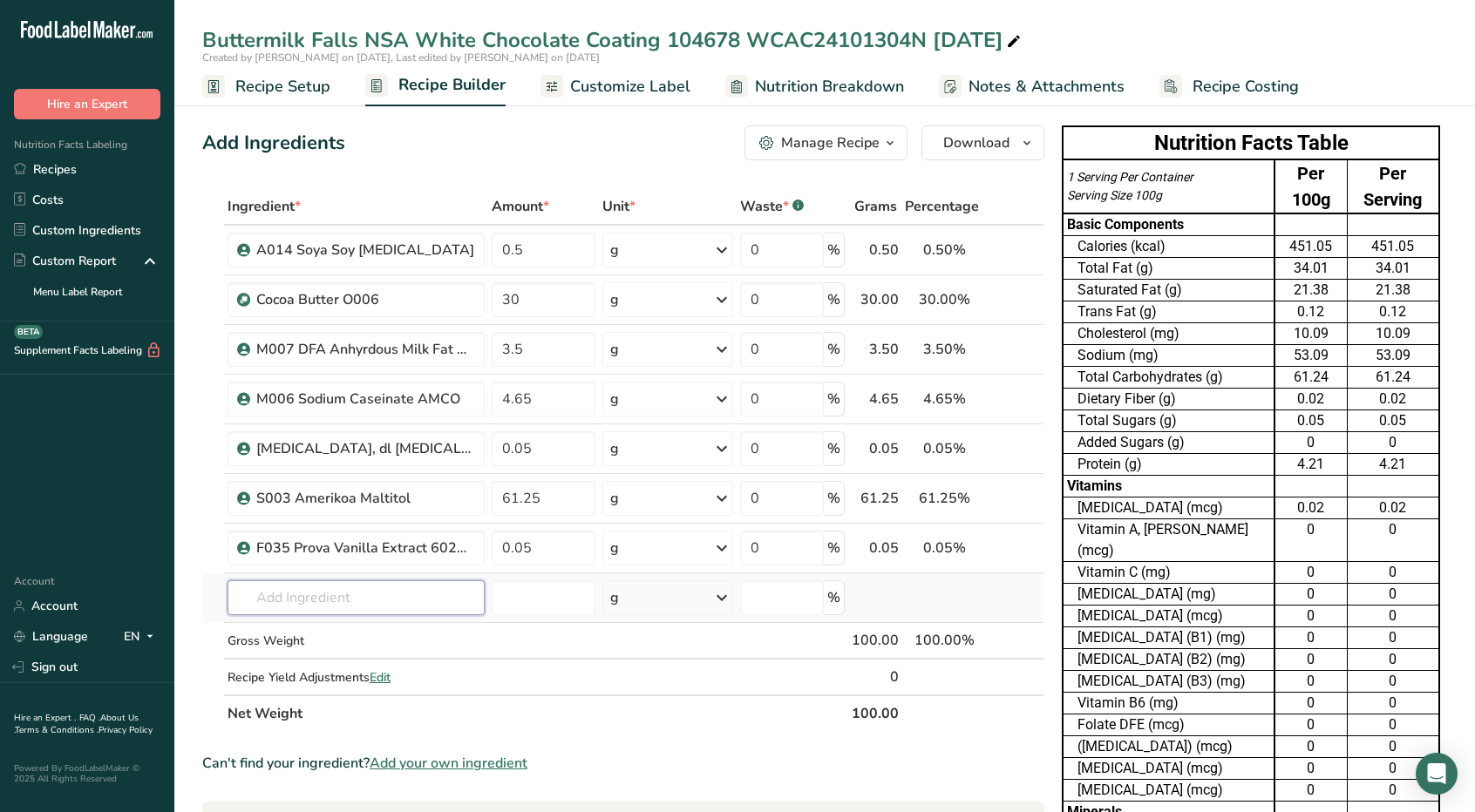 type on "V" 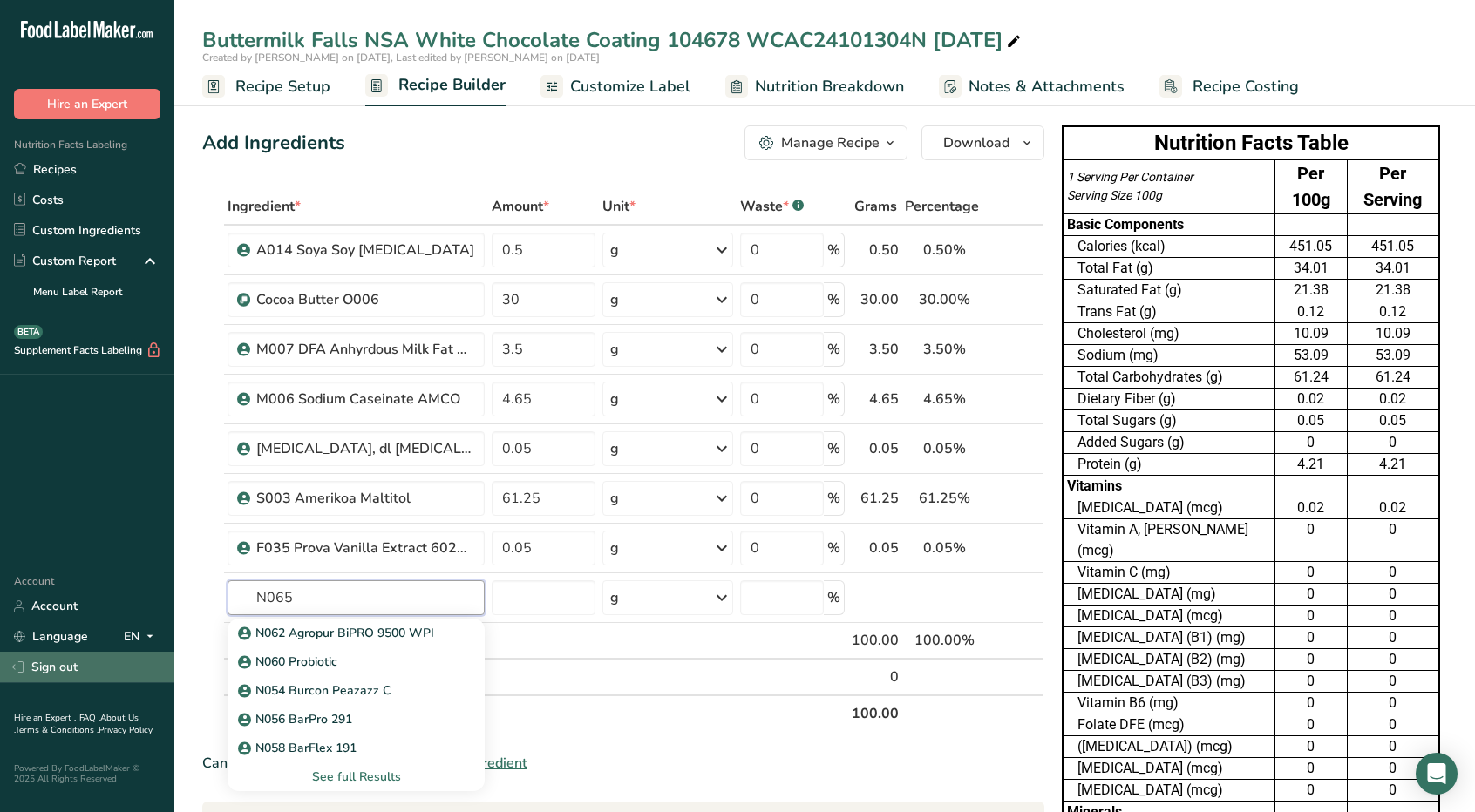 drag, startPoint x: 380, startPoint y: 599, endPoint x: 172, endPoint y: 665, distance: 218.22007 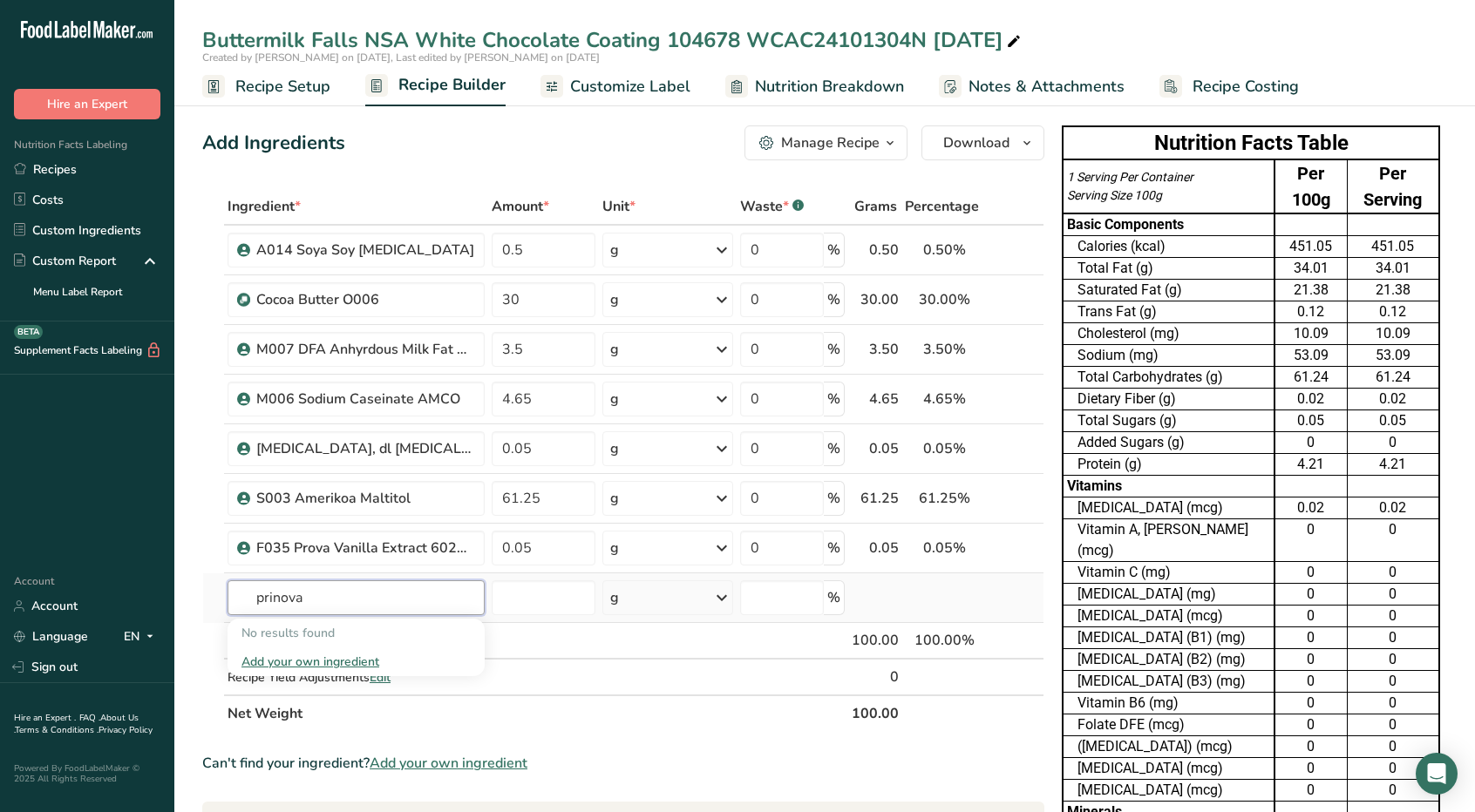 click on "prinova" at bounding box center (356, 598) 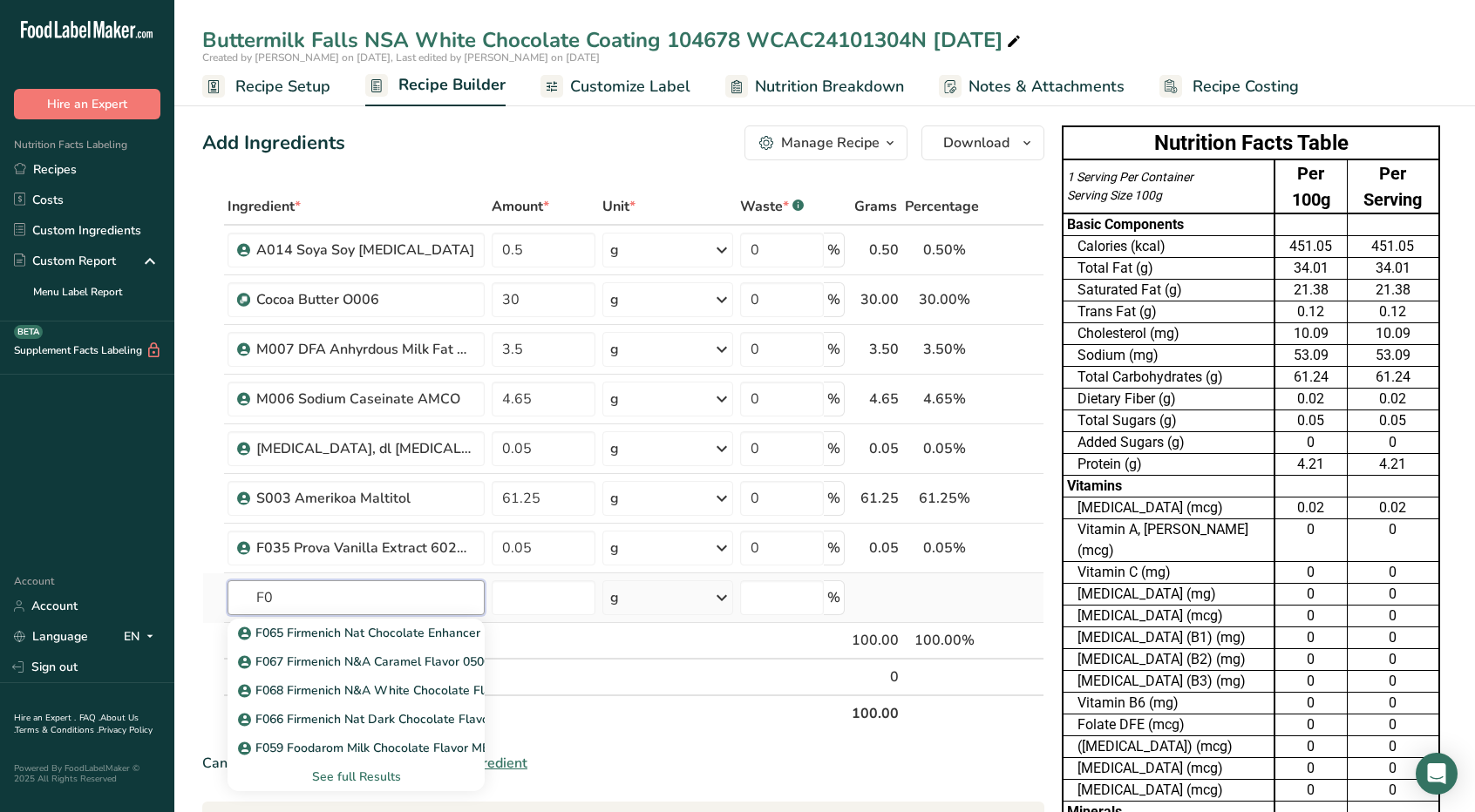 type on "F" 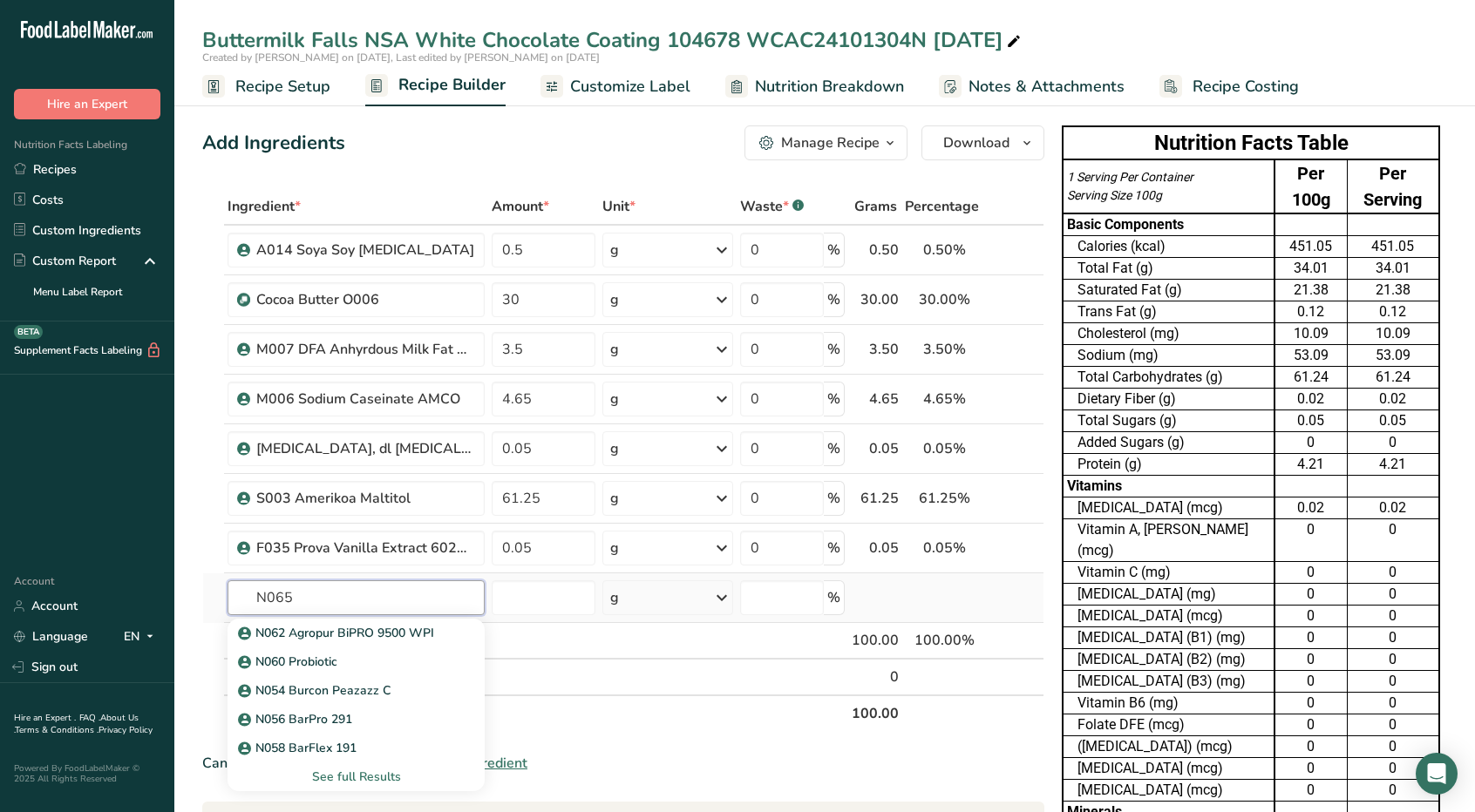 type on "N065" 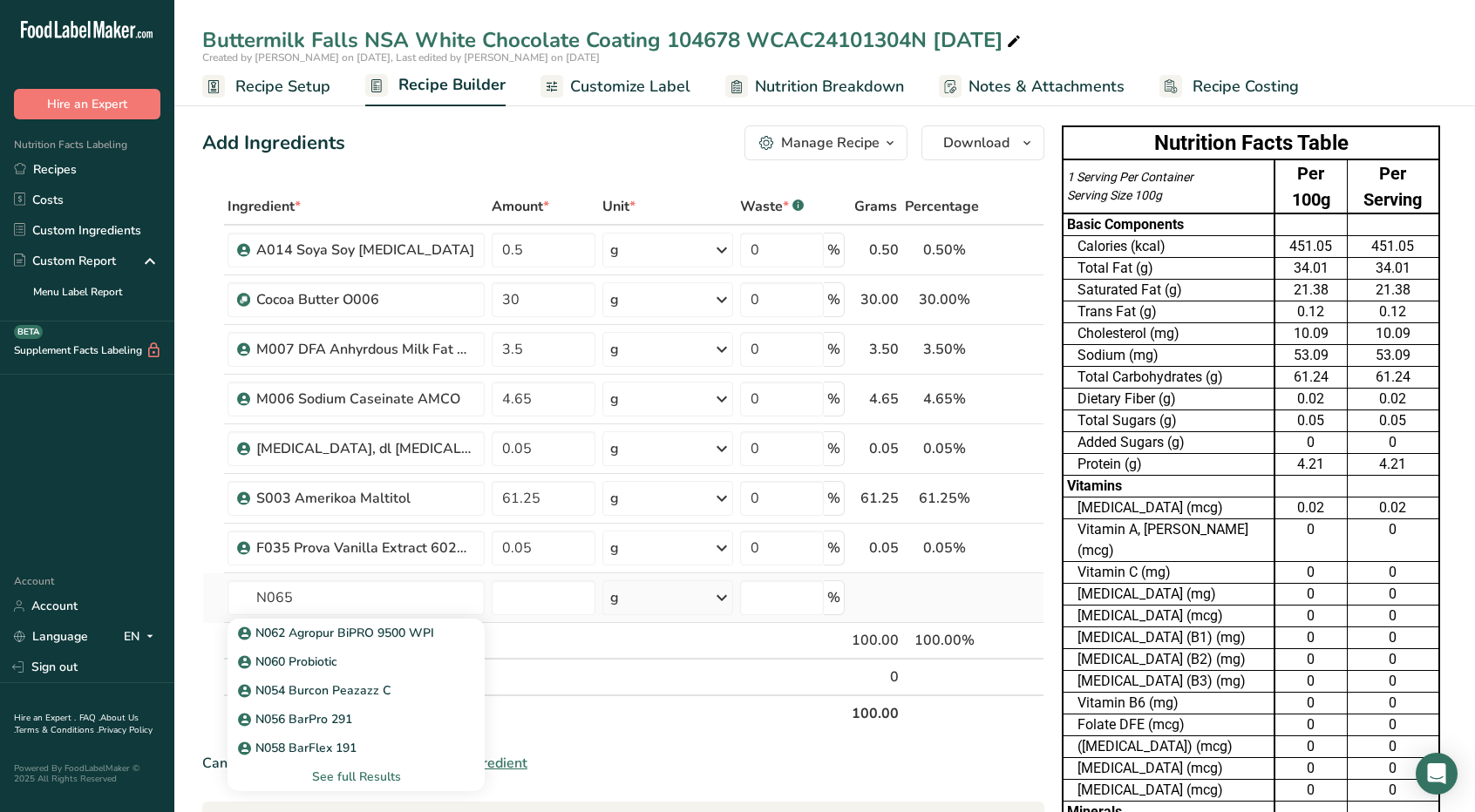 type 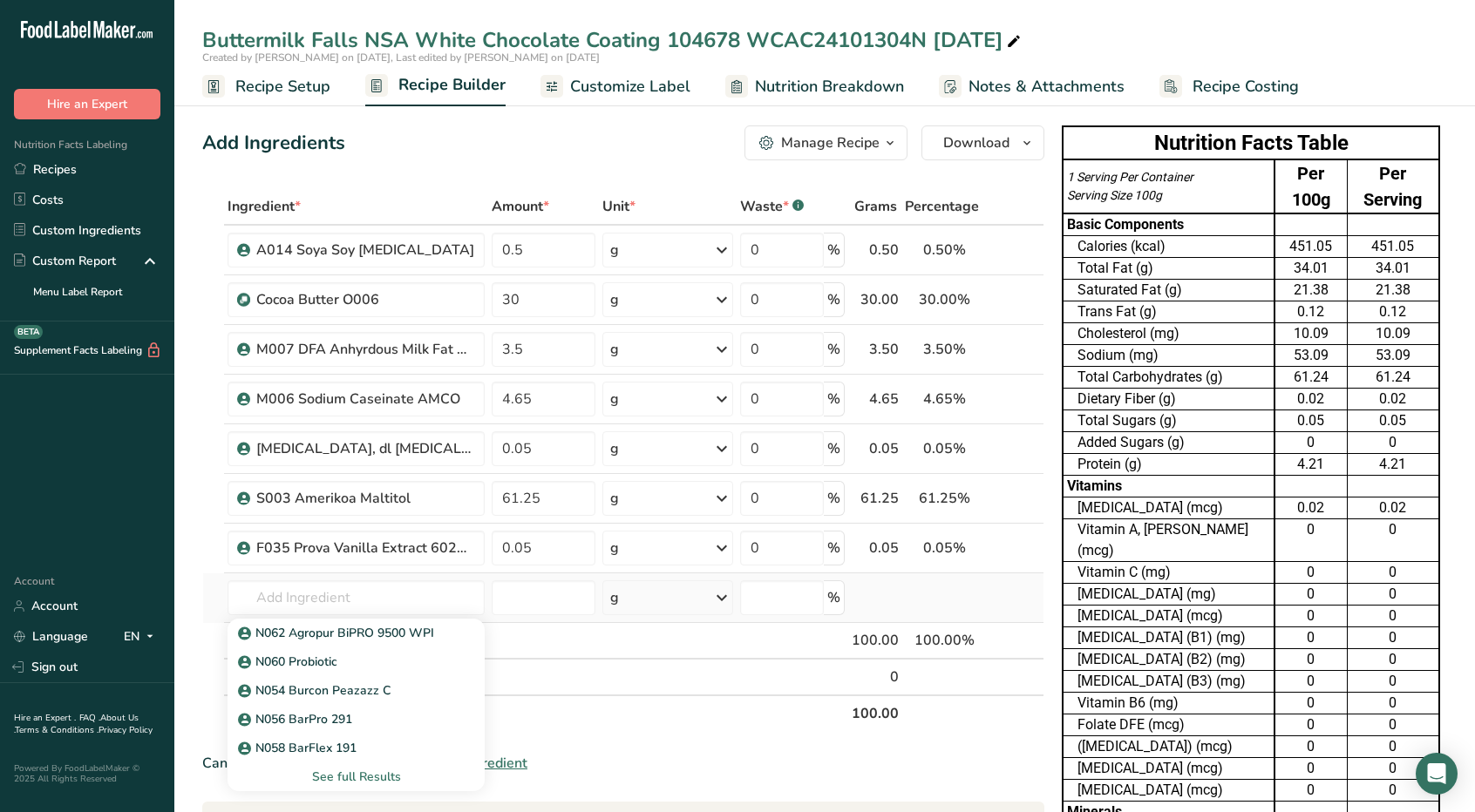 click on "See full Results" at bounding box center [356, 776] 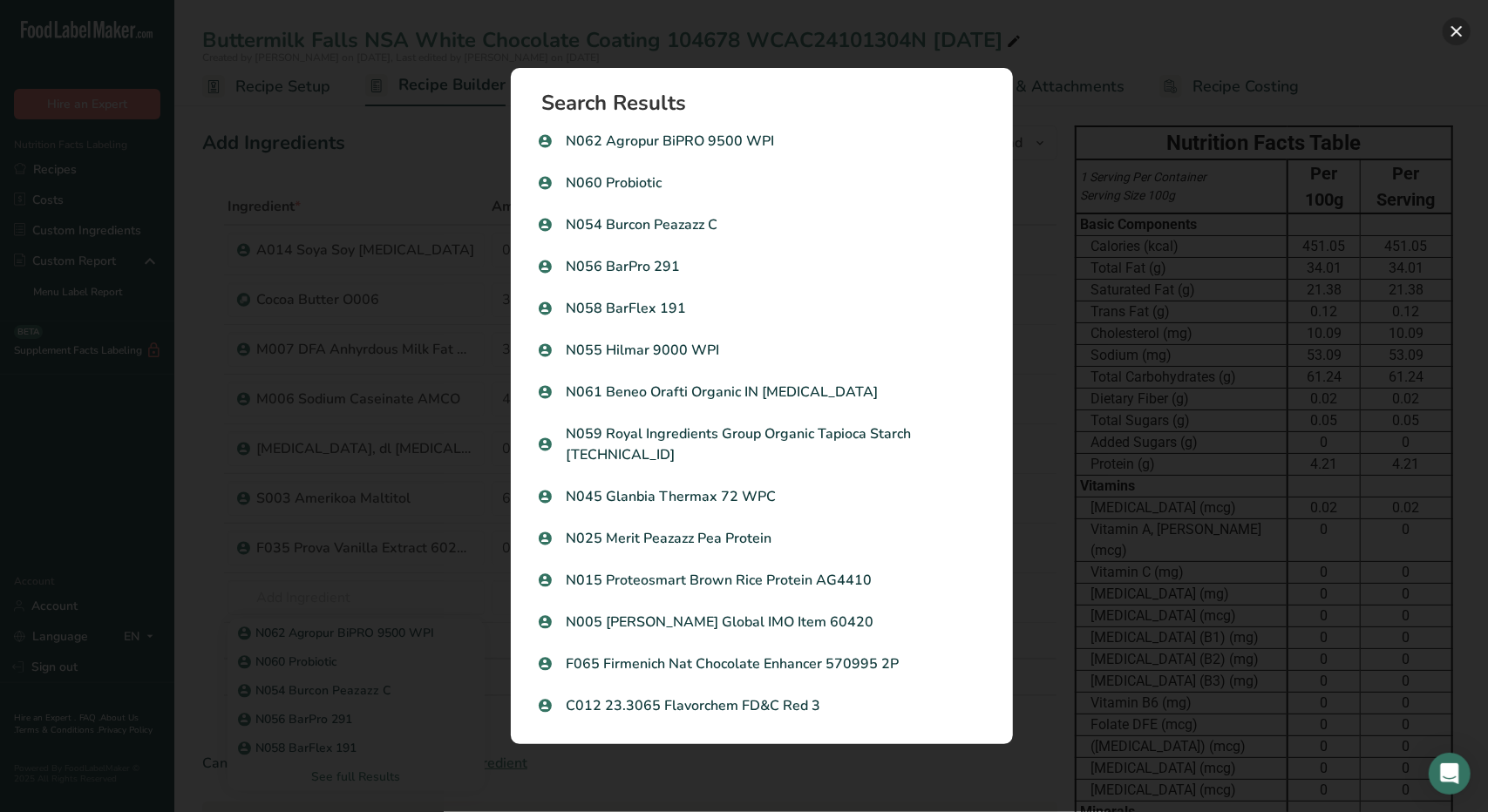 click at bounding box center (1457, 31) 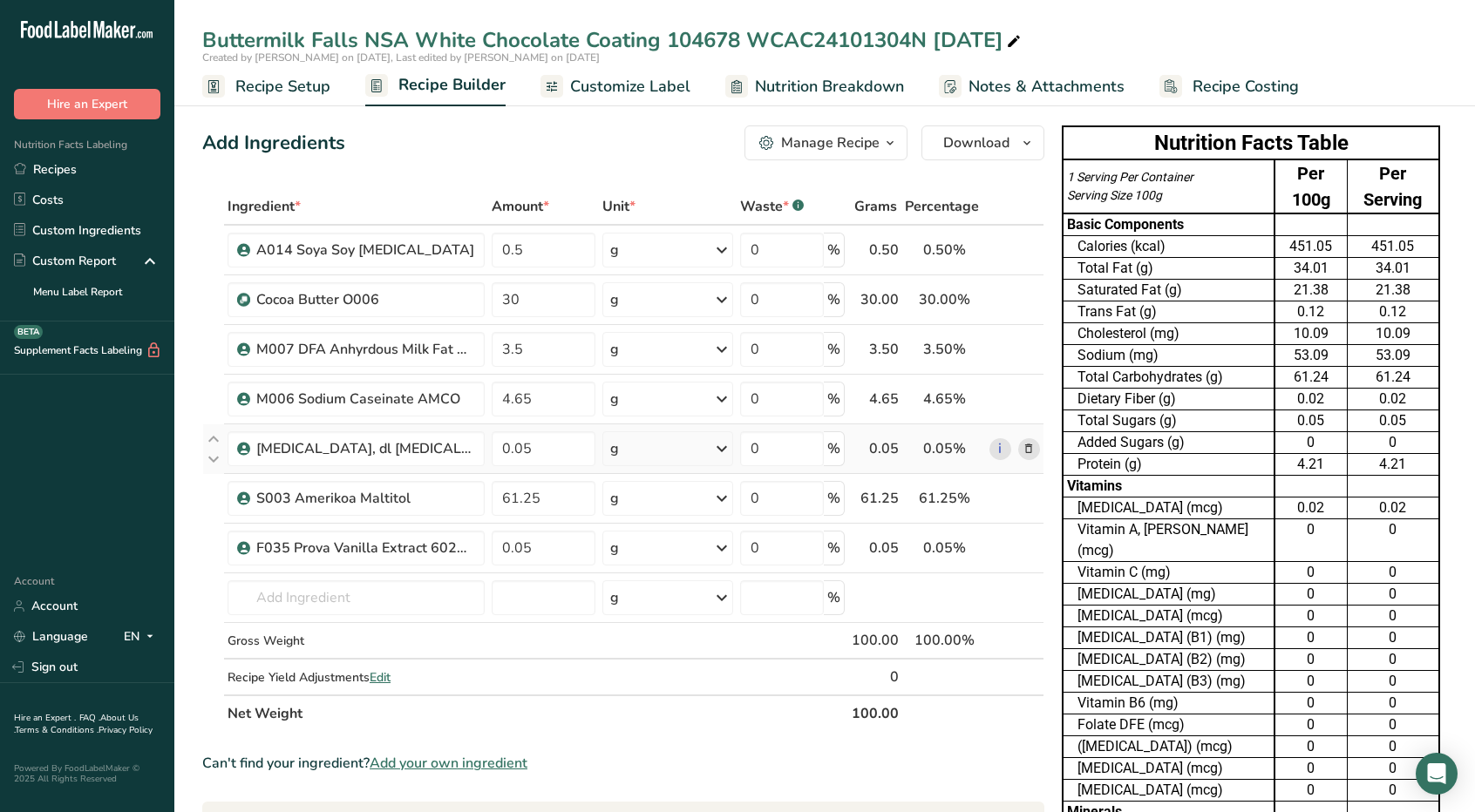 click at bounding box center [1029, 449] 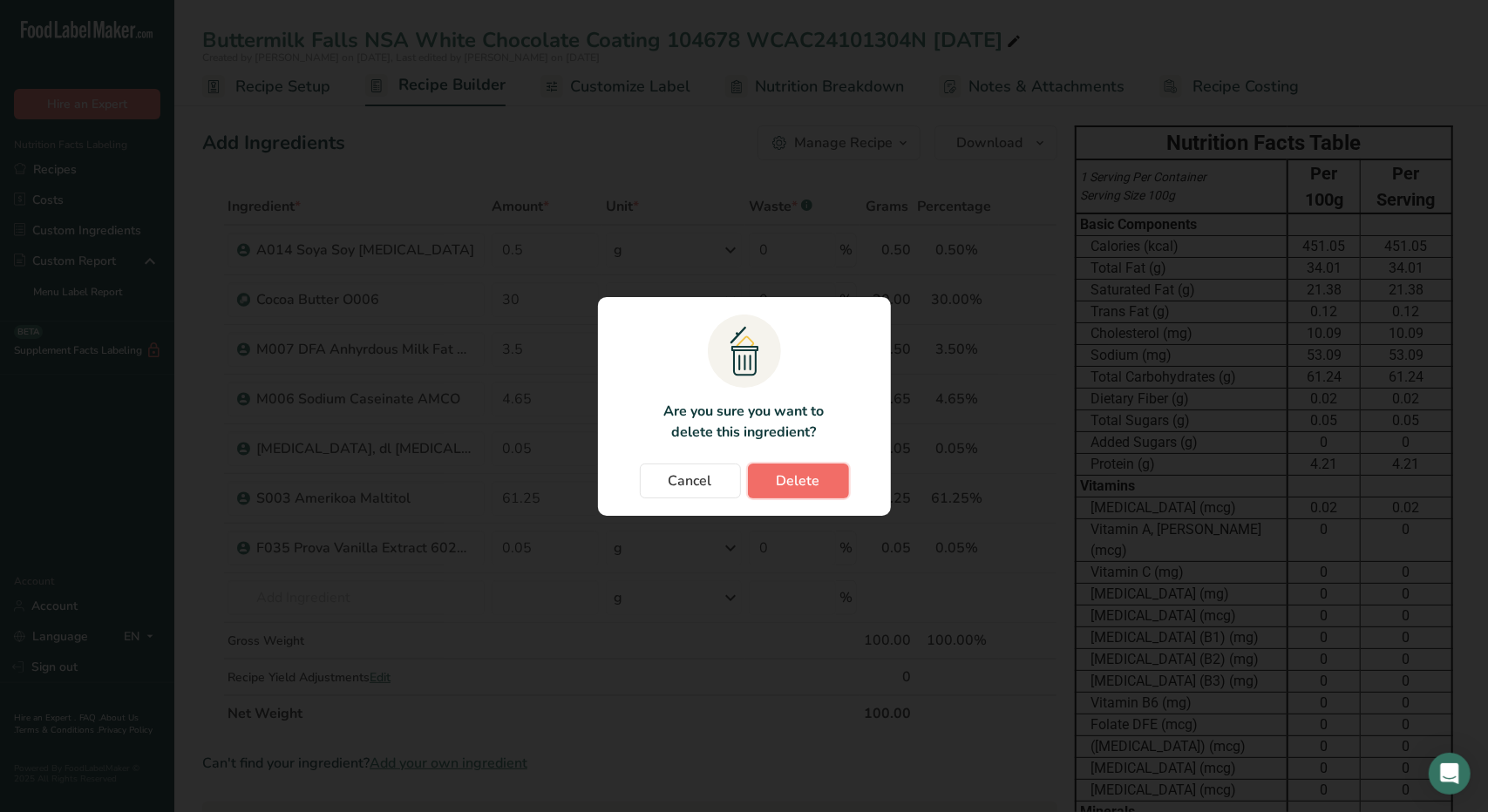 click on "Delete" at bounding box center (798, 481) 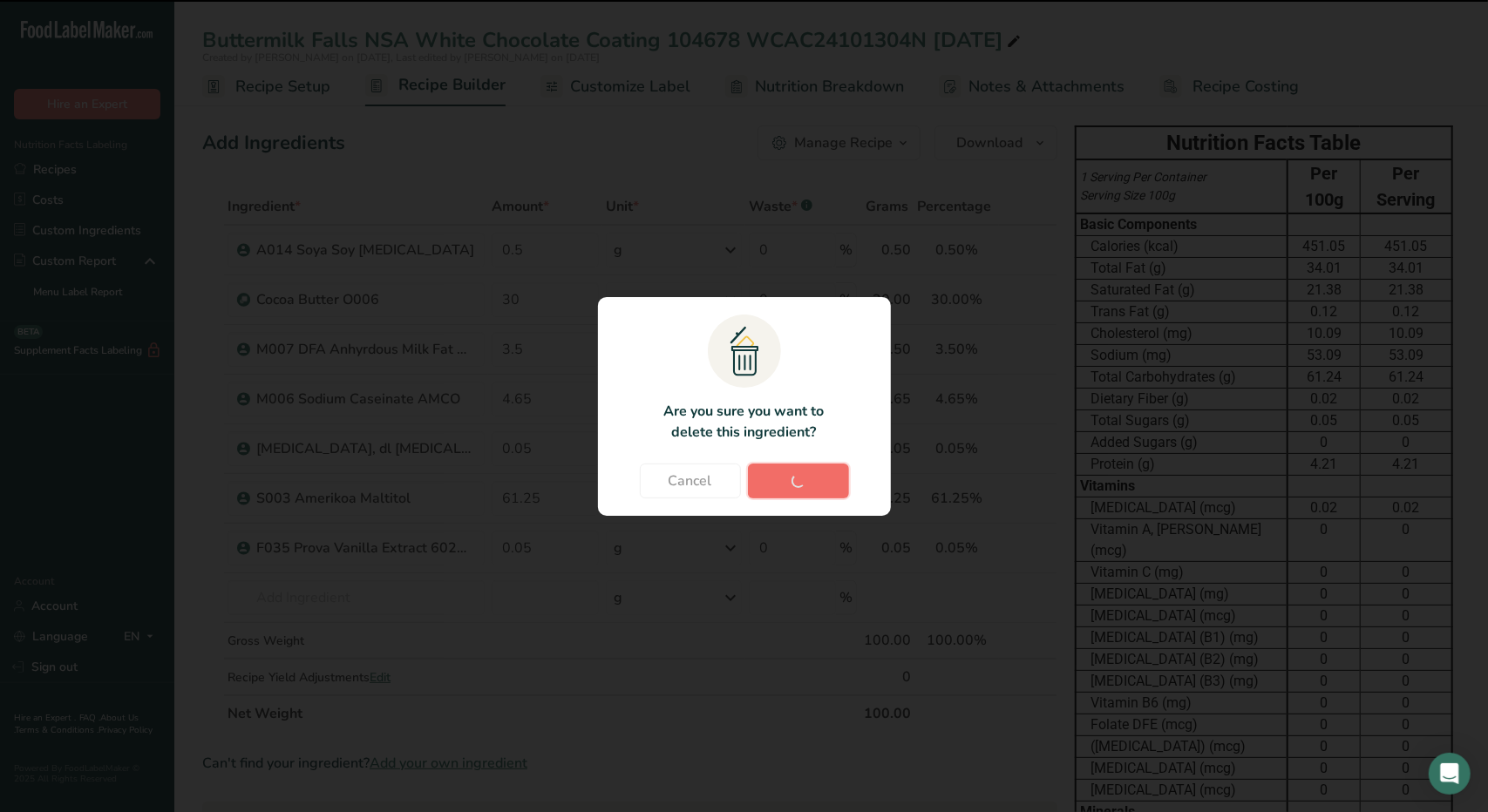 type on "61.25" 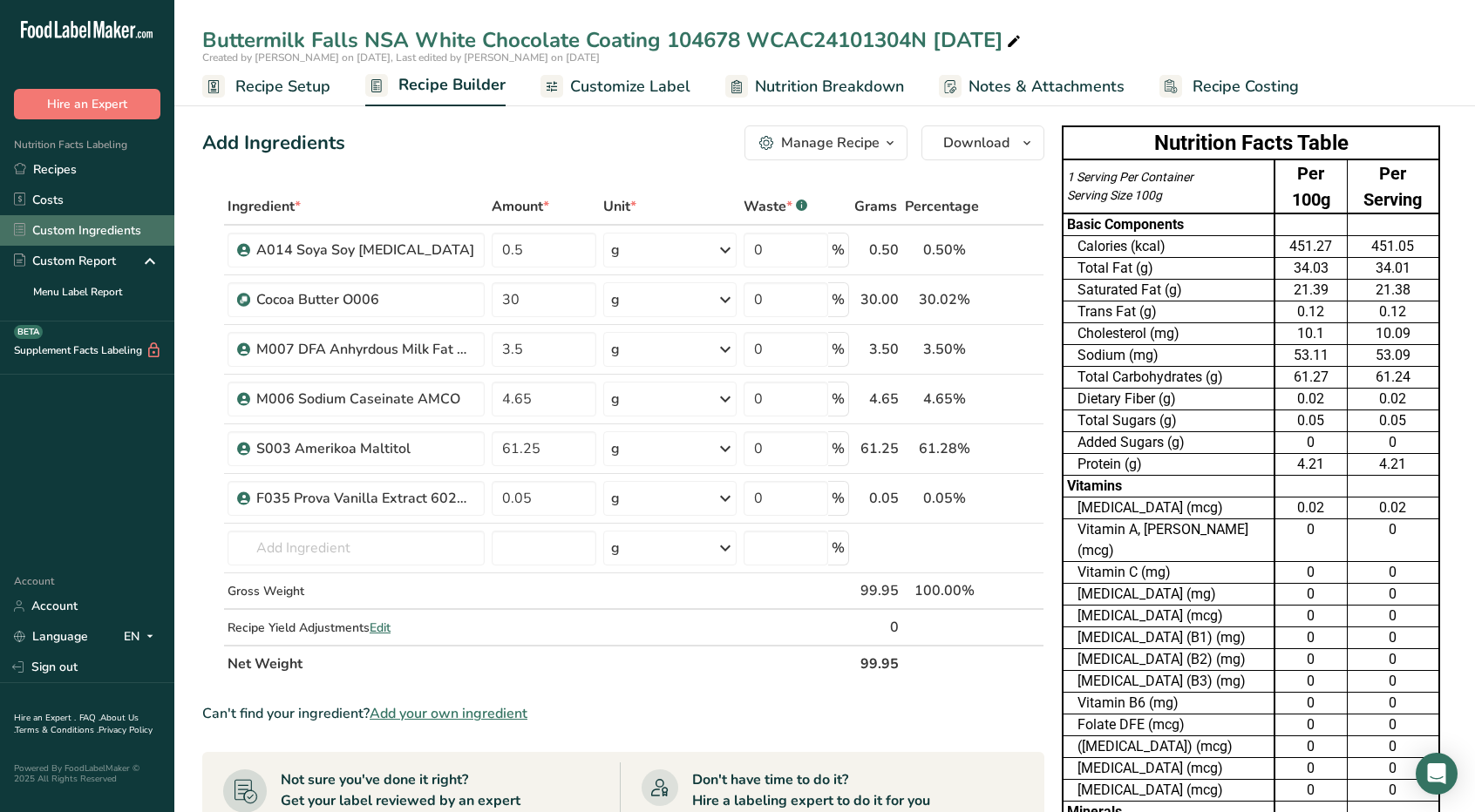 click on "Custom Ingredients" at bounding box center (87, 230) 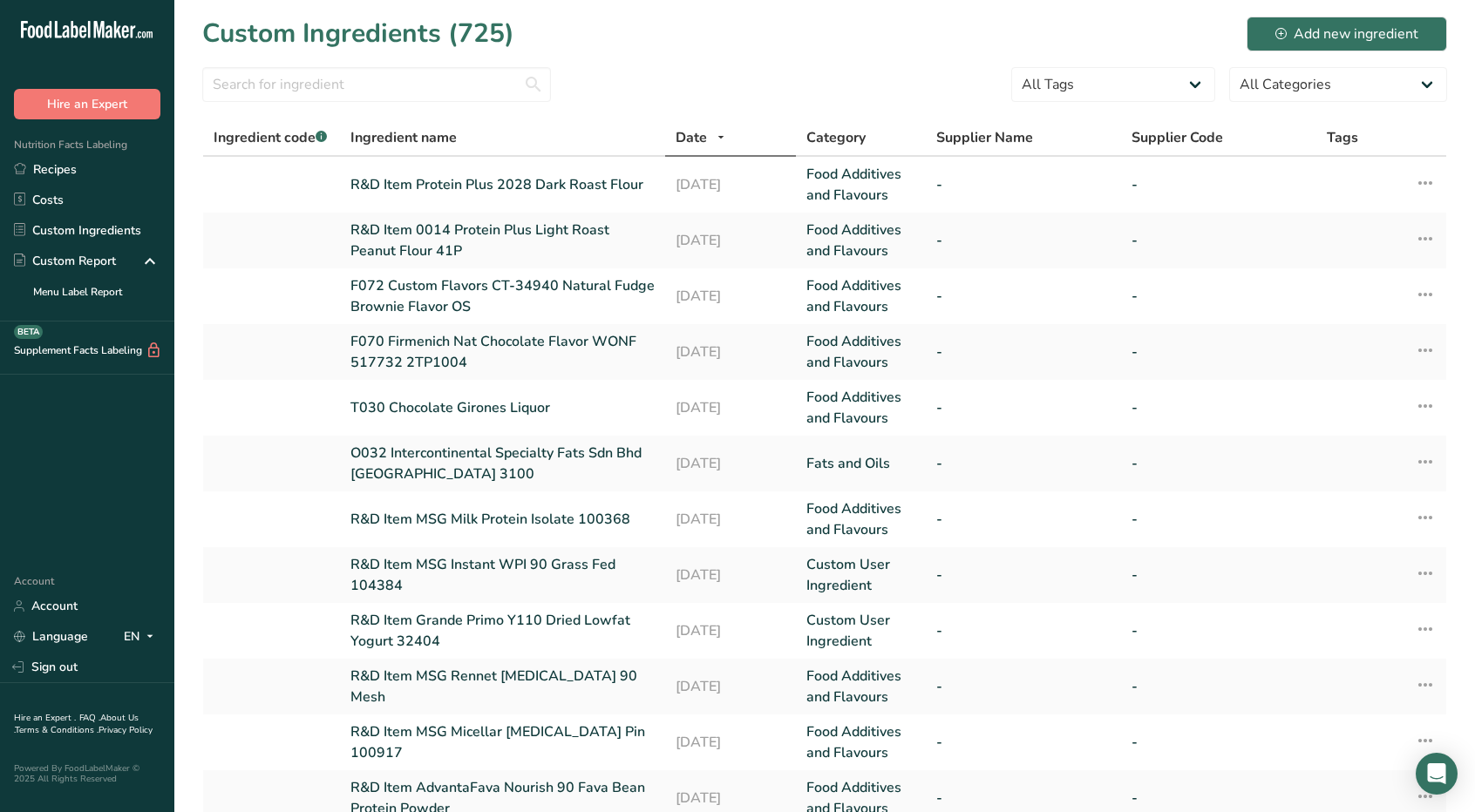 click on "All Tags
Source of Antioxidants
Prebiotic Effect
Source of Omega 3
Plant-based Protein
Dairy free
Gluten free
Vegan
Vegetarian
Soy free
Source of Healthy Fats
Source of B-Vitamins
Organic
Organic Certified
Non-GMO
Kosher Pareve
Kosher Dairy
Halal
No Synthetic Additives
Clean Label
Bio-Engineered
Keto Friendly
All Categories
Baby Foods" at bounding box center [825, 90] 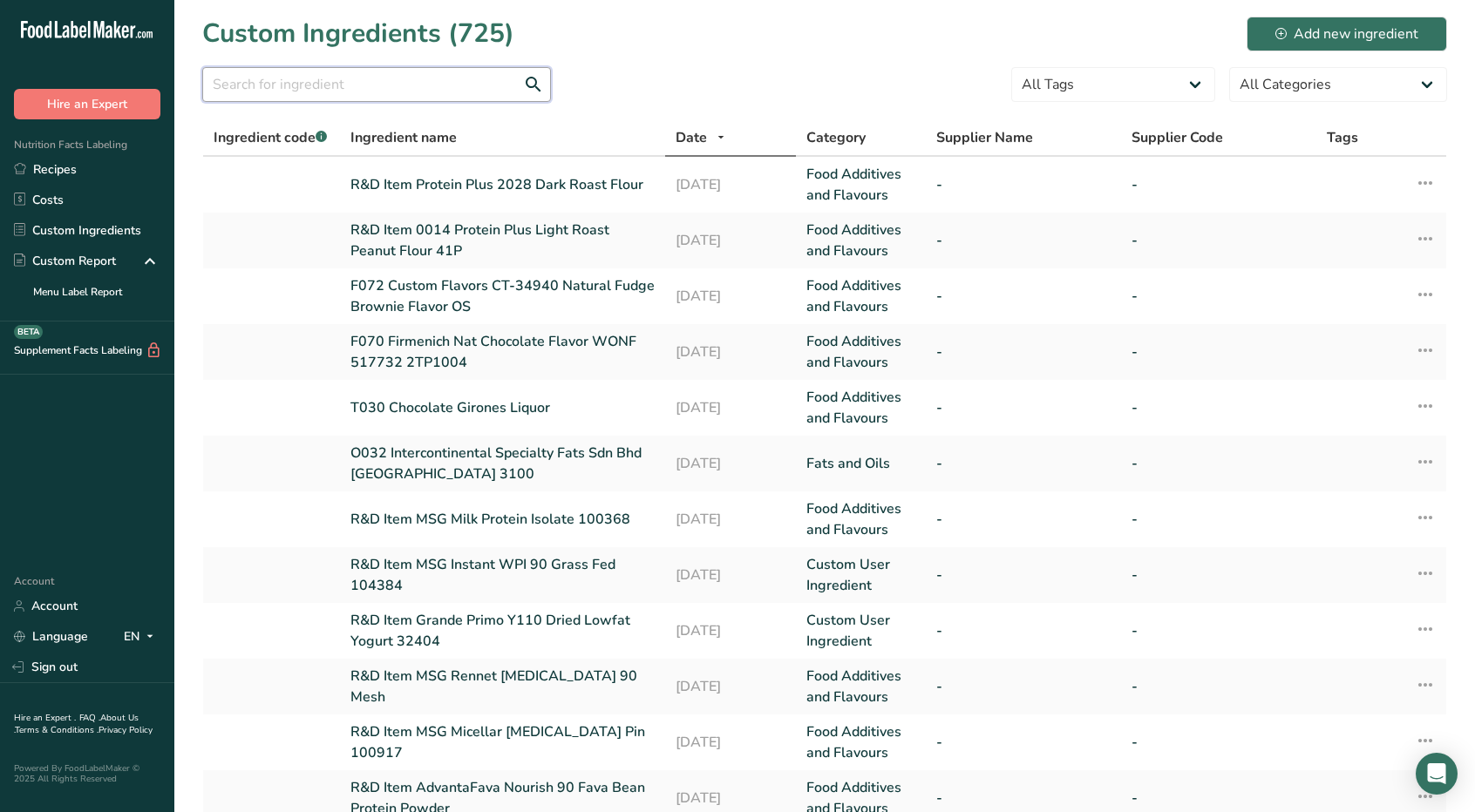 click at bounding box center [377, 85] 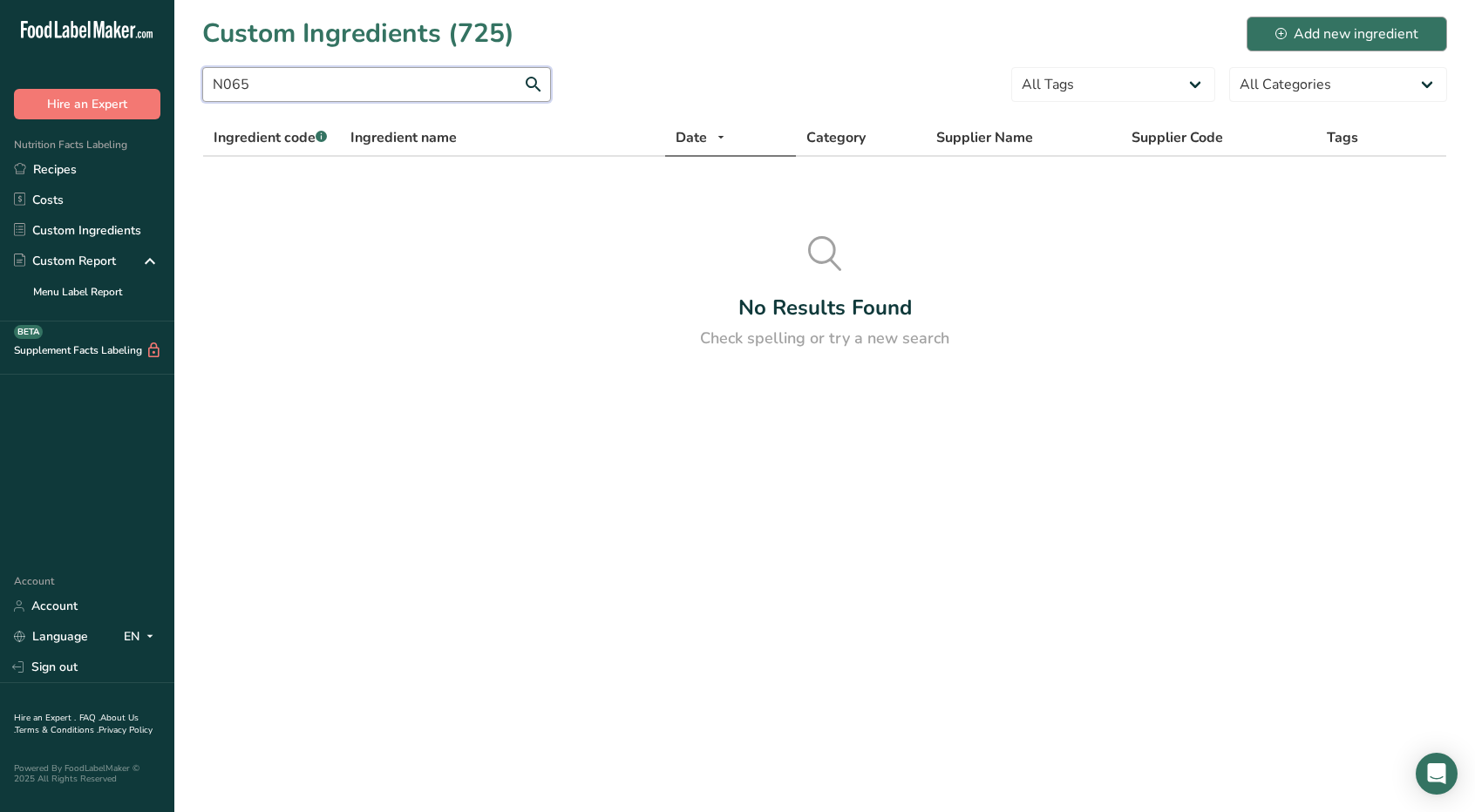 type on "N065" 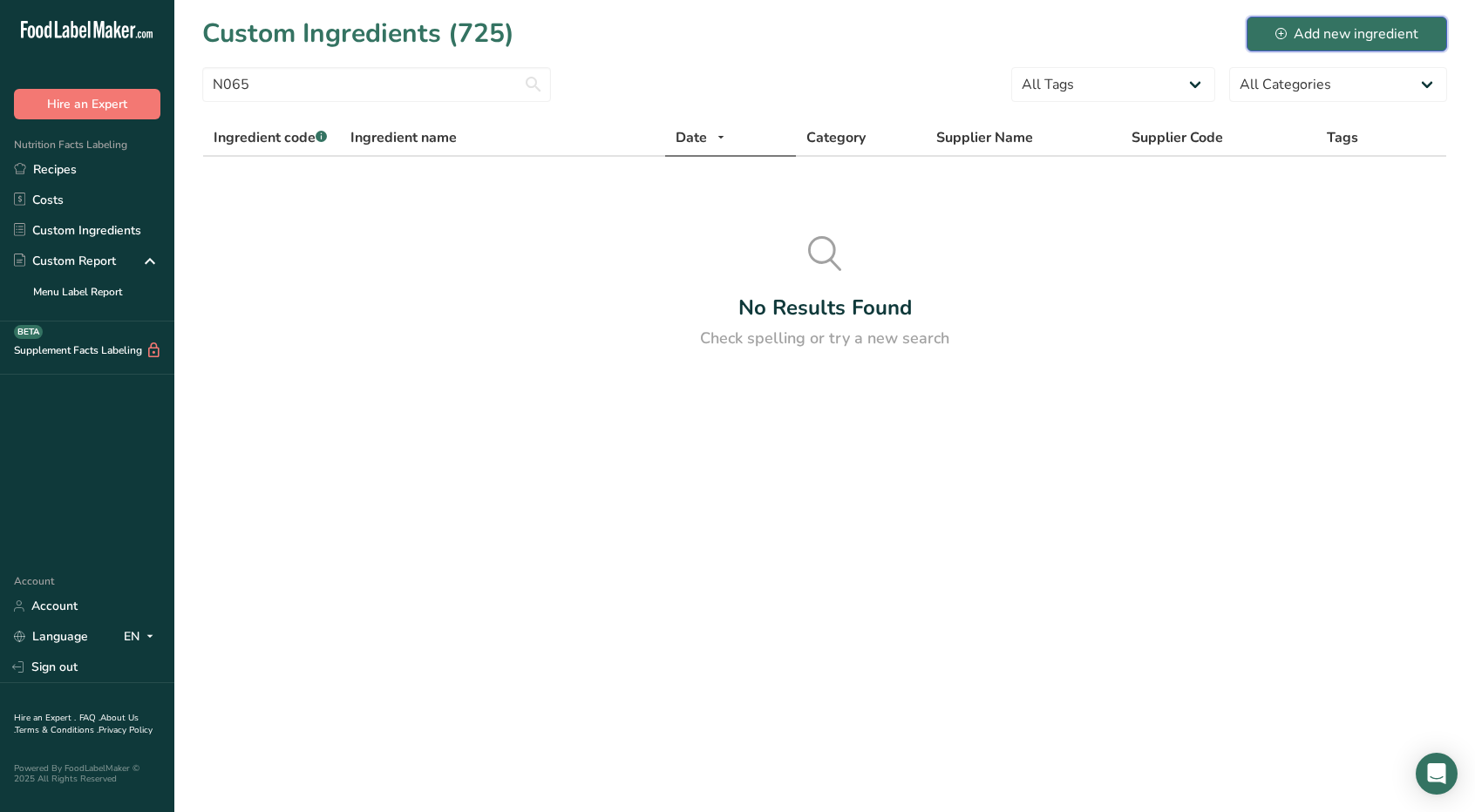 click on "Add new ingredient" at bounding box center (1347, 34) 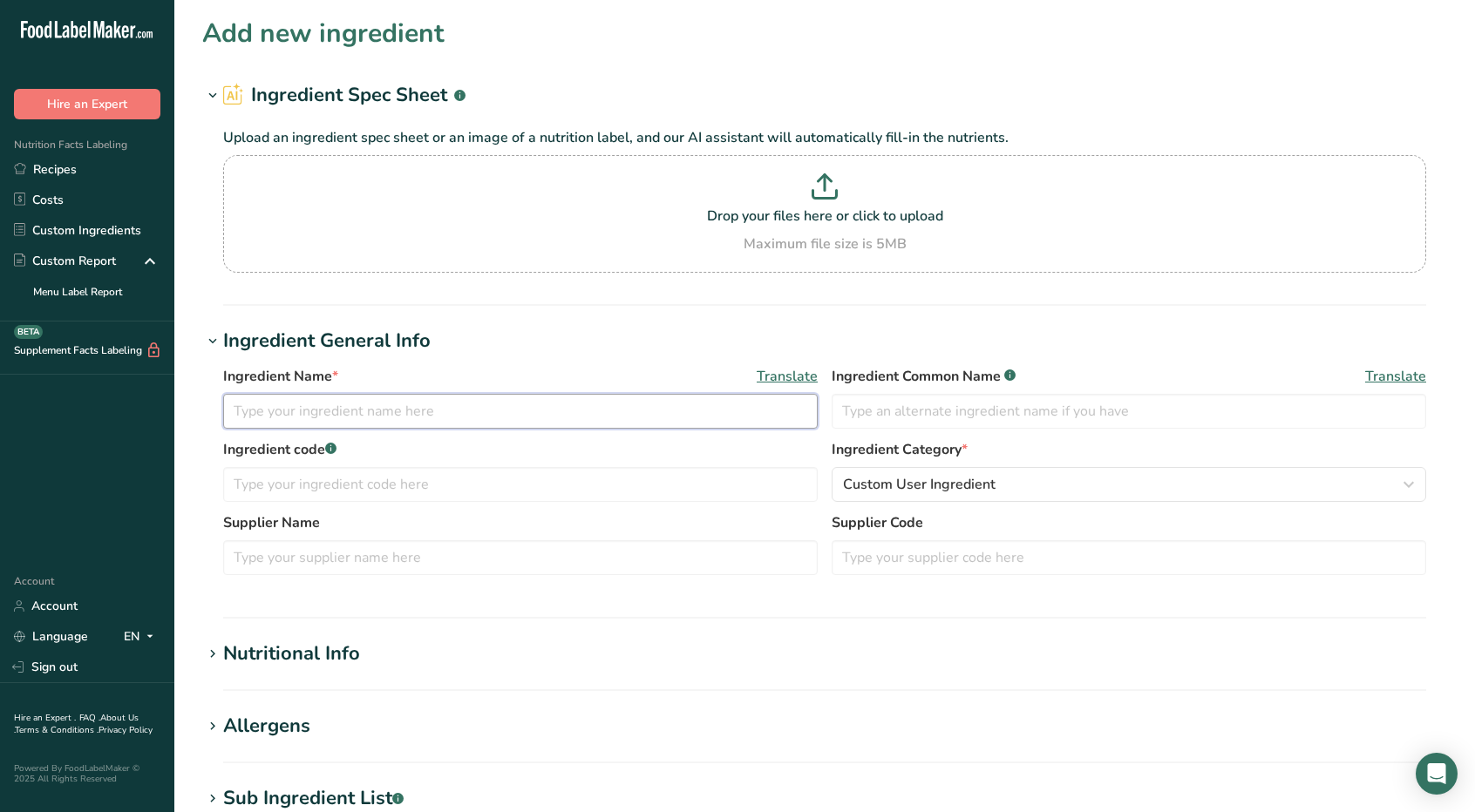 click at bounding box center [520, 411] 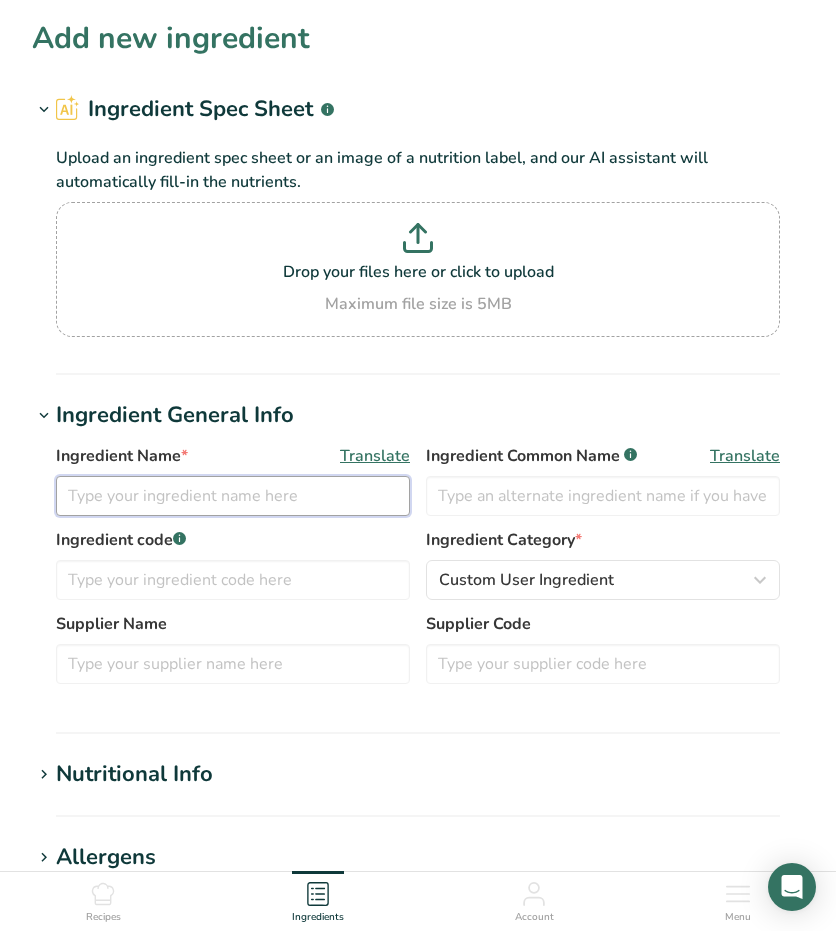 click at bounding box center (233, 496) 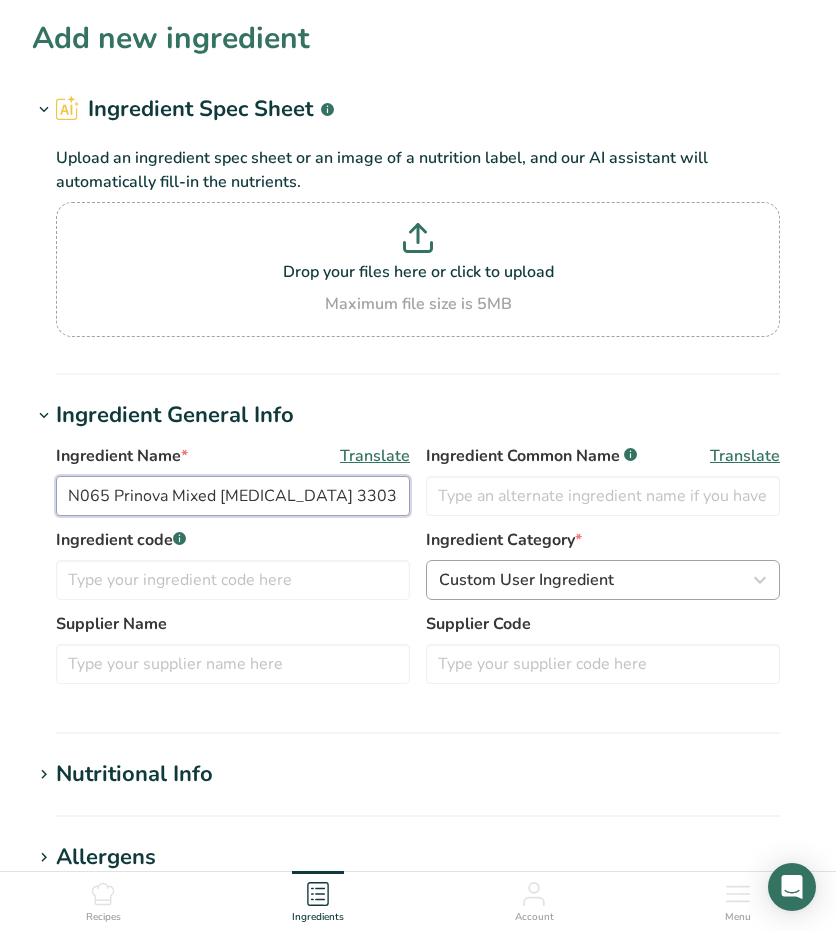 type on "N065 Prinova Mixed [MEDICAL_DATA] 33034" 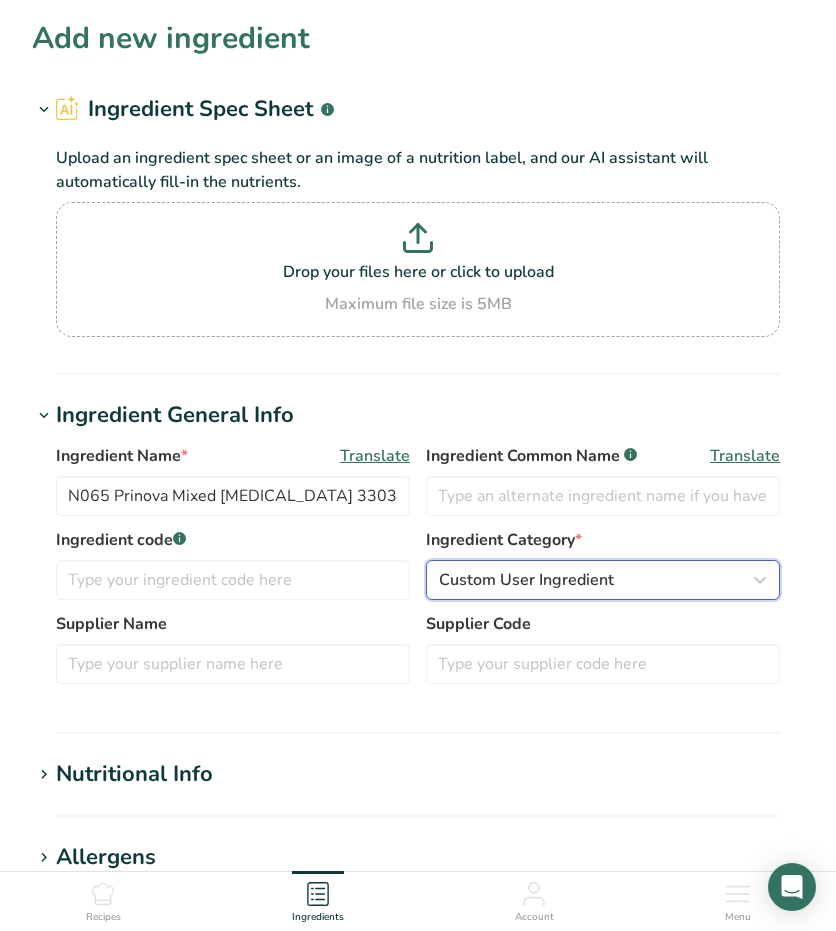 click on "Custom User Ingredient" at bounding box center (526, 580) 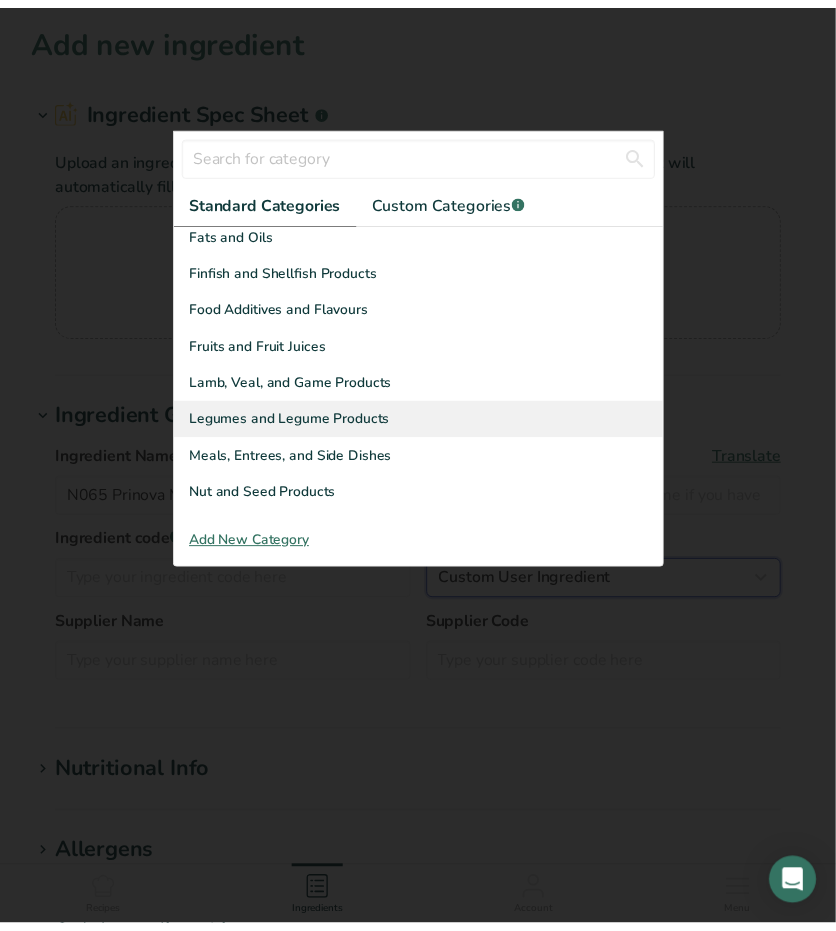 scroll, scrollTop: 372, scrollLeft: 0, axis: vertical 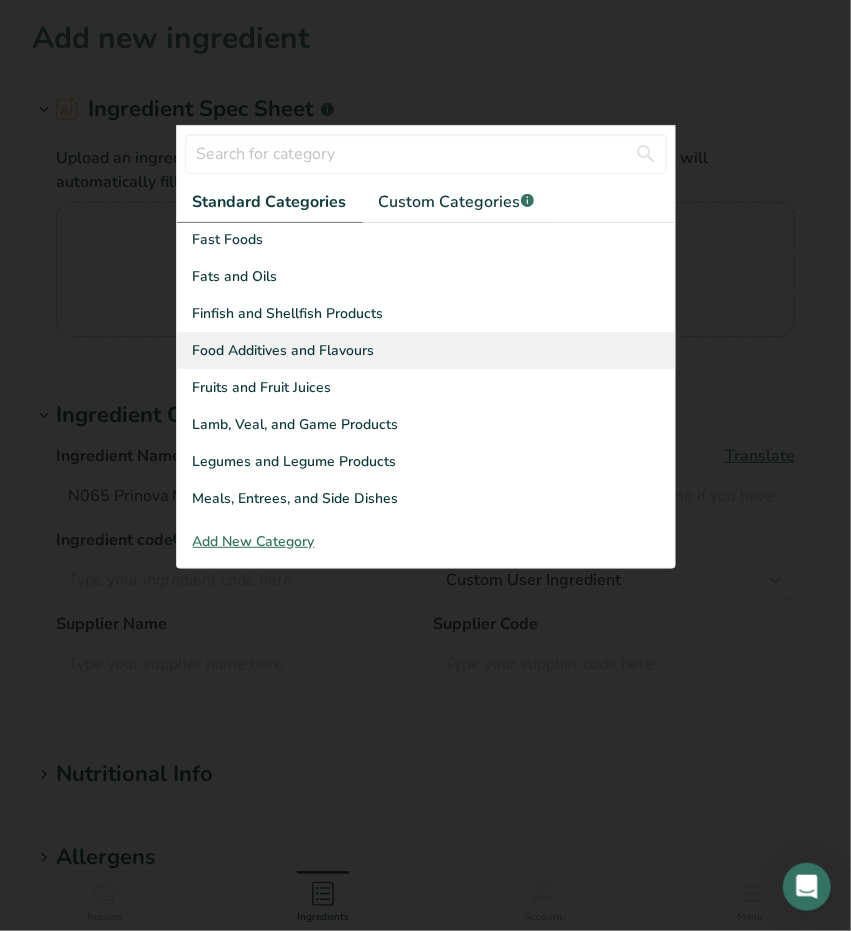 click on "Food Additives and Flavours" at bounding box center (284, 350) 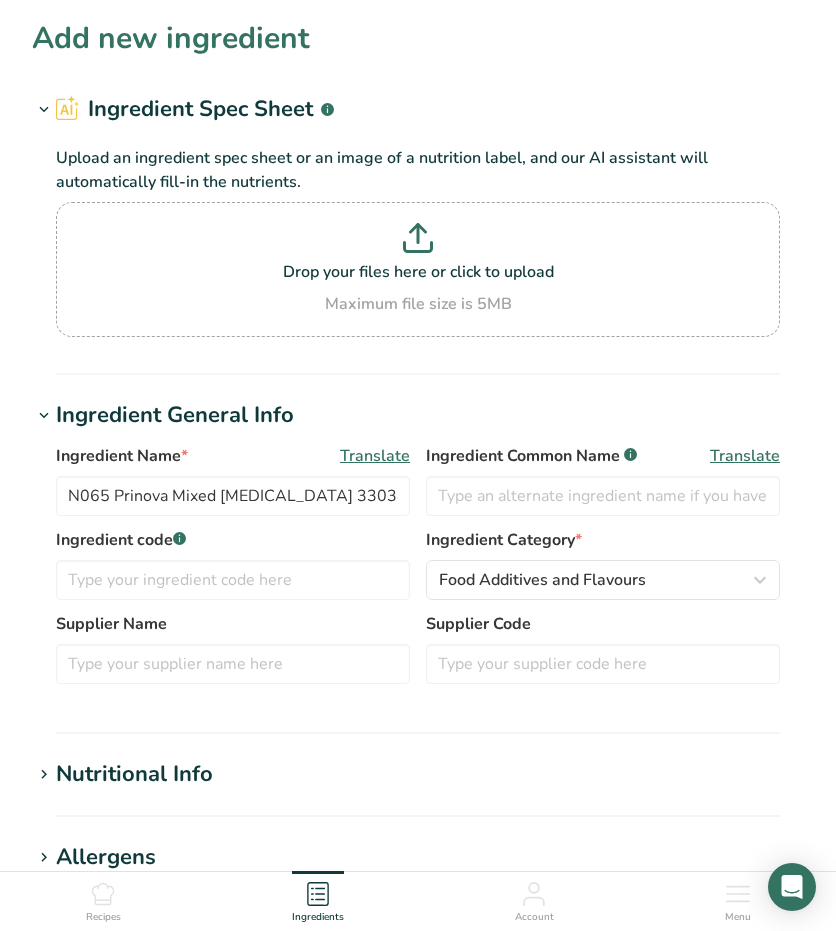 scroll, scrollTop: 300, scrollLeft: 0, axis: vertical 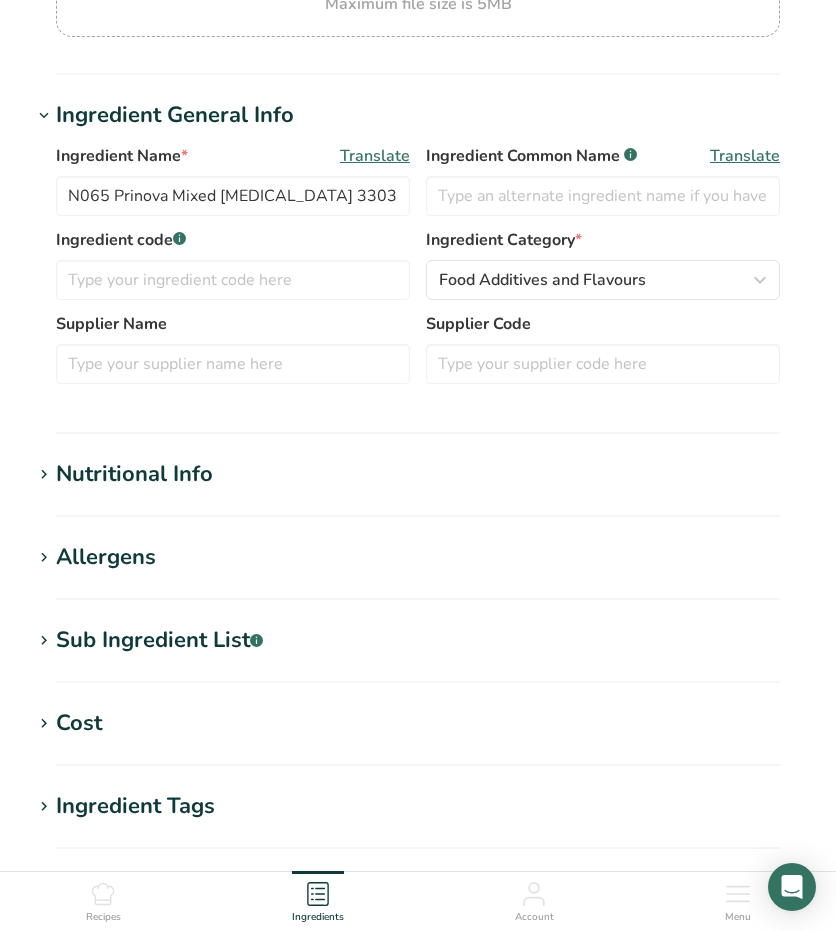 click at bounding box center [44, 475] 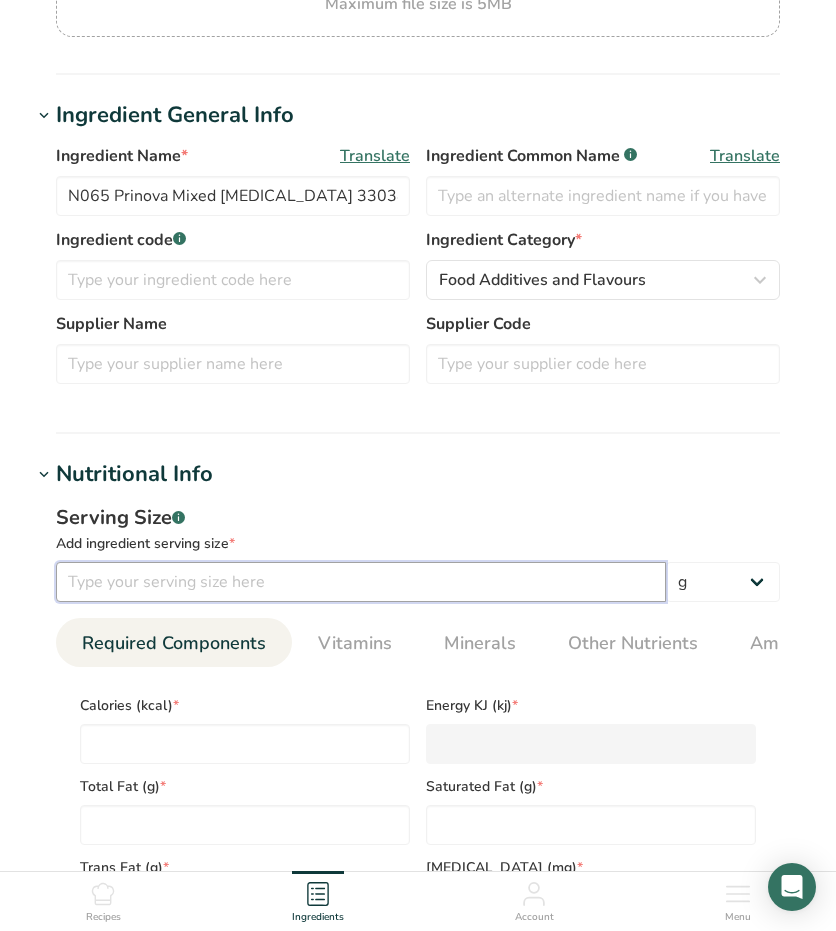 click at bounding box center (361, 582) 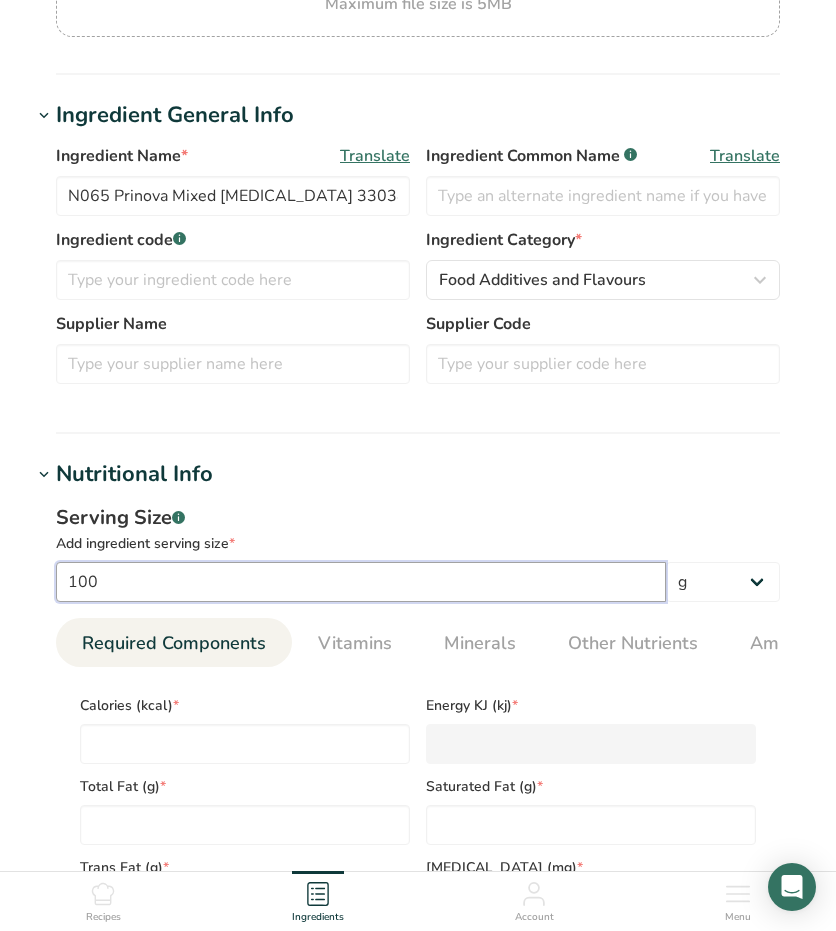 type on "100" 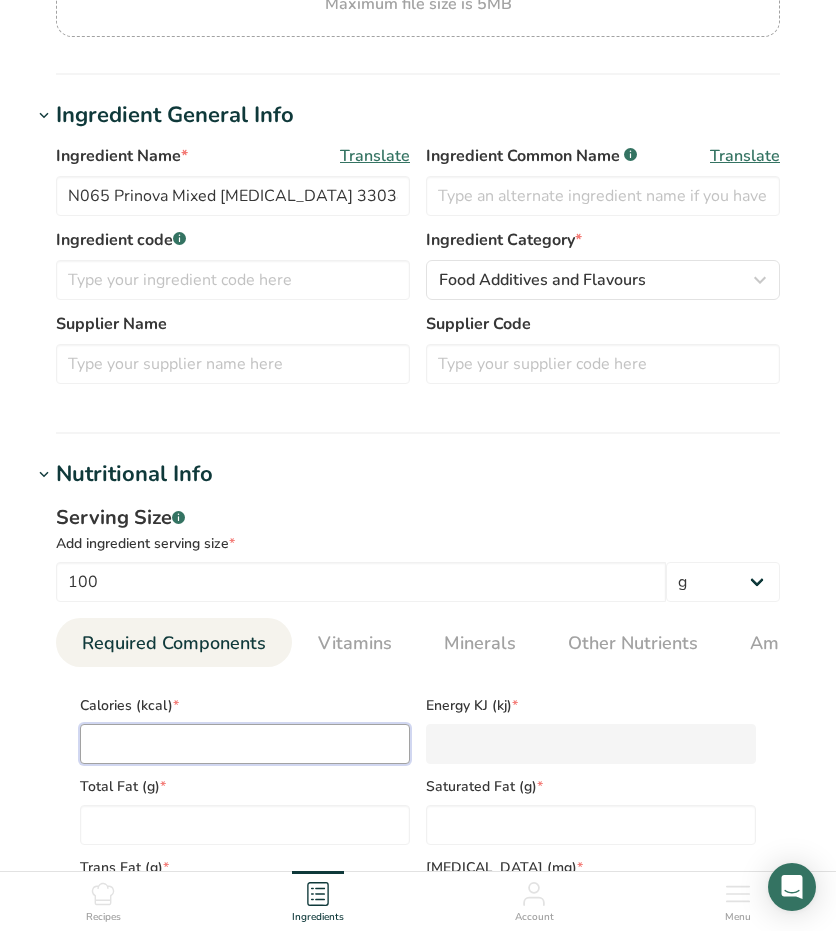 click at bounding box center (245, 744) 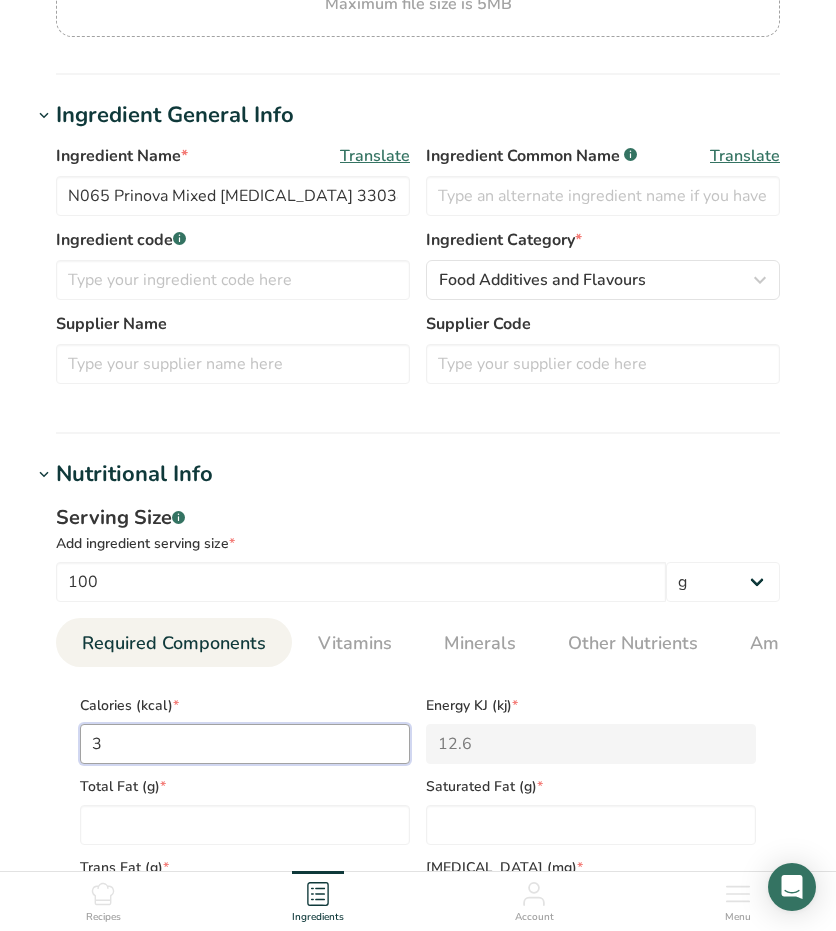 type on "39" 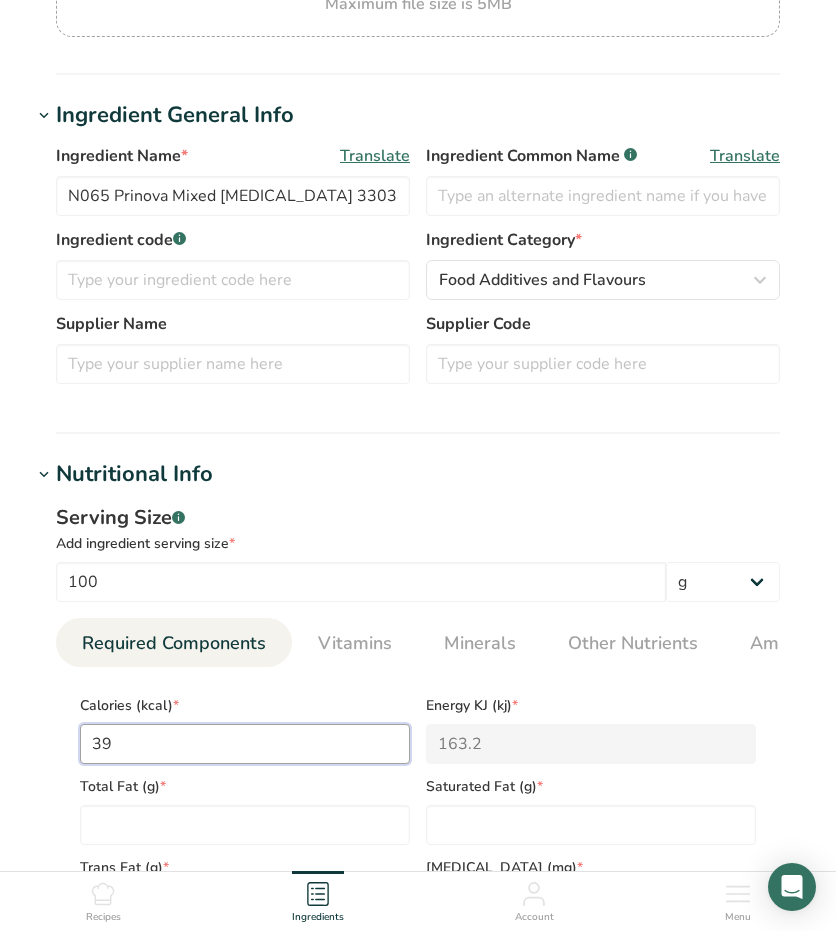 type on "39.9" 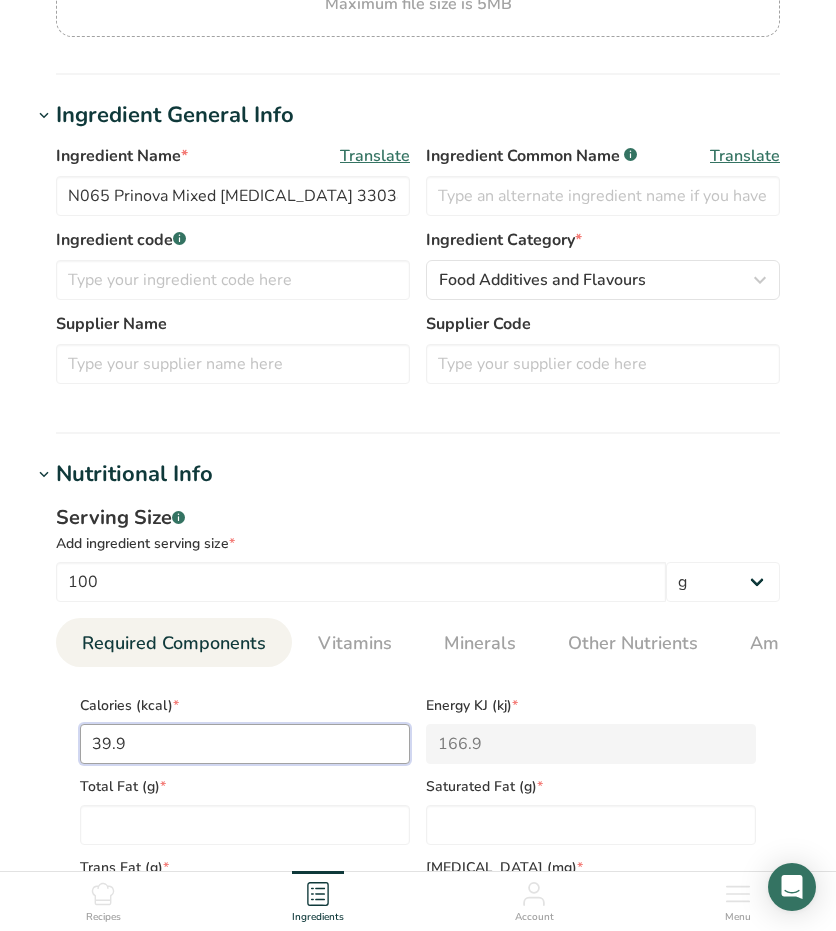 type on "39.9" 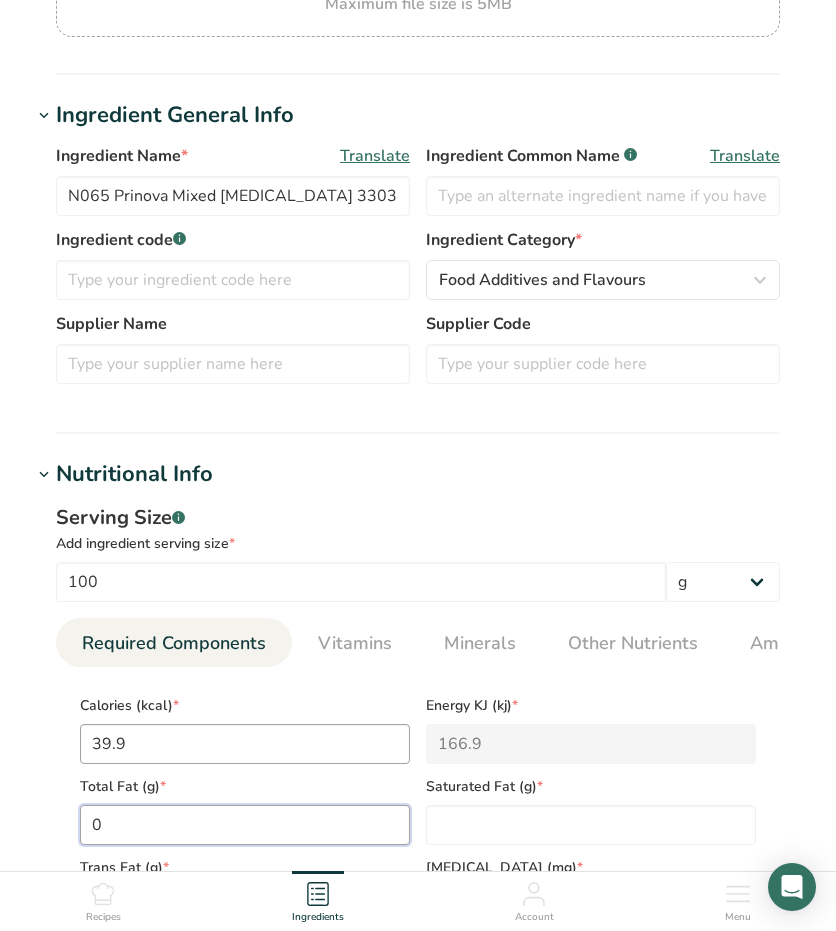 type on "0" 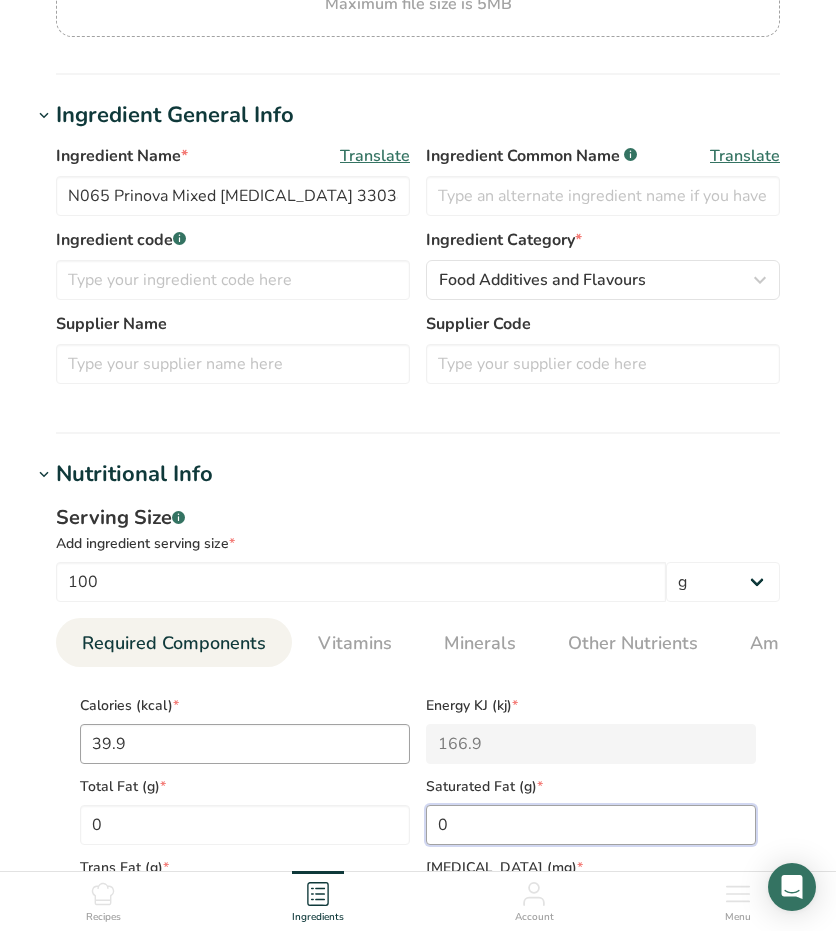 type on "0" 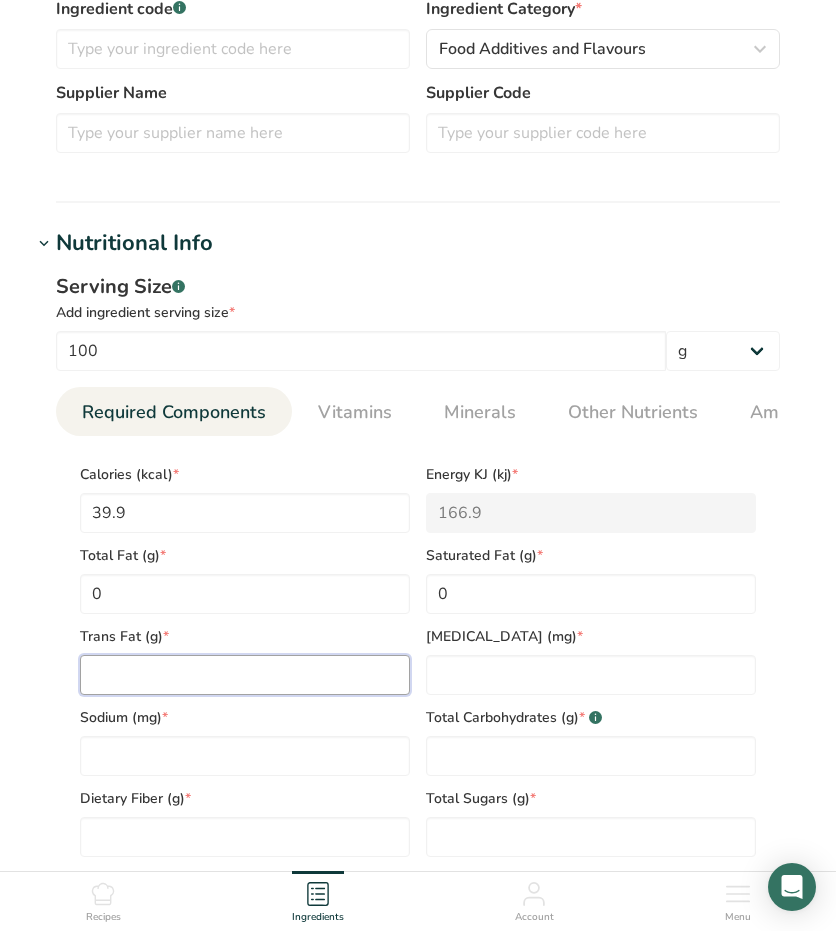 scroll, scrollTop: 900, scrollLeft: 0, axis: vertical 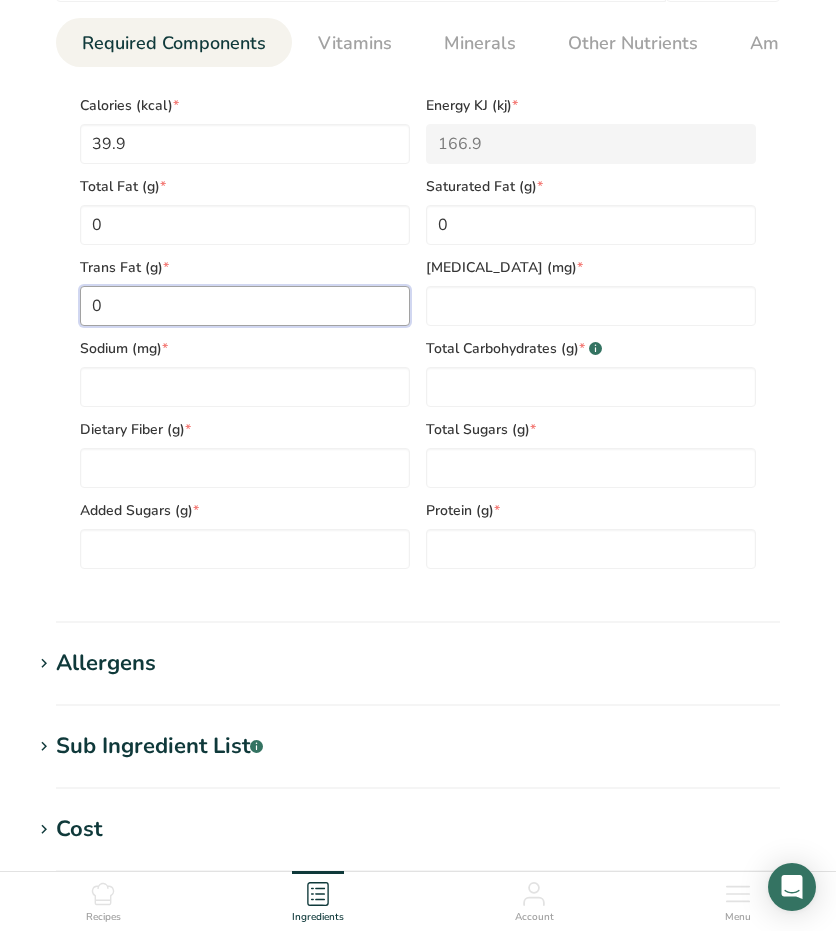 type on "0" 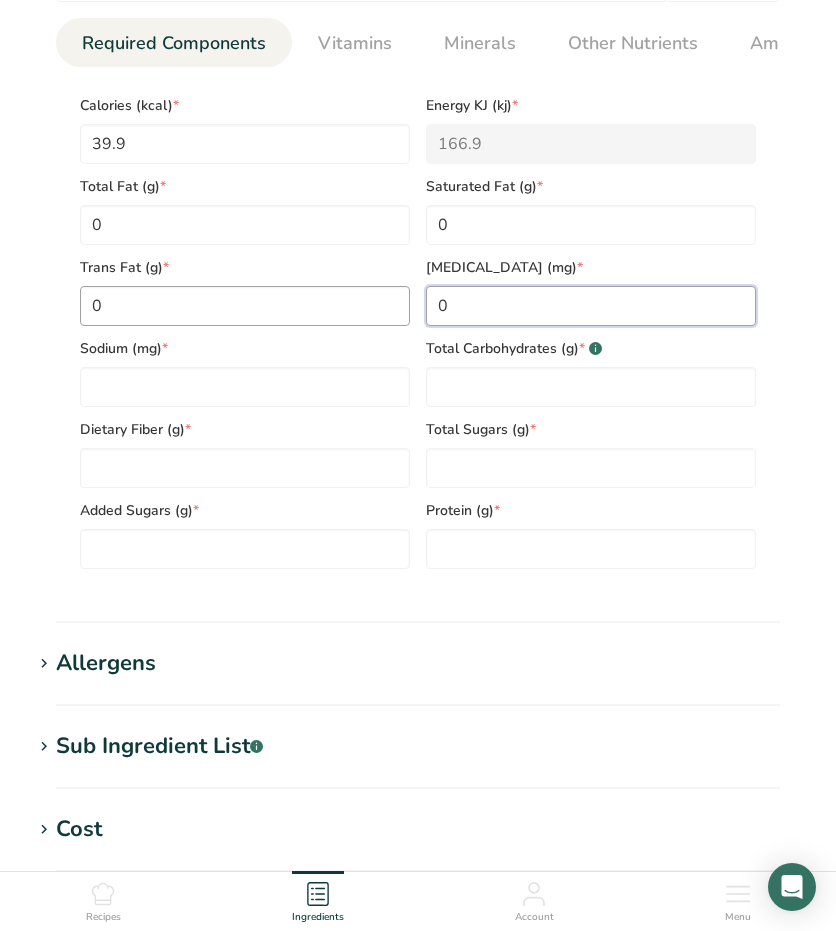 type on "0" 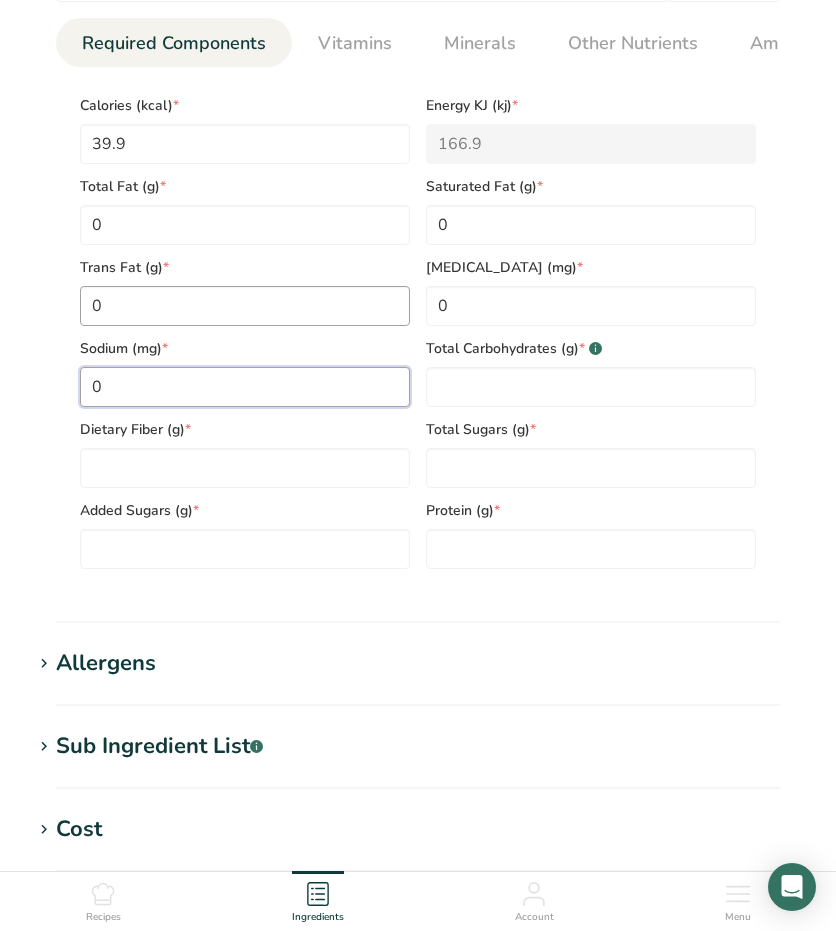 type on "0" 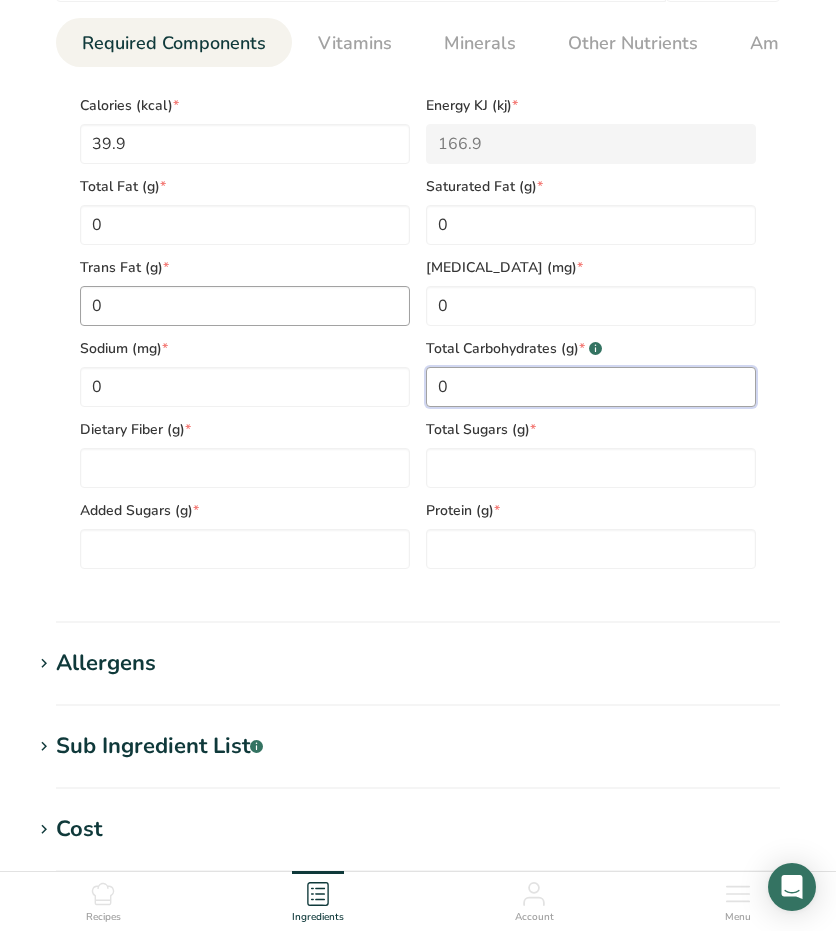 type on "0" 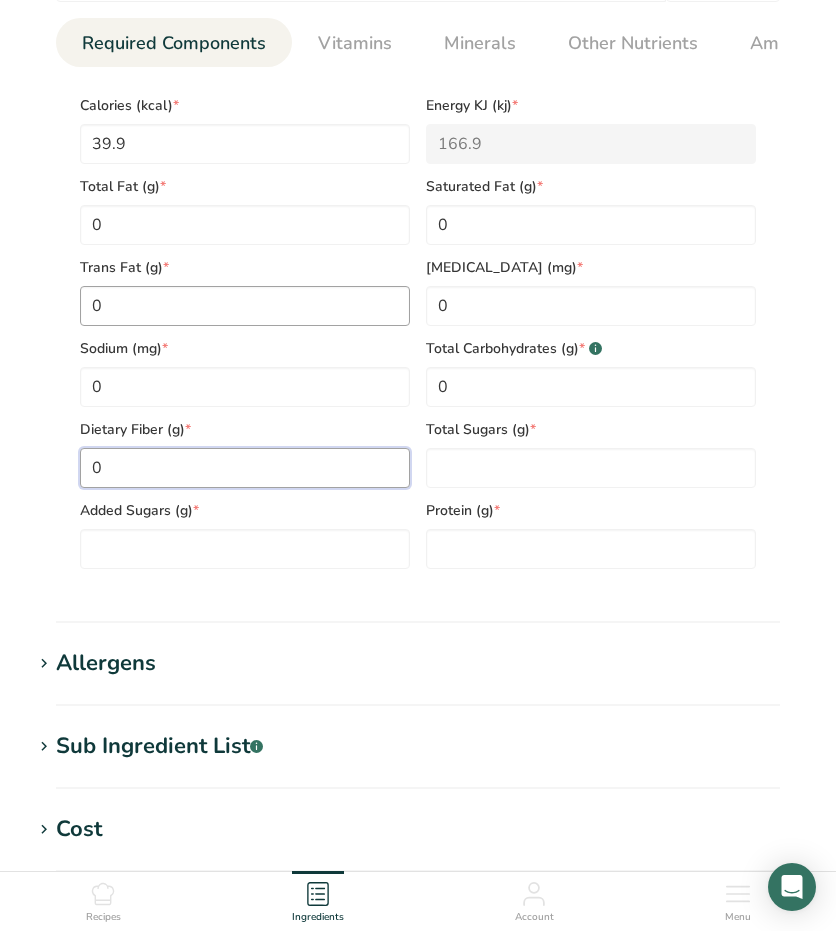 type on "0" 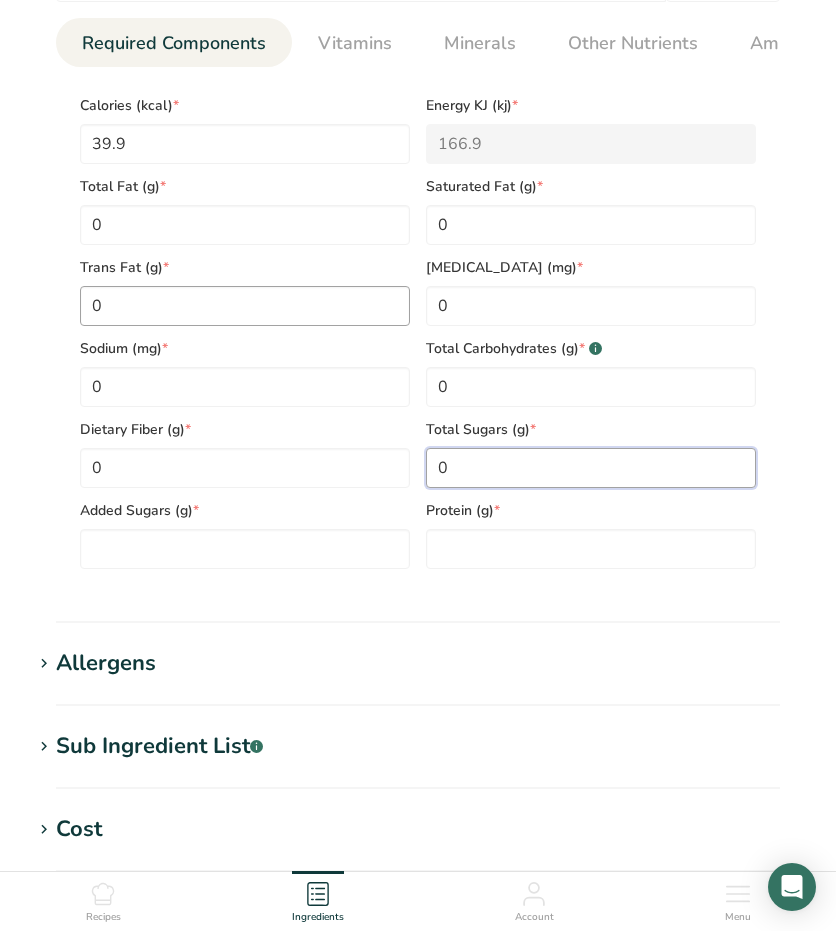 type on "0" 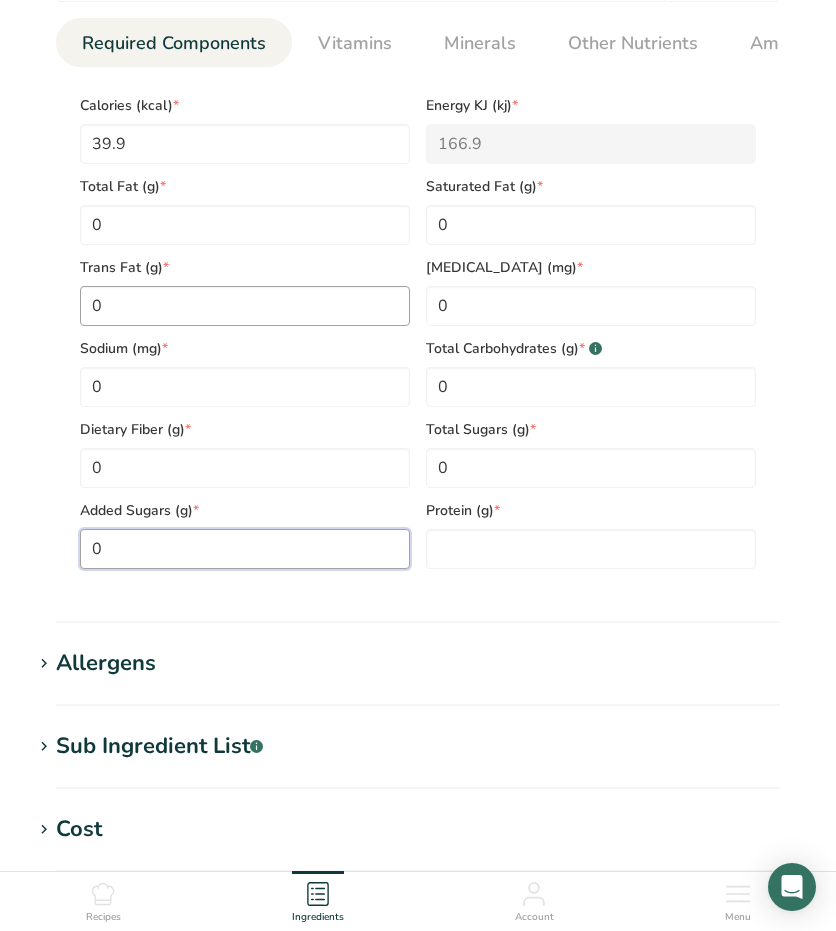 type on "0" 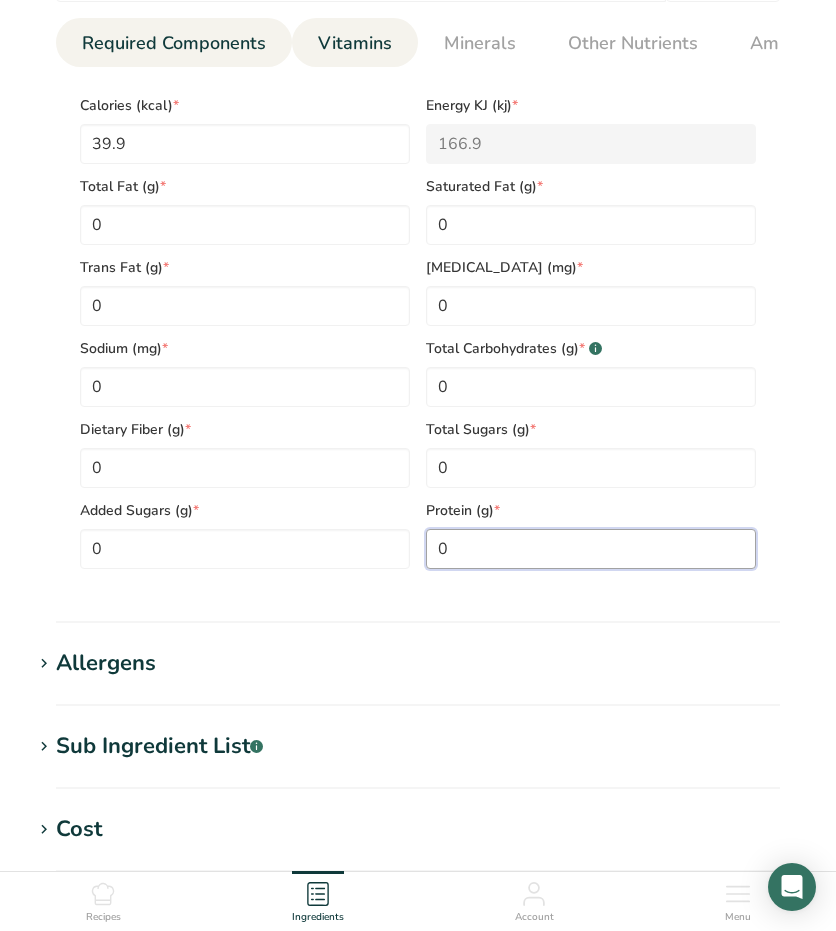 type on "0" 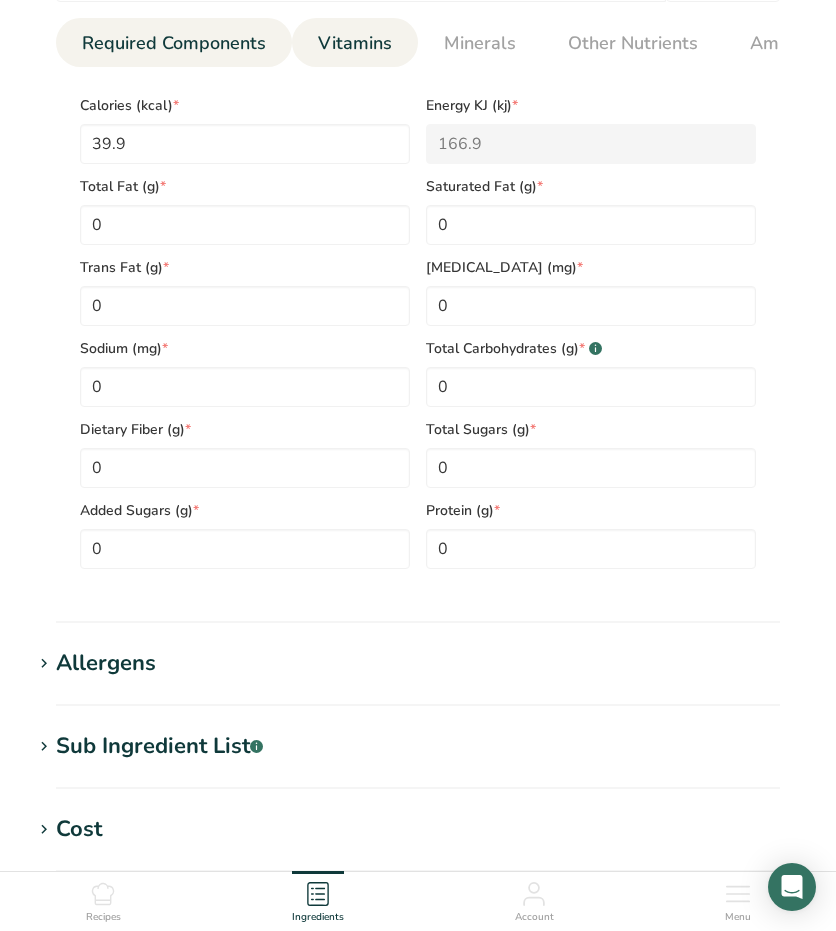 click on "Vitamins" at bounding box center [355, 43] 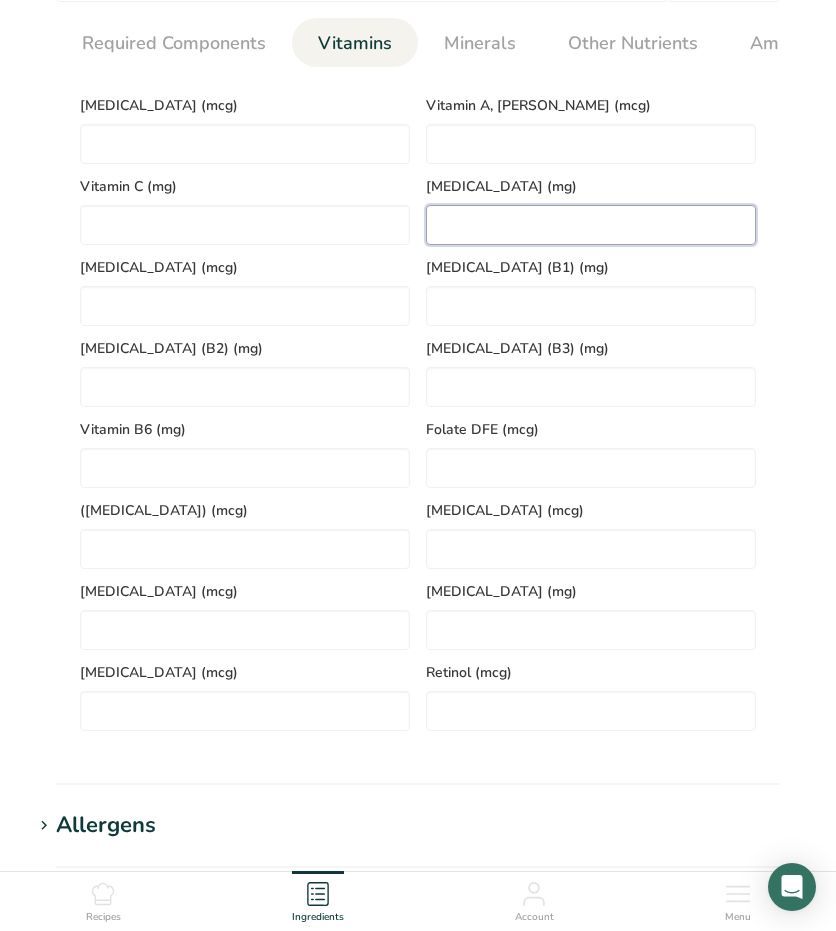 click at bounding box center (591, 225) 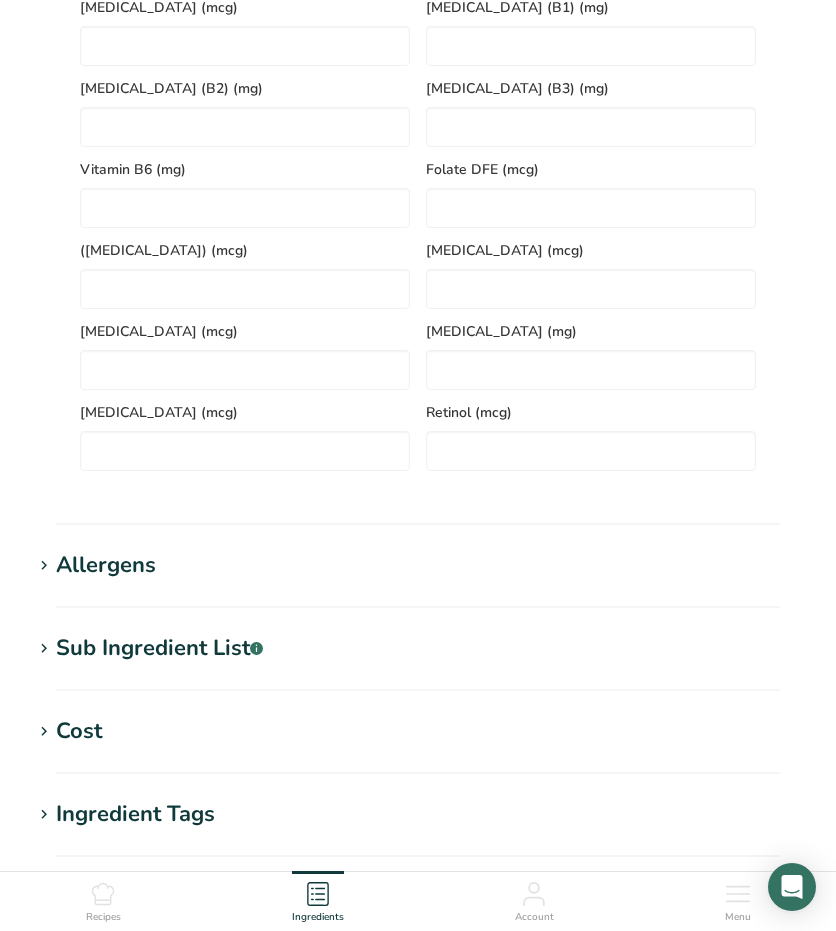 scroll, scrollTop: 1500, scrollLeft: 0, axis: vertical 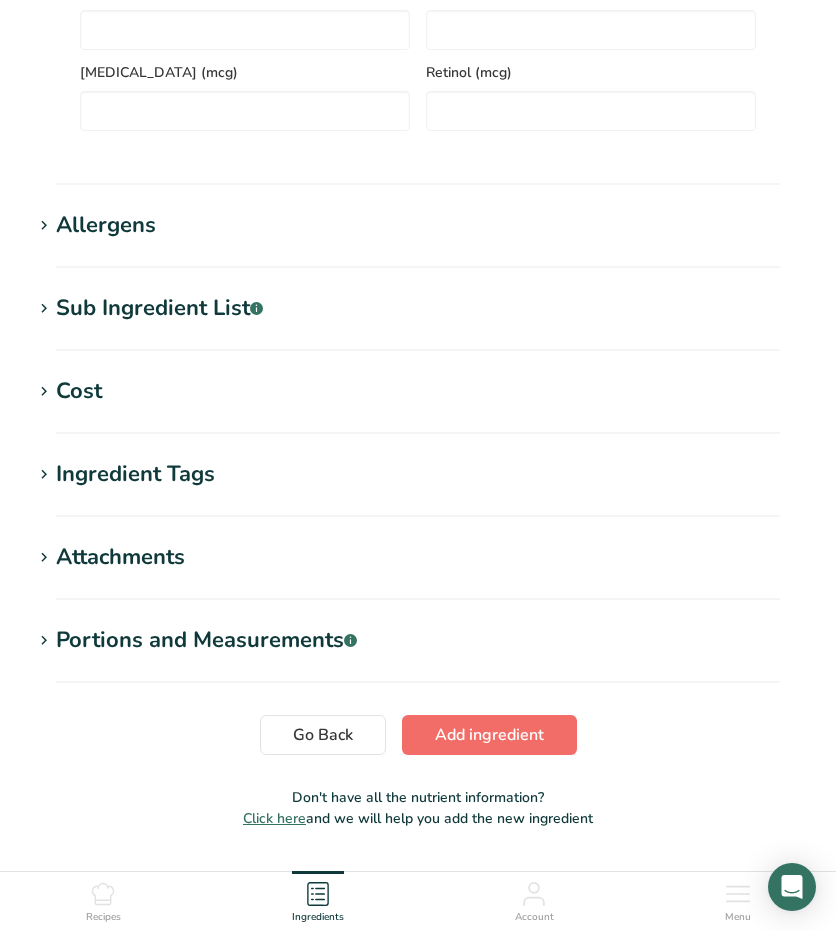 type on "16263.66" 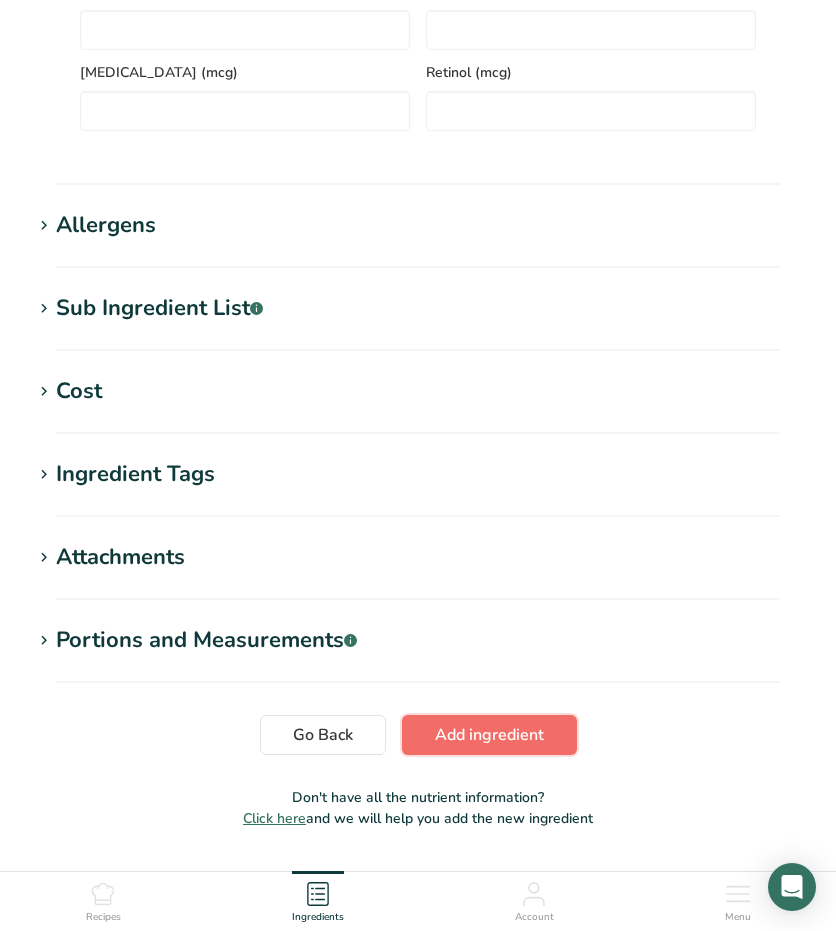 click on "Add ingredient" at bounding box center (489, 735) 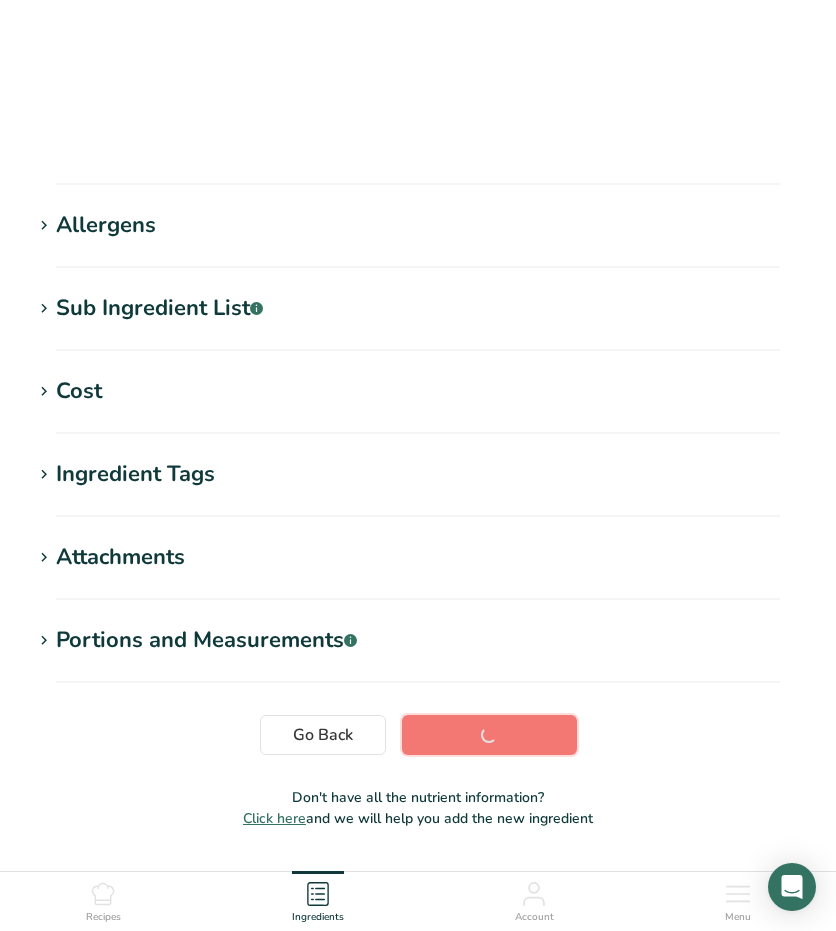 scroll, scrollTop: 186, scrollLeft: 0, axis: vertical 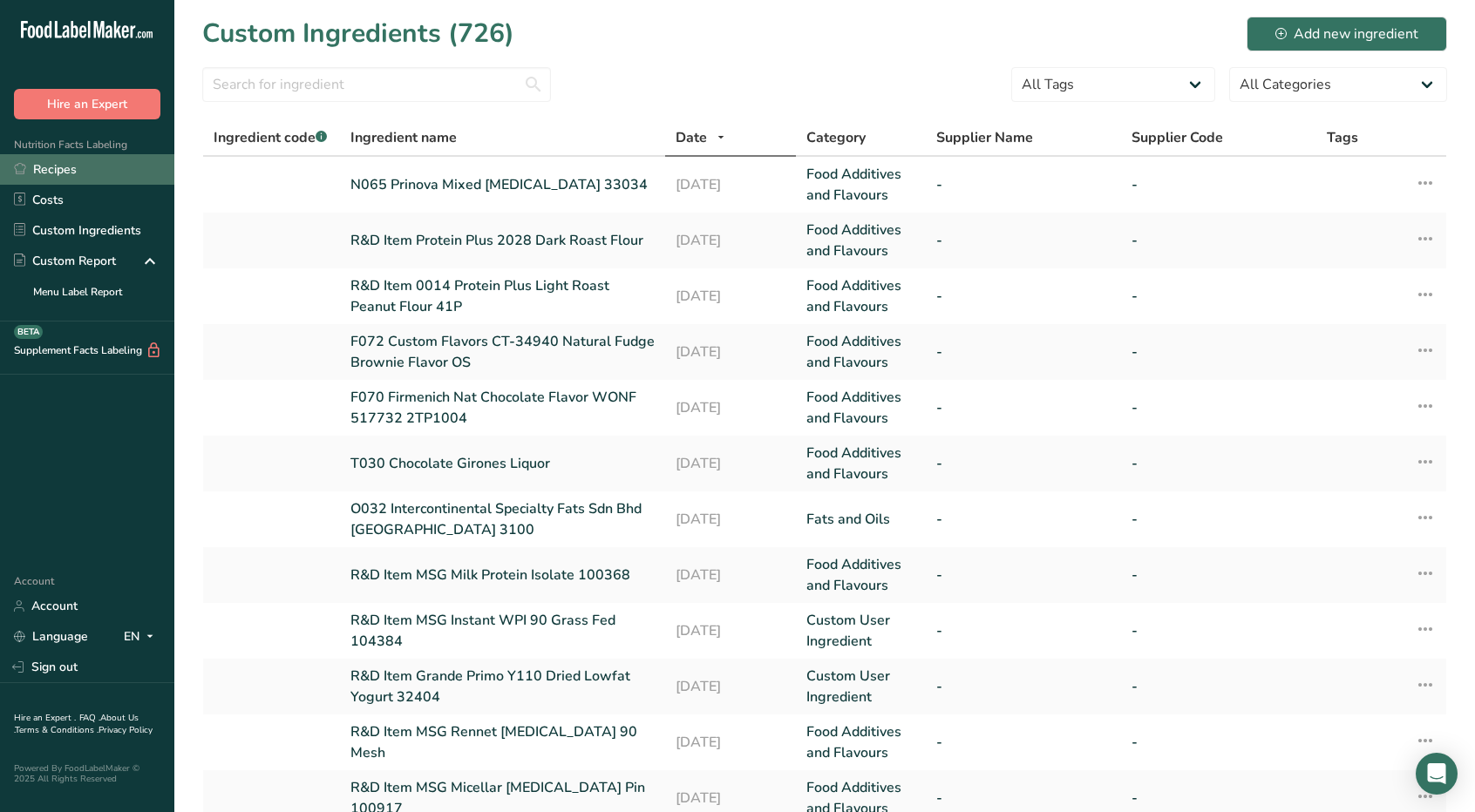 click on "Recipes" at bounding box center (87, 169) 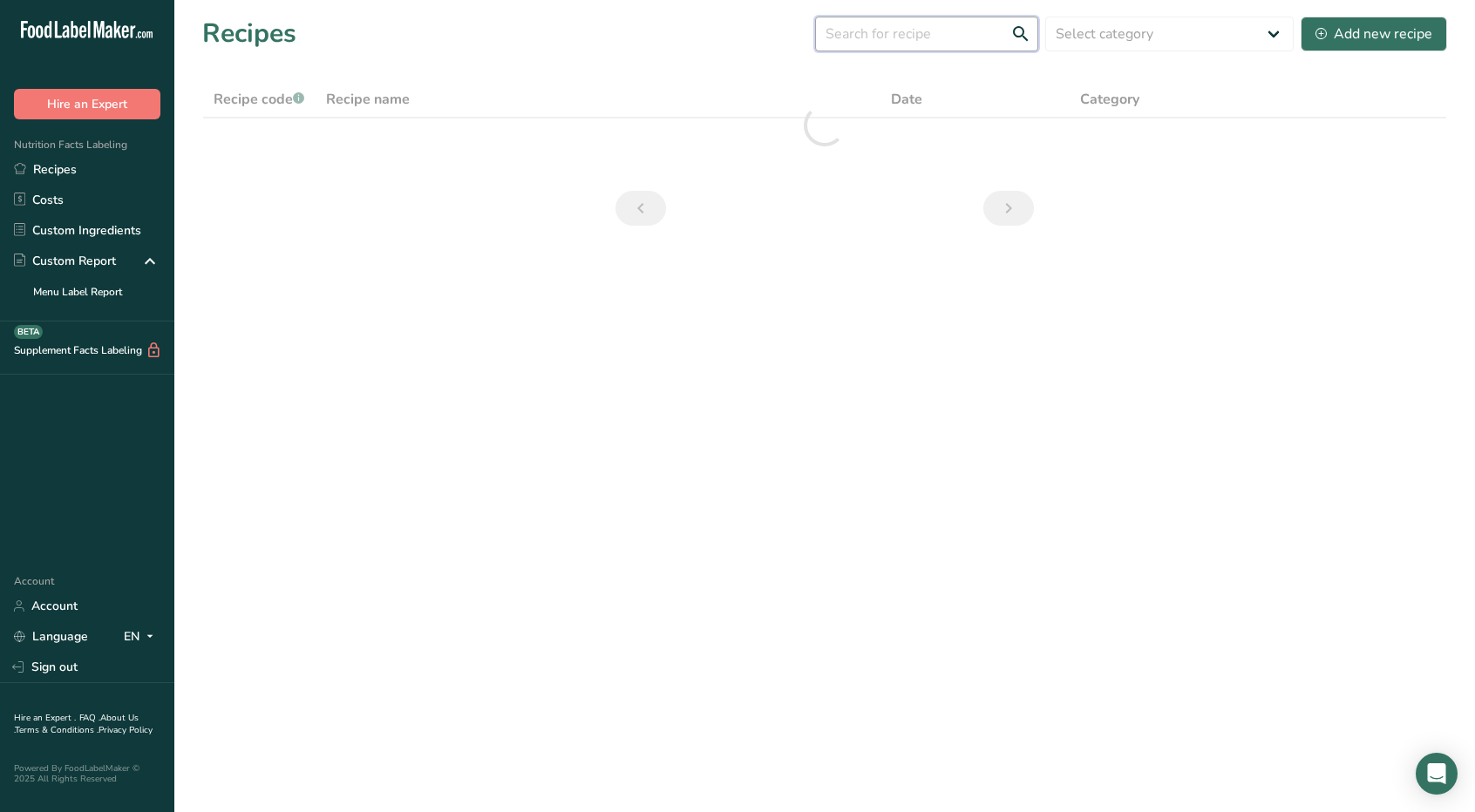 click at bounding box center [927, 34] 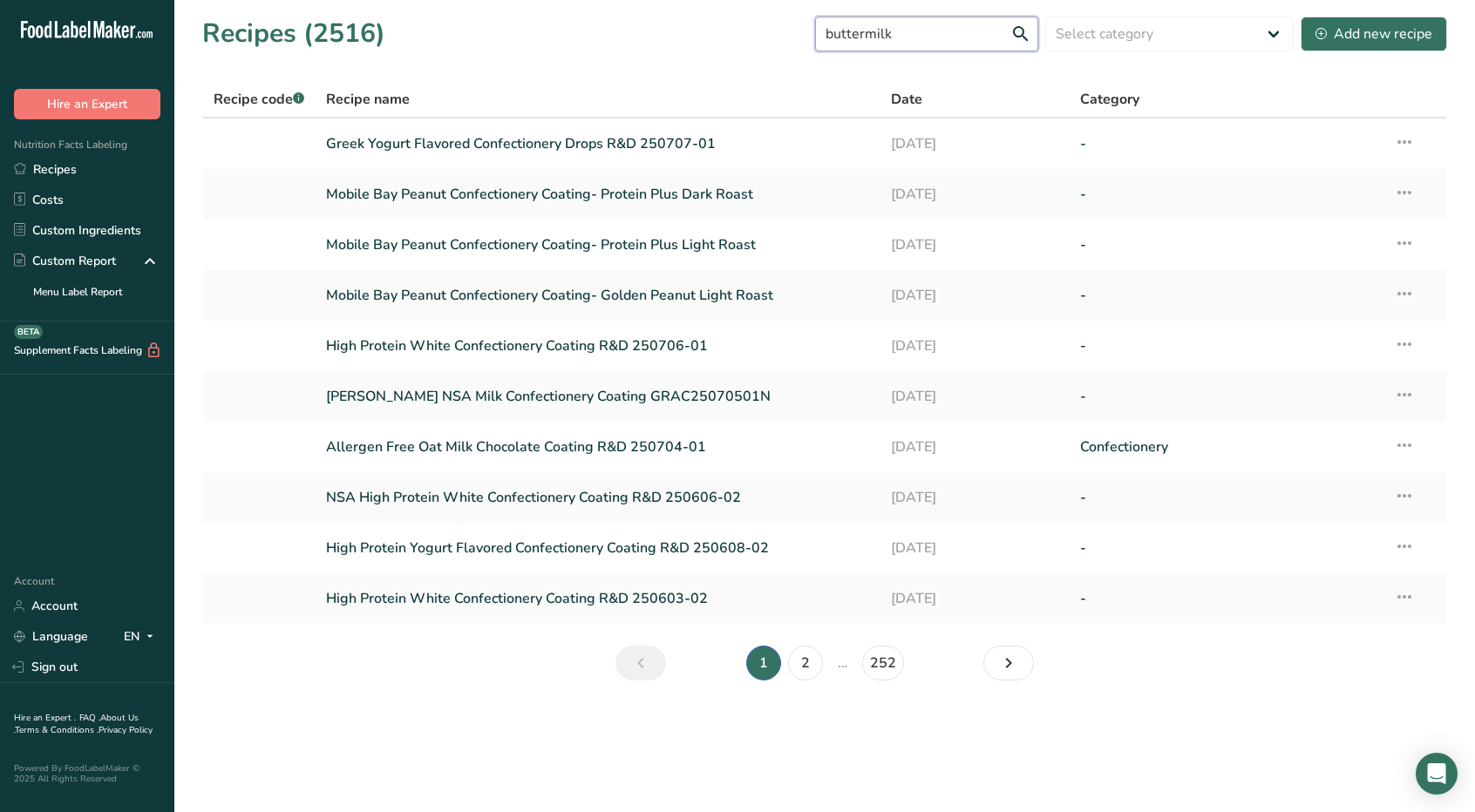 type on "buttermilk" 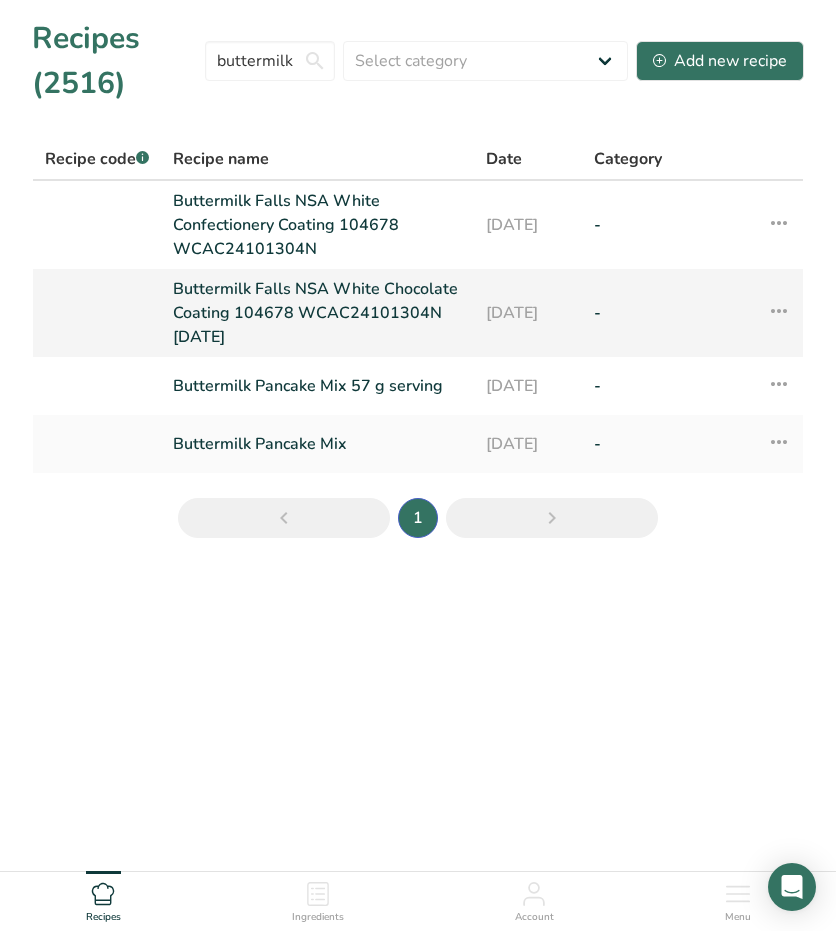 click on "Buttermilk Falls NSA White Chocolate Coating 104678 WCAC24101304N [DATE]" at bounding box center [317, 313] 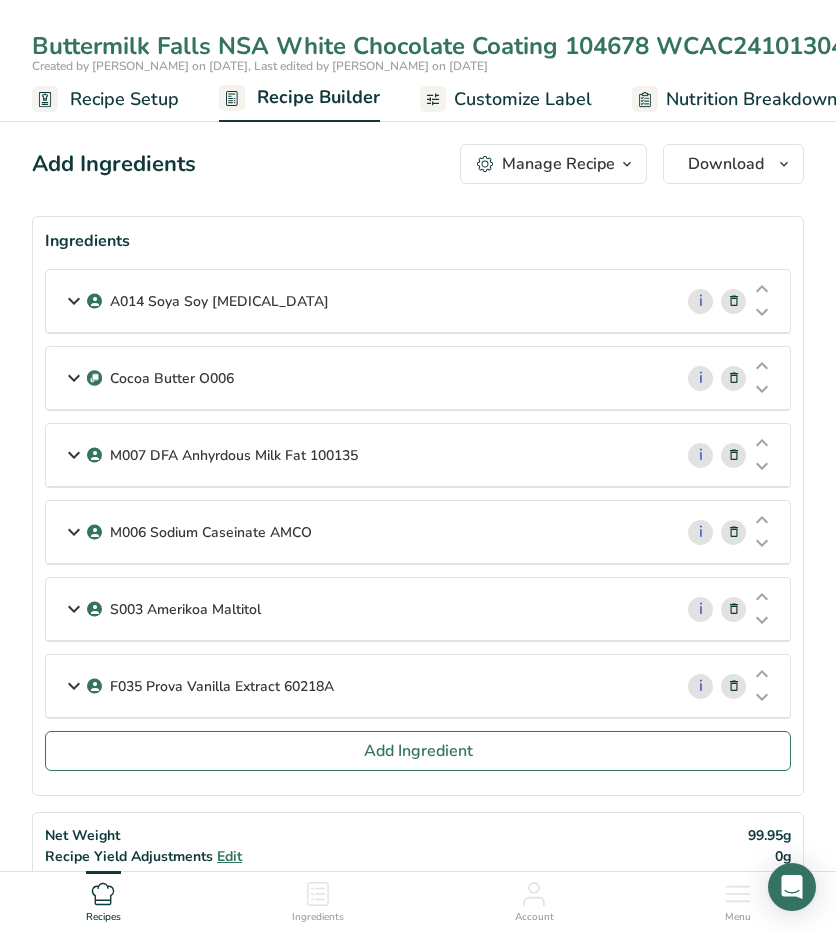click at bounding box center [74, 301] 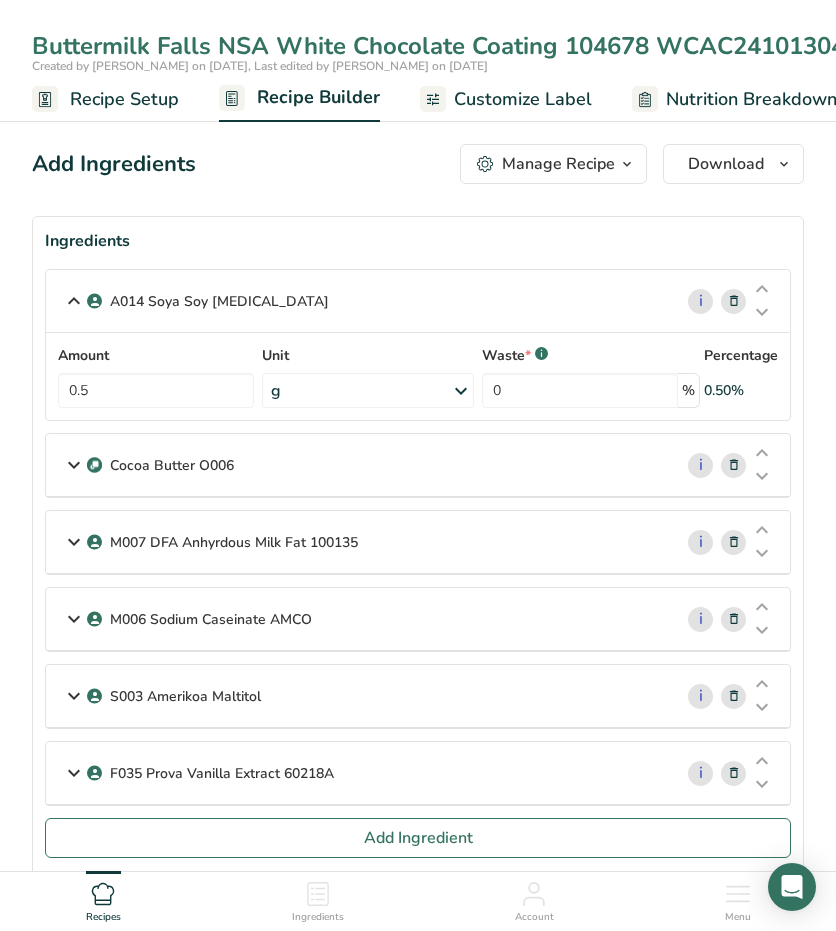 click at bounding box center [74, 465] 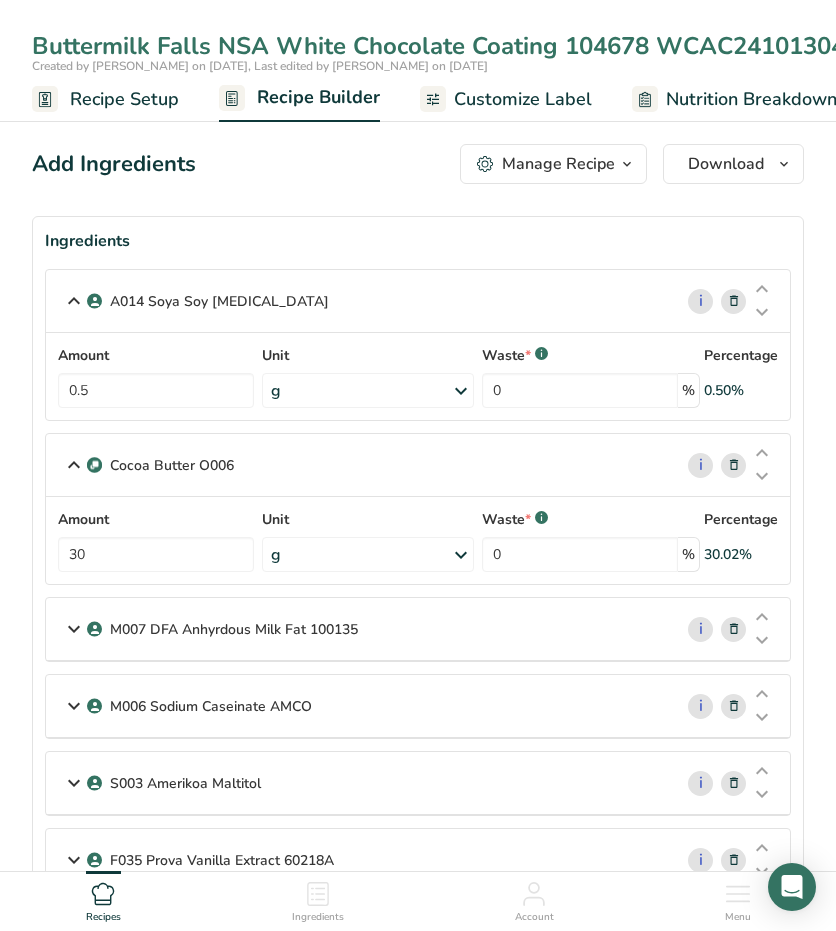 click at bounding box center [74, 629] 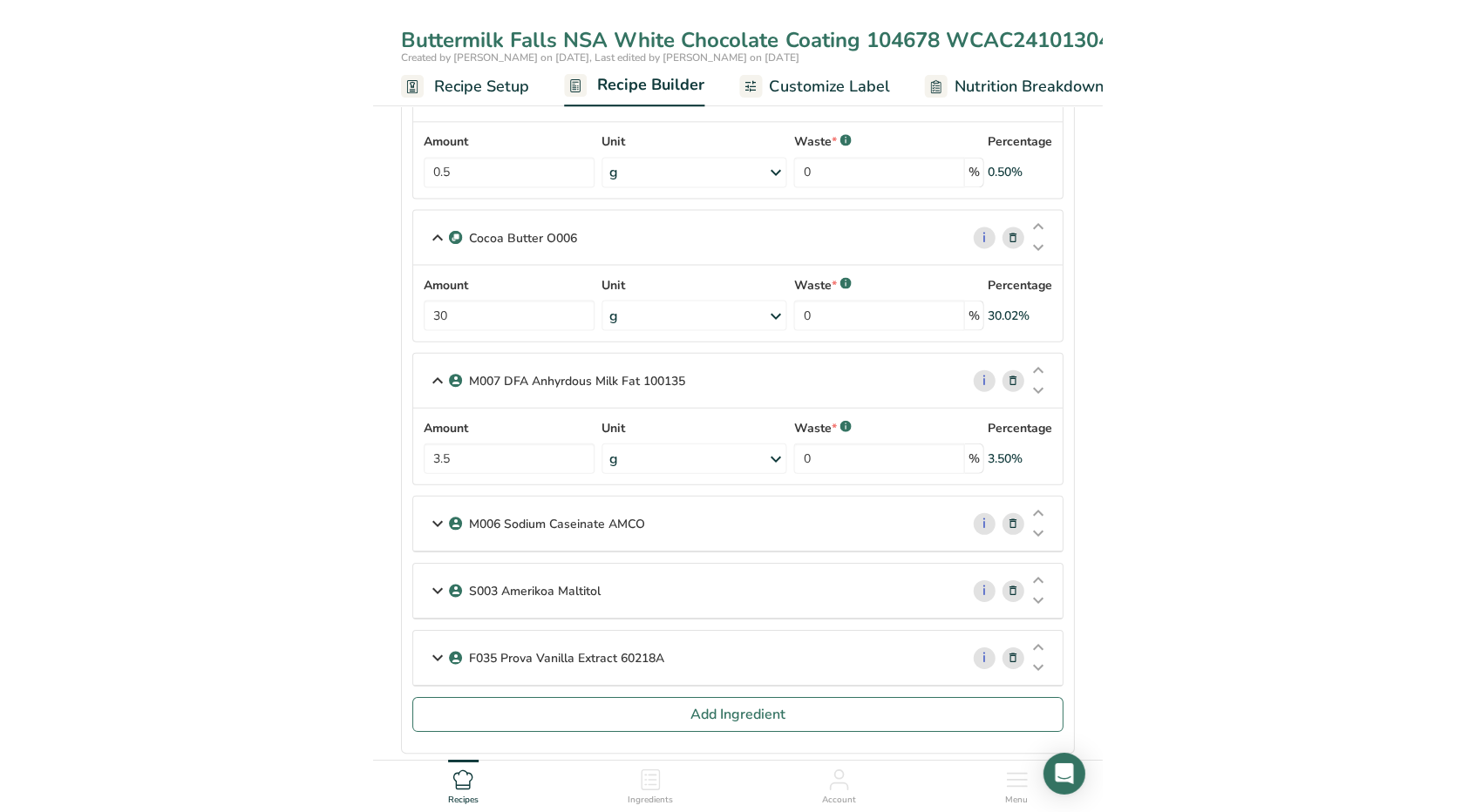 scroll, scrollTop: 174, scrollLeft: 0, axis: vertical 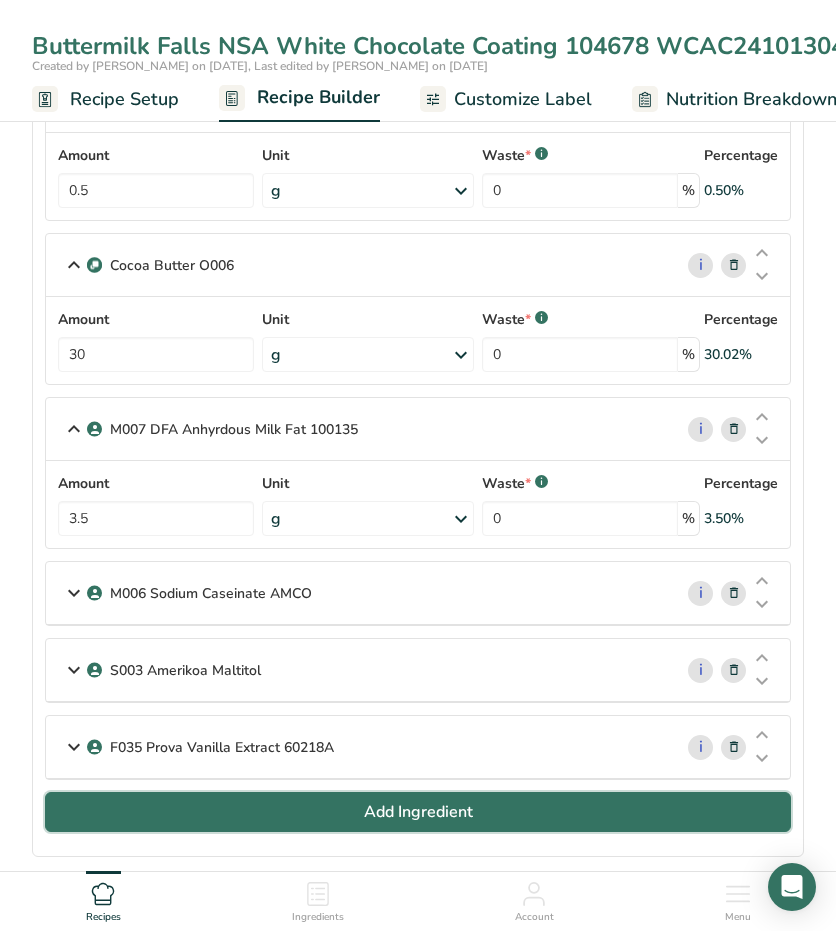 click on "Add Ingredient" at bounding box center (418, 812) 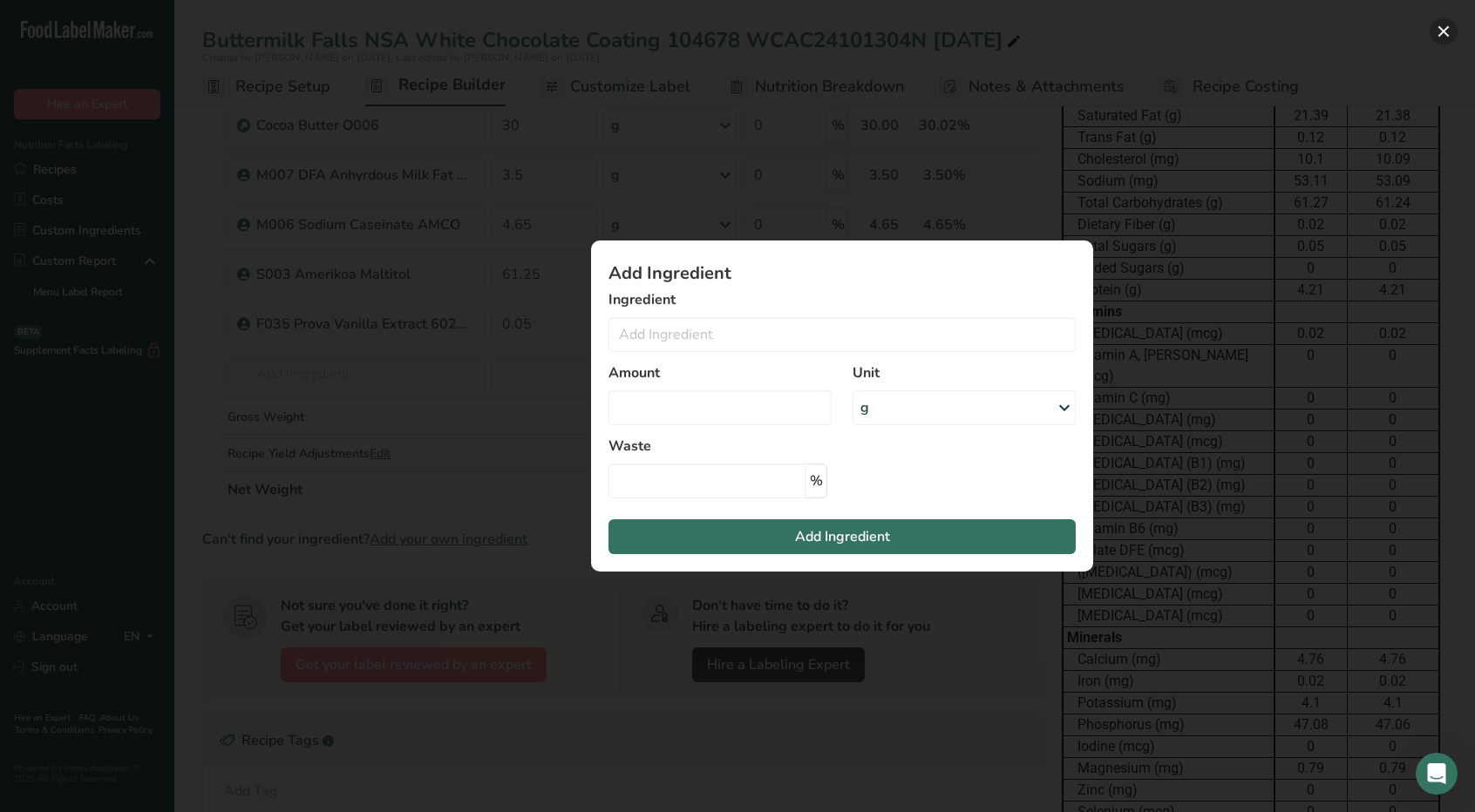 click at bounding box center [1444, 31] 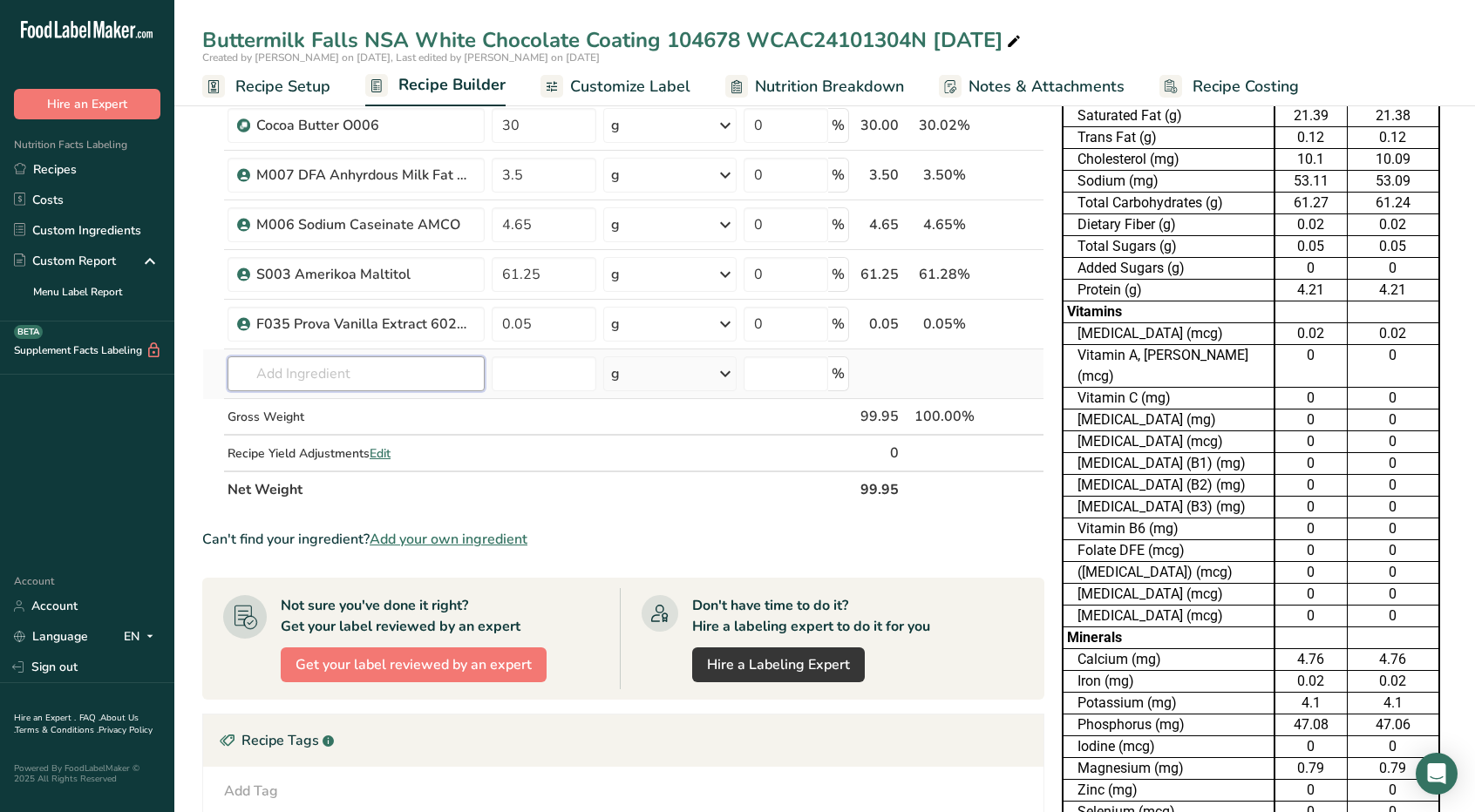 click at bounding box center [356, 374] 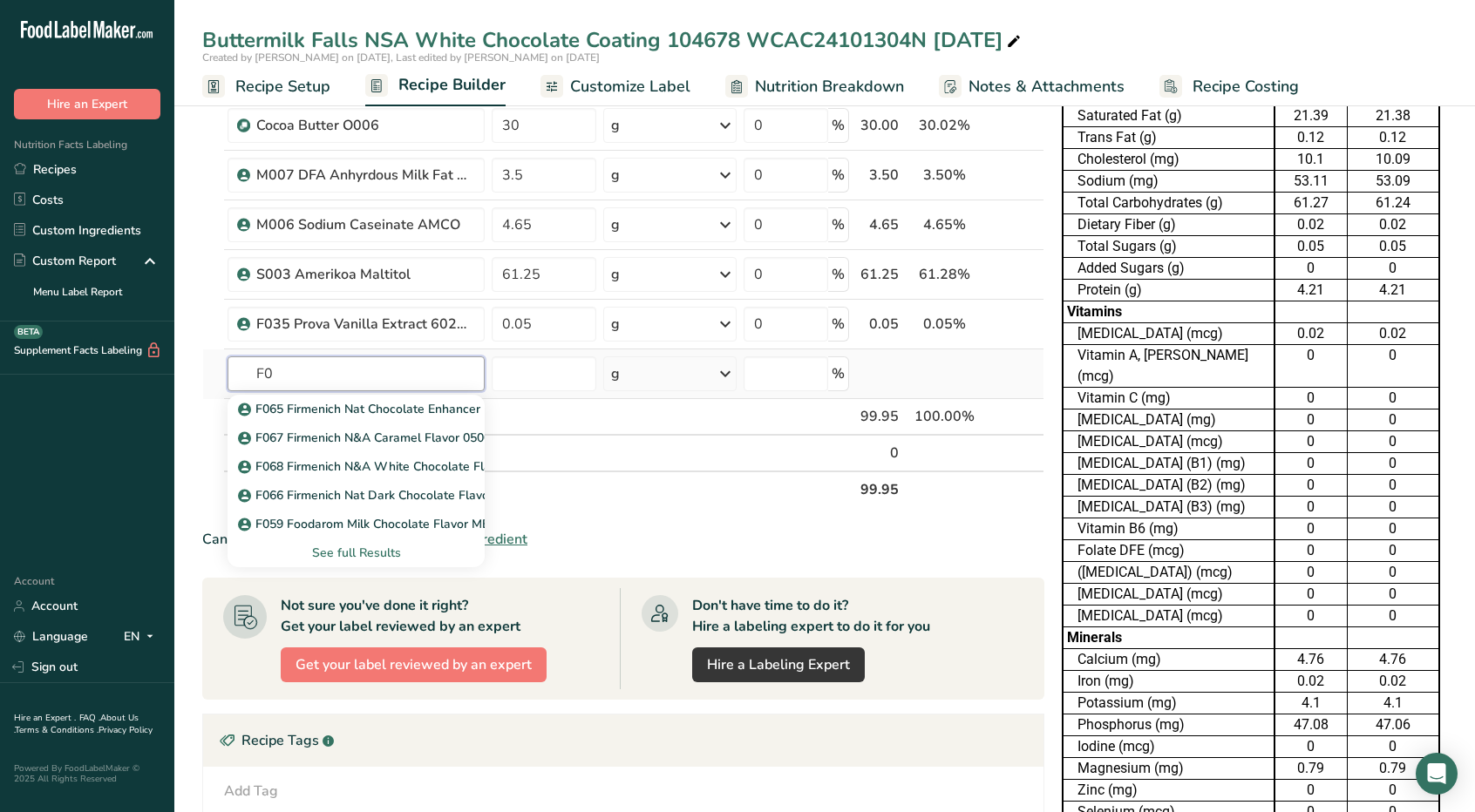 type on "F" 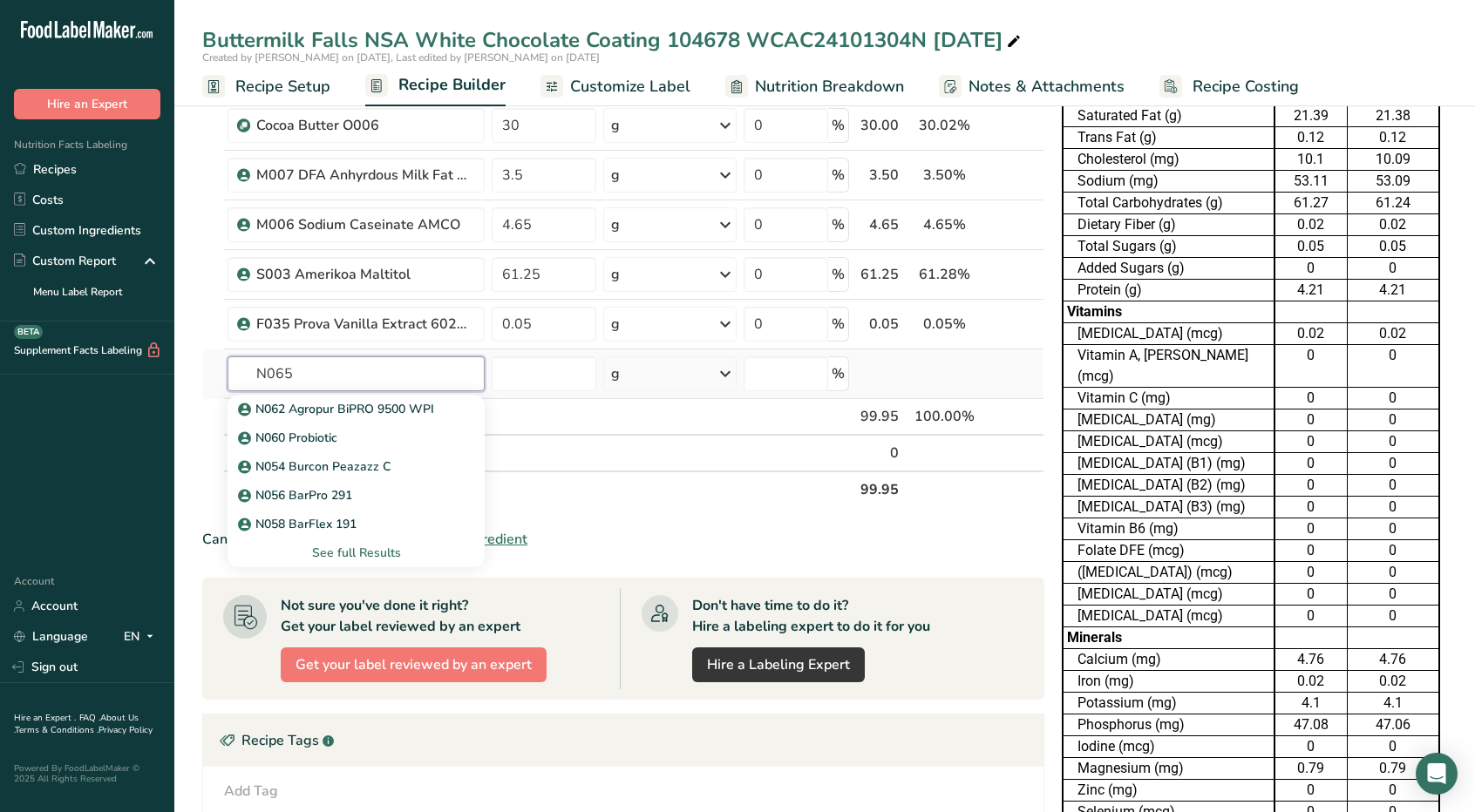 click on "N065" at bounding box center (356, 374) 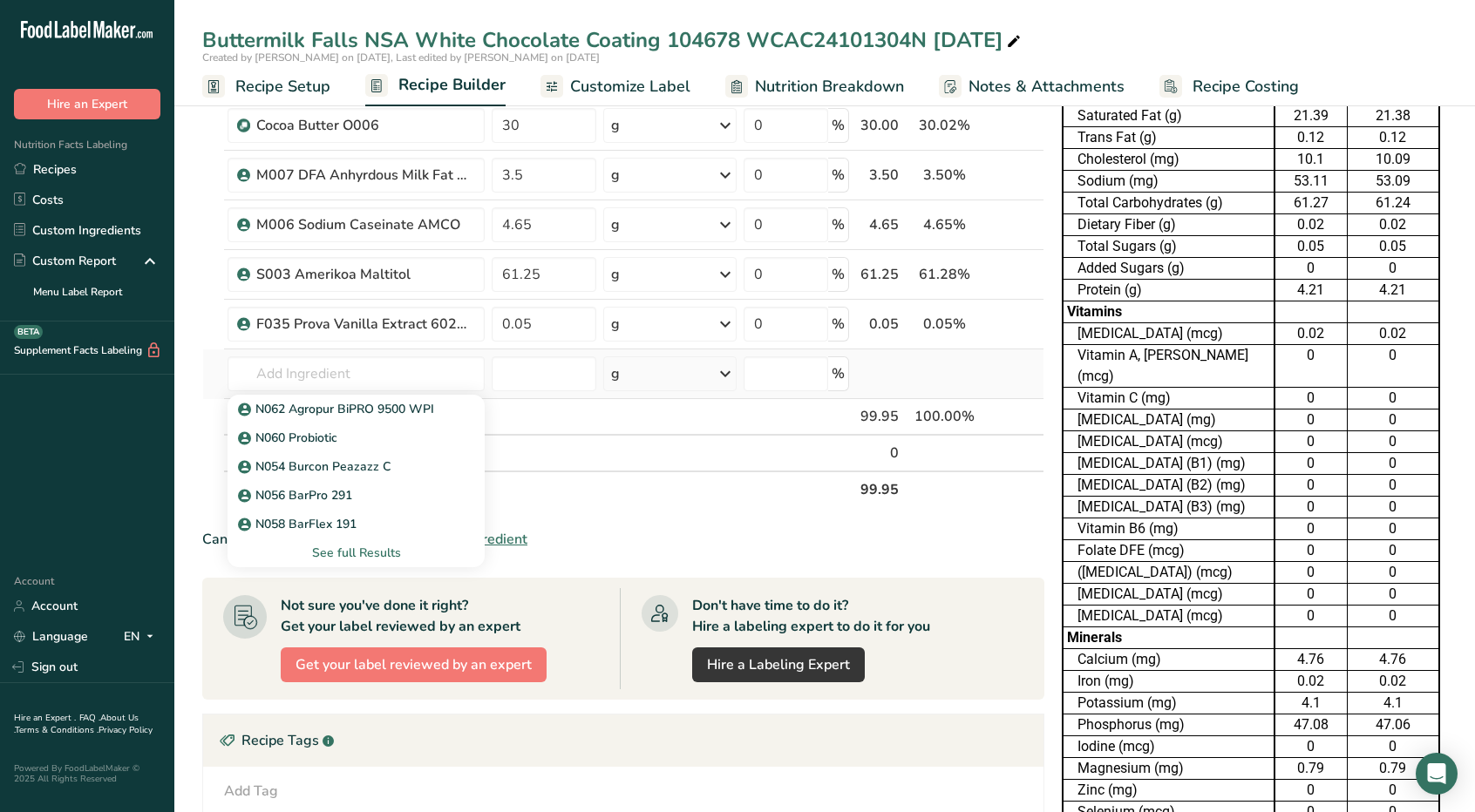 click on "See full Results" at bounding box center [356, 552] 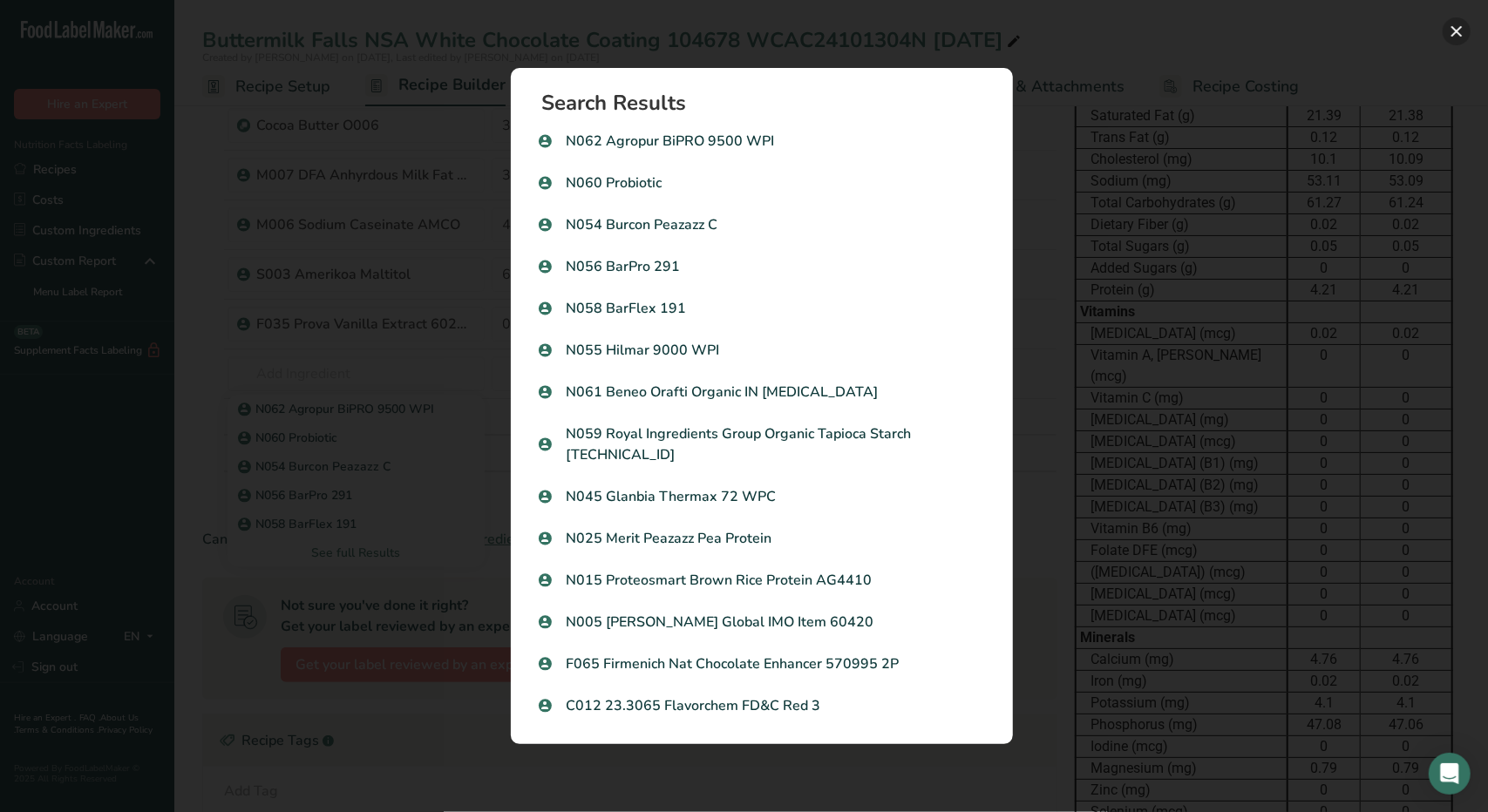 click at bounding box center [1457, 31] 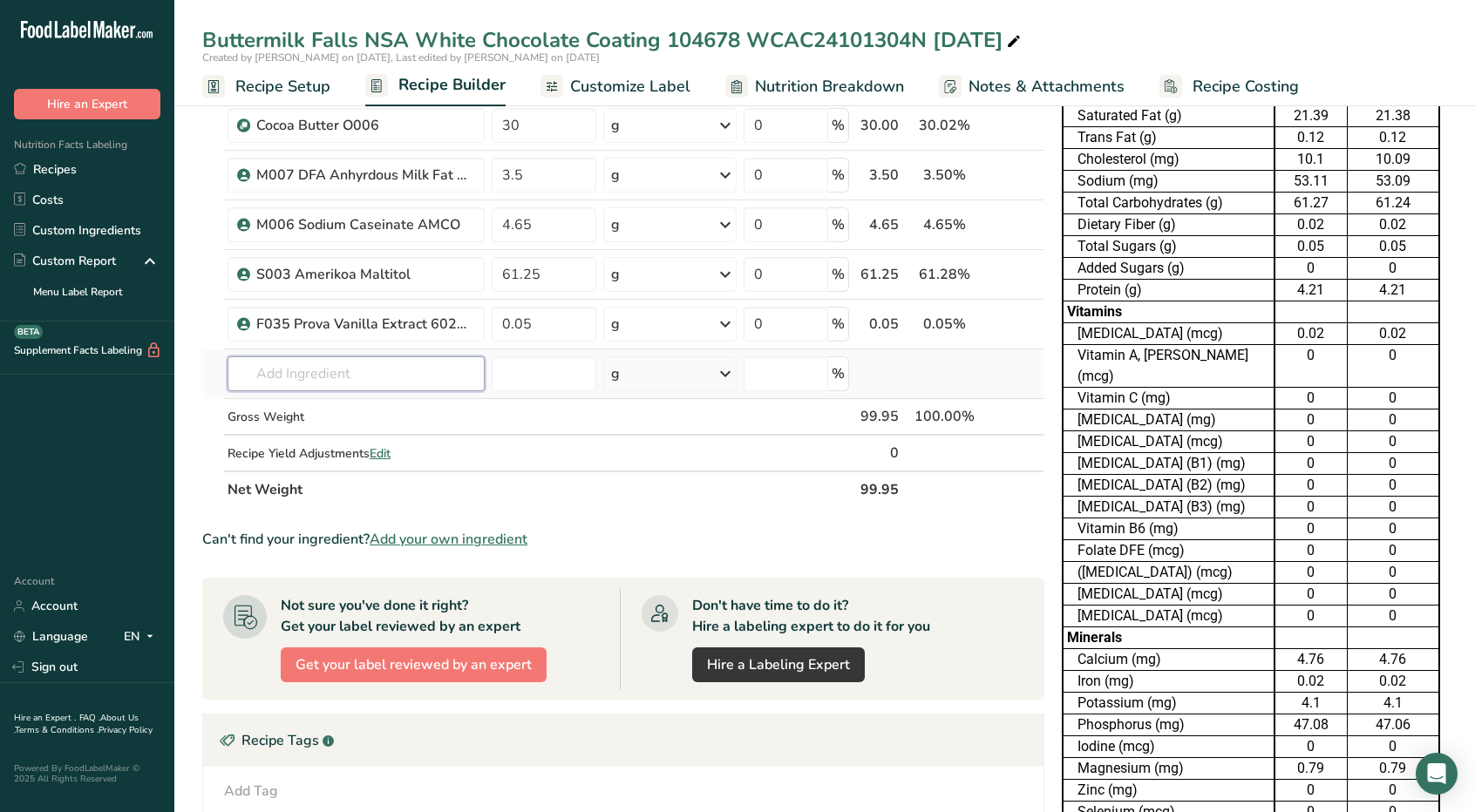 click at bounding box center [356, 374] 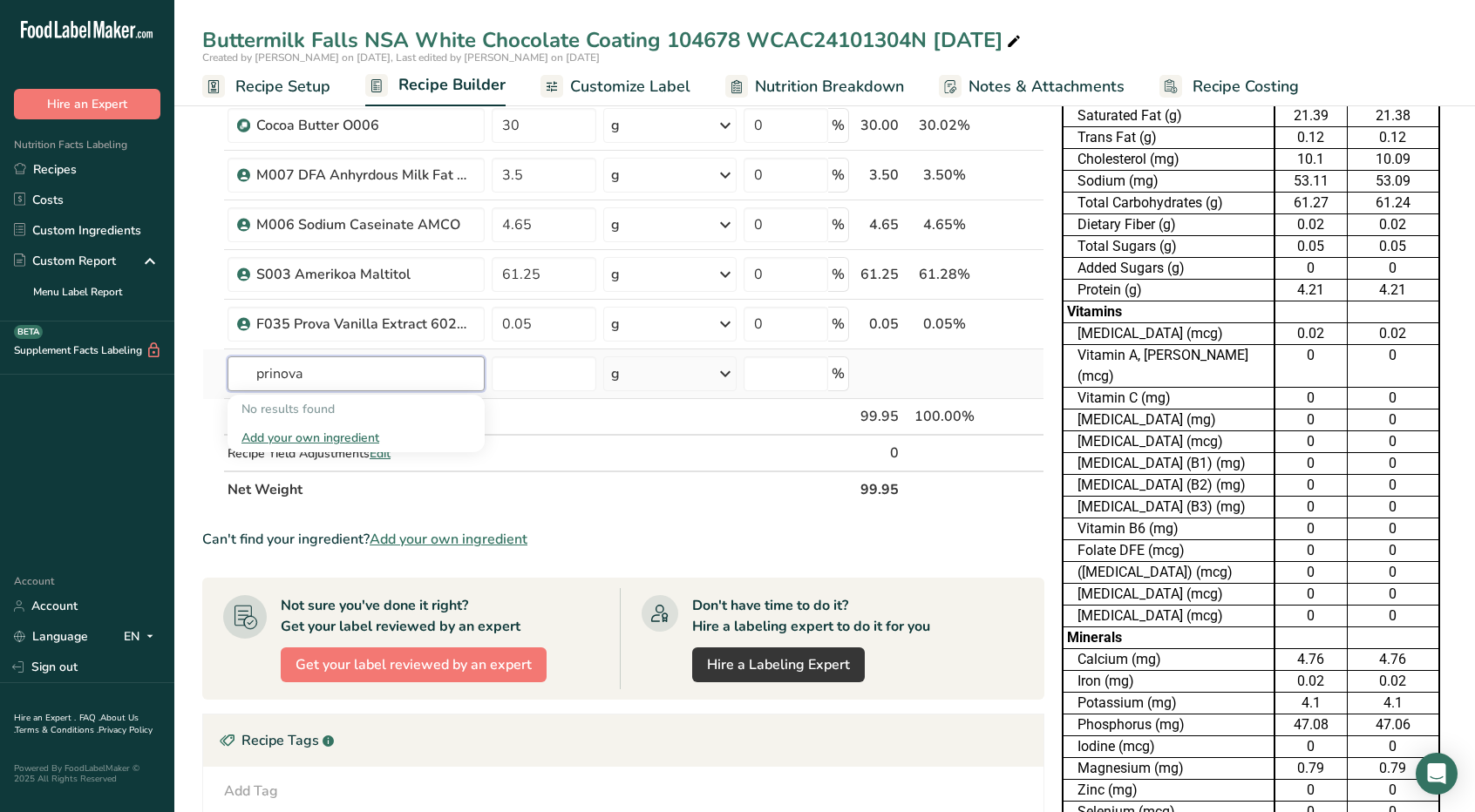 type on "prinova" 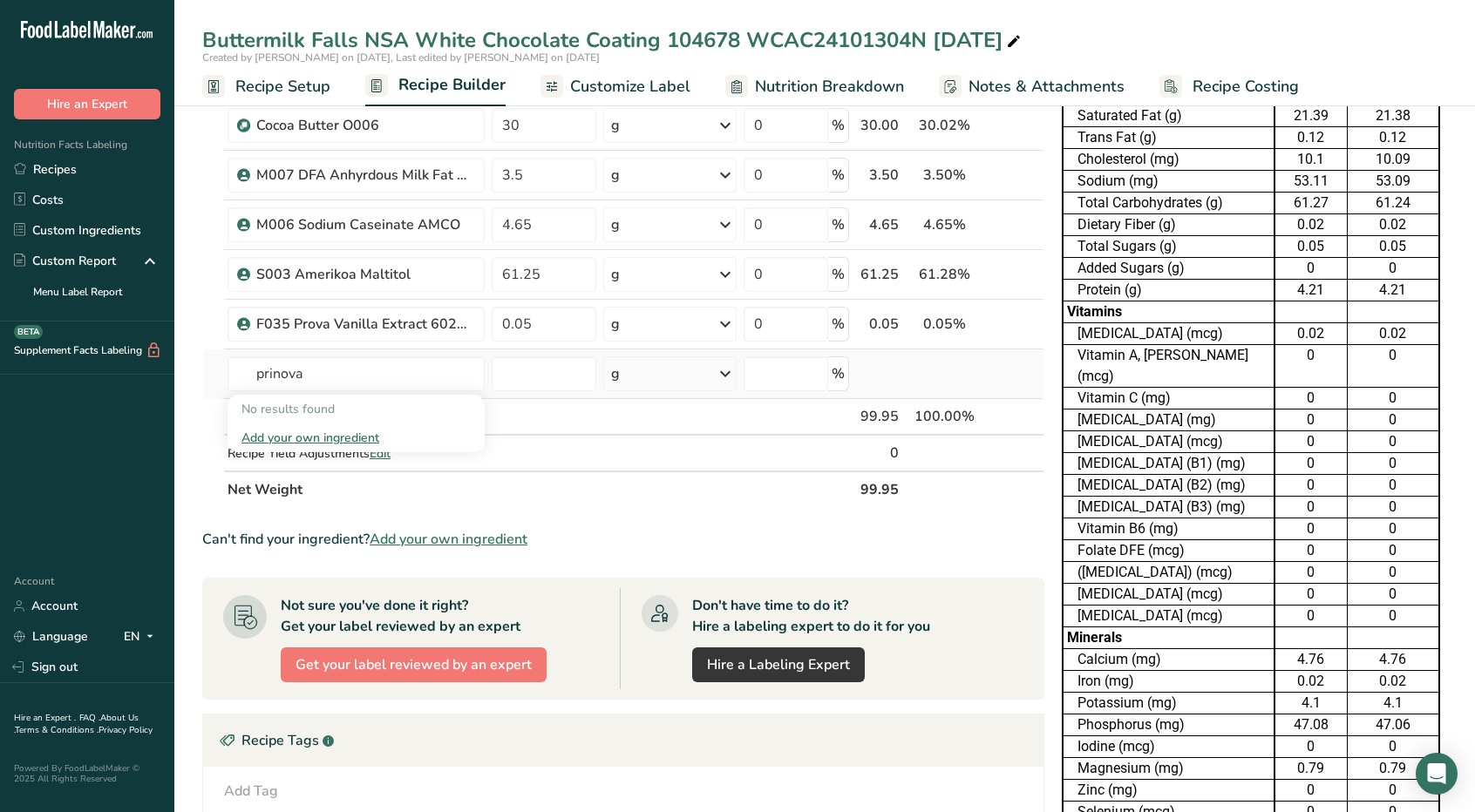 type 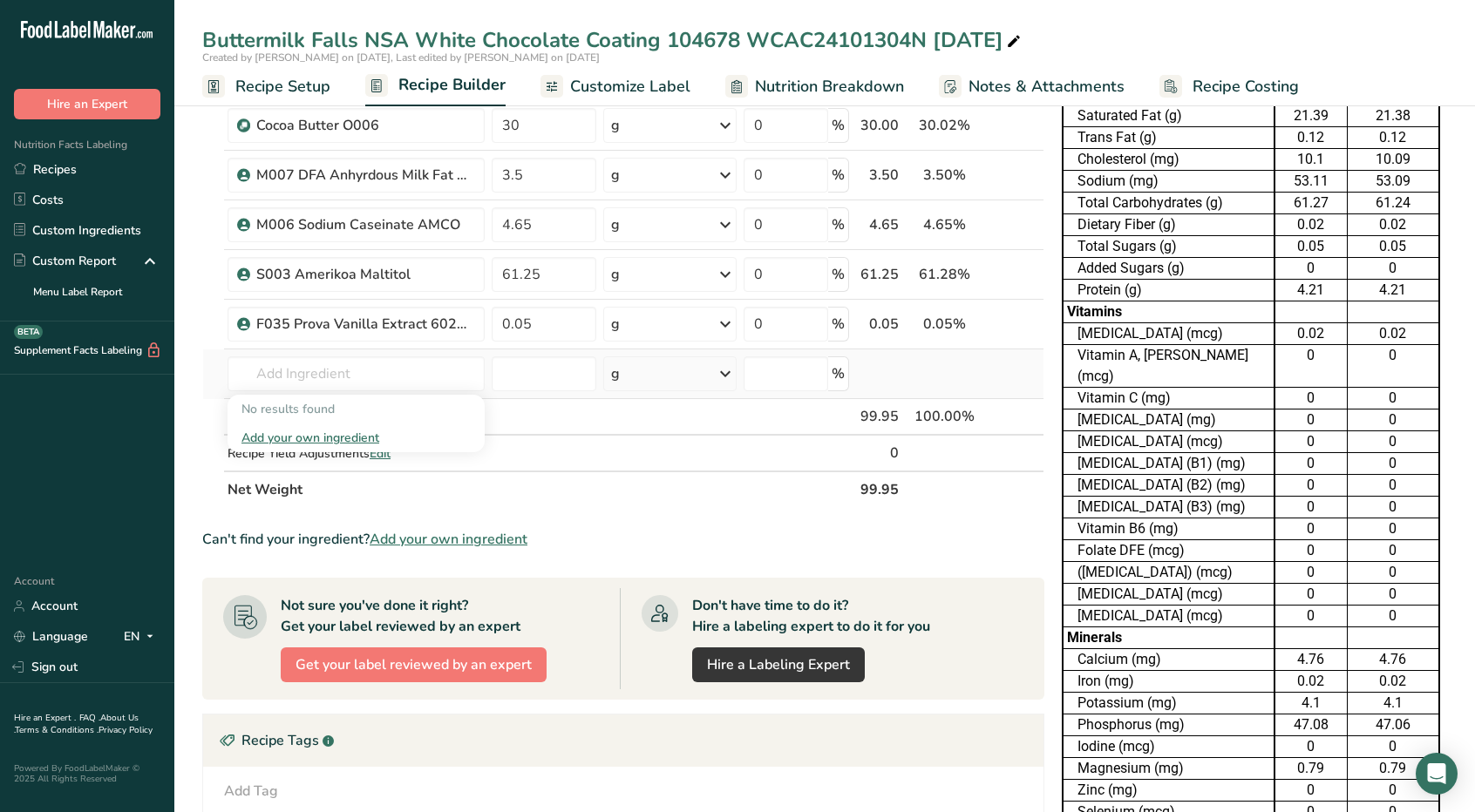 click on "No results found" at bounding box center (356, 409) 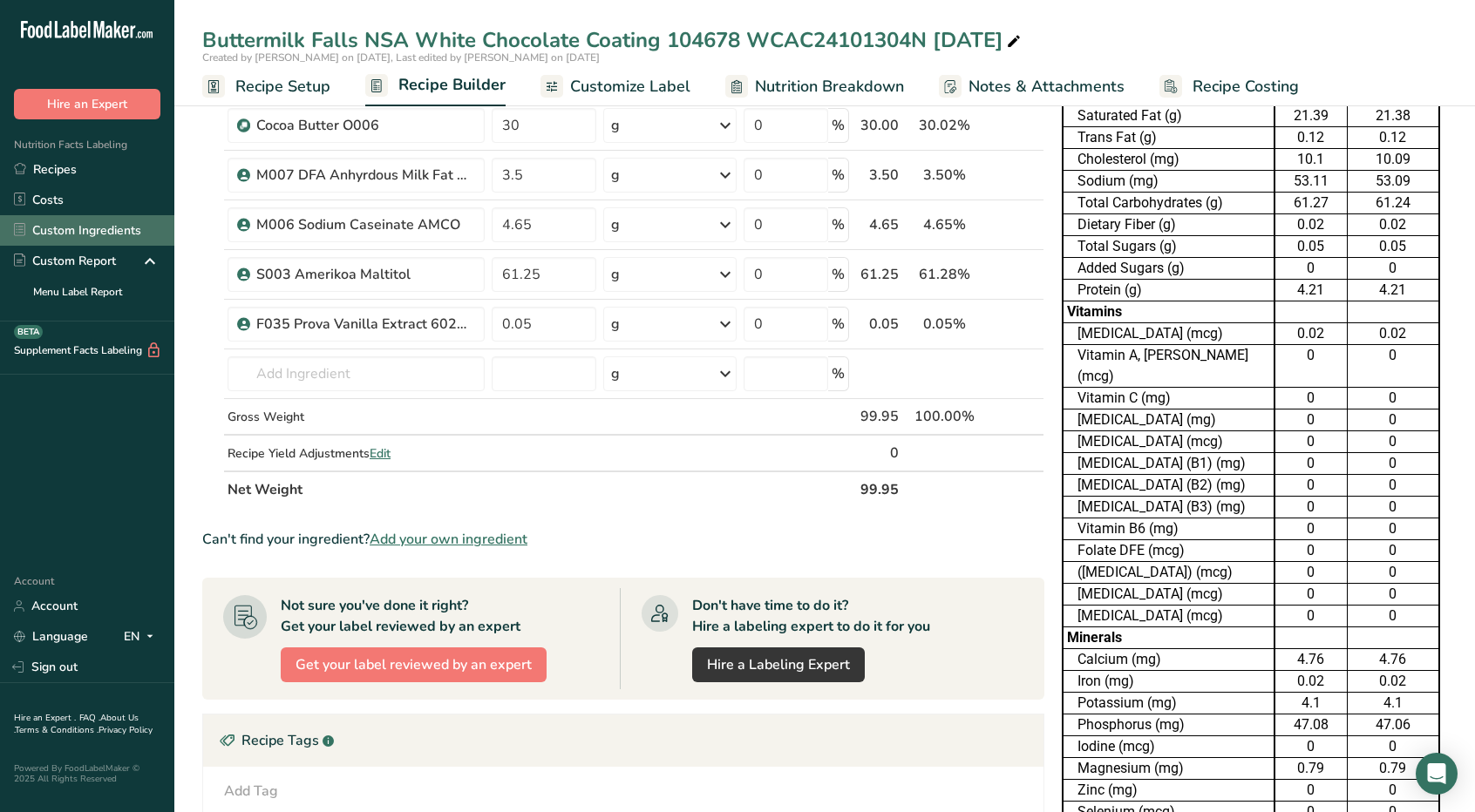 click on "Custom Ingredients" at bounding box center [87, 230] 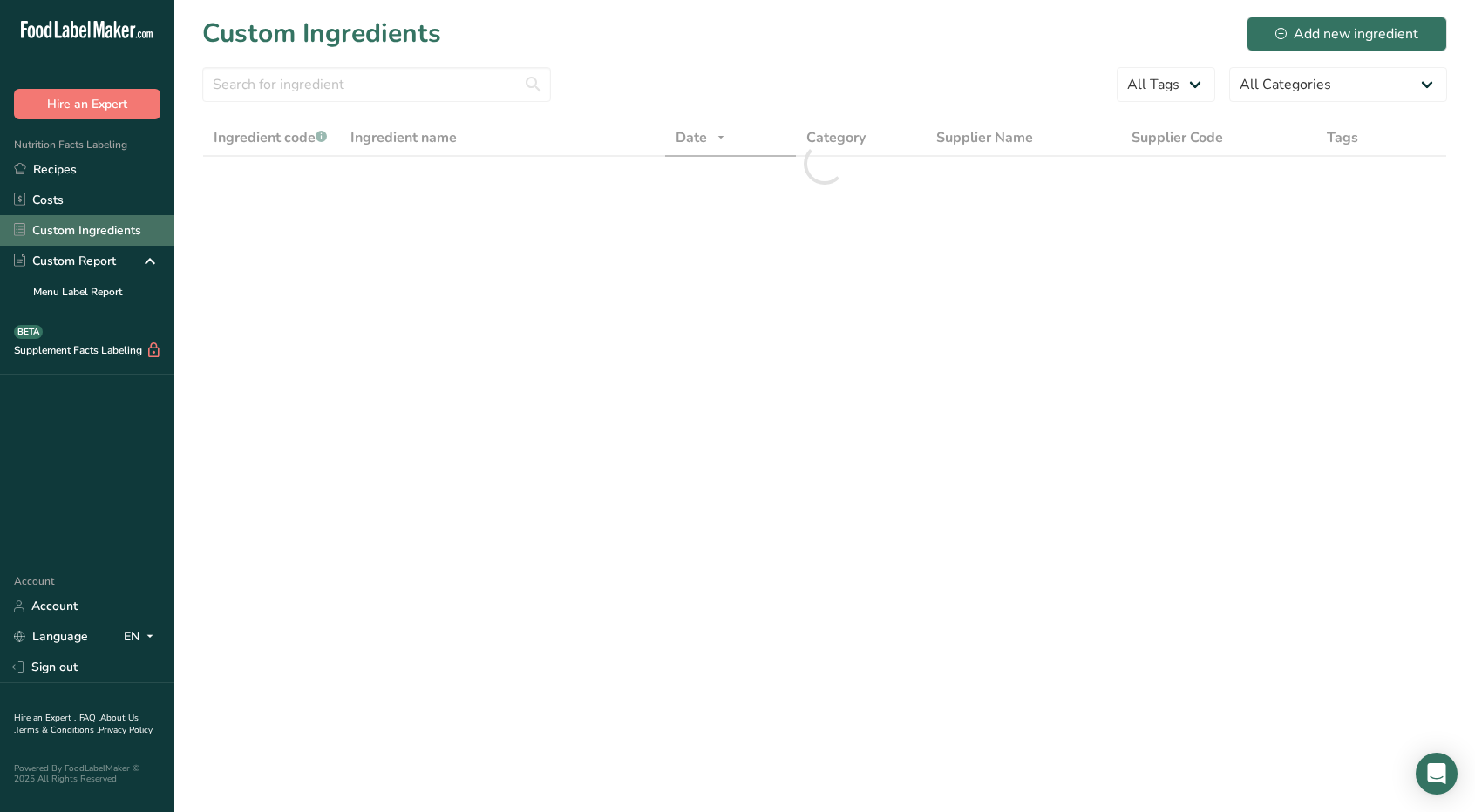 scroll, scrollTop: 0, scrollLeft: 0, axis: both 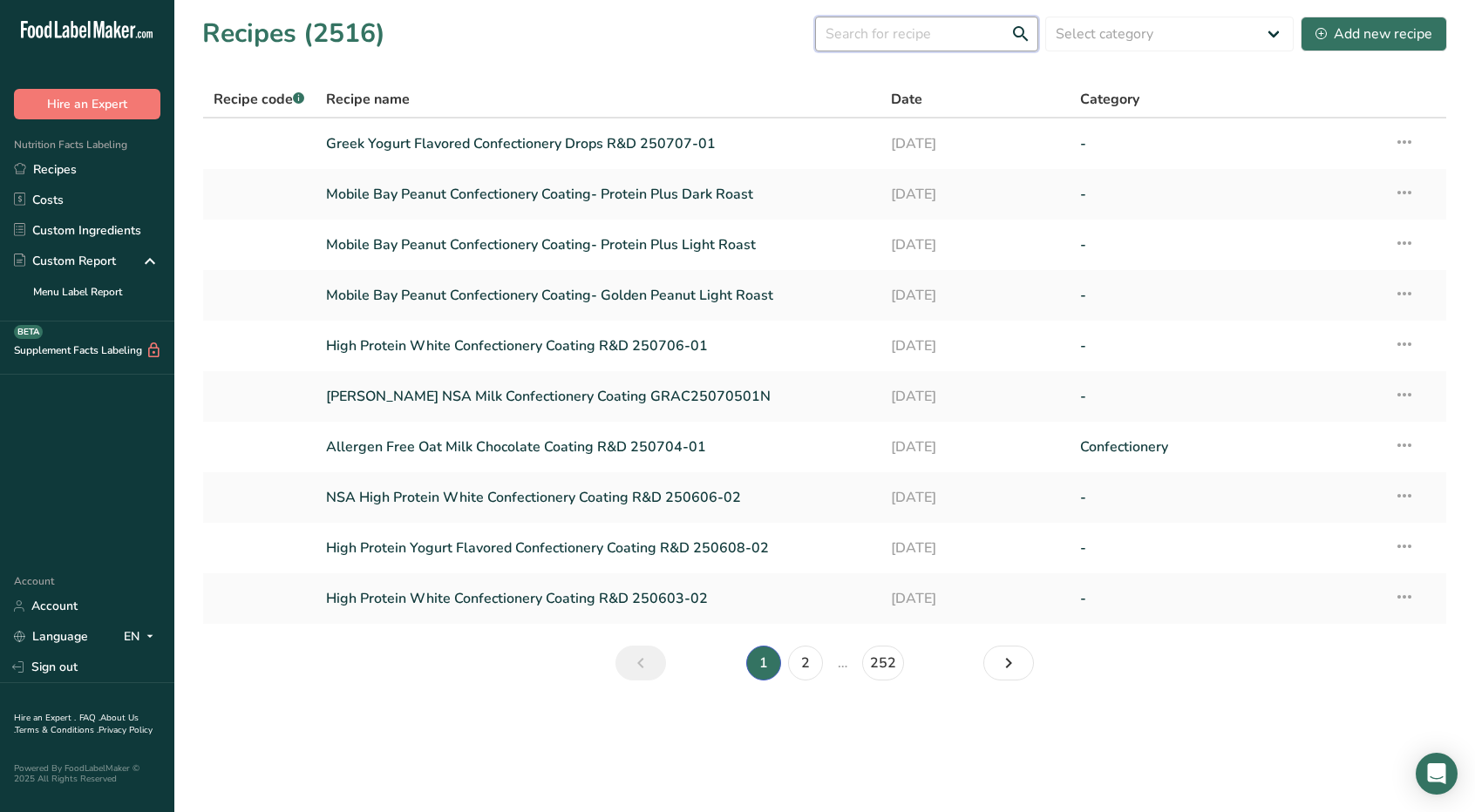 click at bounding box center [927, 34] 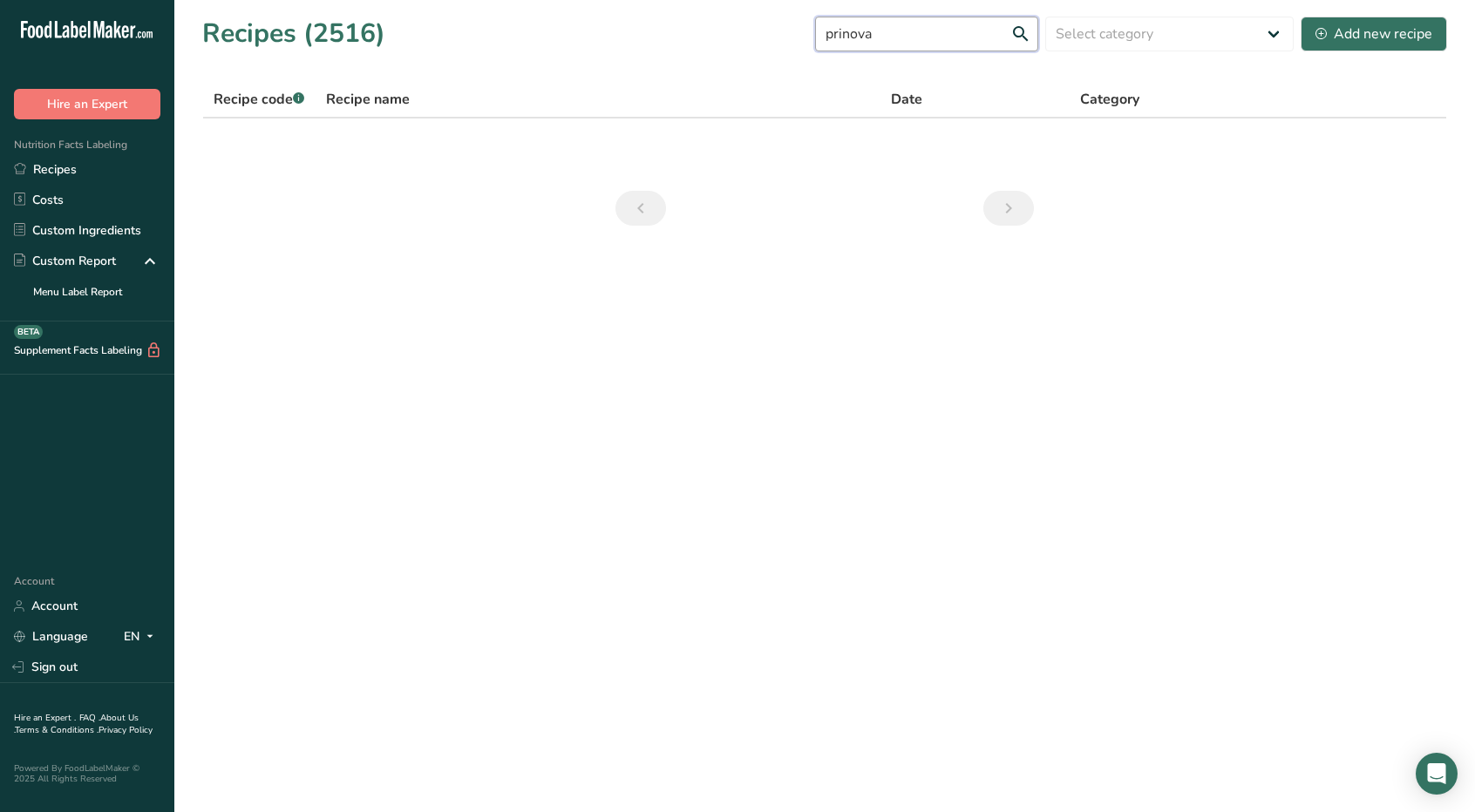 drag, startPoint x: 797, startPoint y: 44, endPoint x: 731, endPoint y: 47, distance: 66.06815 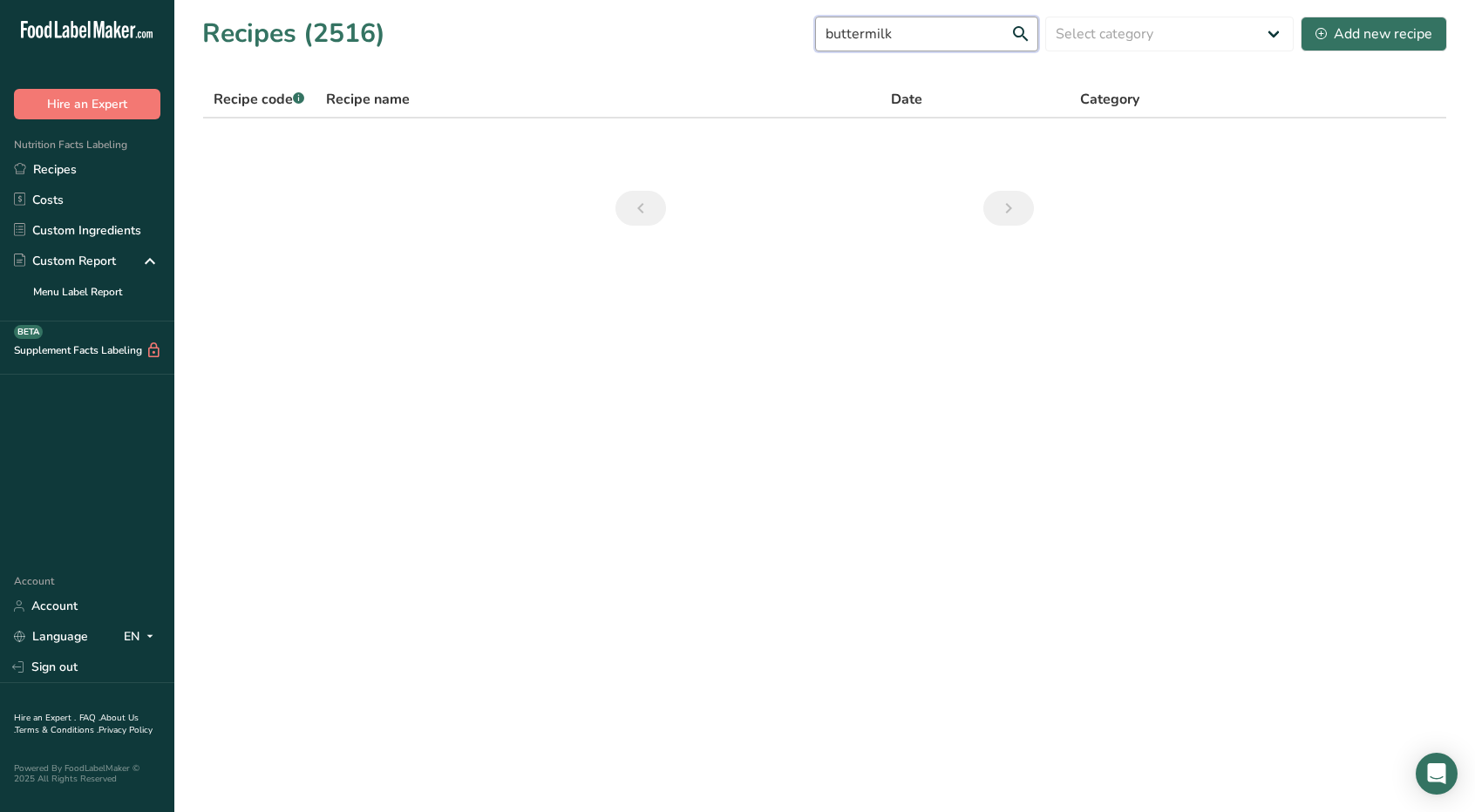 type on "buttermilk" 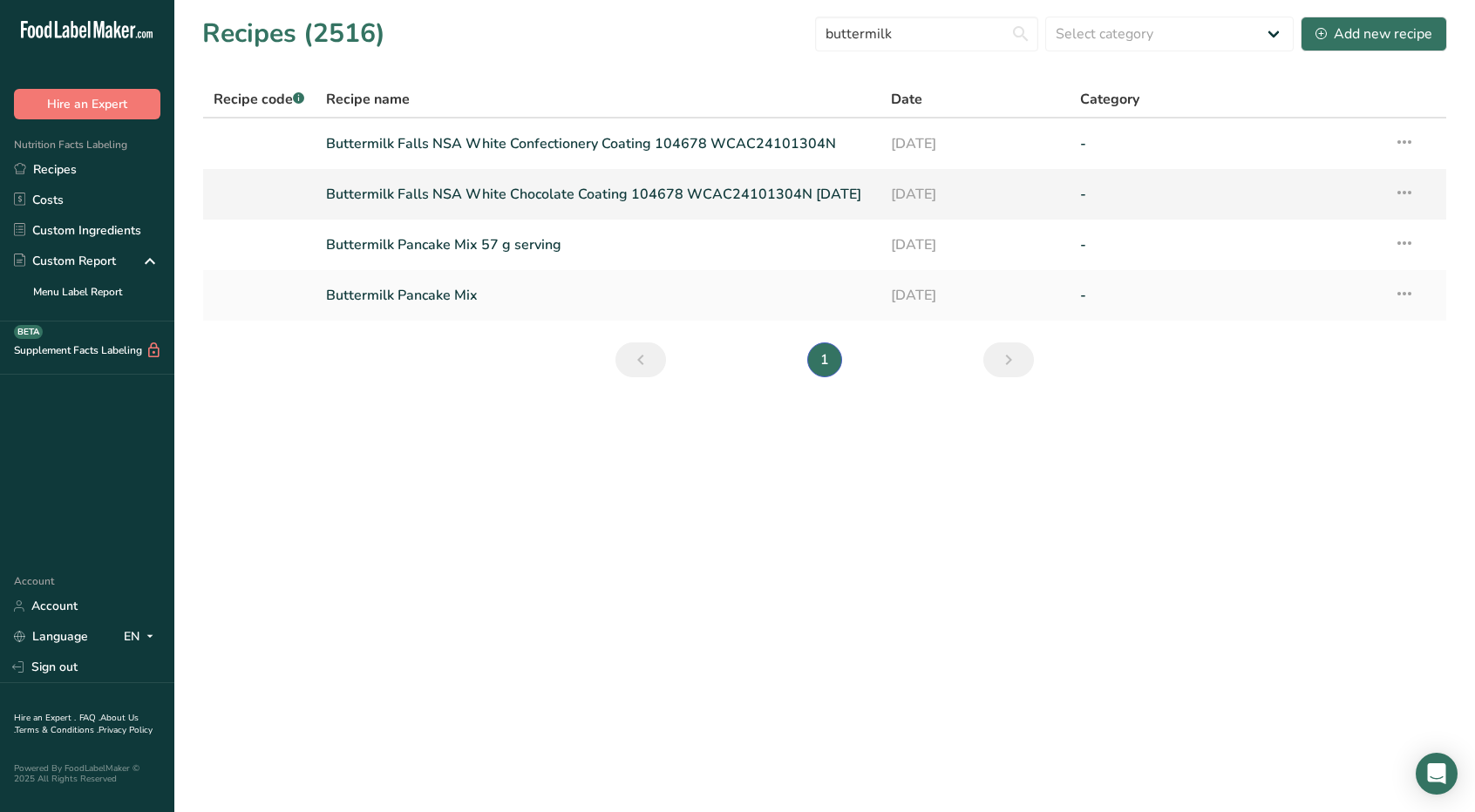 click on "Buttermilk Falls NSA White Chocolate Coating 104678 WCAC24101304N [DATE]" at bounding box center [598, 194] 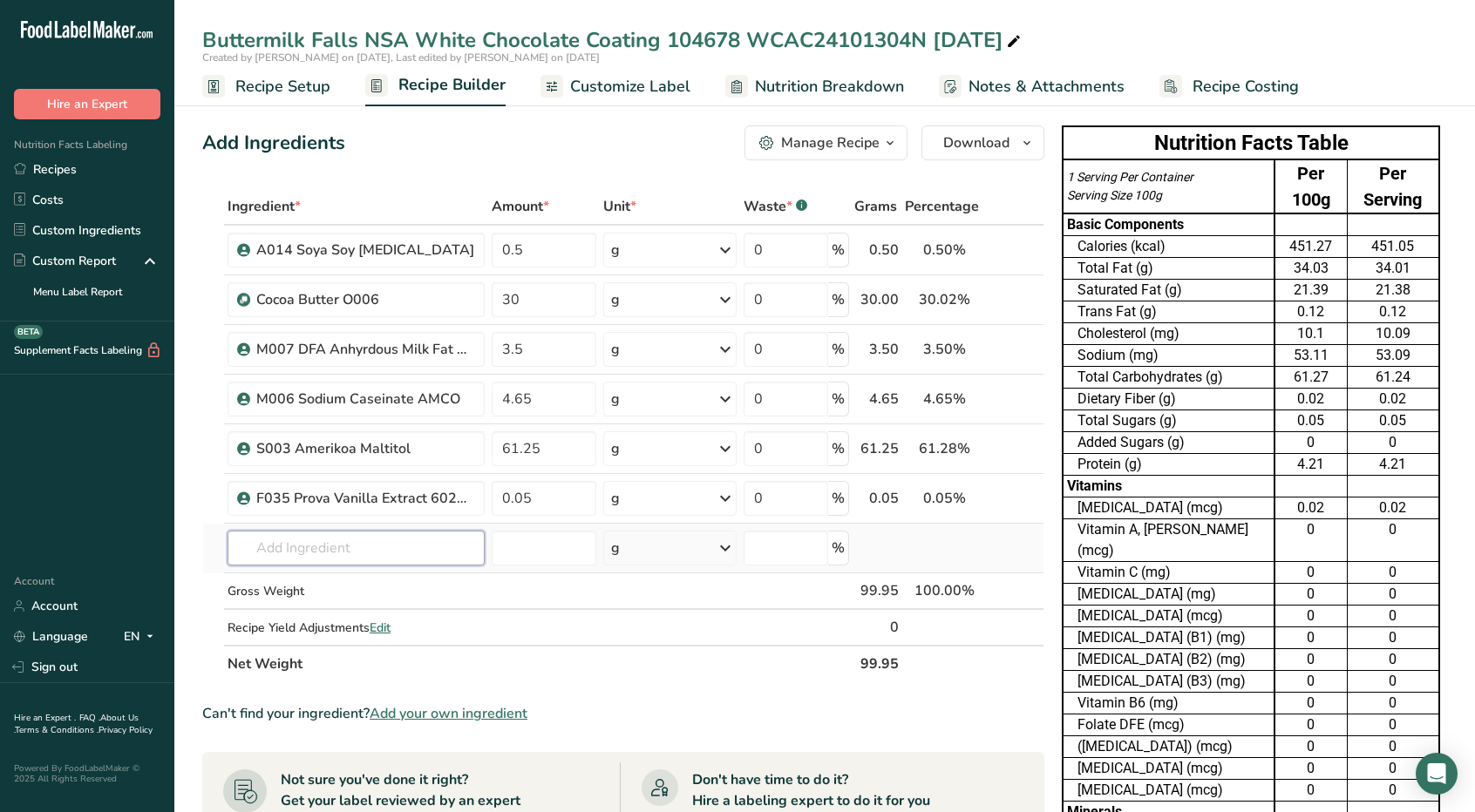 click at bounding box center (356, 548) 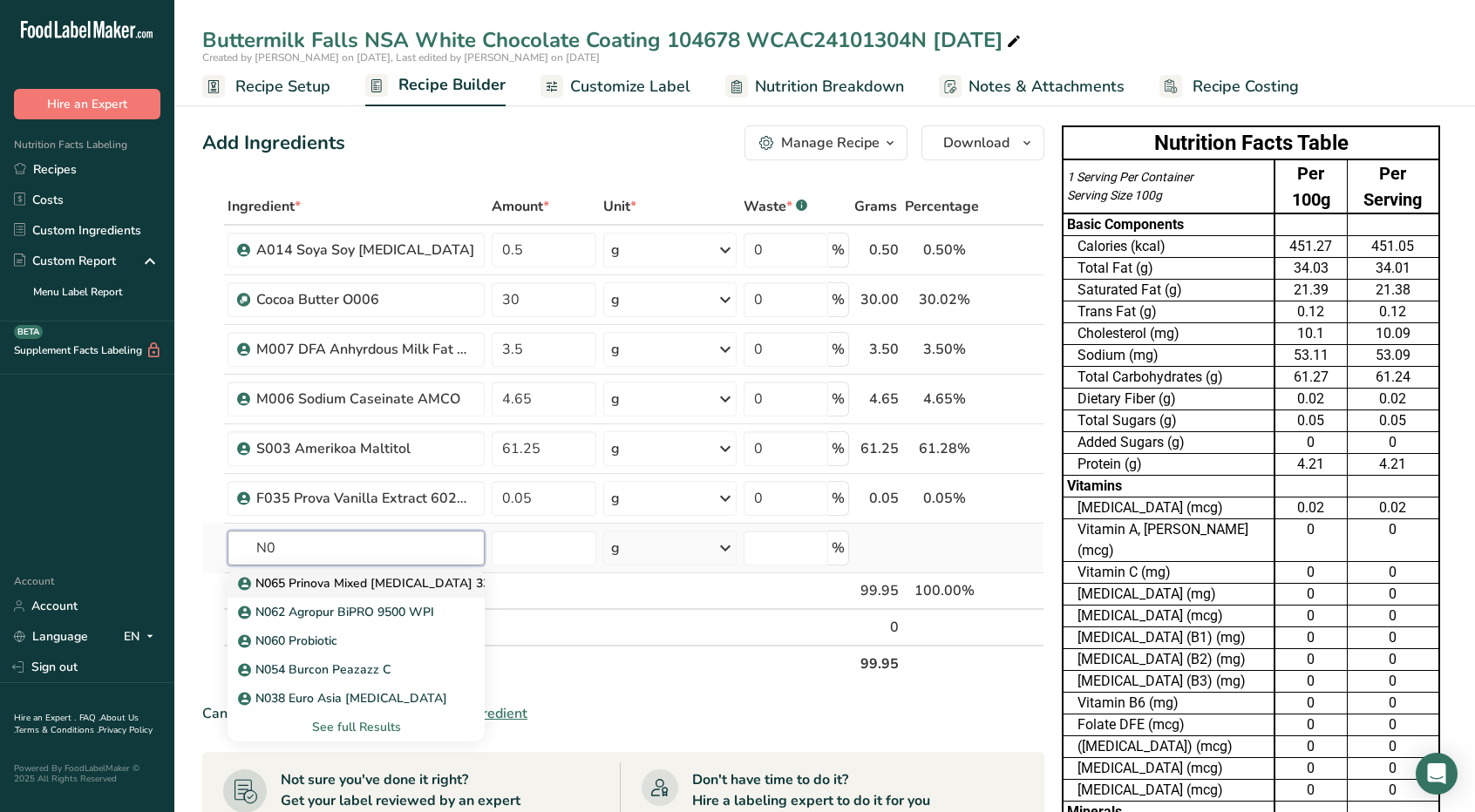type on "N0" 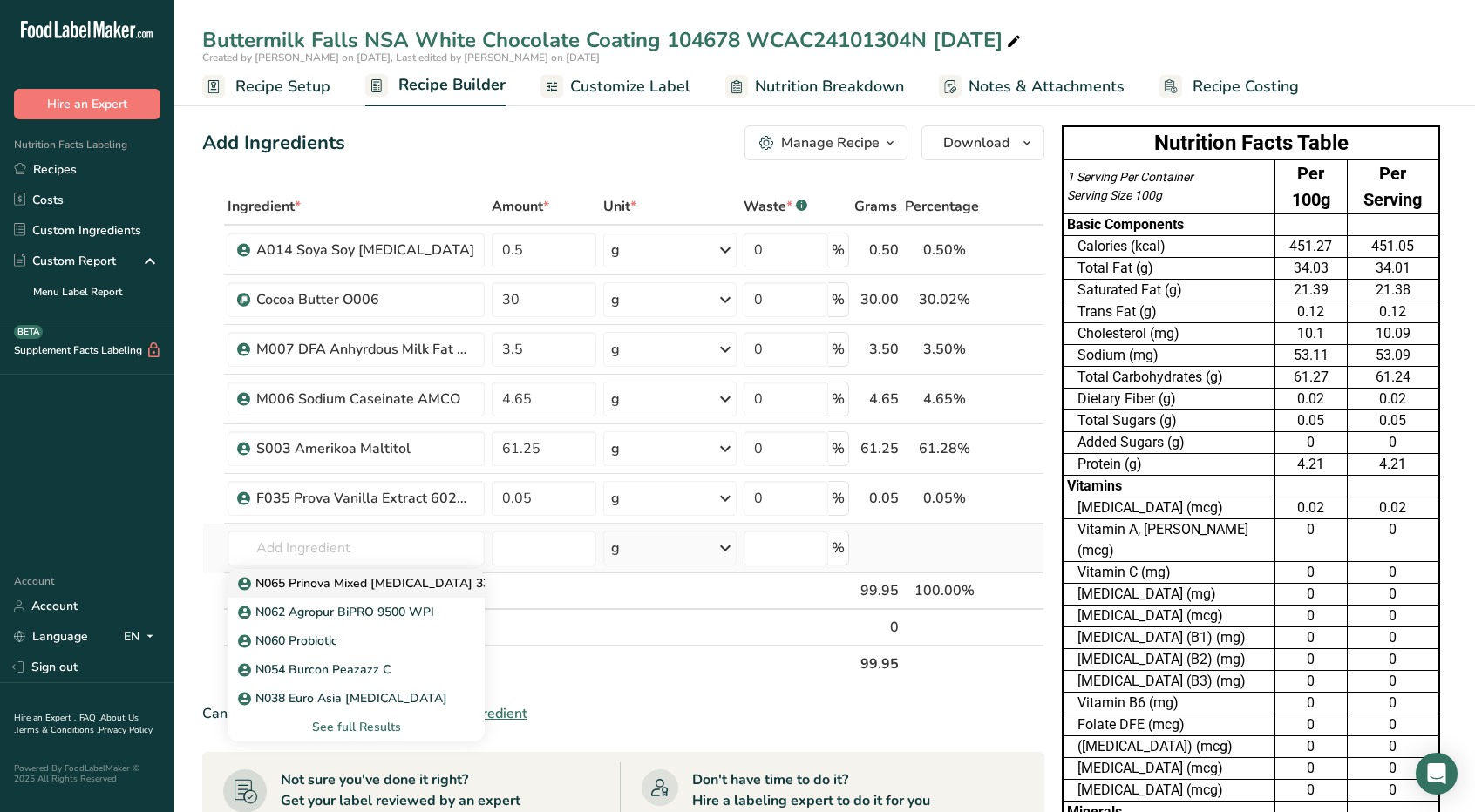 click on "N065 Prinova Mixed [MEDICAL_DATA] 33034" at bounding box center (356, 583) 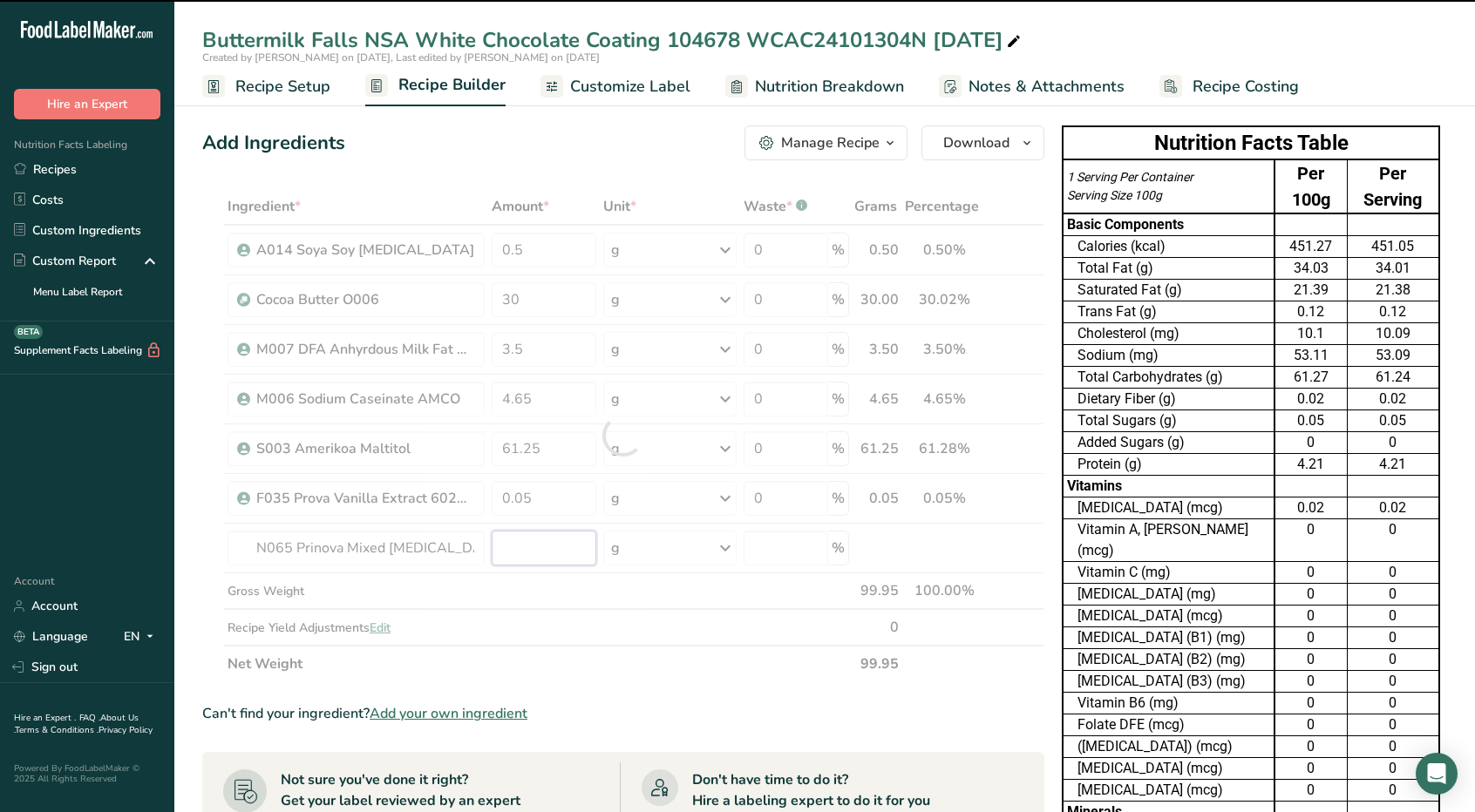 type on "0" 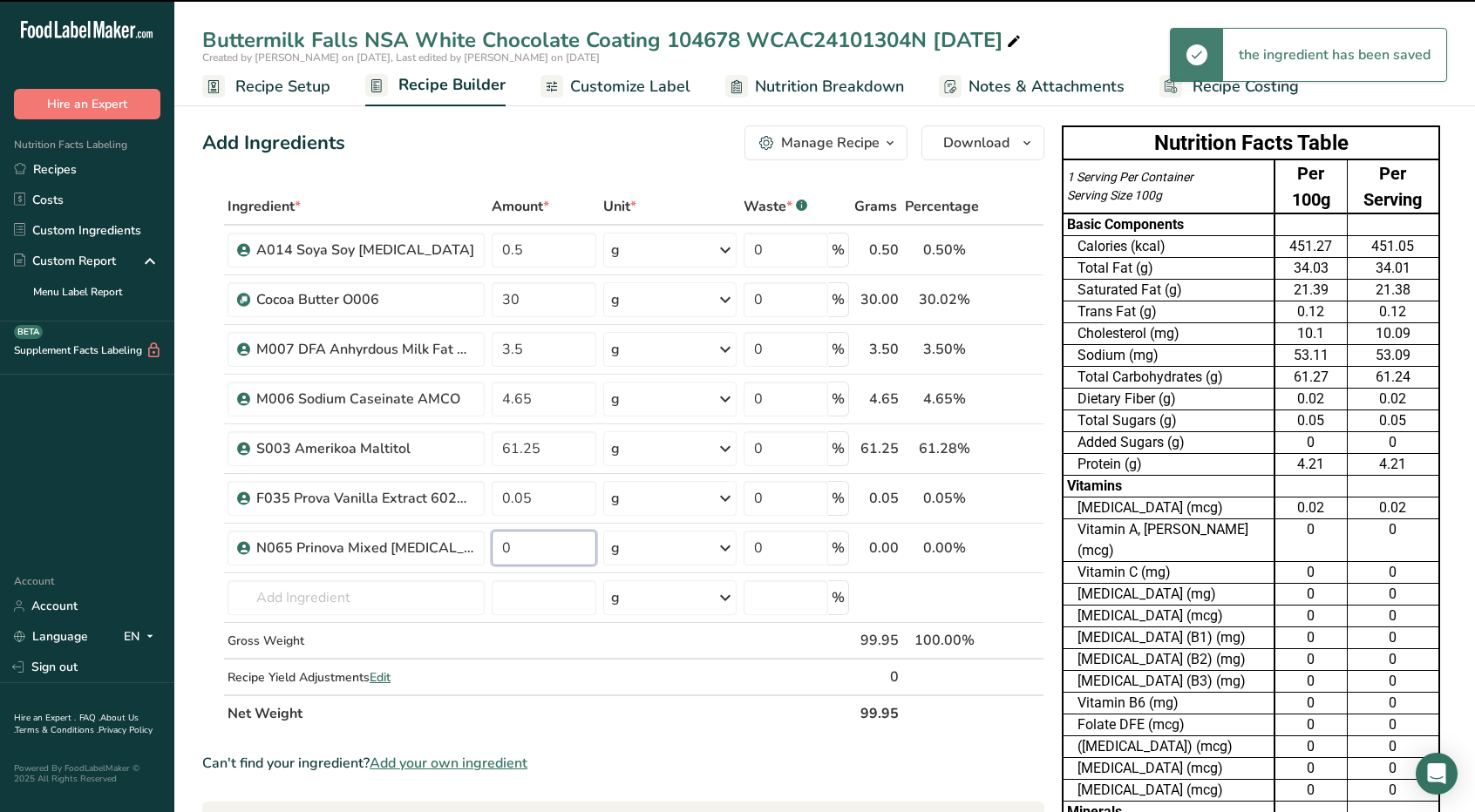 click on "0" at bounding box center [544, 548] 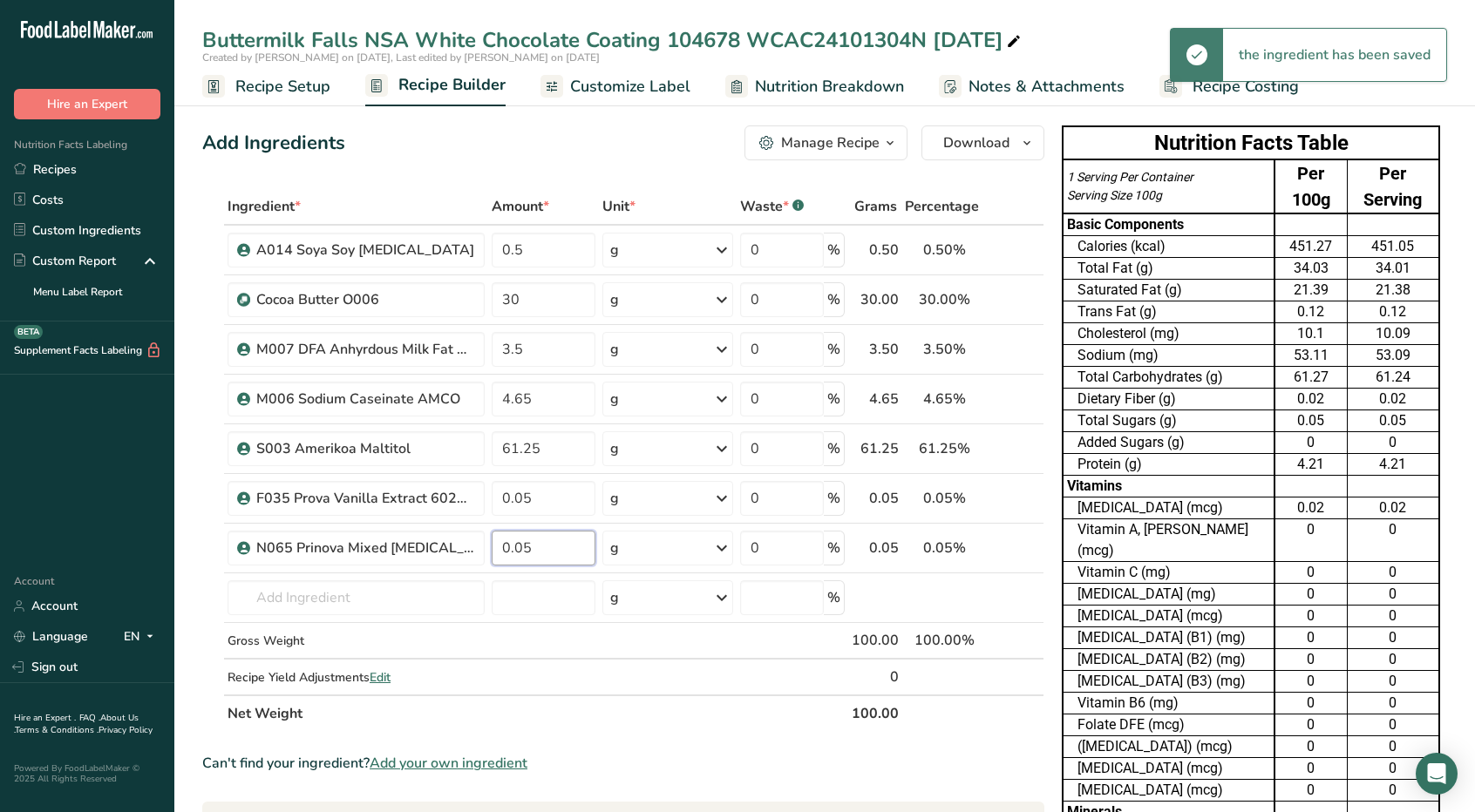 type on "0.05" 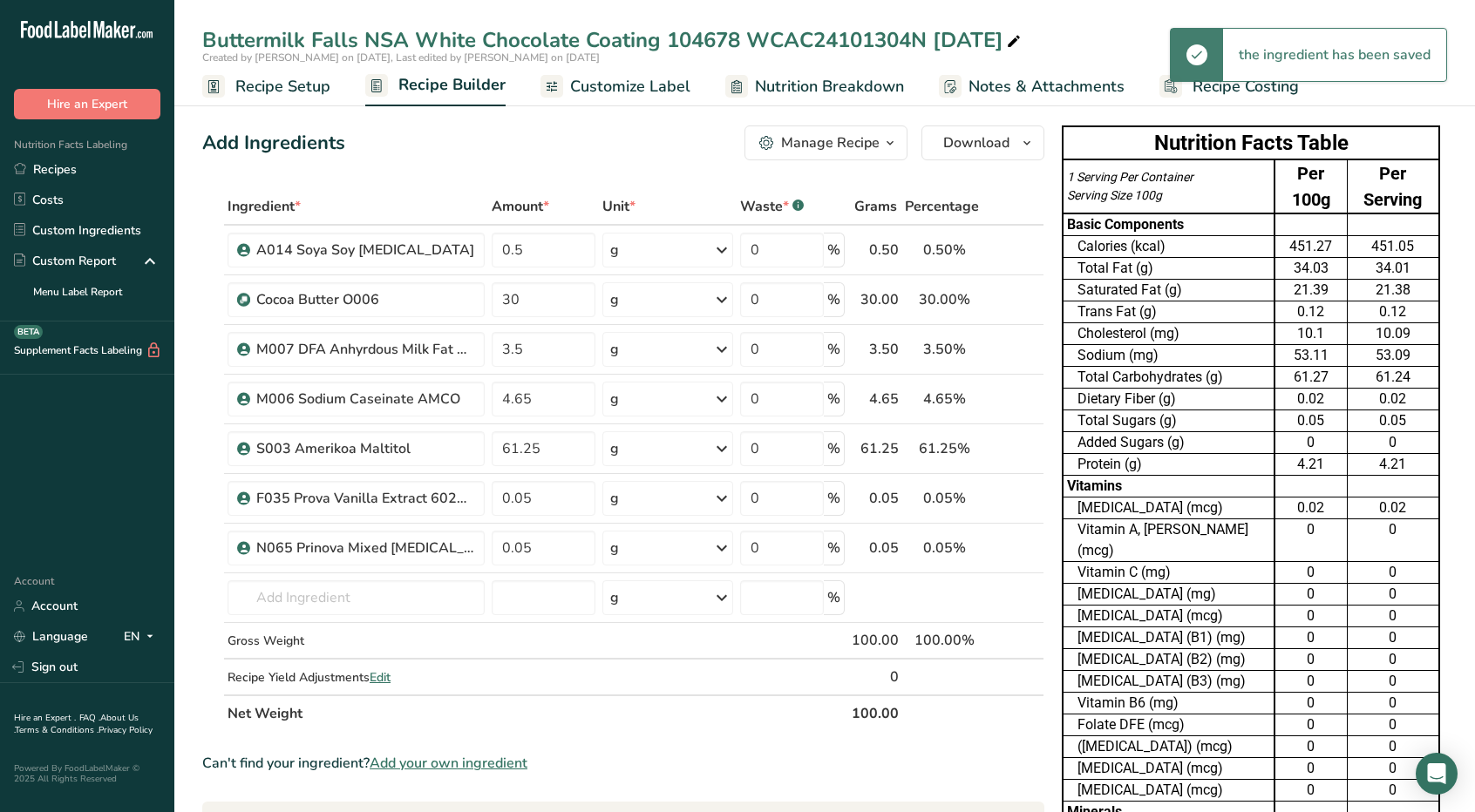 click on "Ingredient *
Amount *
Unit *
Waste *   .a-a{fill:#347362;}.b-a{fill:#fff;}          Grams
Percentage
A014 Soya Soy [MEDICAL_DATA]
0.5
g
Weight Units
g
kg
mg
See more
Volume Units
l
mL
fl oz
See more
0
%
0.50
0.50%
i
Cocoa Butter O006
30
g
Weight Units
g
kg
mg
See more
Volume Units
l
mL
fl oz
See more
0
%
30.00
30.00%
i
3.5" at bounding box center [623, 460] 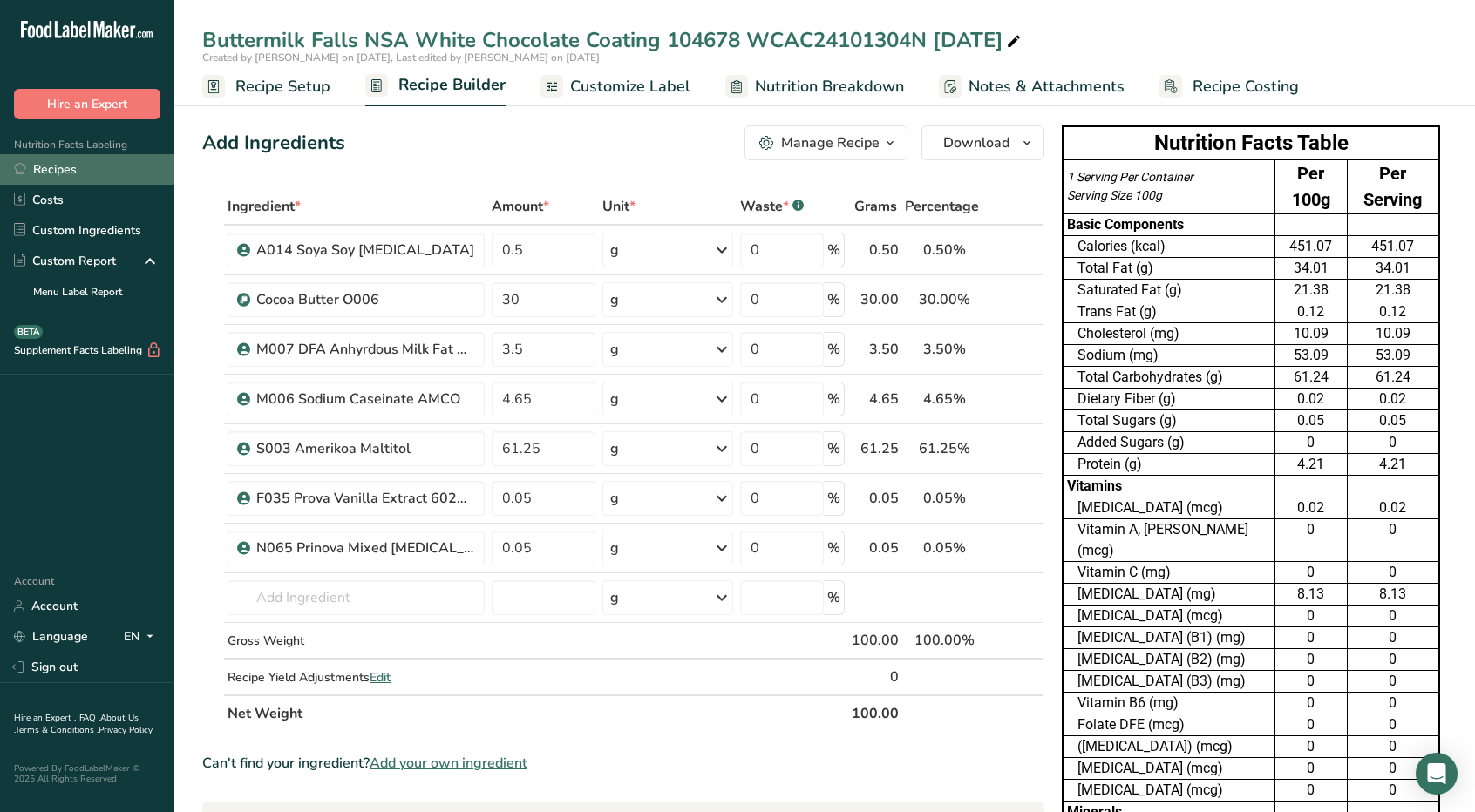 click on "Recipes" at bounding box center [87, 169] 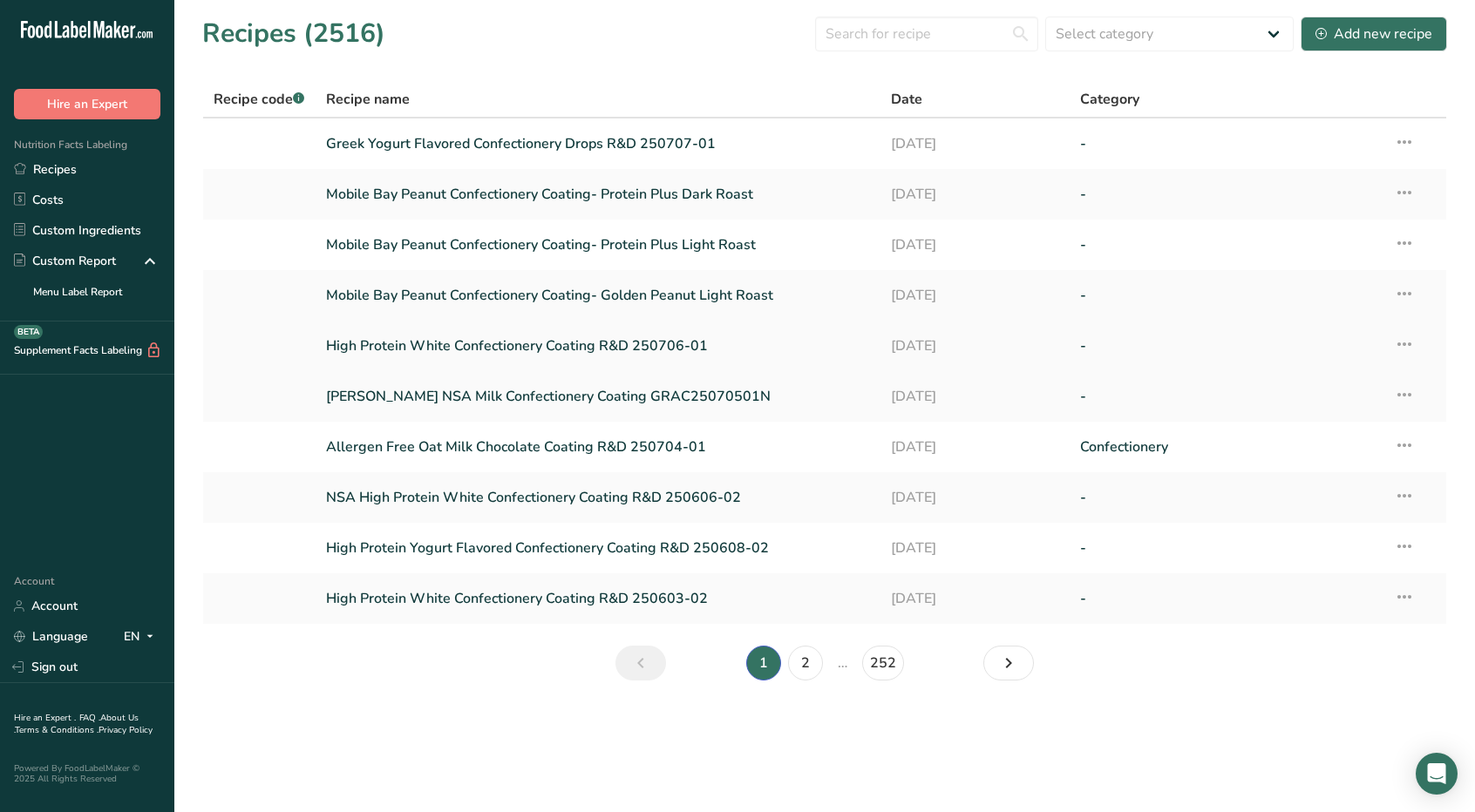 click at bounding box center [1404, 344] 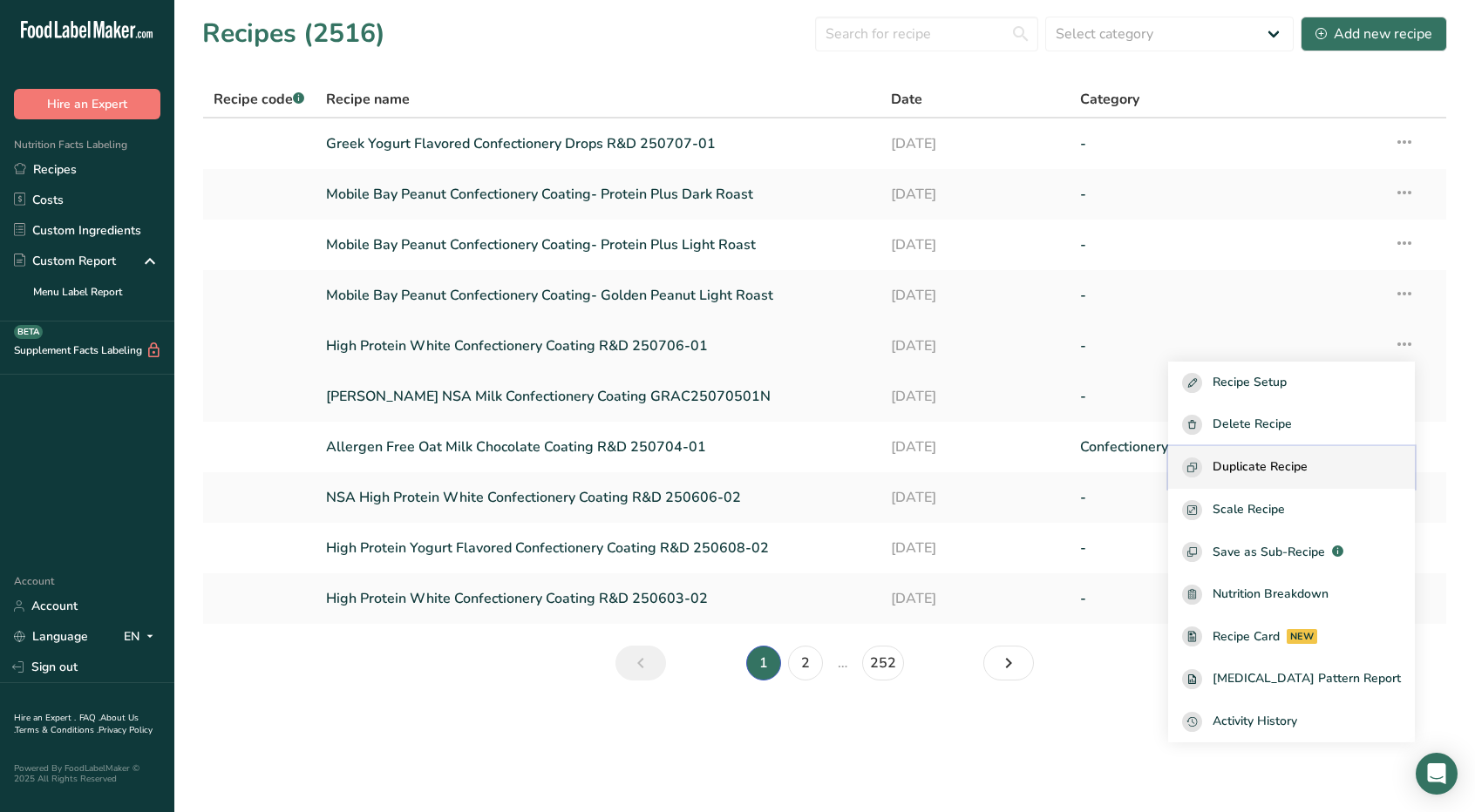 click on "Duplicate Recipe" at bounding box center [1260, 467] 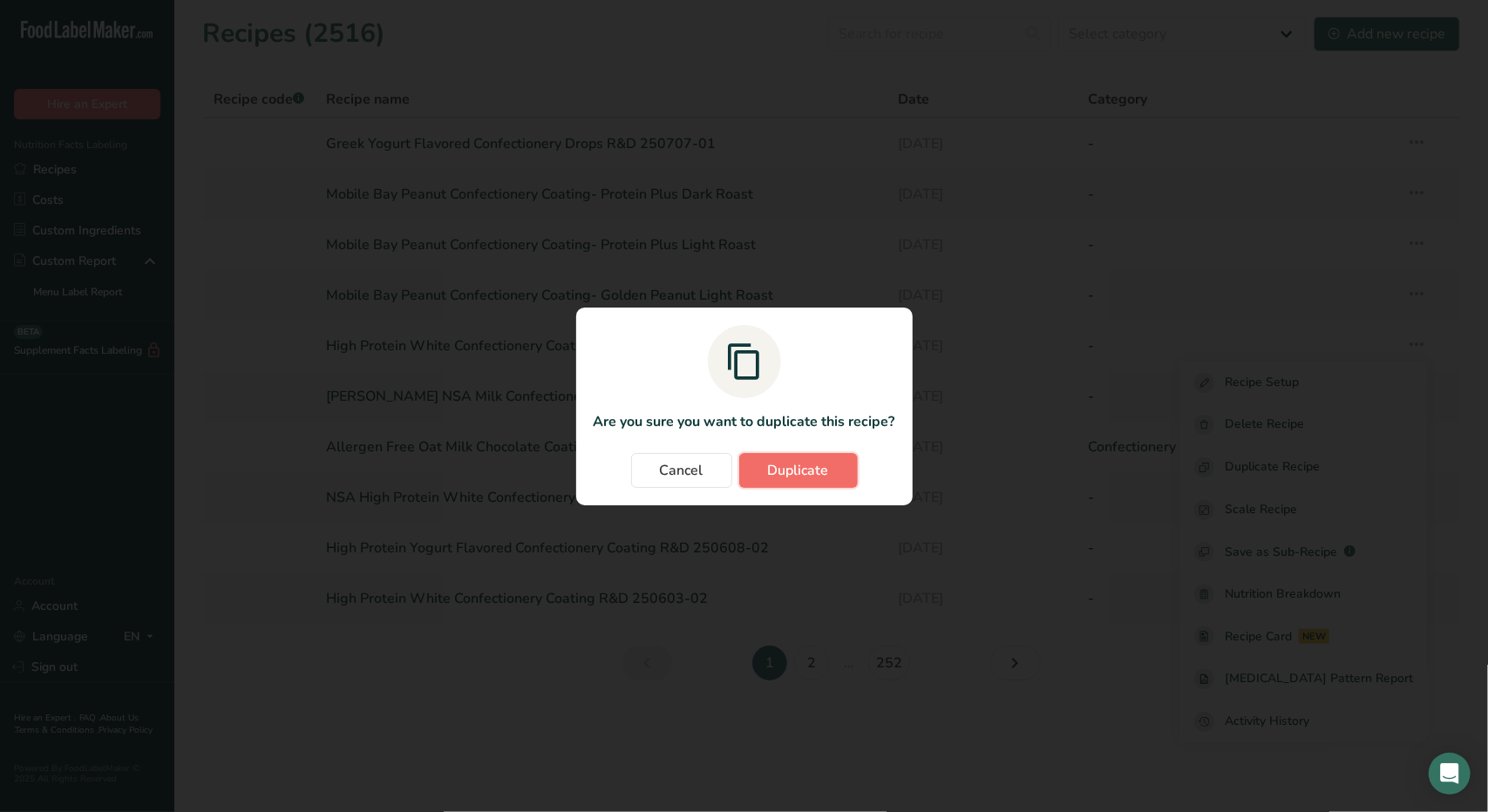 click on "Duplicate" at bounding box center (798, 470) 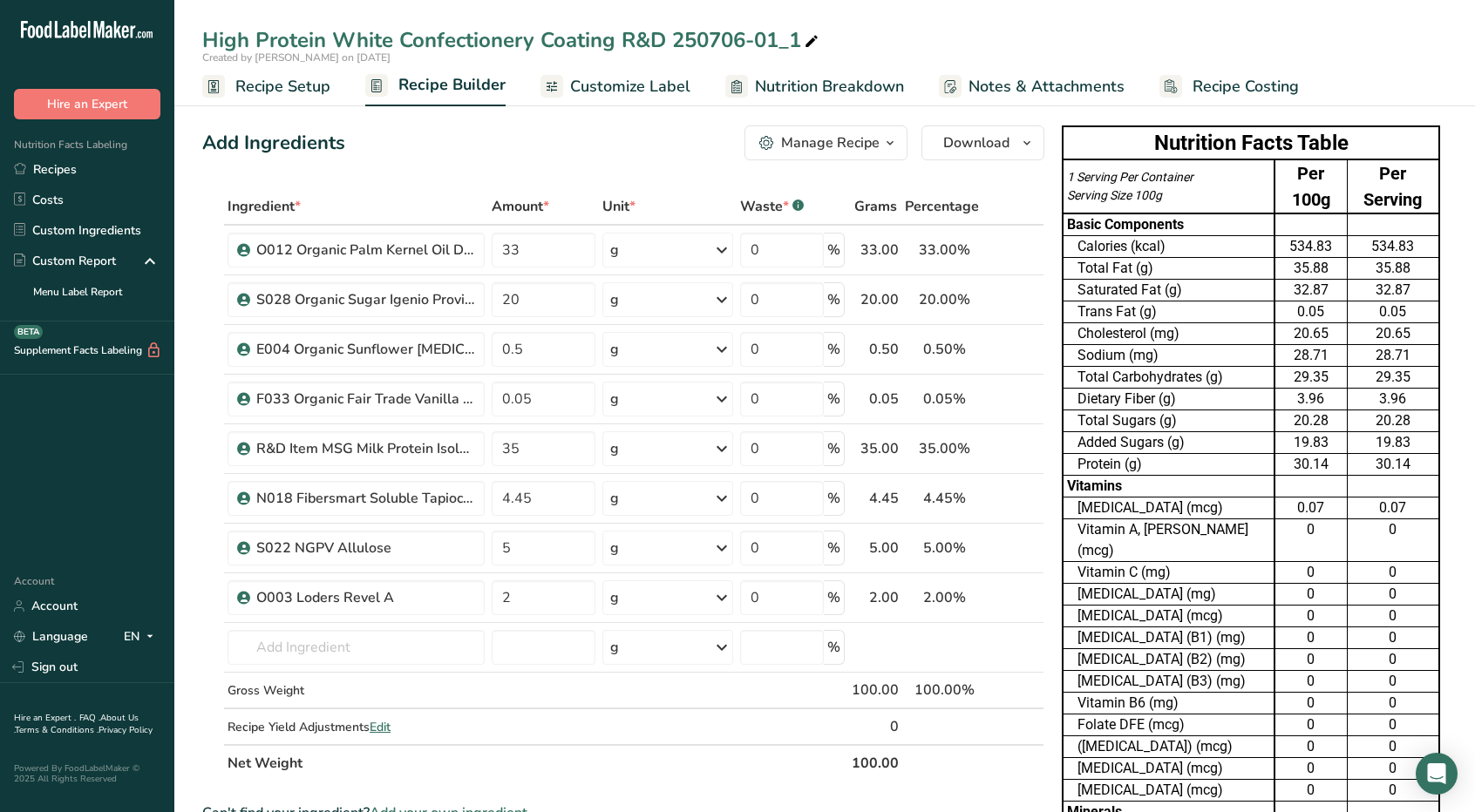 click at bounding box center (812, 42) 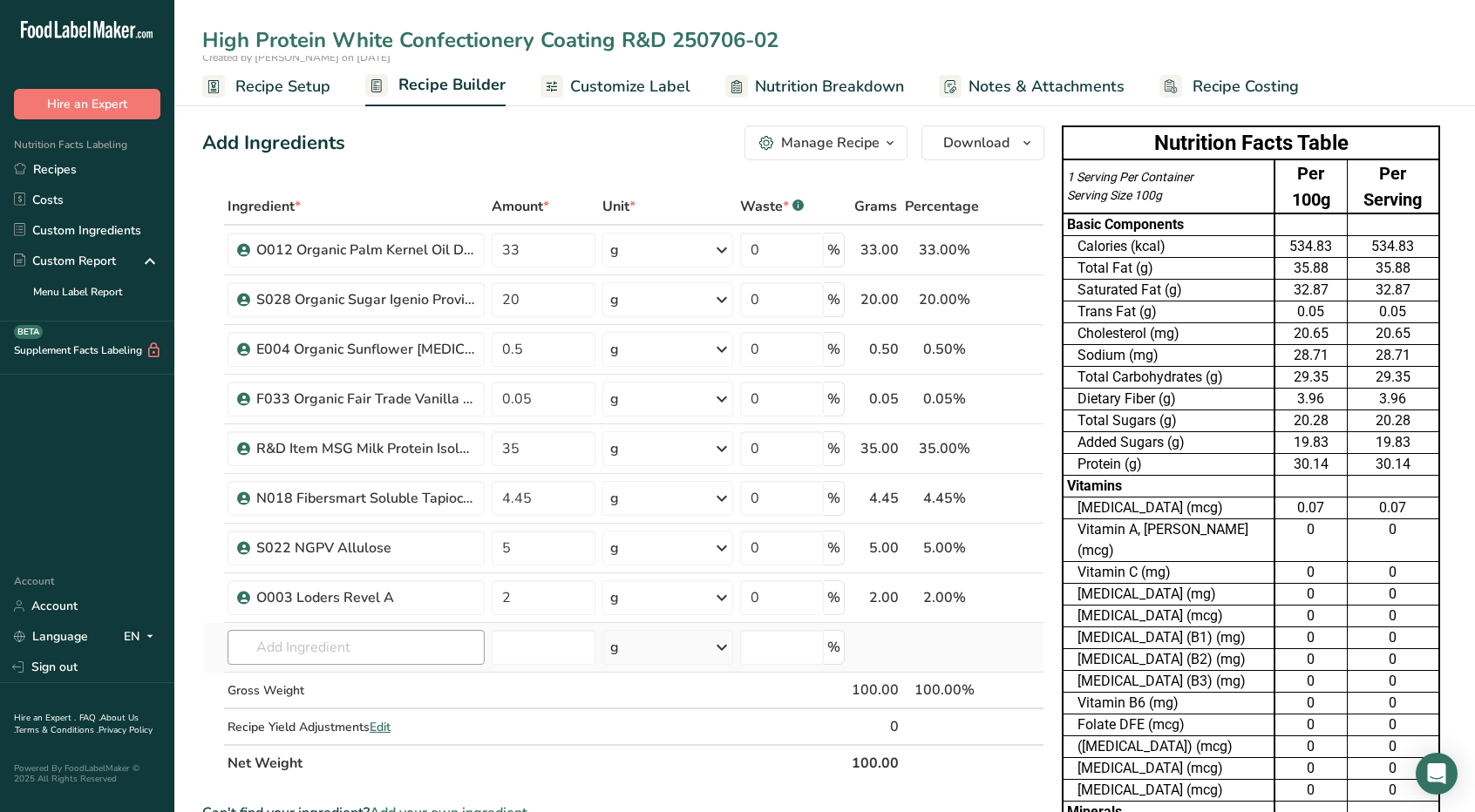 type on "High Protein White Confectionery Coating R&D 250706-02" 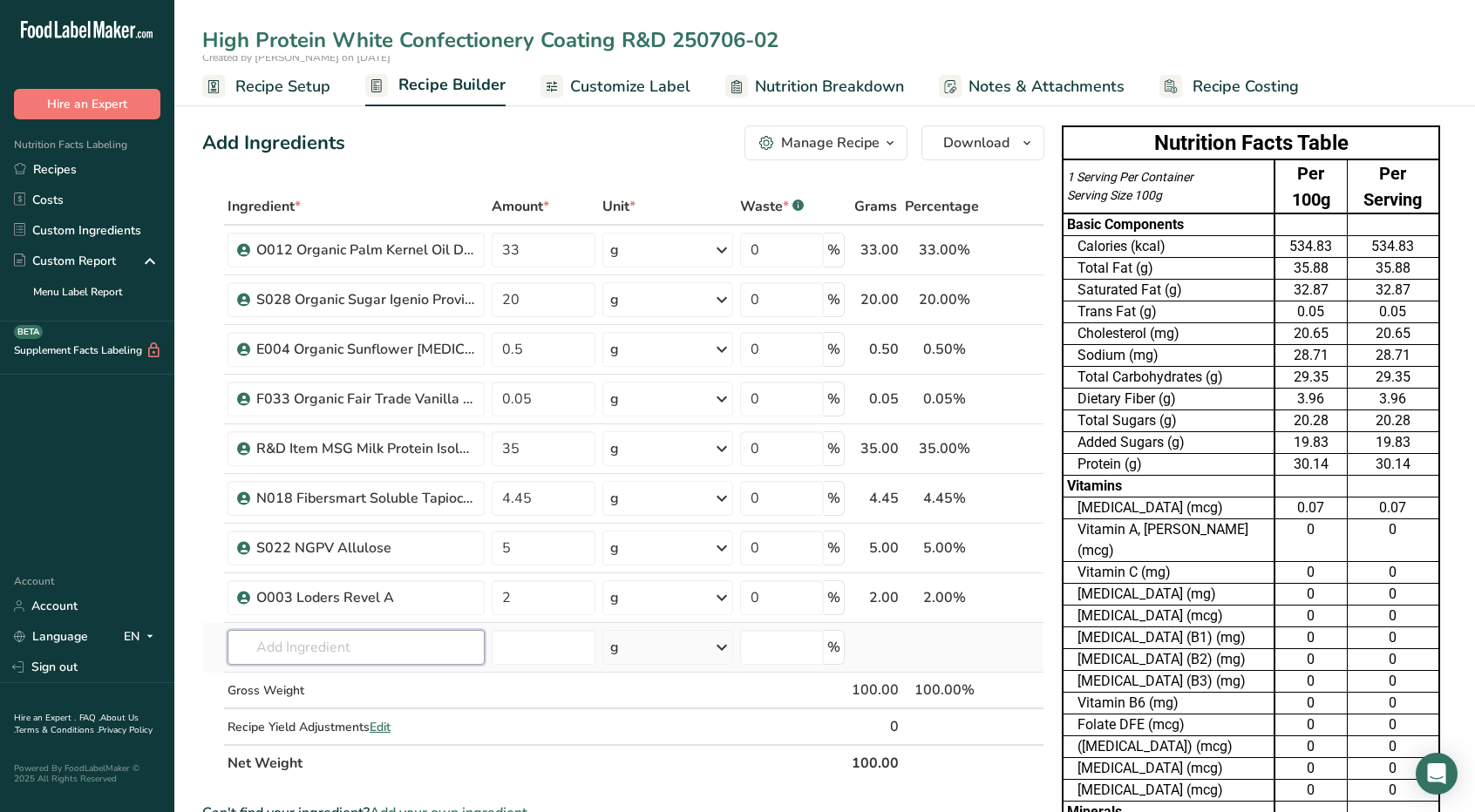 click at bounding box center (356, 647) 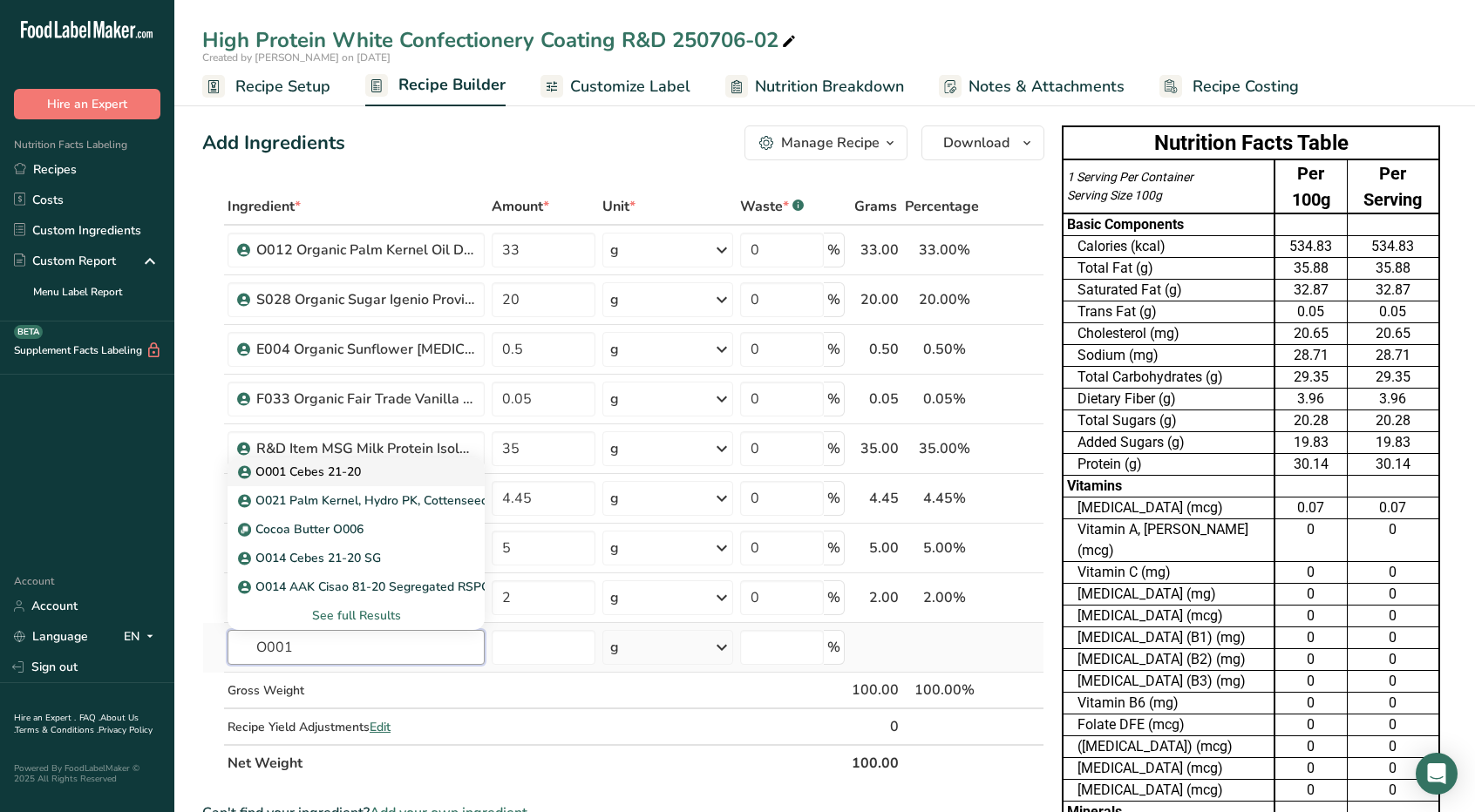 type on "O001" 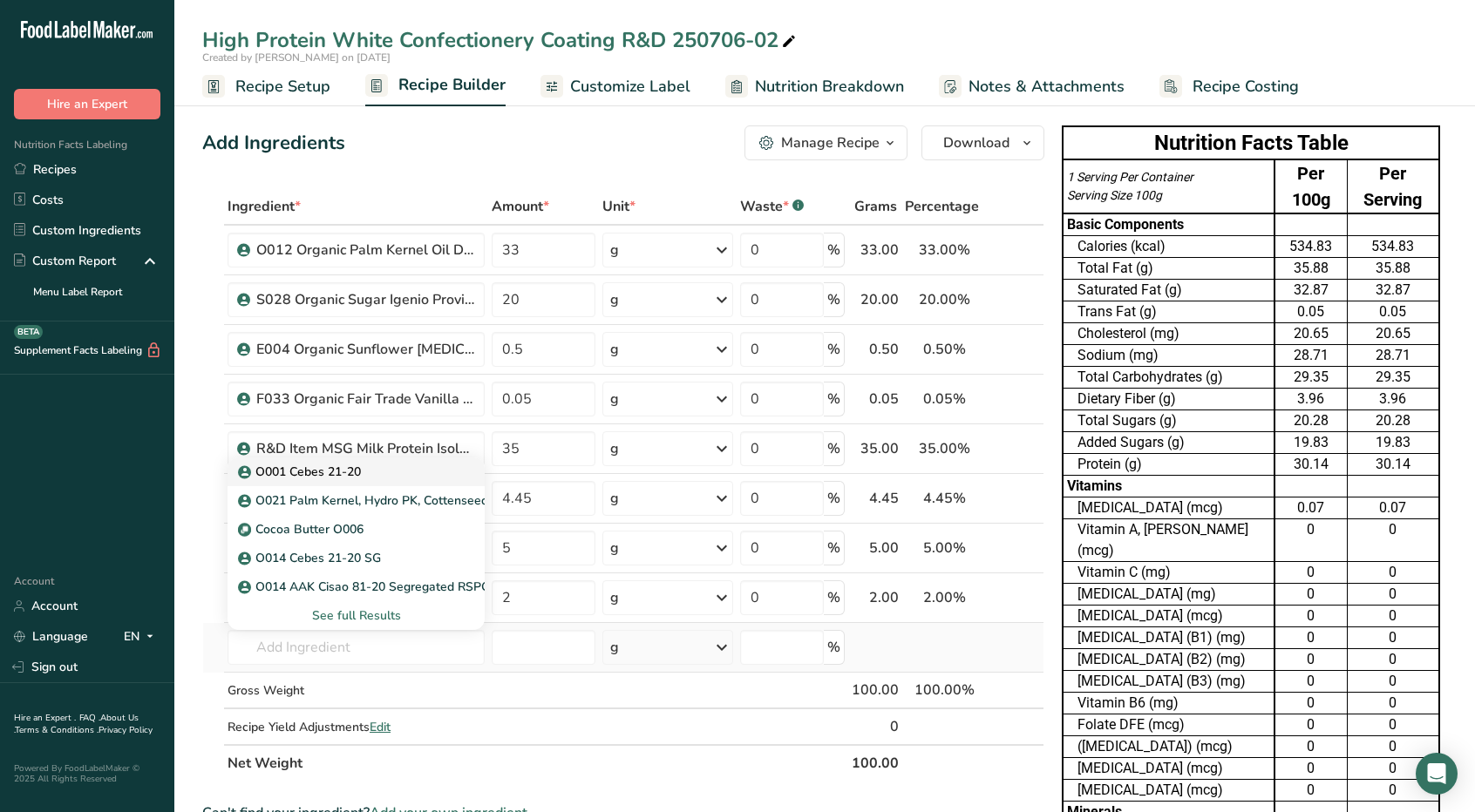 click on "O001  Cebes 21-20" at bounding box center [301, 471] 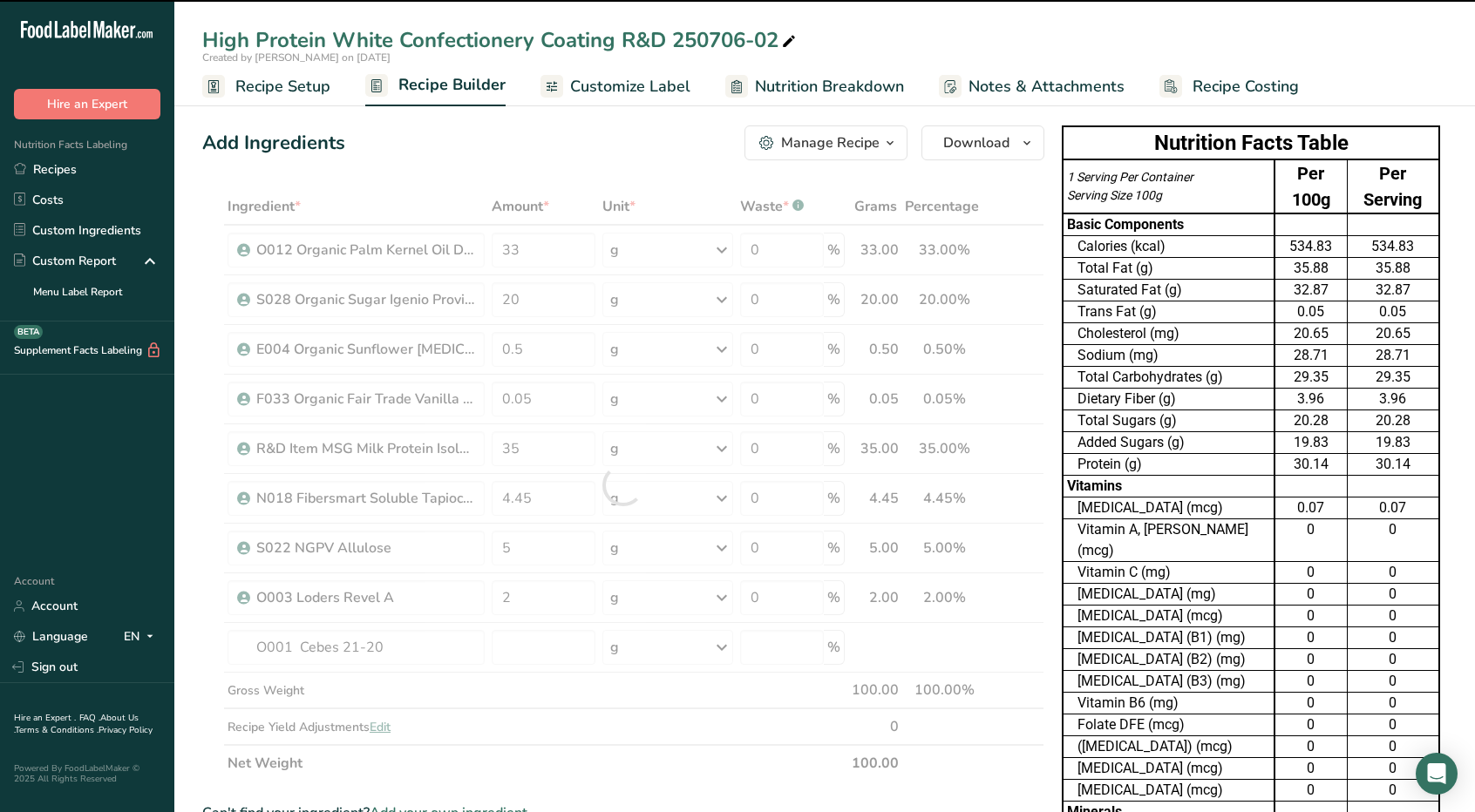type on "0" 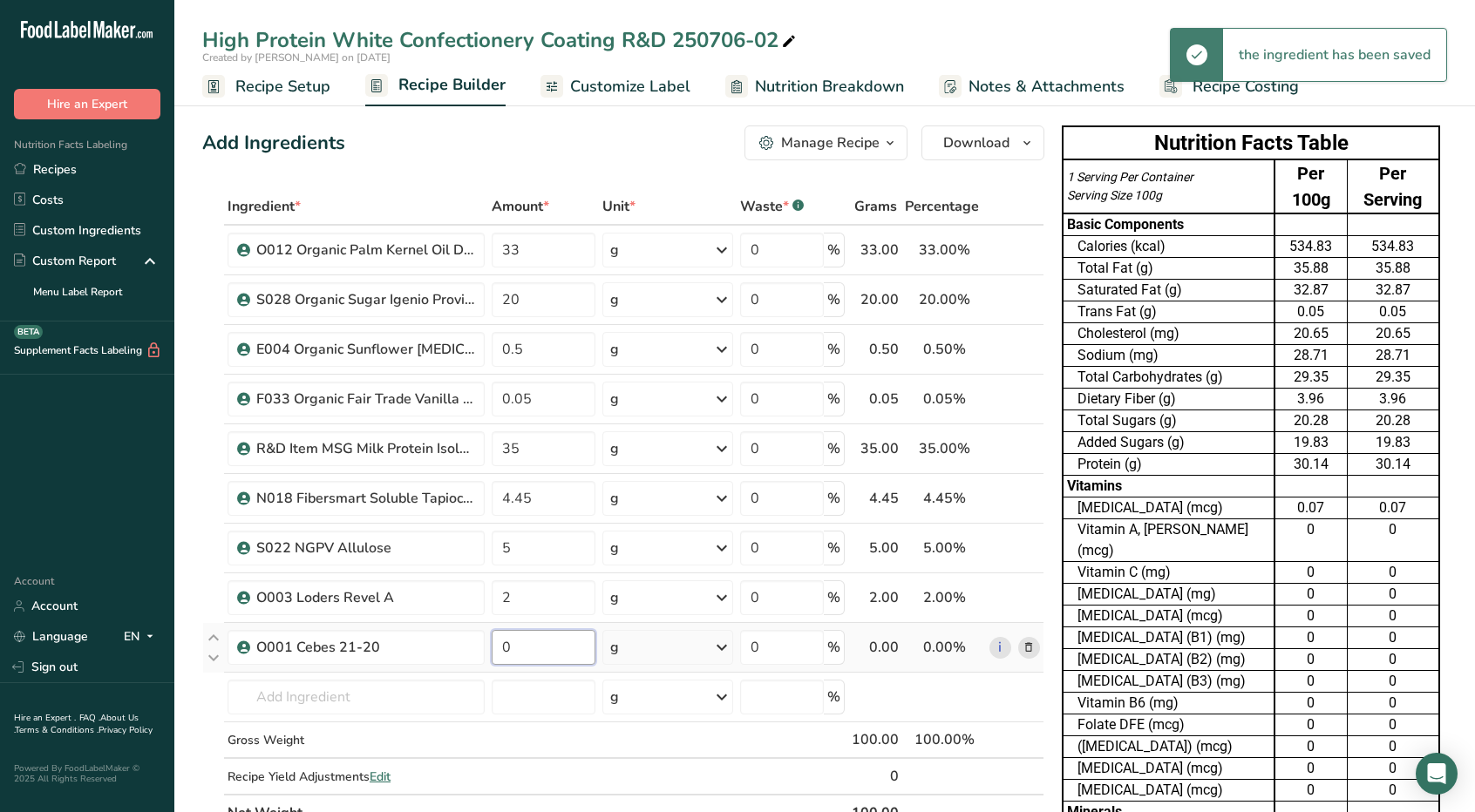click on "0" at bounding box center (543, 647) 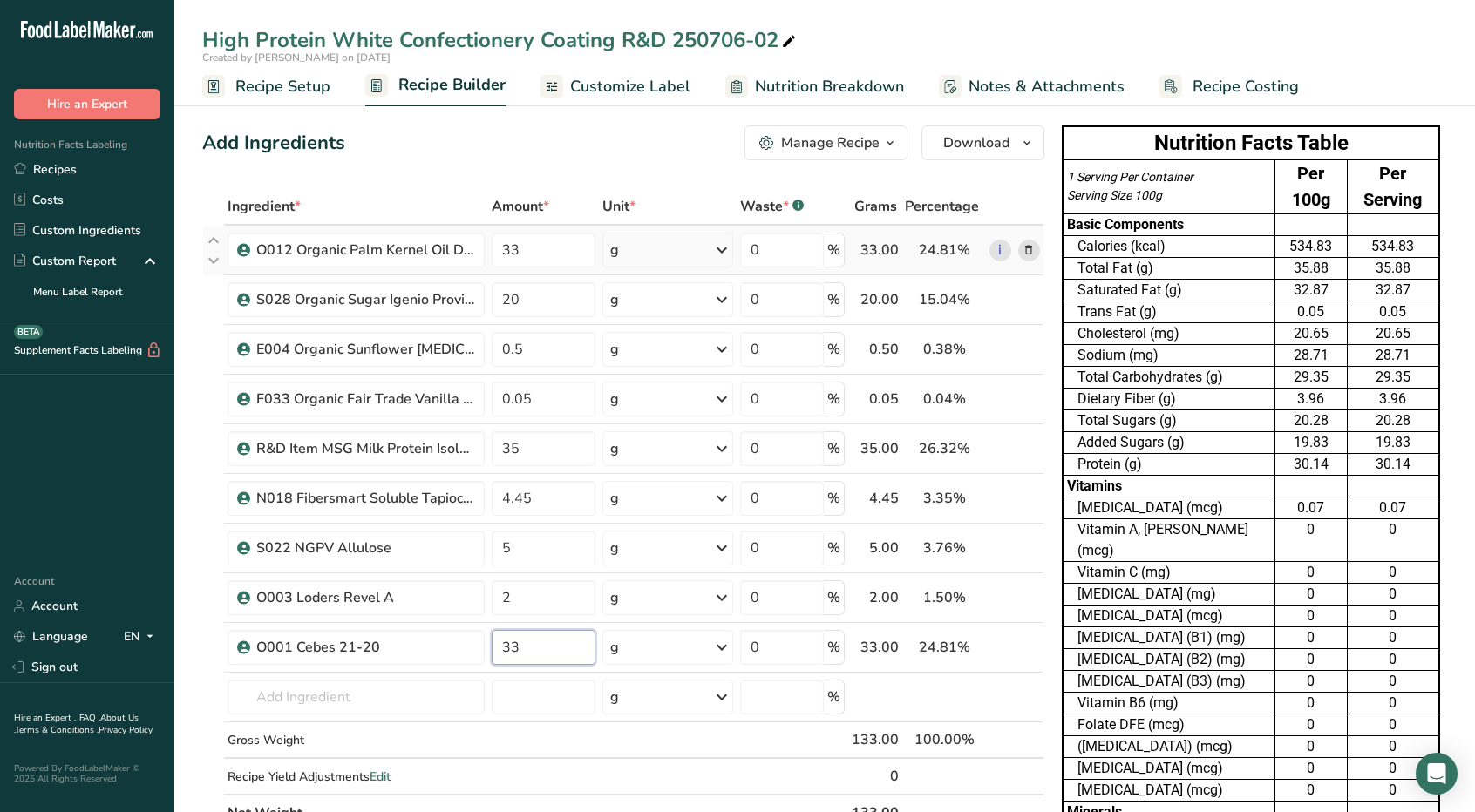 type on "33" 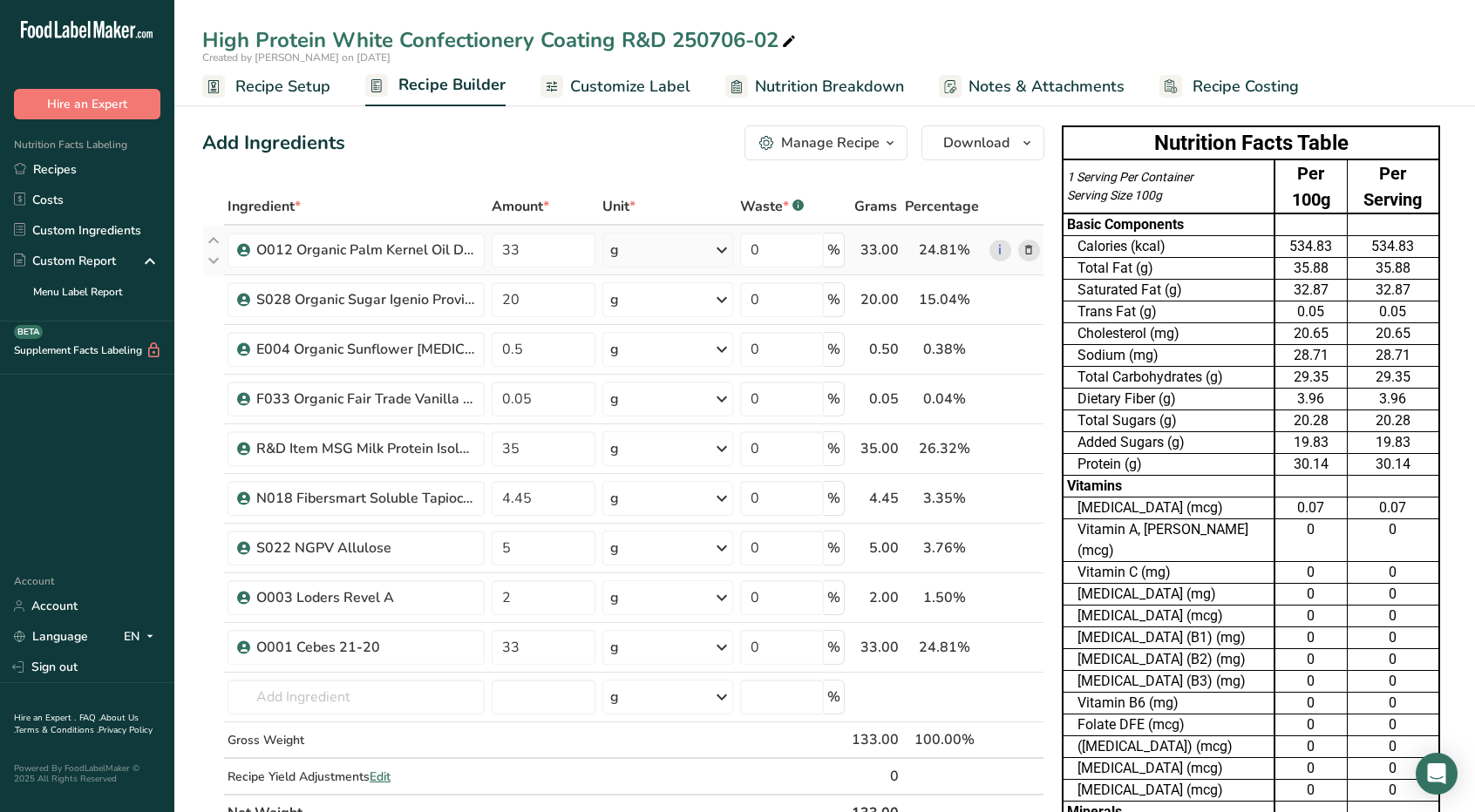 click on "Ingredient *
Amount *
Unit *
Waste *   .a-a{fill:#347362;}.b-a{fill:#fff;}          Grams
Percentage
O012 Organic Palm Kernel Oil Daabon 5330
33
g
Weight Units
g
kg
mg
See more
Volume Units
l
mL
fl oz
See more
0
%
33.00
24.81%
i
S028 Organic Sugar Igenio Providencia
20
g
Weight Units
g
kg
mg
See more
Volume Units
l
mL
fl oz
See more
0
%
20.00
15.04%" at bounding box center (623, 510) 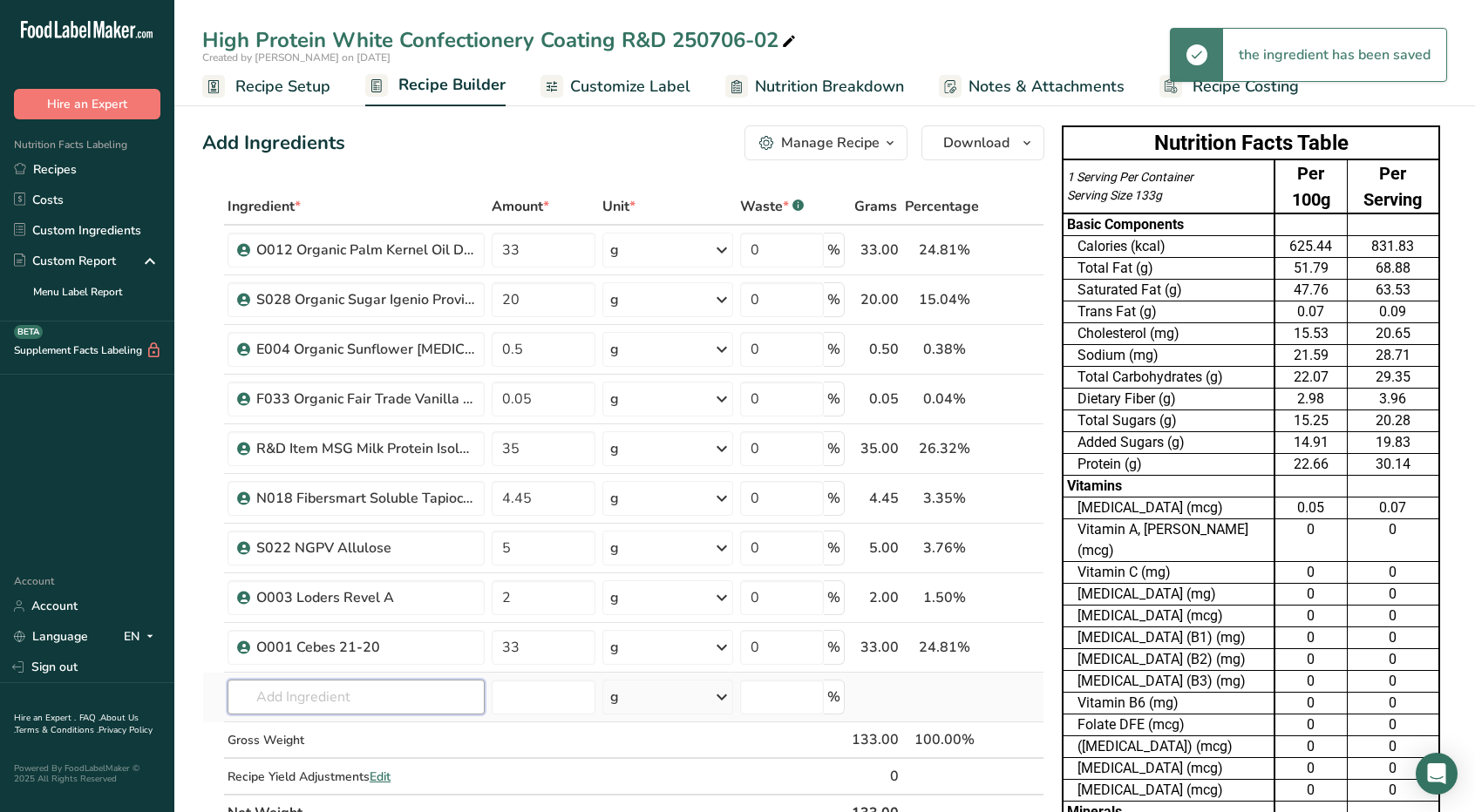 click at bounding box center (356, 697) 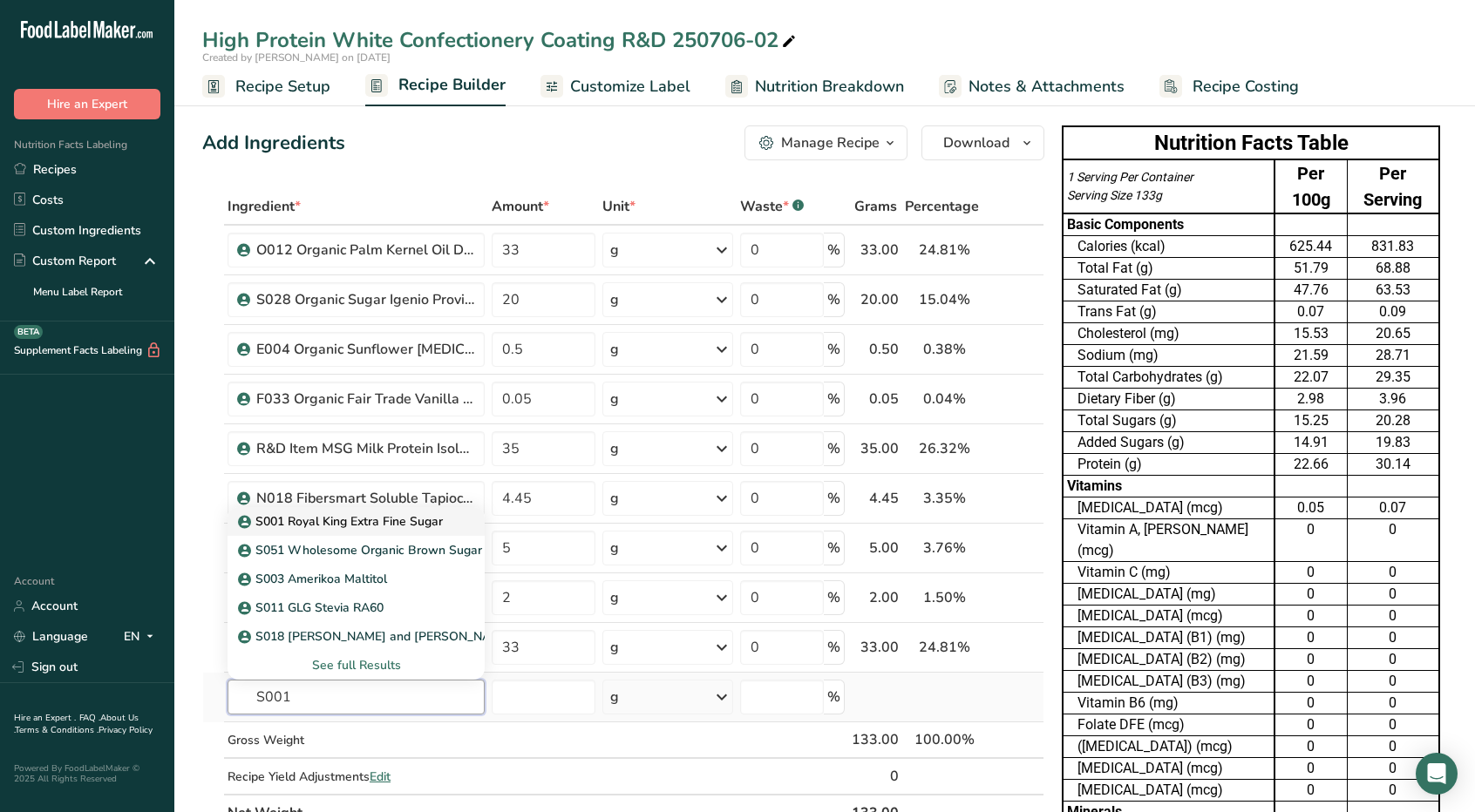 type on "S001" 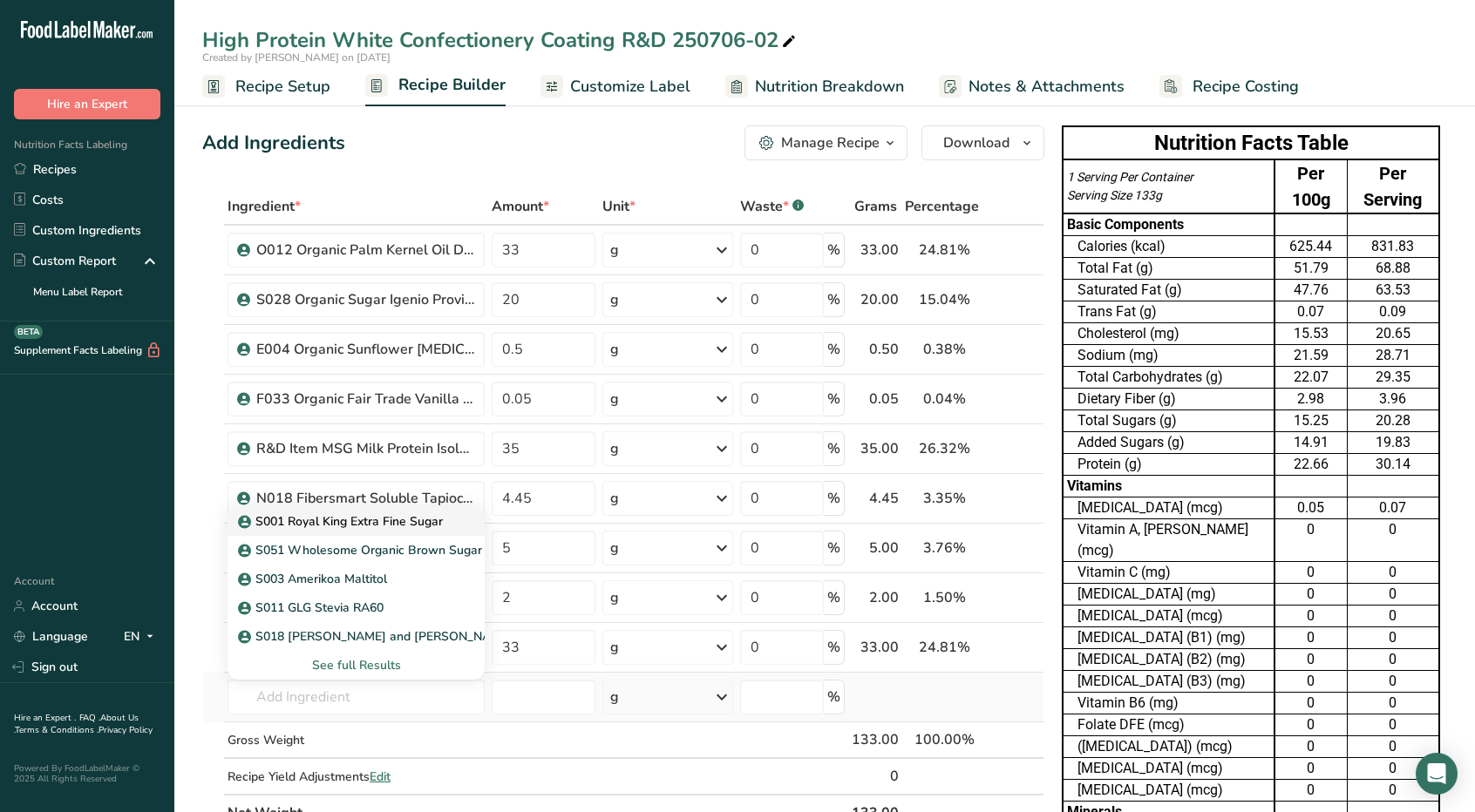 click on "S001 Royal King Extra Fine Sugar" at bounding box center [342, 521] 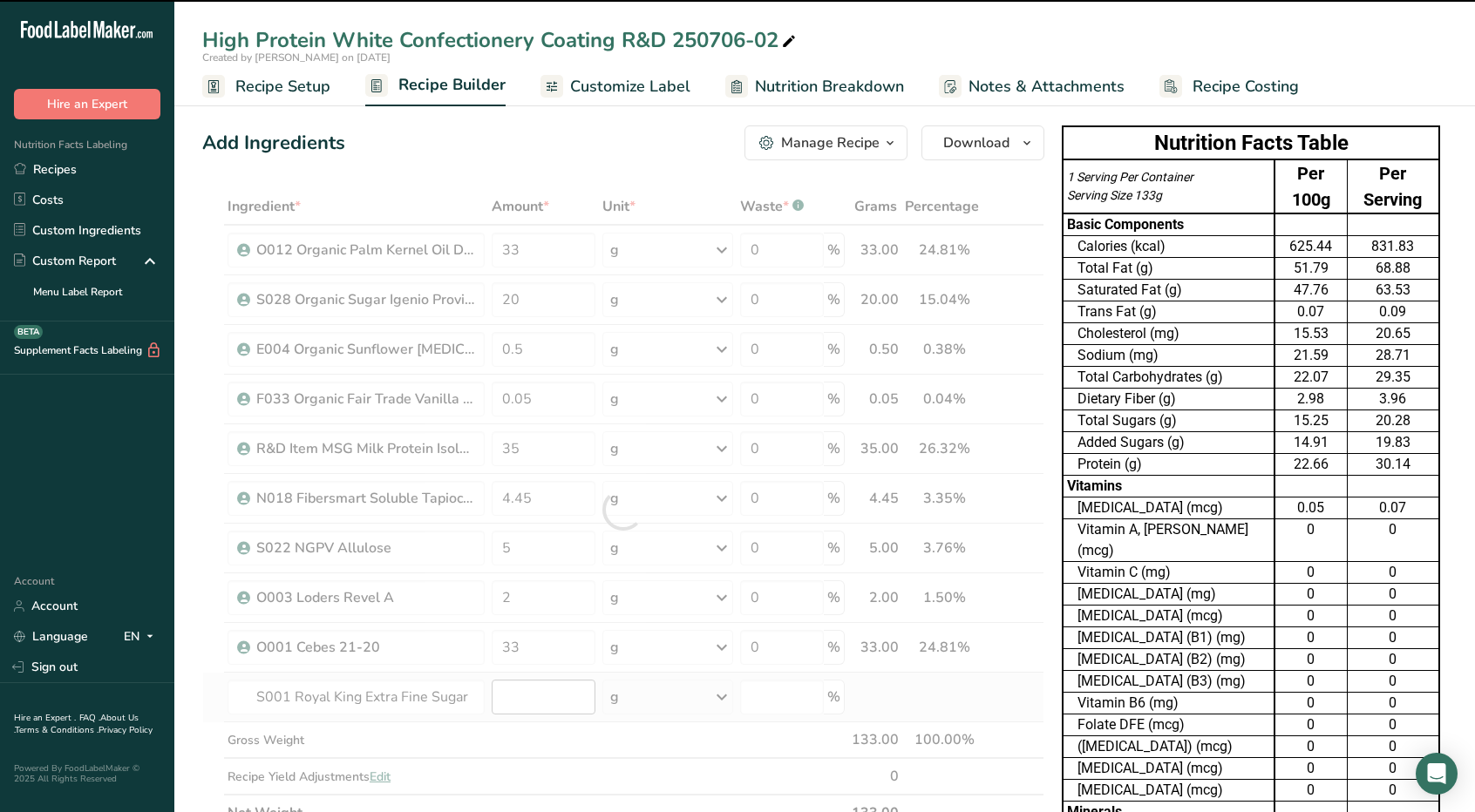 type on "0" 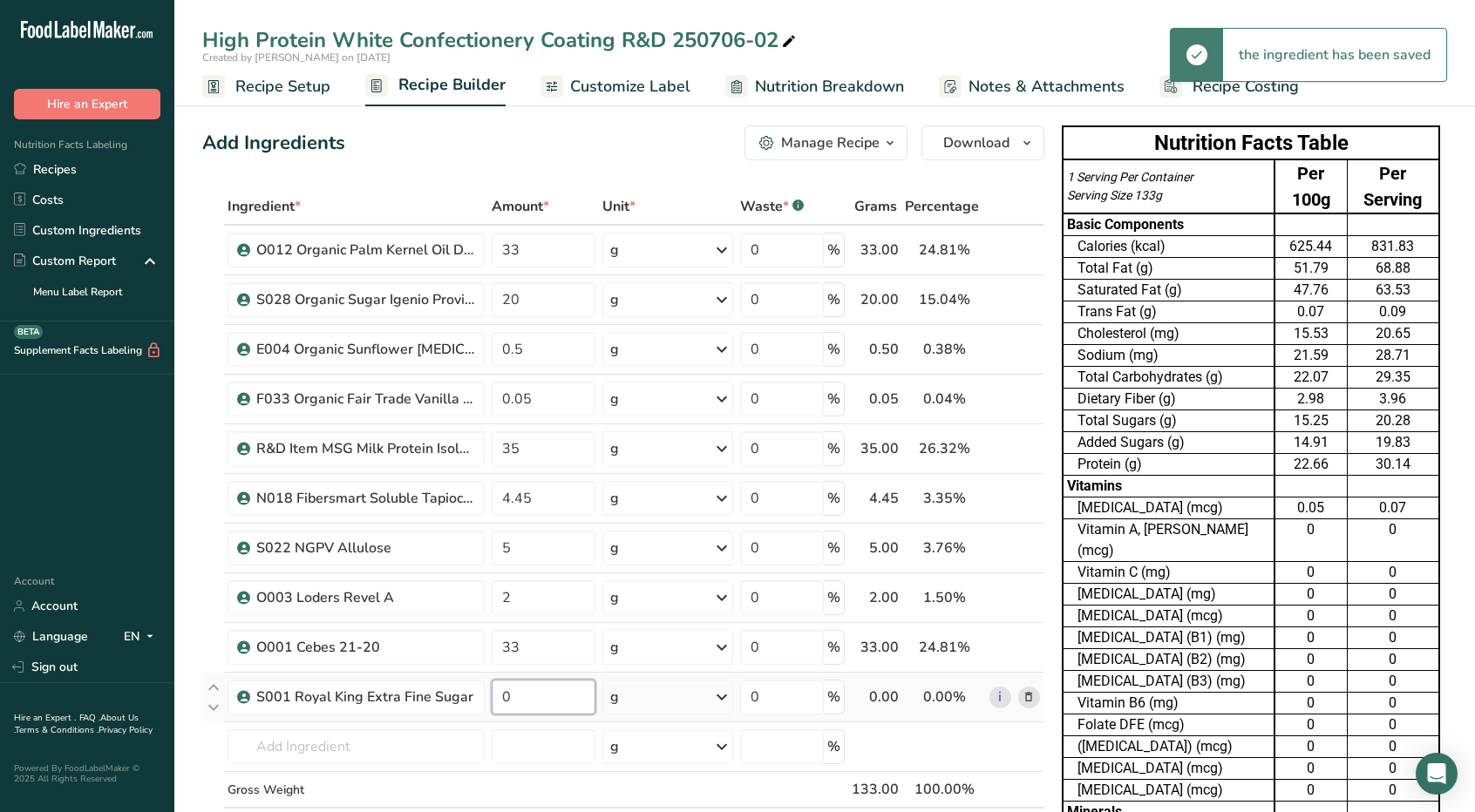 click on "0" at bounding box center [543, 697] 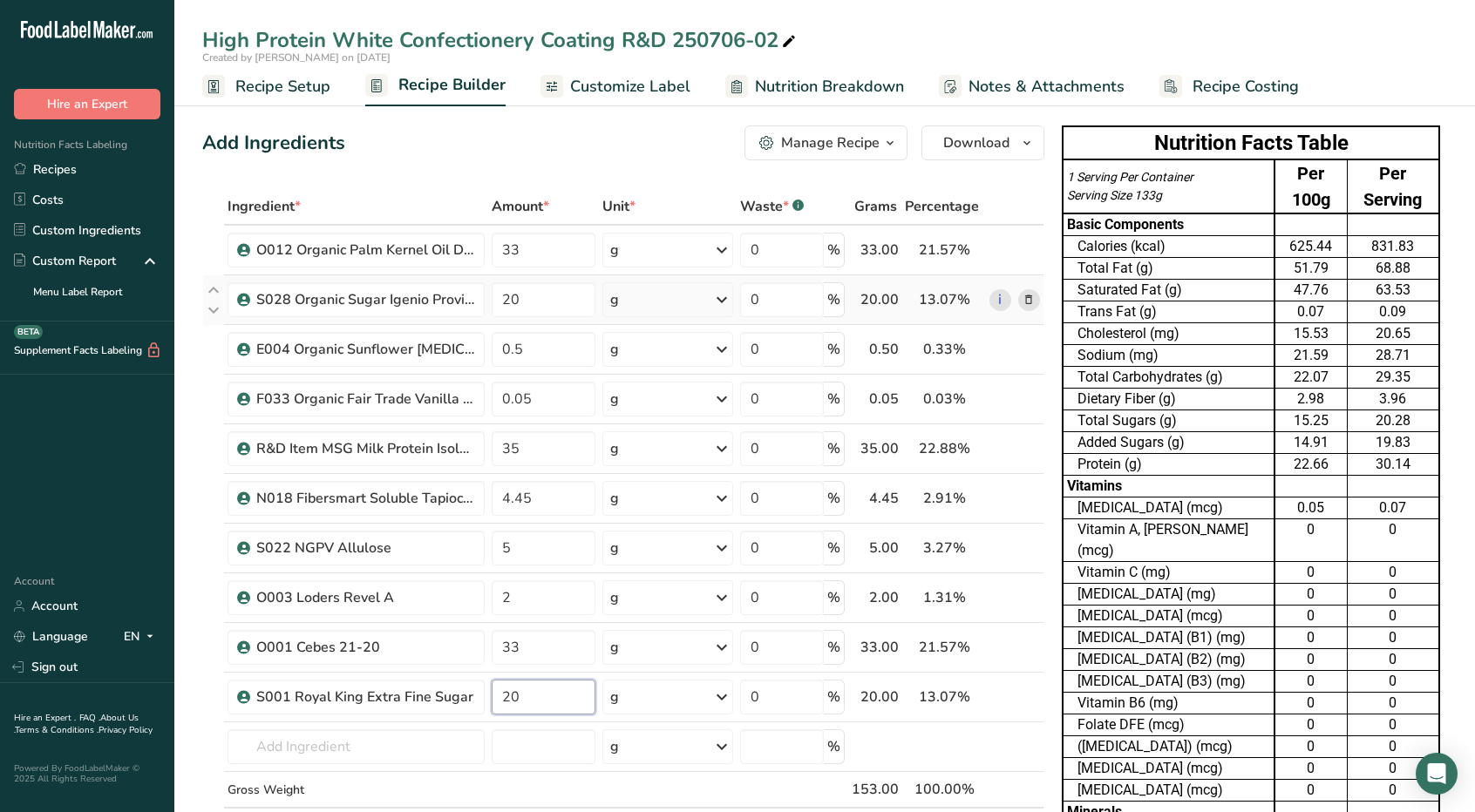 type on "20" 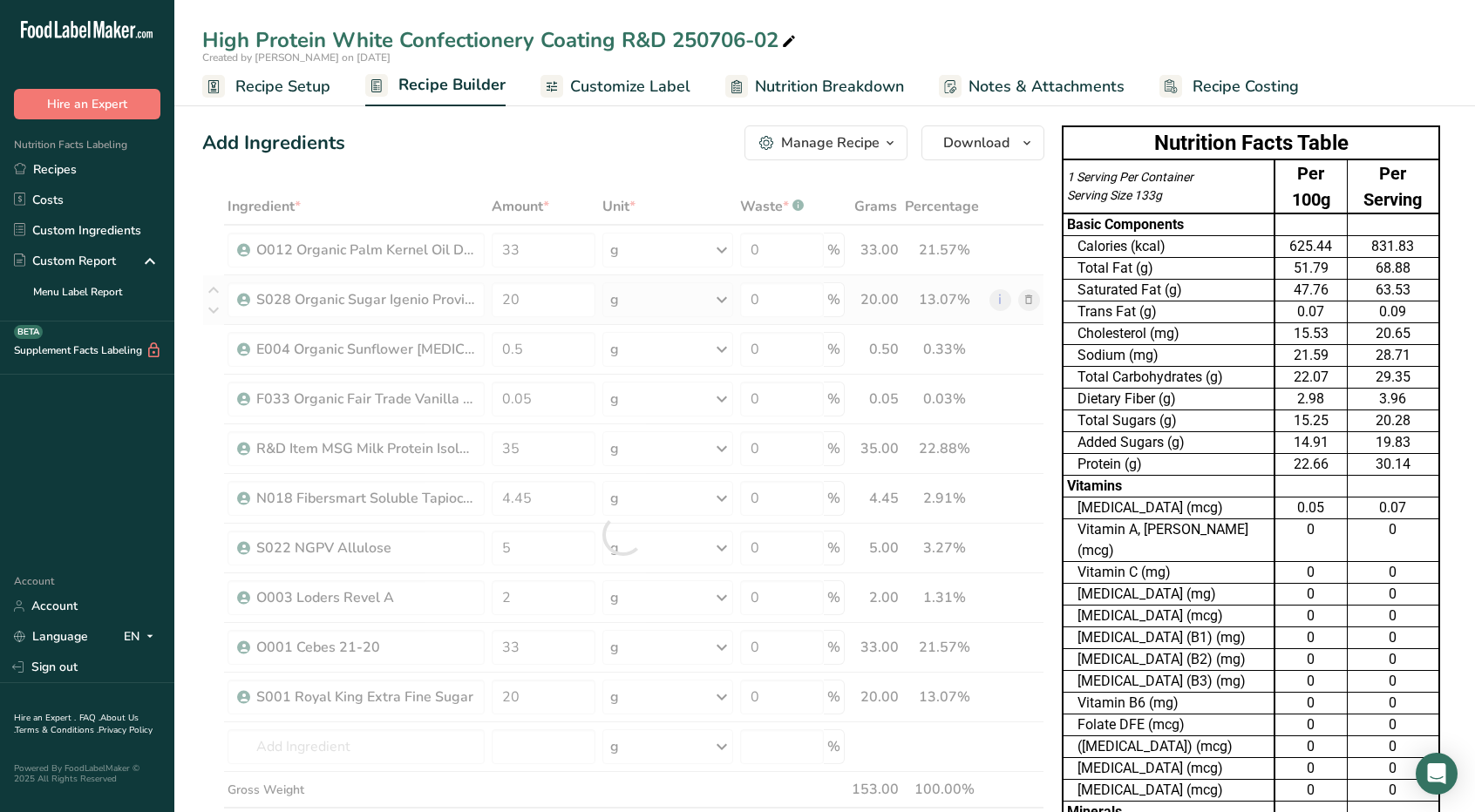 click on "Ingredient *
Amount *
Unit *
Waste *   .a-a{fill:#347362;}.b-a{fill:#fff;}          Grams
Percentage
O012 Organic Palm Kernel Oil Daabon 5330
33
g
Weight Units
g
kg
mg
See more
Volume Units
l
mL
fl oz
See more
0
%
33.00
21.57%
i
S028 Organic Sugar Igenio Providencia
20
g
Weight Units
g
kg
mg
See more
Volume Units
l
mL
fl oz
See more
0
%
20.00
13.07%" at bounding box center (623, 534) 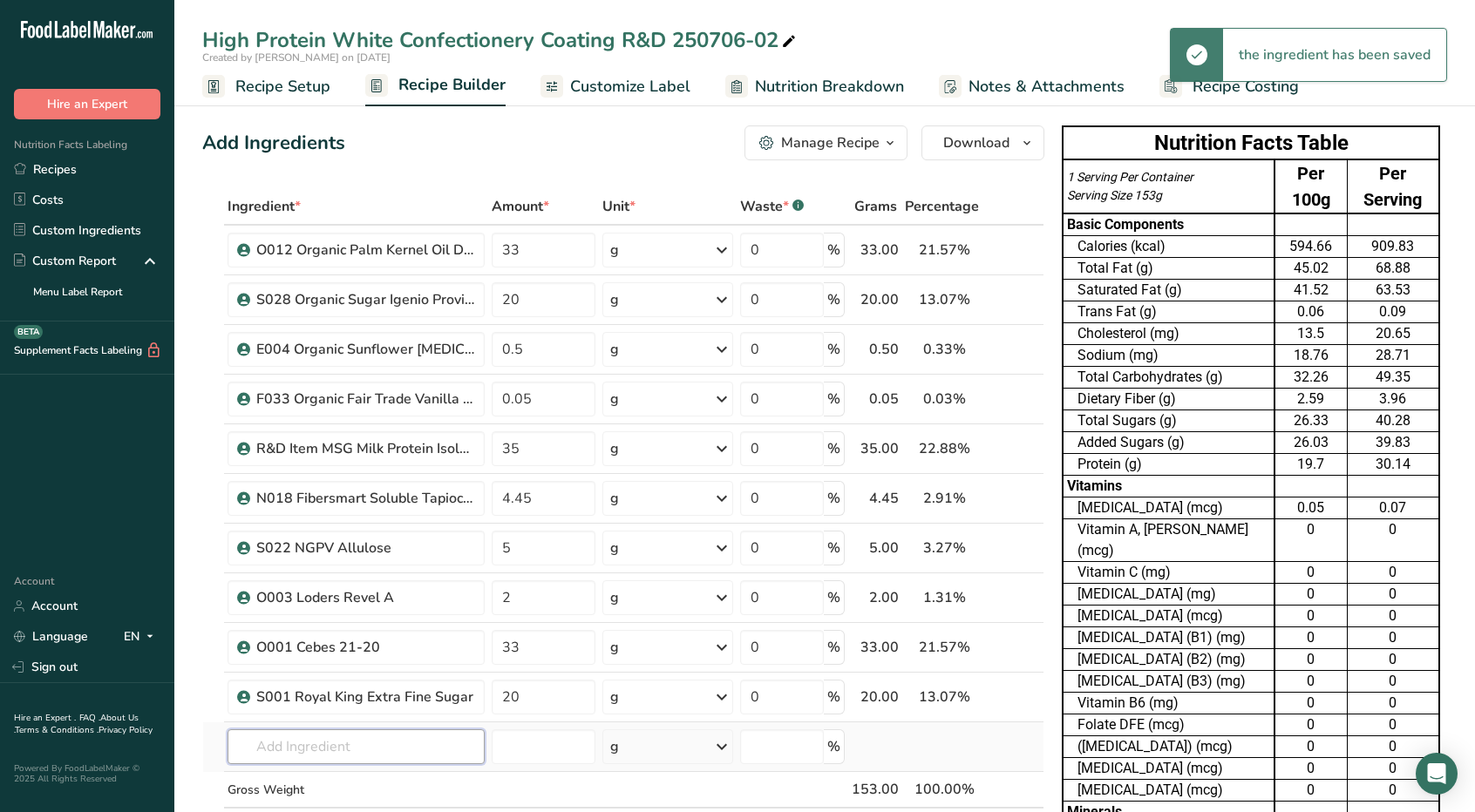 click at bounding box center (356, 747) 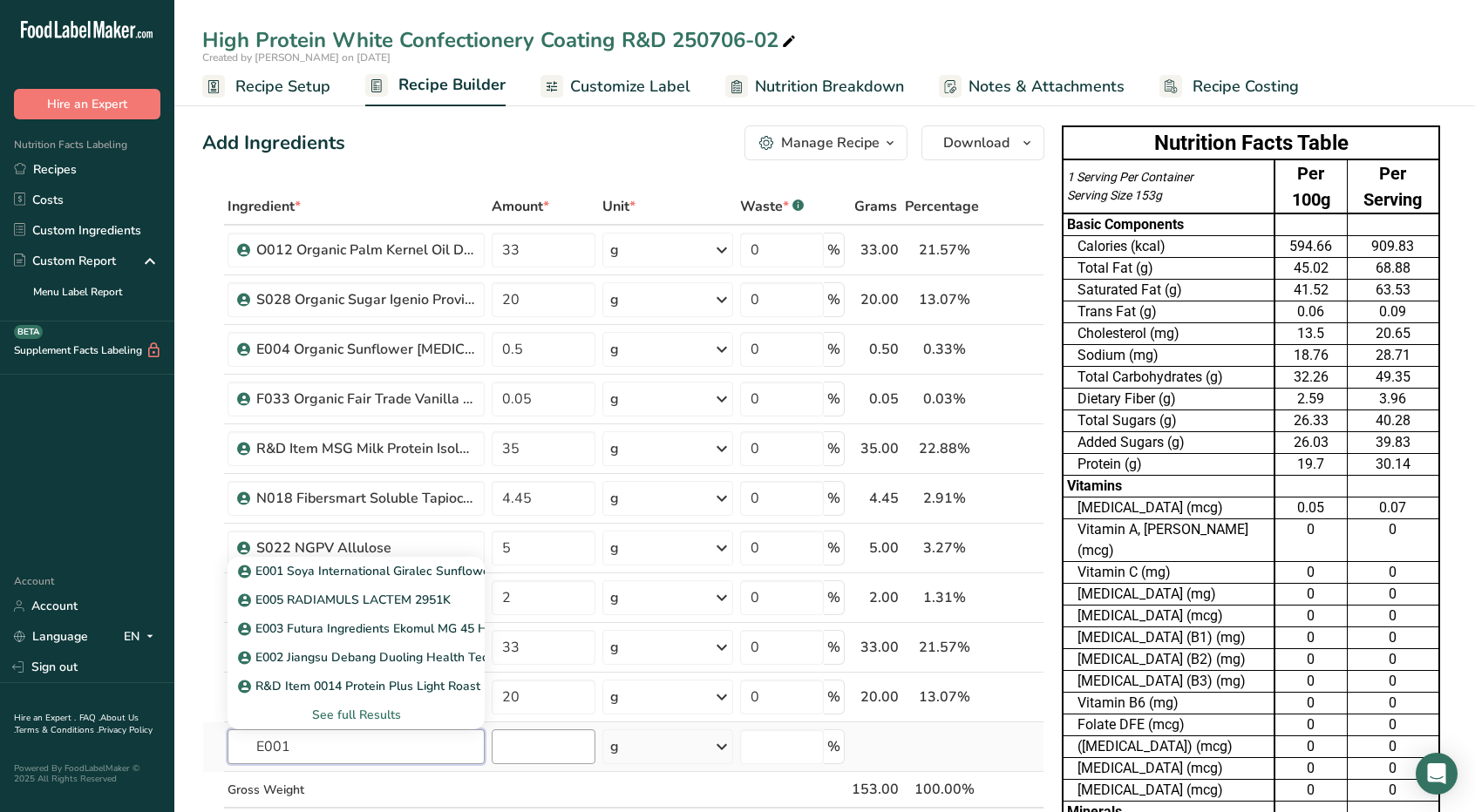 type on "E001" 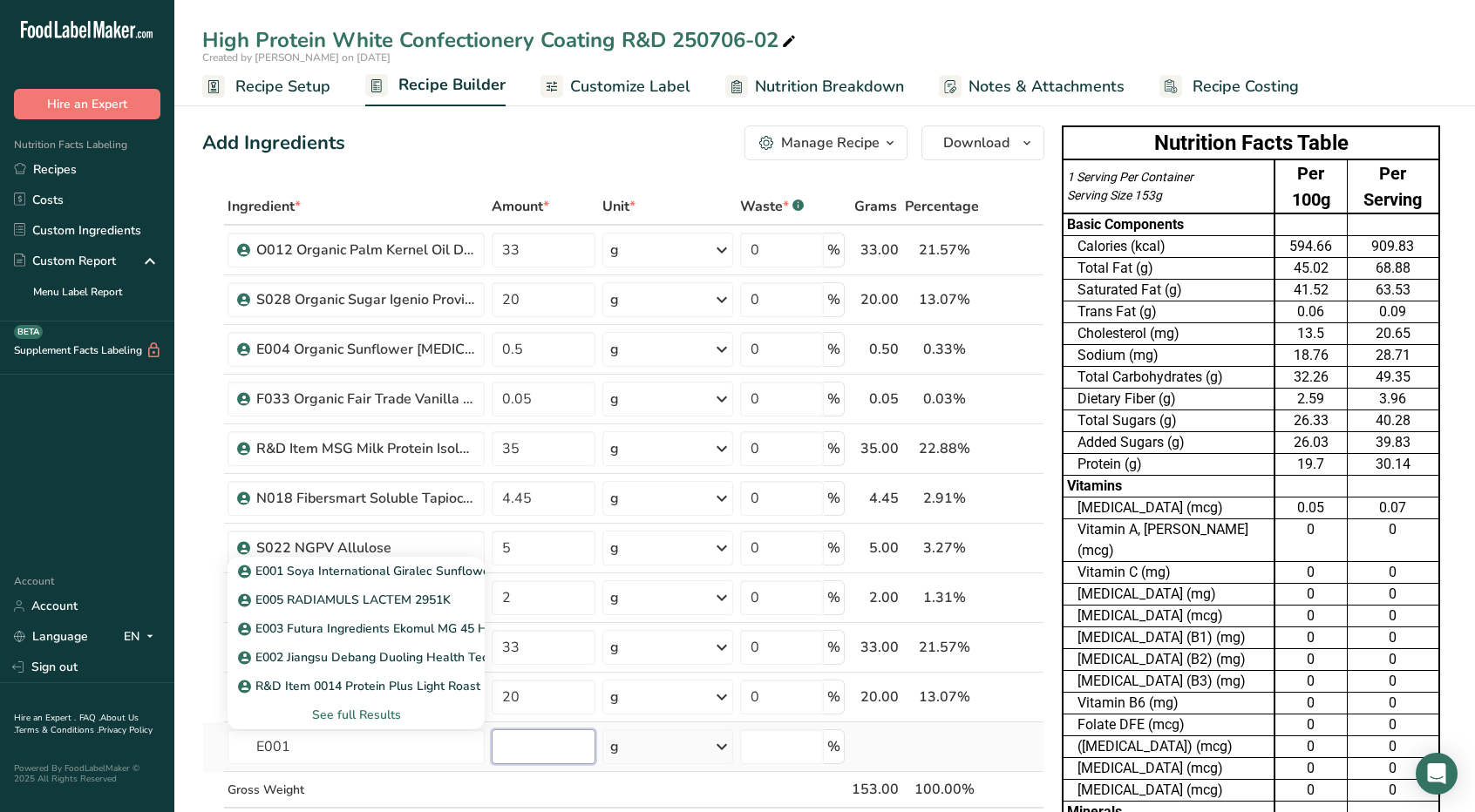 type 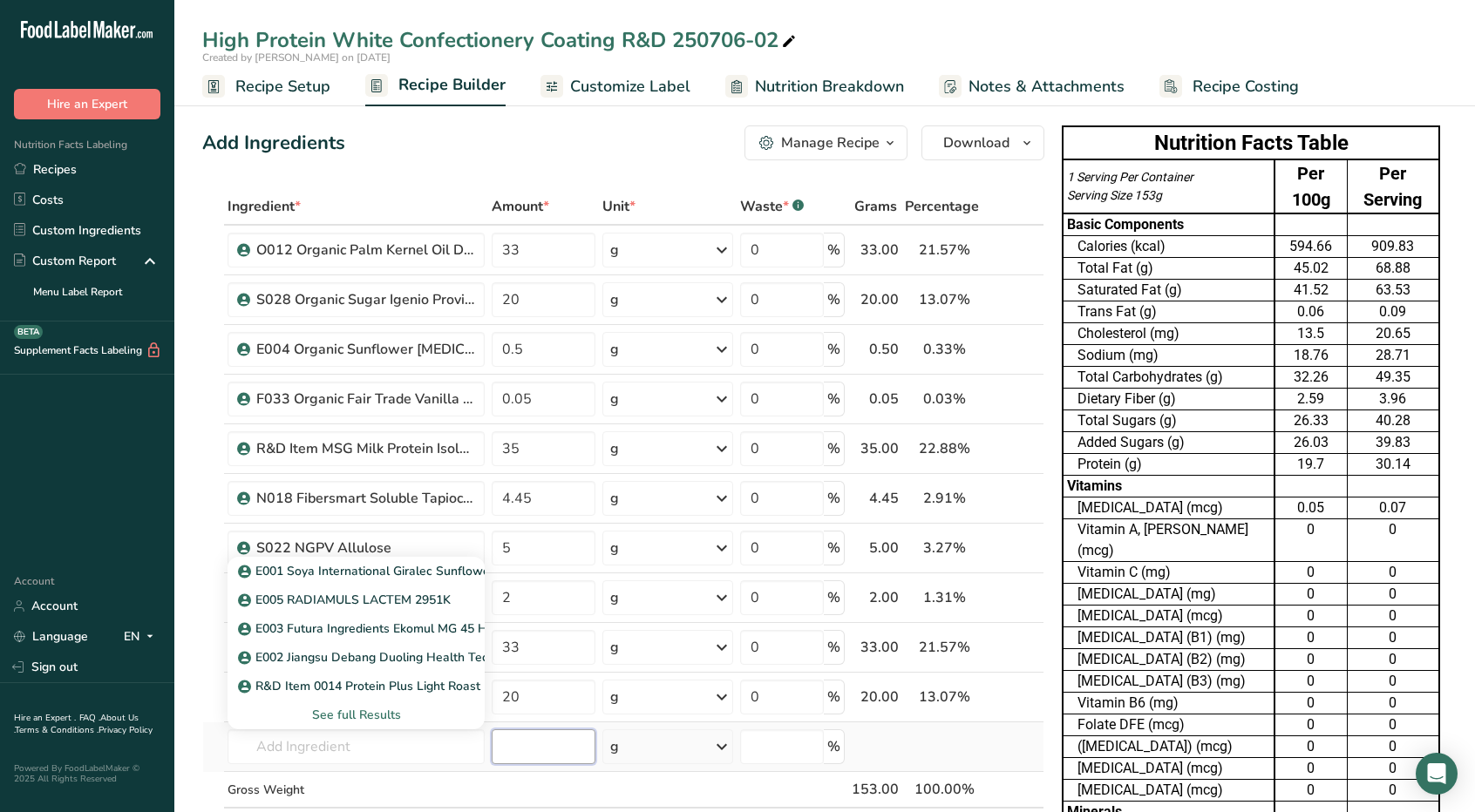 click at bounding box center (543, 747) 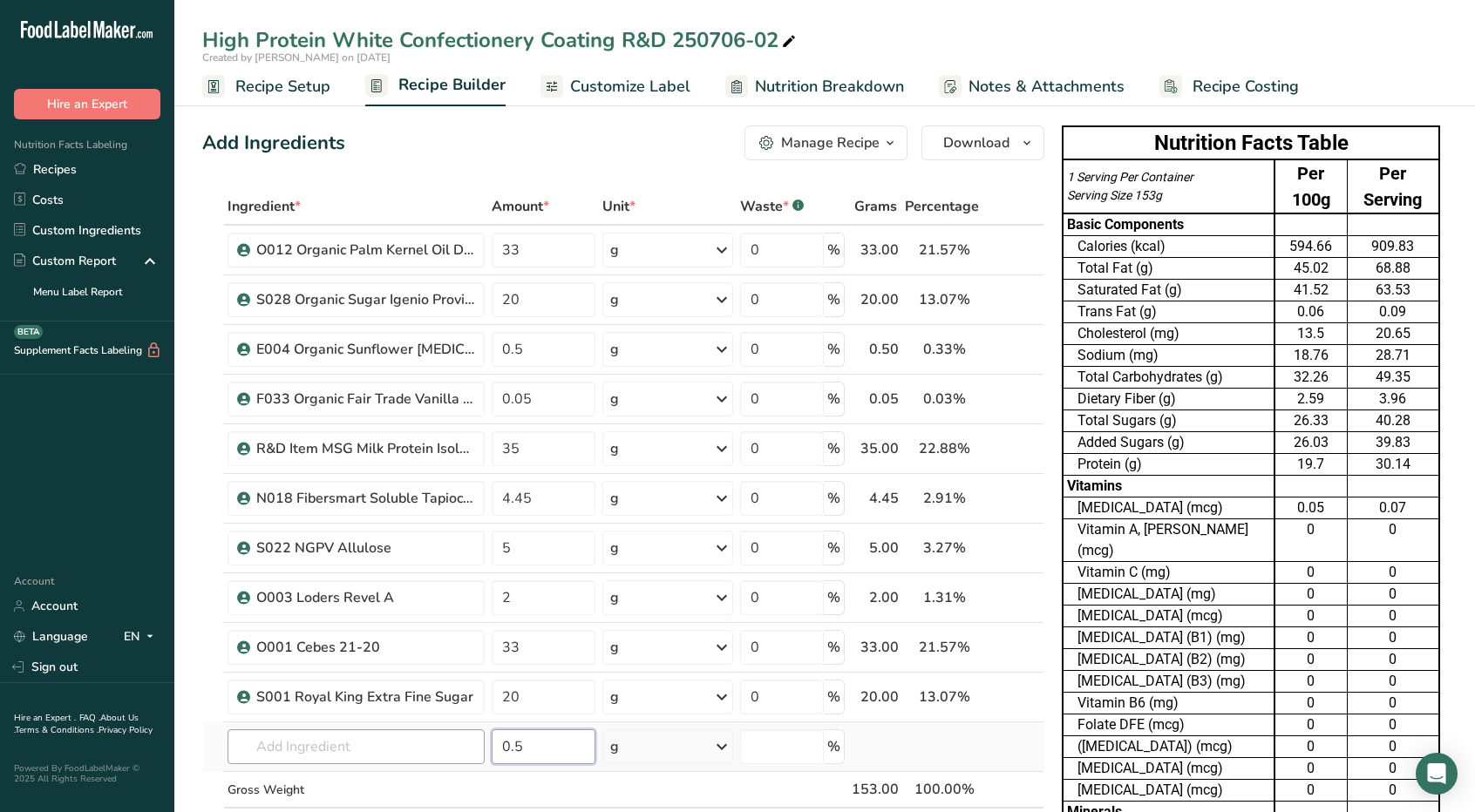 type on "0.5" 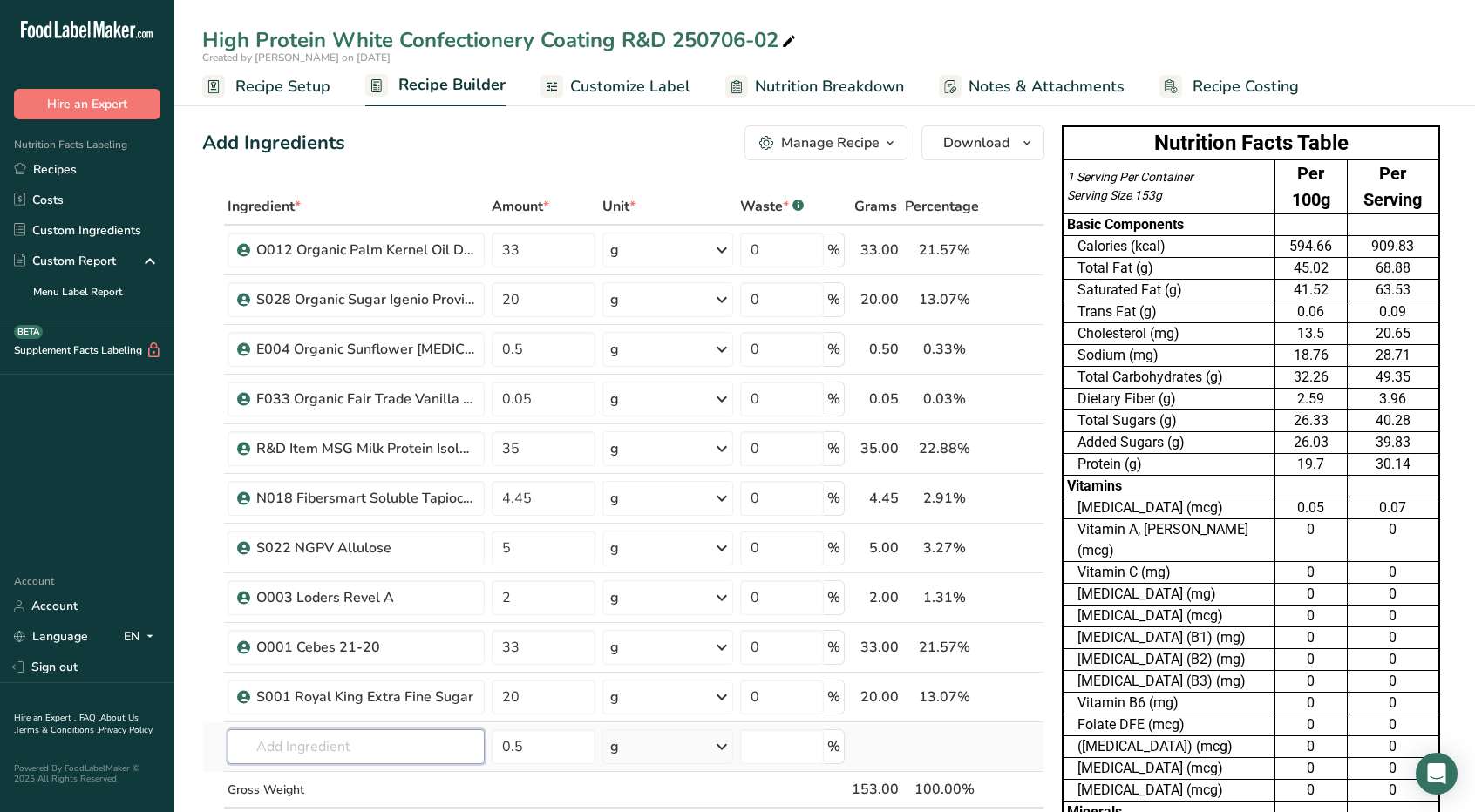 click at bounding box center (356, 747) 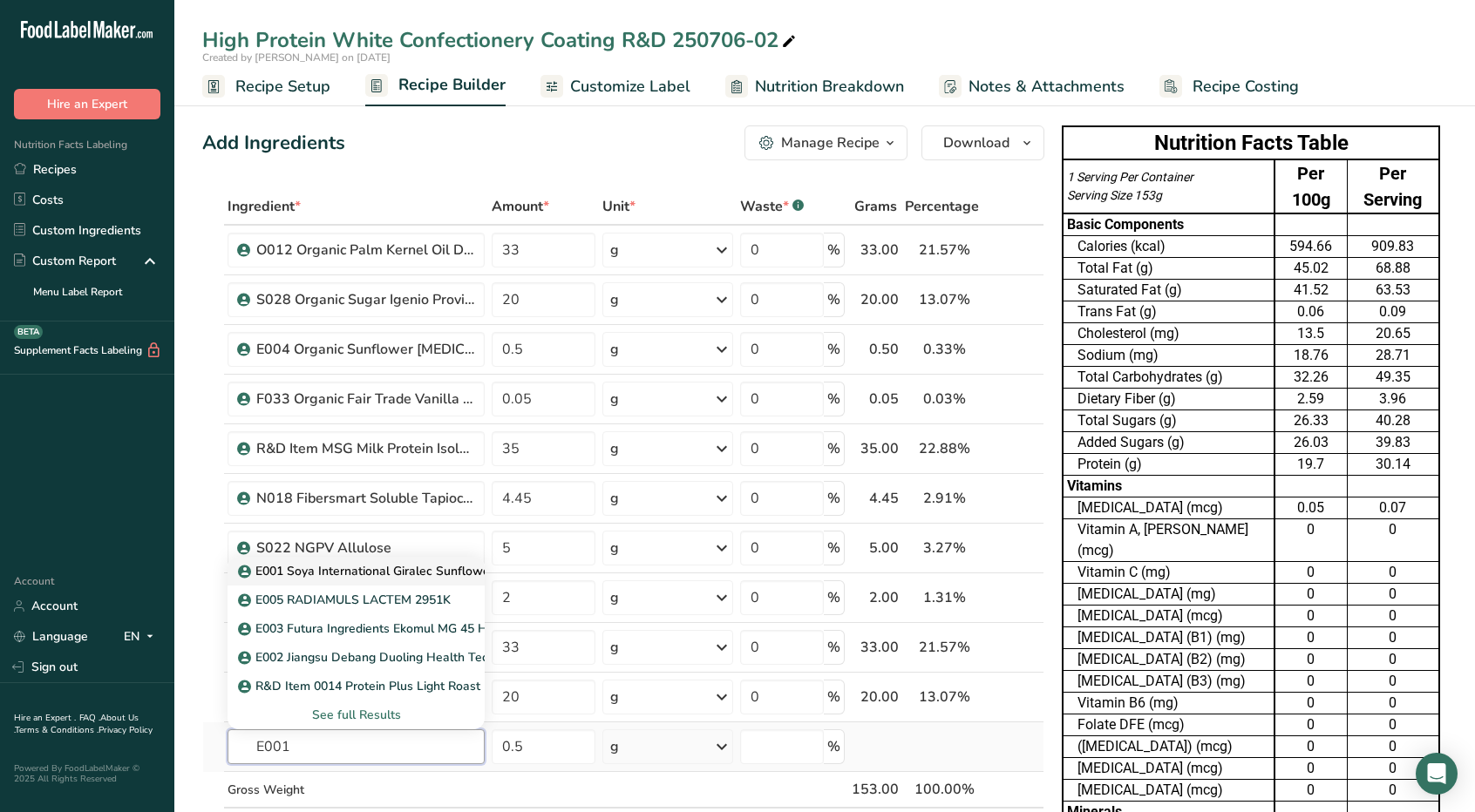 type on "E001" 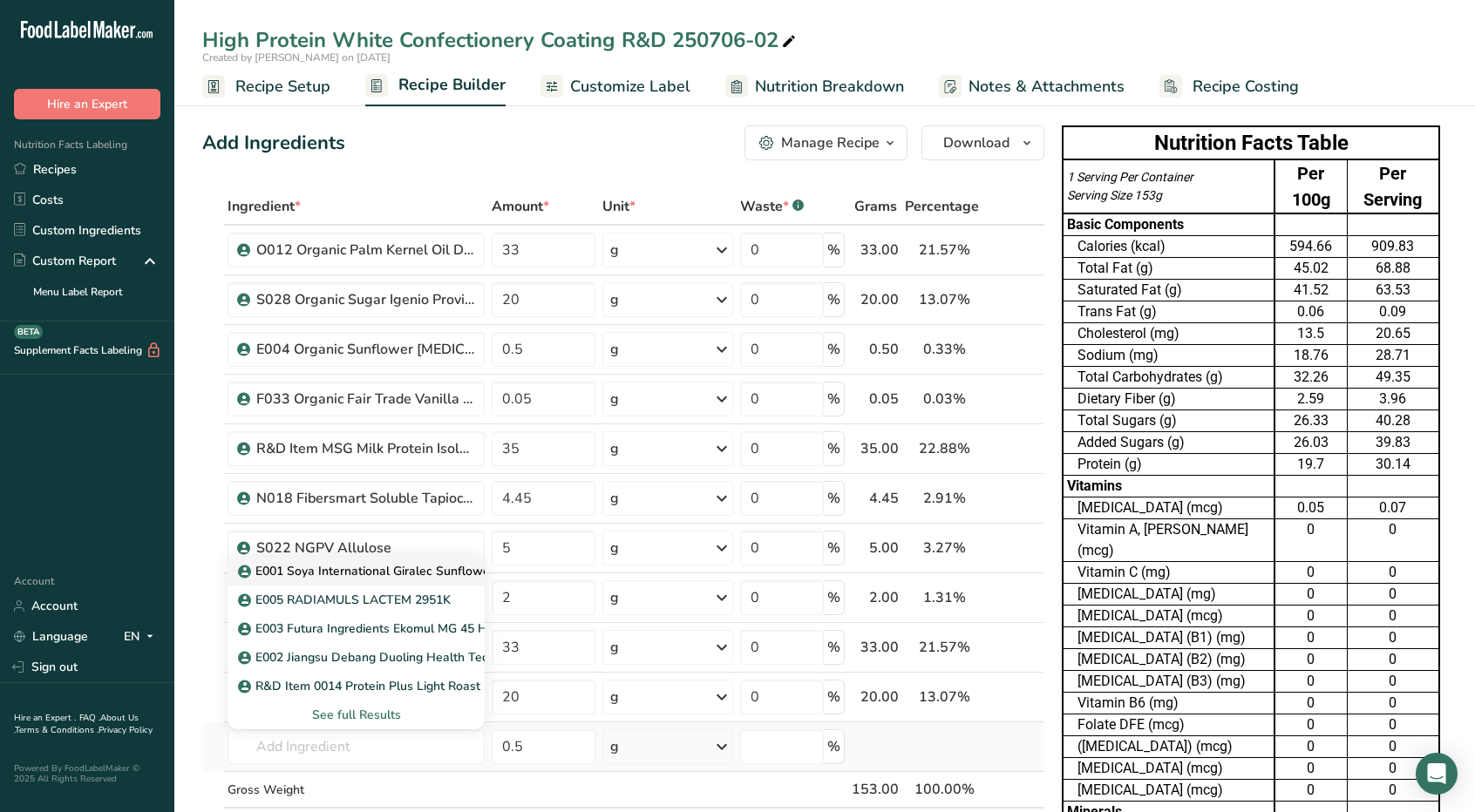 click on "E001 Soya International Giralec Sunflower [MEDICAL_DATA] SUNRISE SFL" at bounding box center (460, 571) 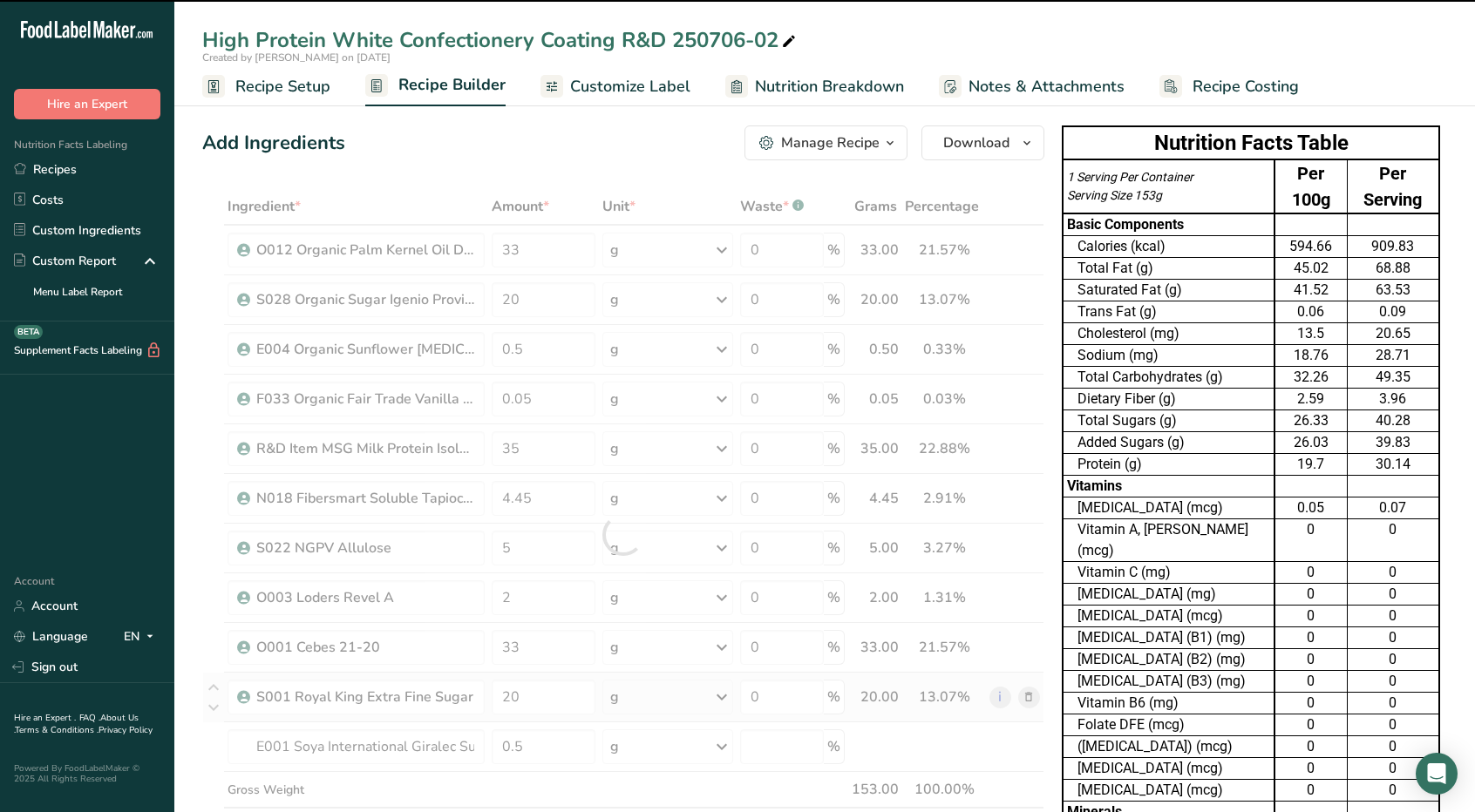 type on "0" 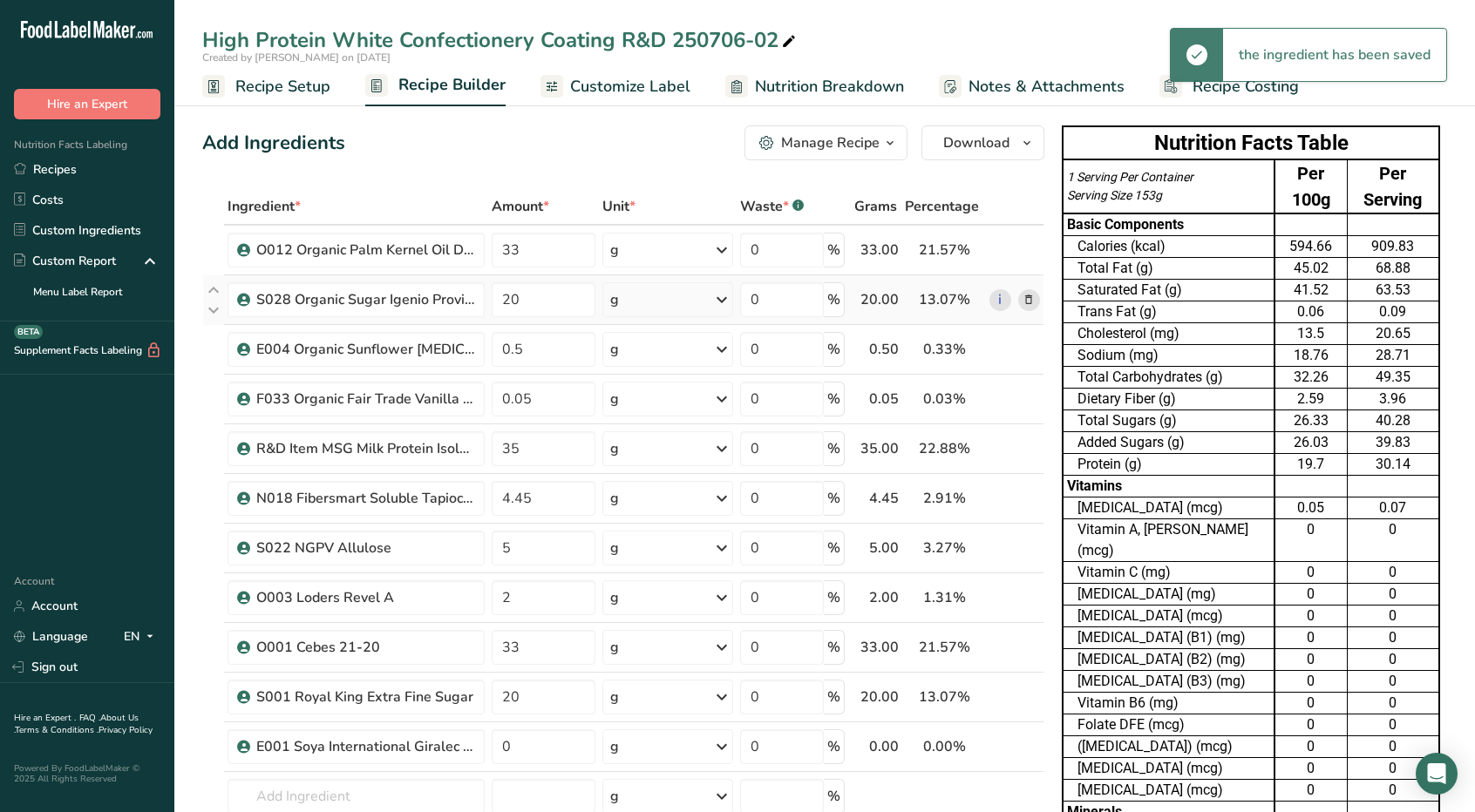 click at bounding box center (1029, 300) 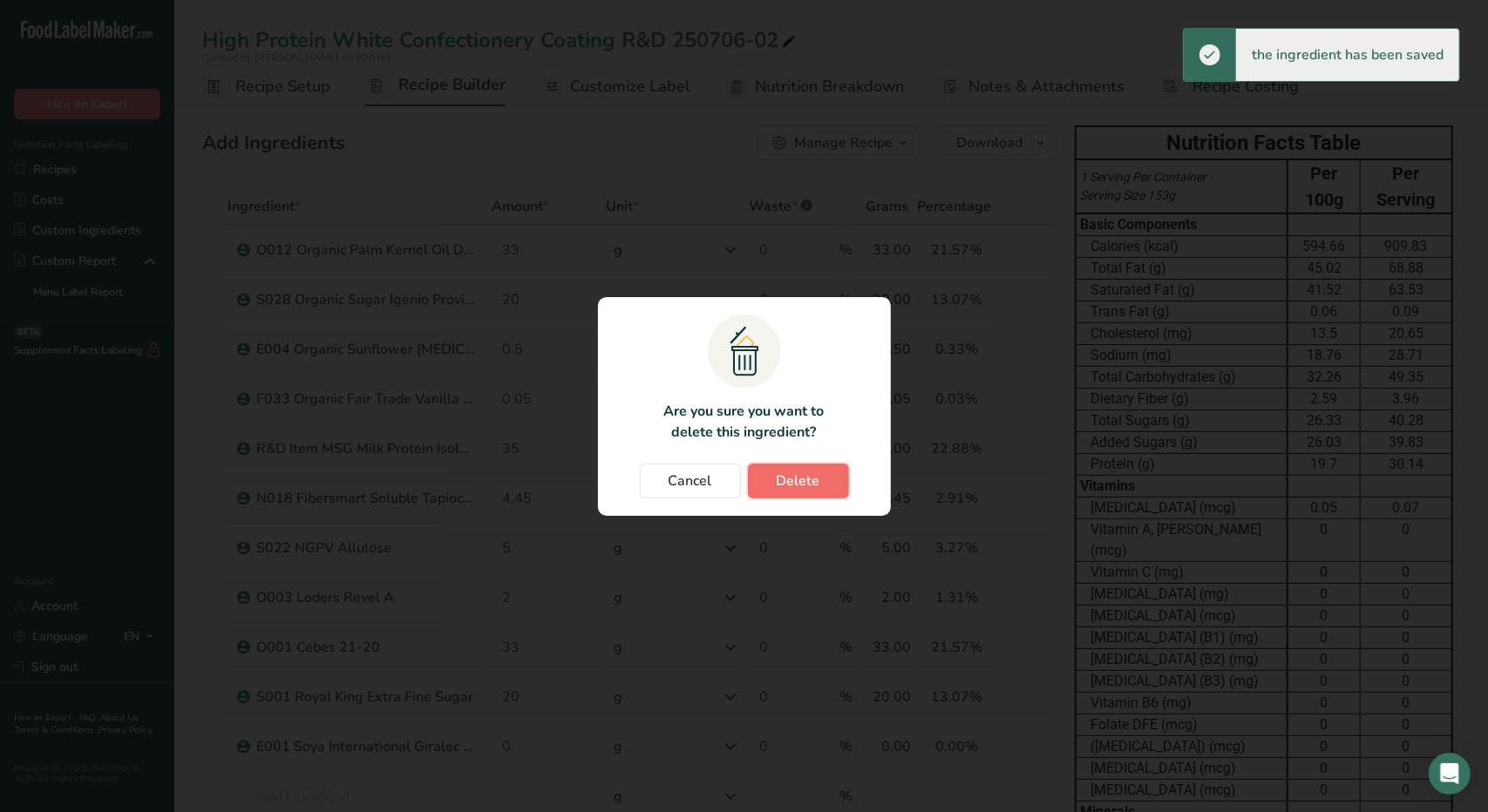 click on "Delete" at bounding box center [798, 481] 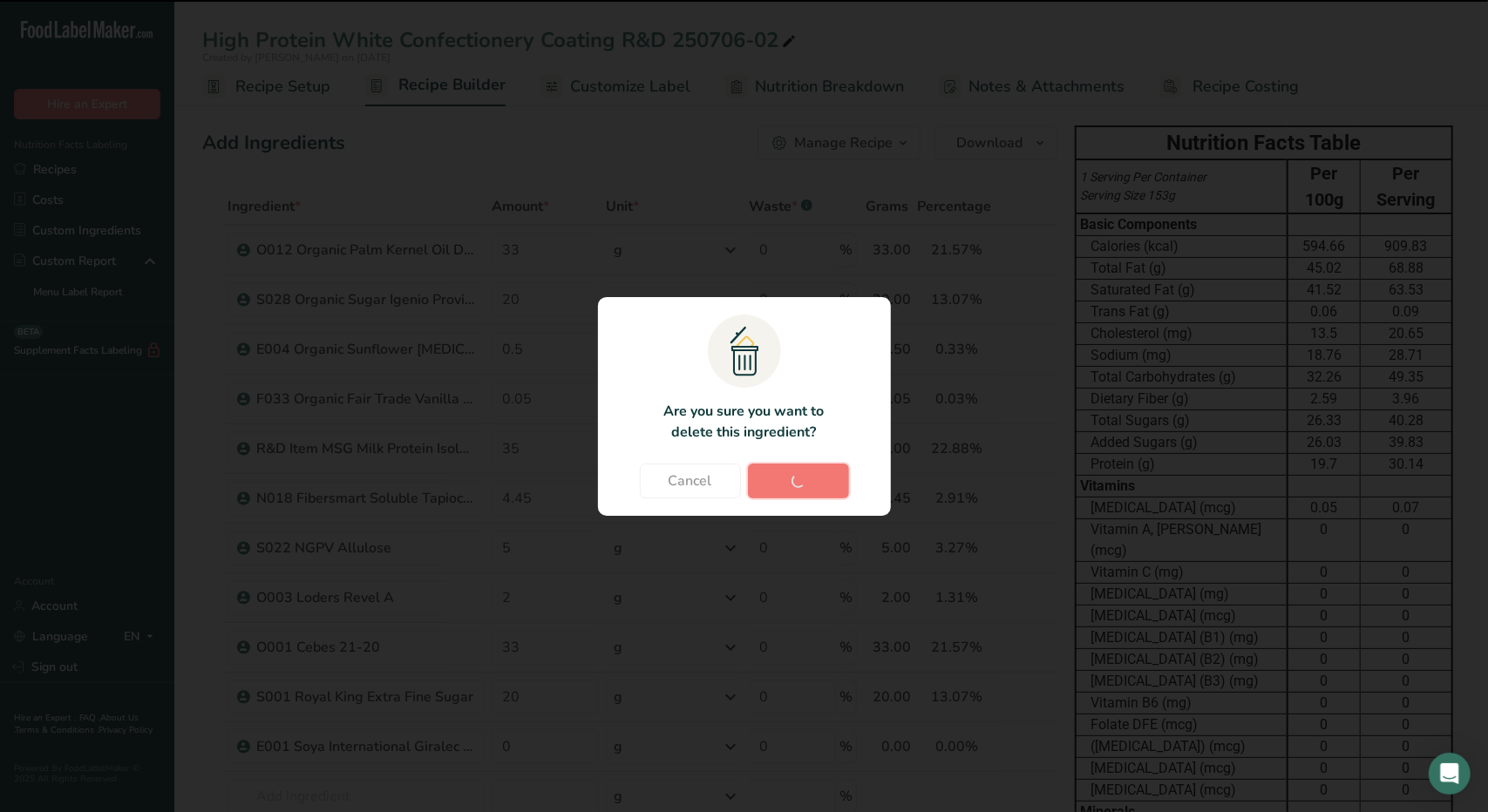 type on "0.5" 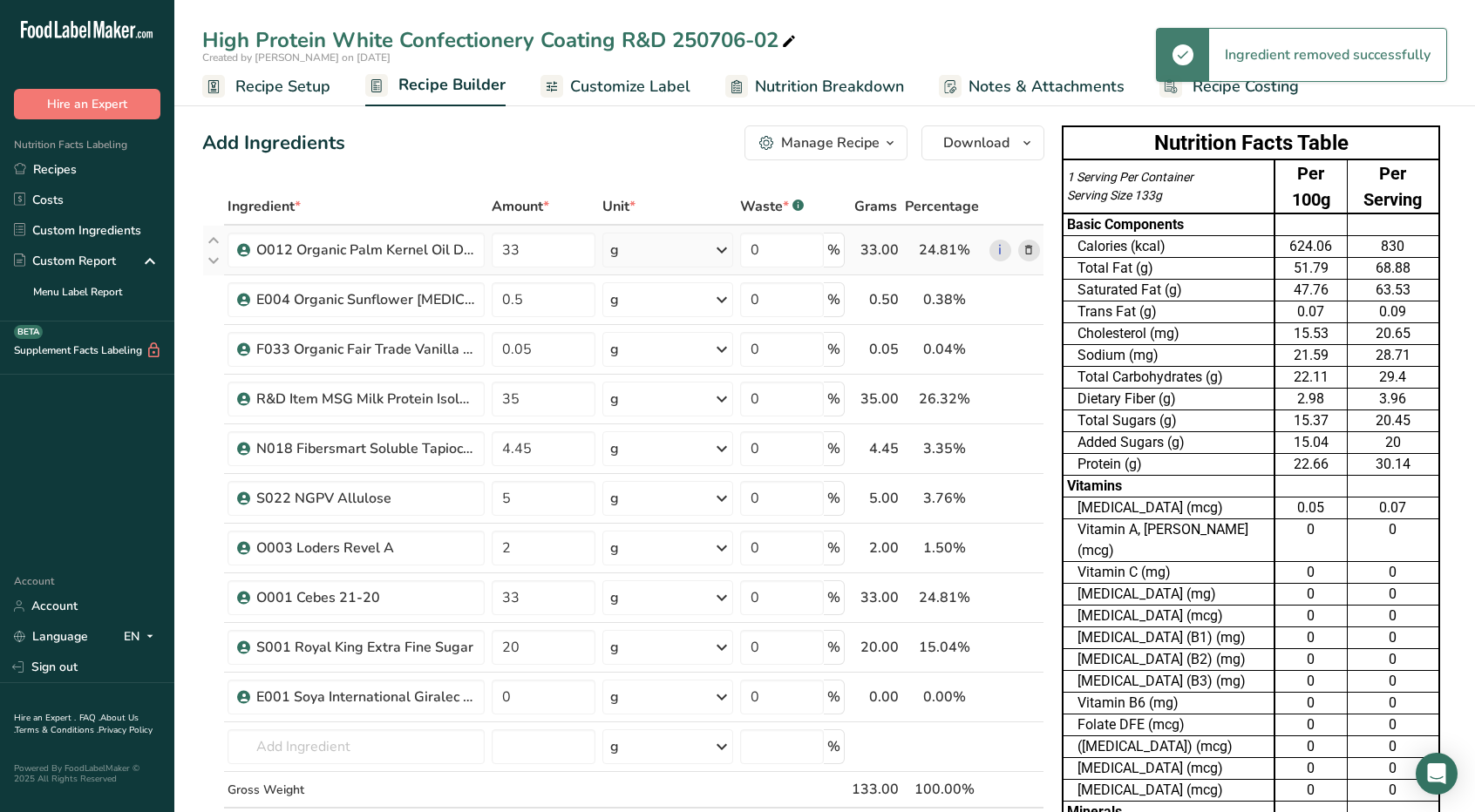 click at bounding box center (1029, 250) 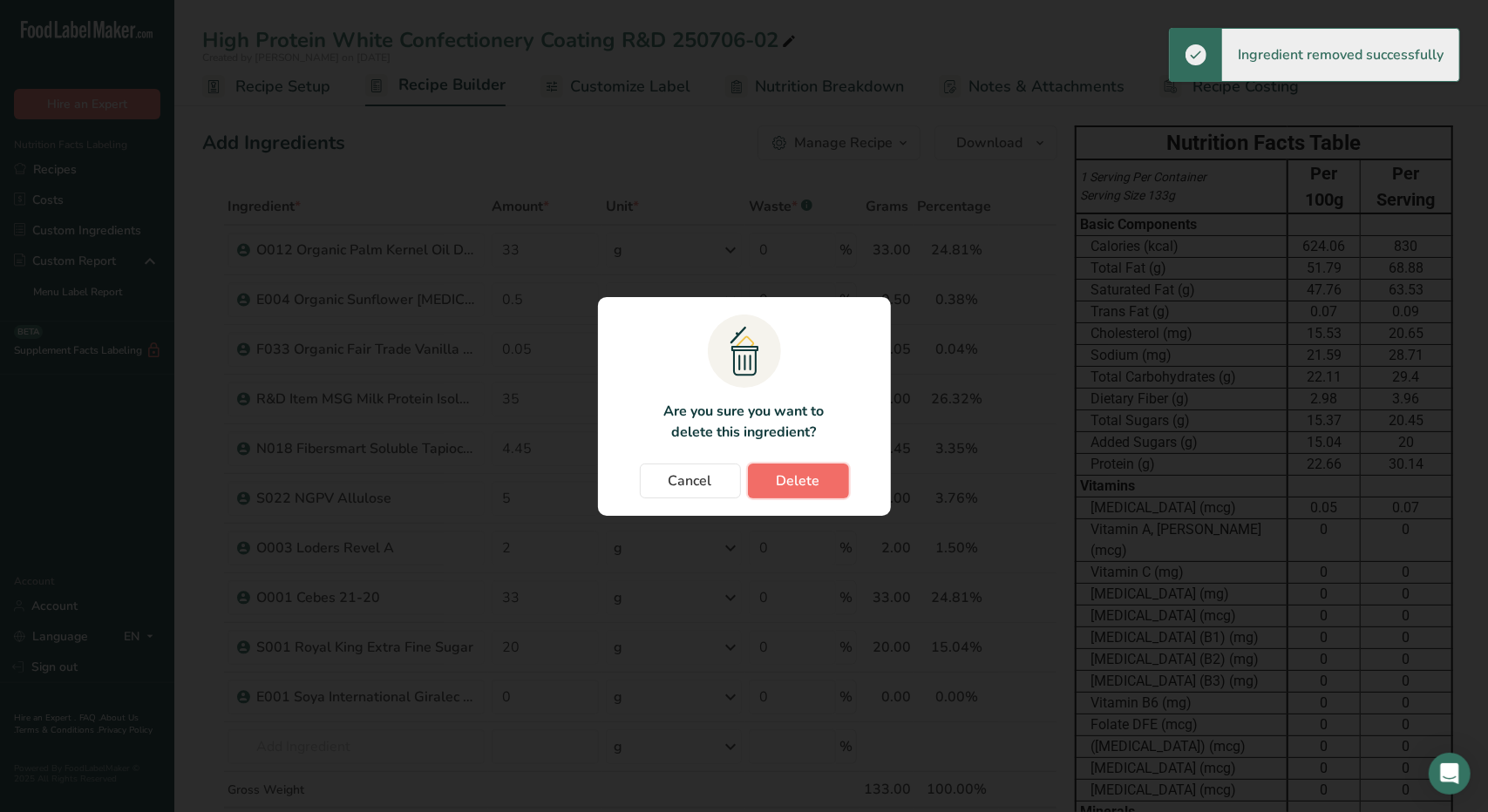 click on "Delete" at bounding box center (798, 481) 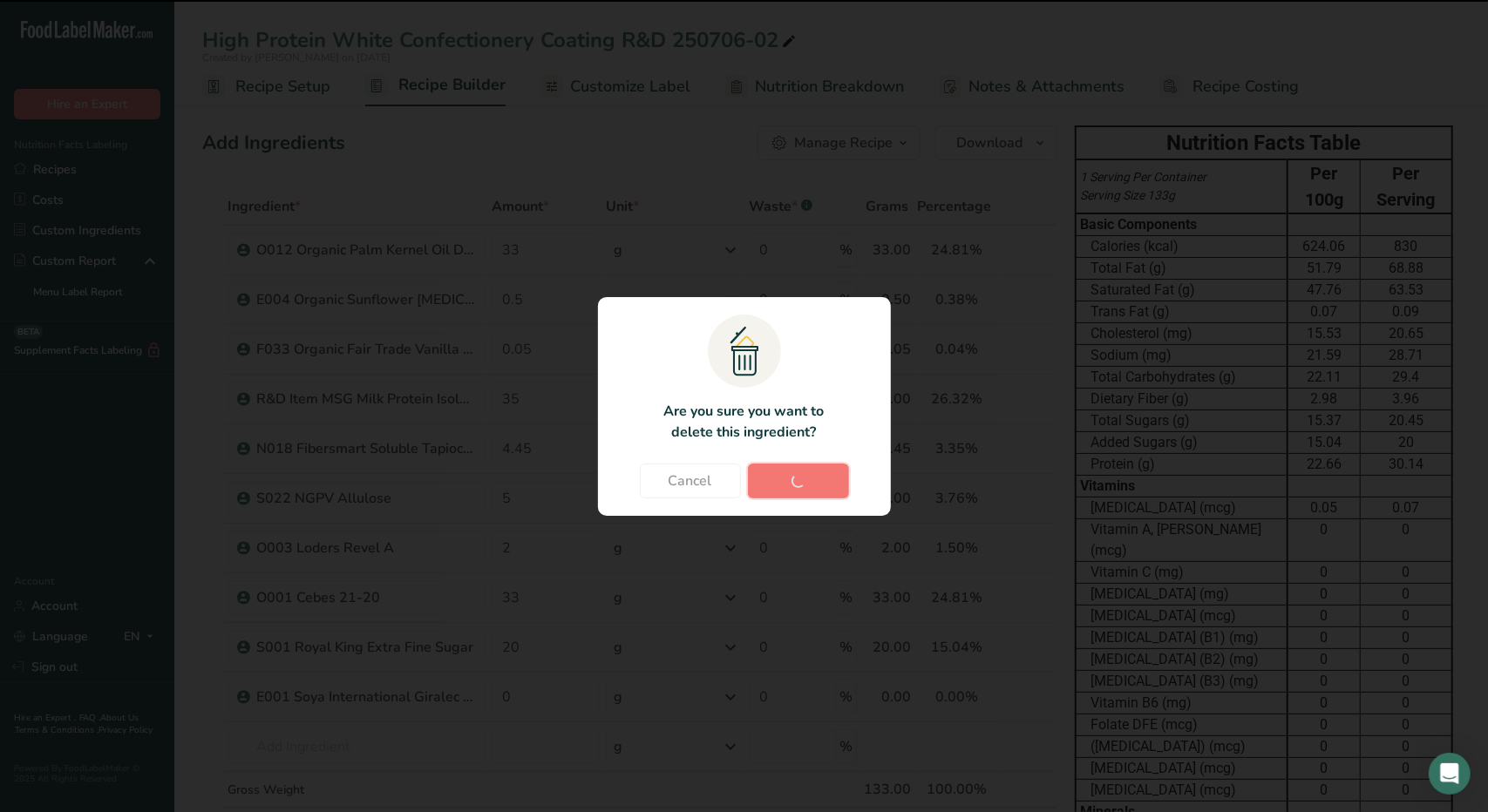 type on "0.5" 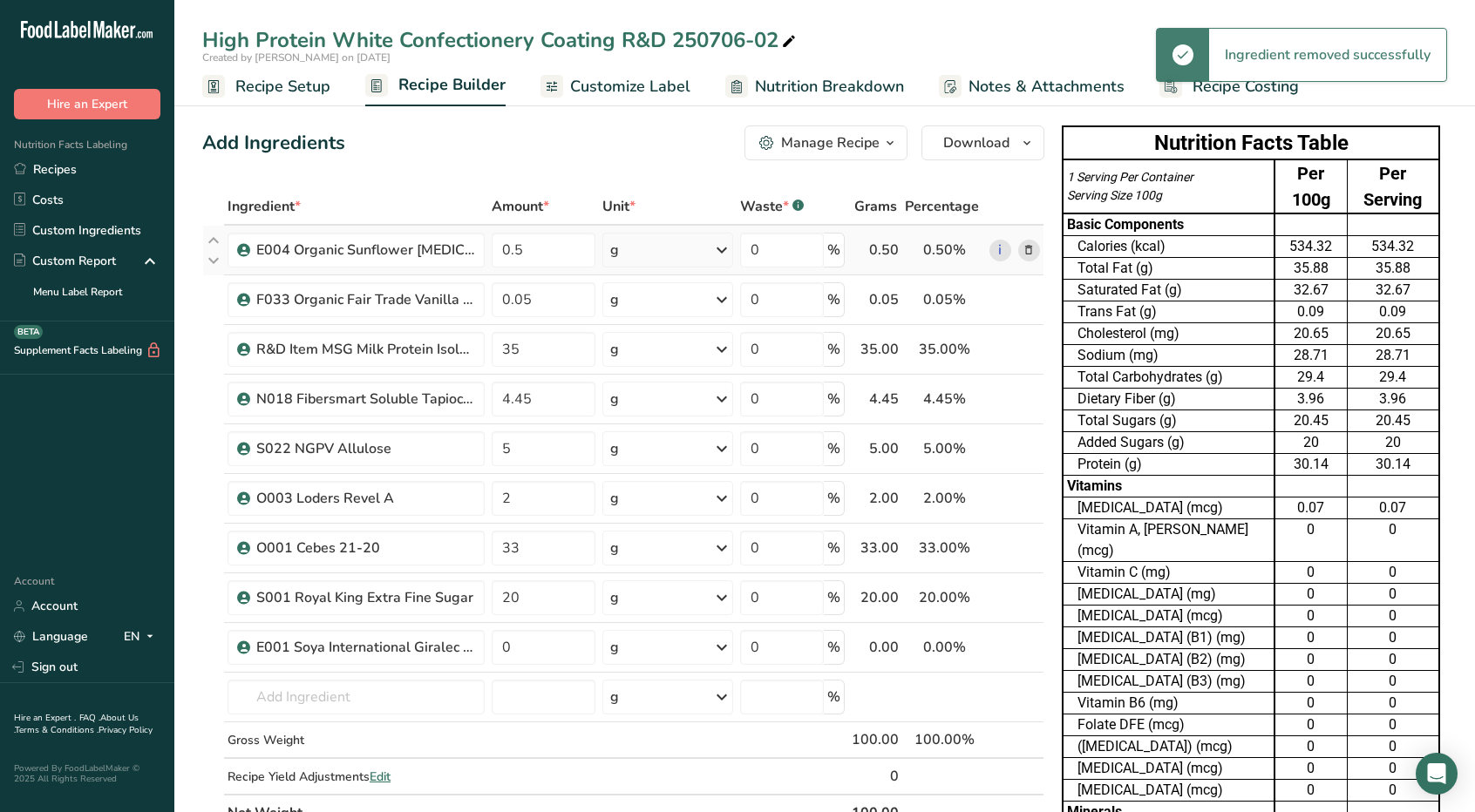 click at bounding box center [1029, 250] 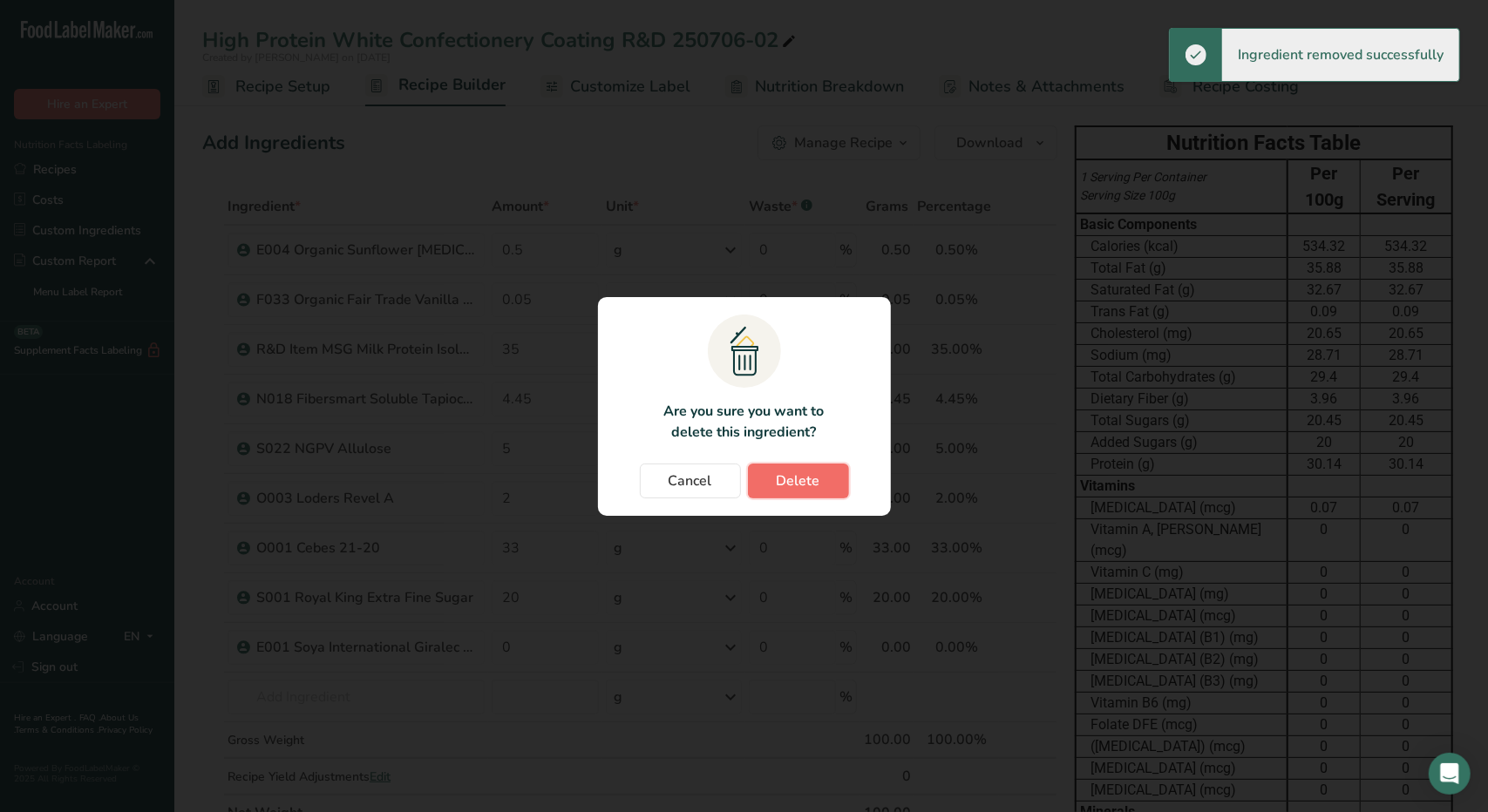 click on "Delete" at bounding box center (798, 481) 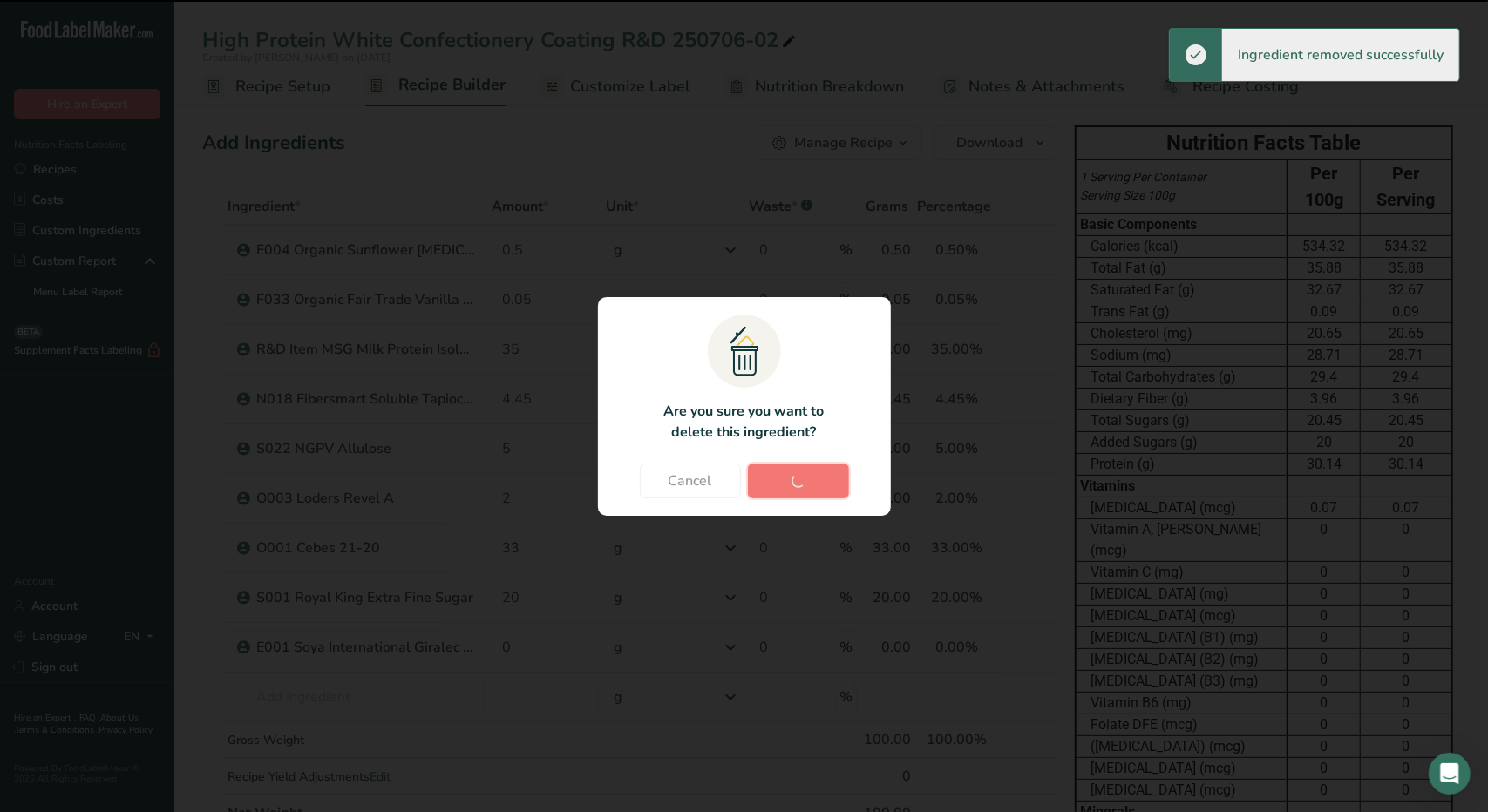 type on "0.05" 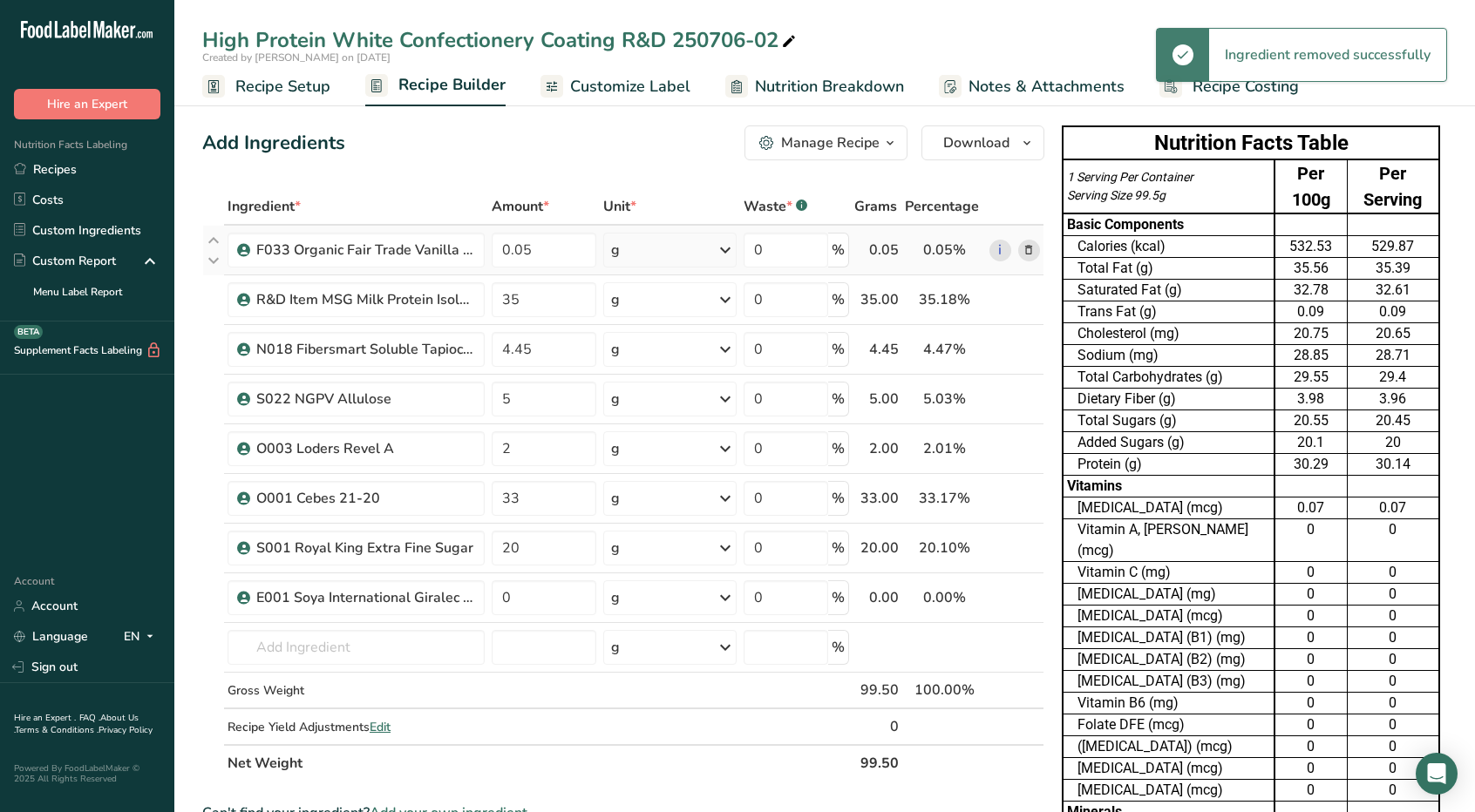 click at bounding box center [1029, 250] 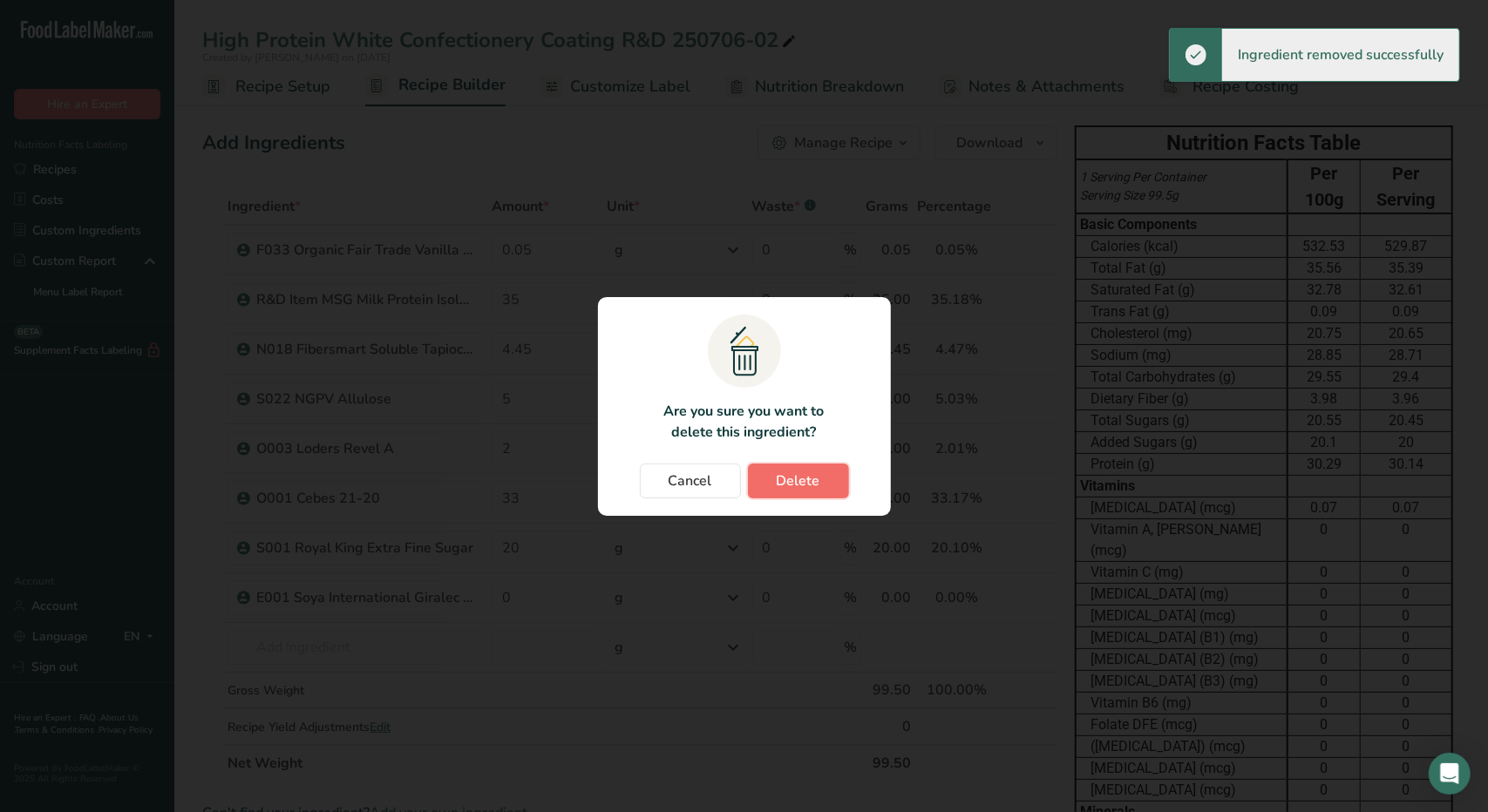 click on "Delete" at bounding box center [798, 481] 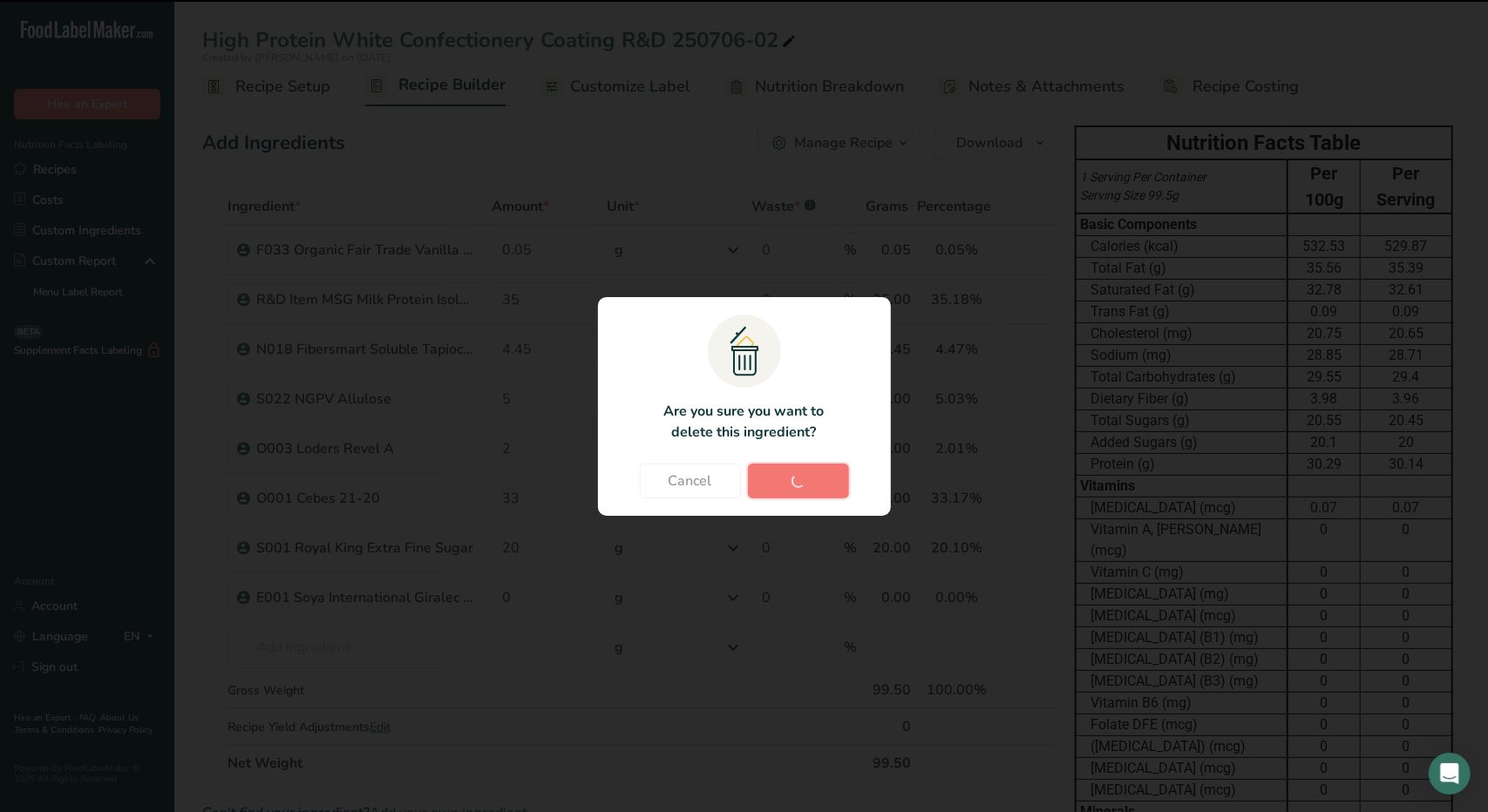 type on "35" 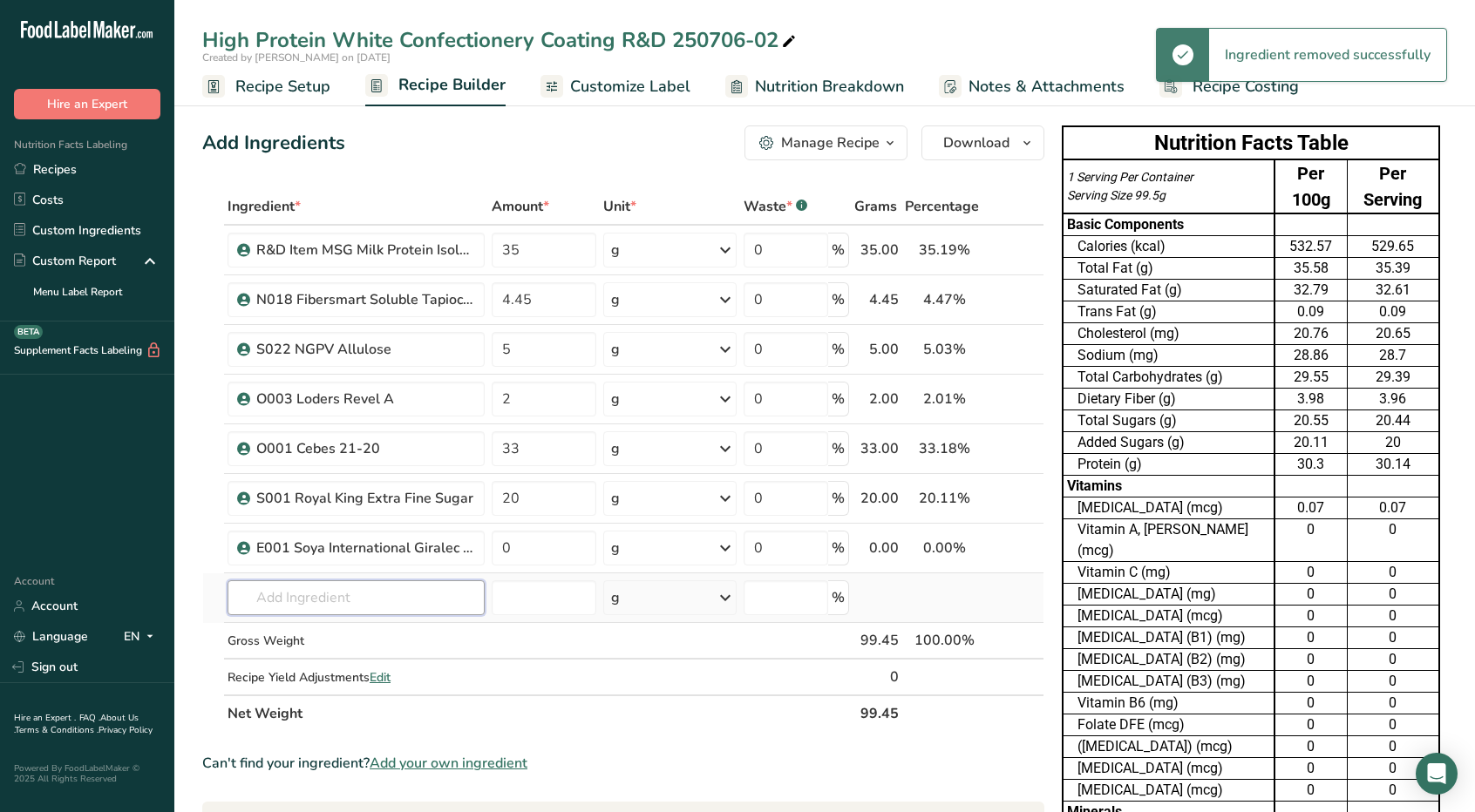 click at bounding box center [356, 598] 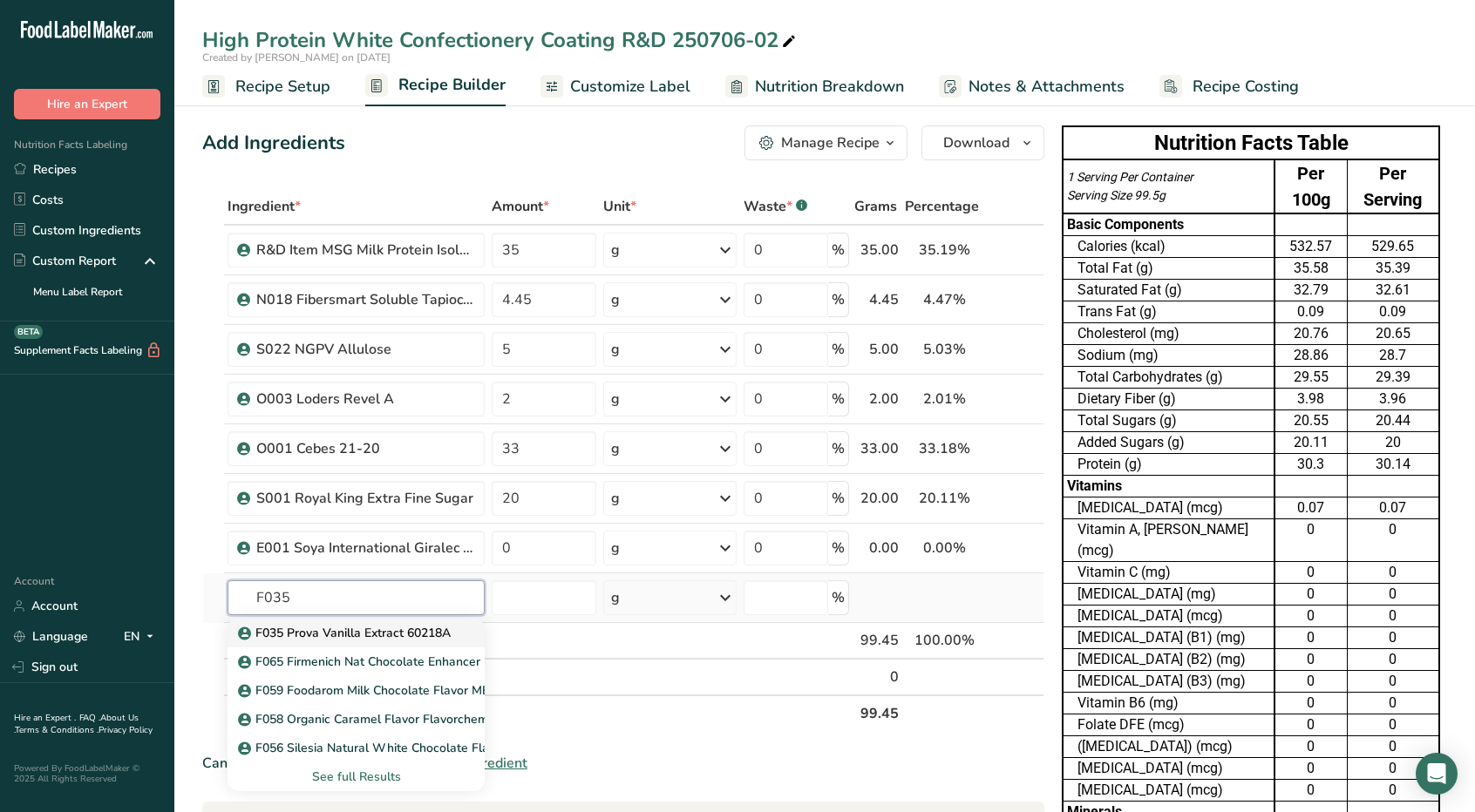 type on "F035" 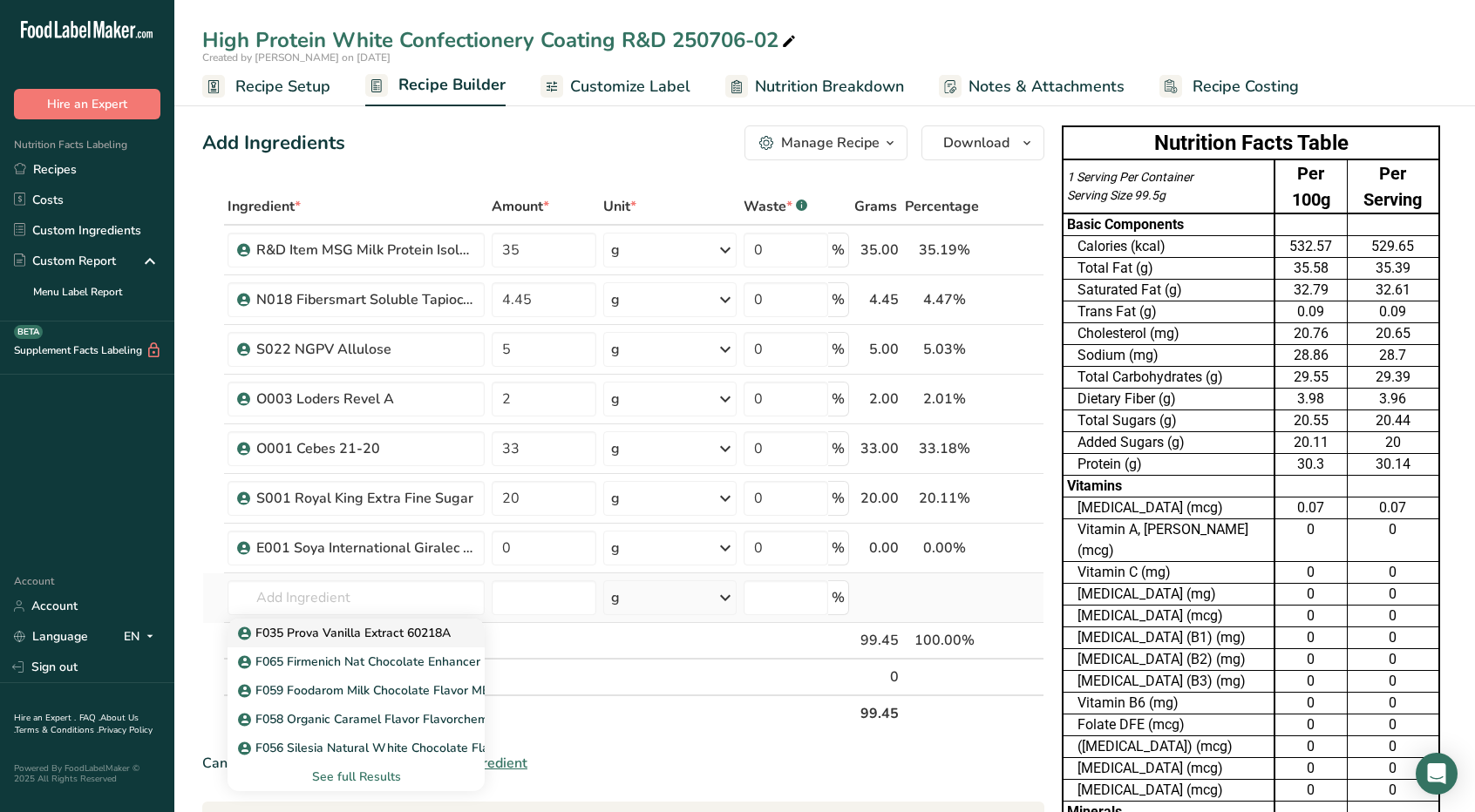 click on "F035 Prova Vanilla Extract 60218A" at bounding box center (346, 633) 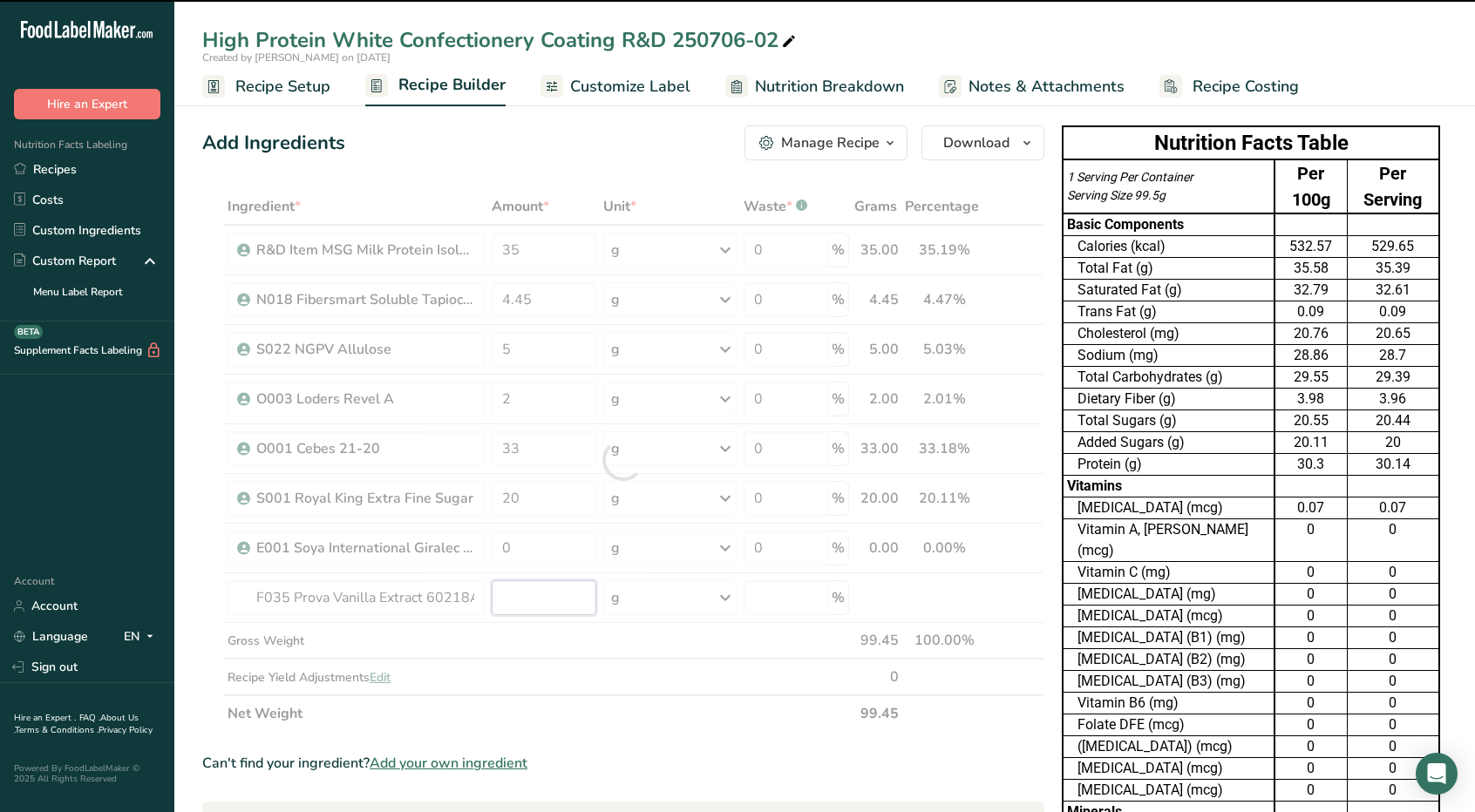 click at bounding box center [544, 598] 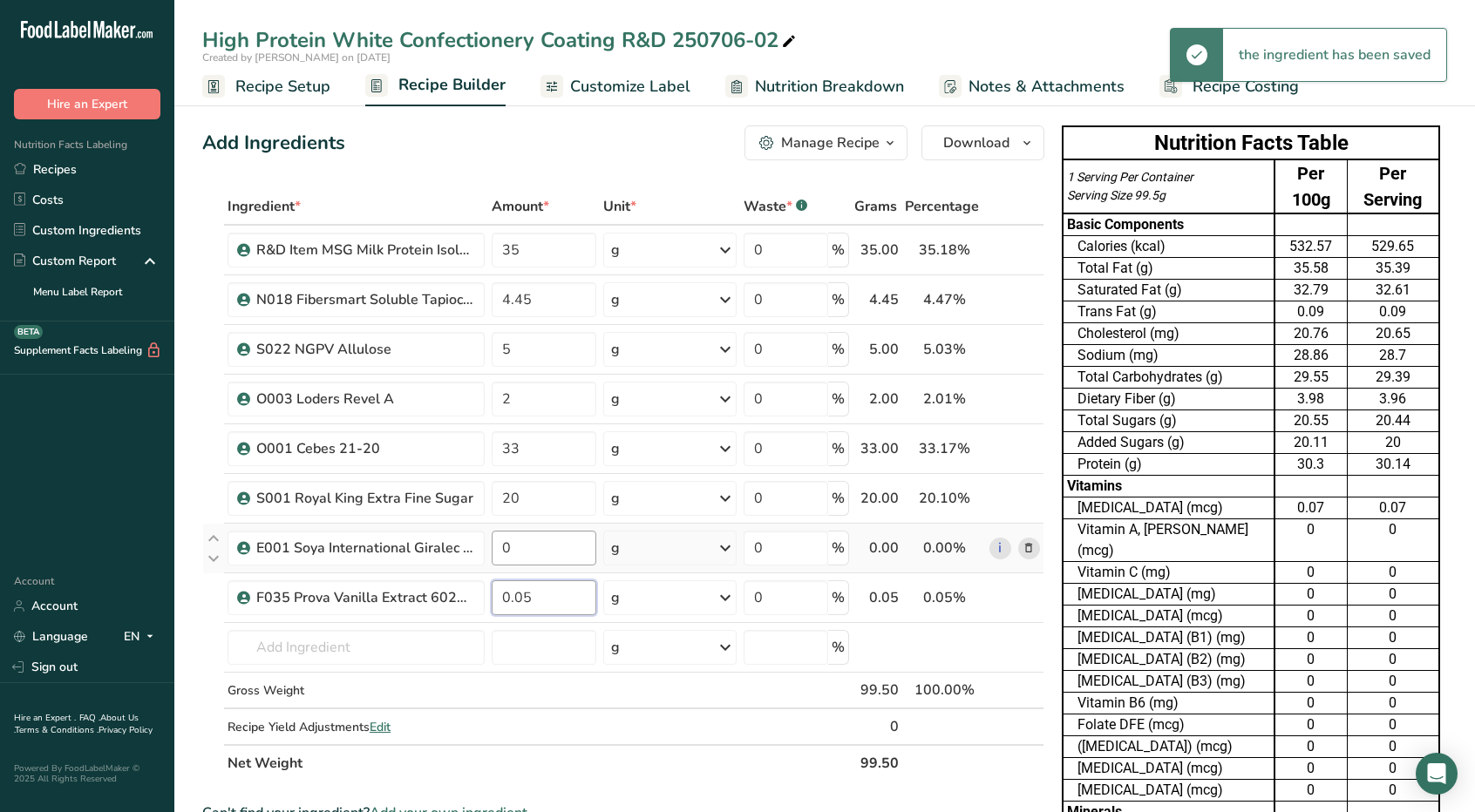 type on "0.05" 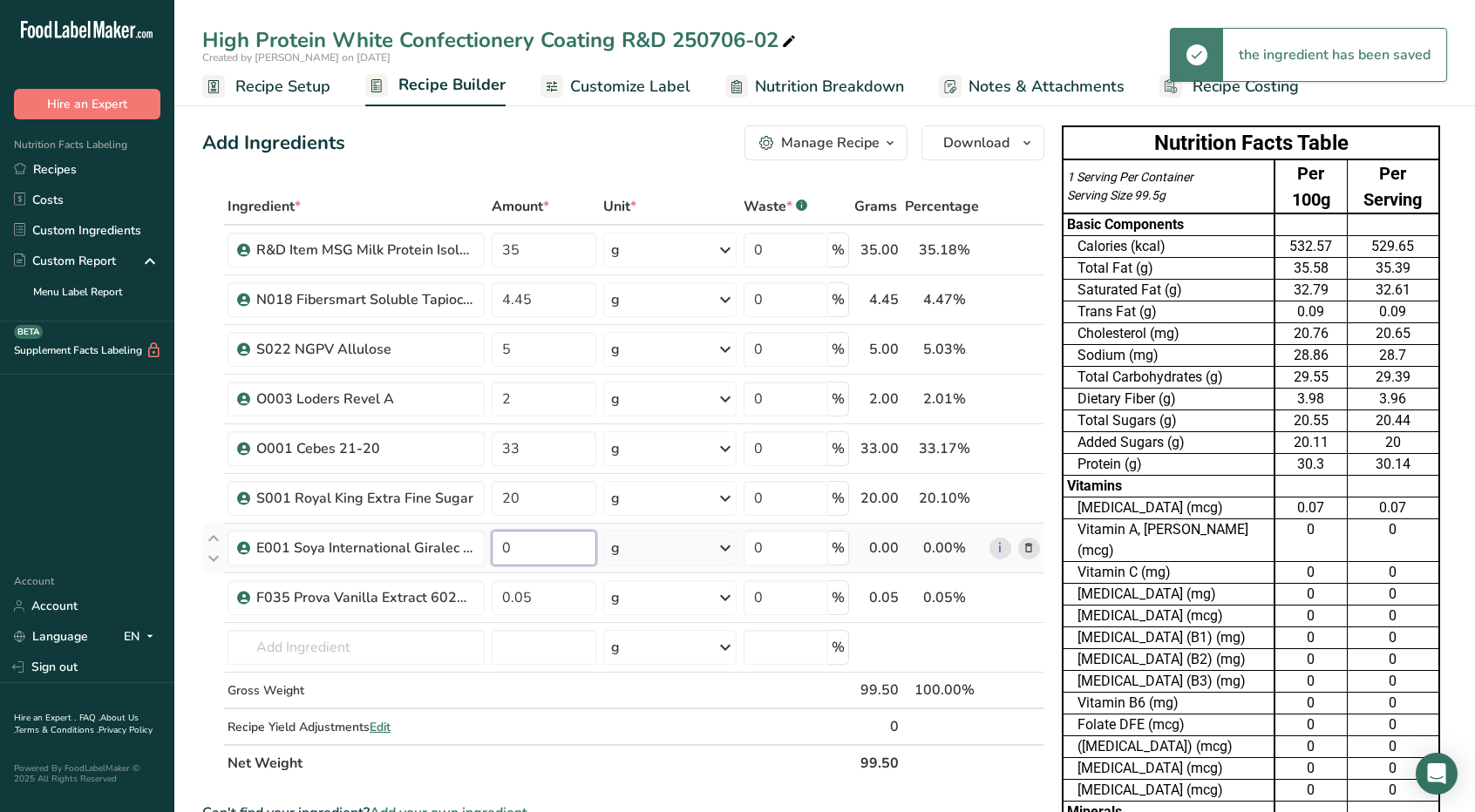click on "Ingredient *
Amount *
Unit *
Waste *   .a-a{fill:#347362;}.b-a{fill:#fff;}          Grams
Percentage
R&D Item MSG Milk Protein Isolate 100368
35
g
Weight Units
g
kg
mg
See more
Volume Units
l
mL
fl oz
See more
0
%
35.00
35.18%
i
N018 Fibersmart Soluble Tapioca Fiber 60750
4.45
g
Weight Units
g
kg
mg
See more
Volume Units
l
mL
fl oz
See more
0
%
4.45
4.47%" at bounding box center [623, 484] 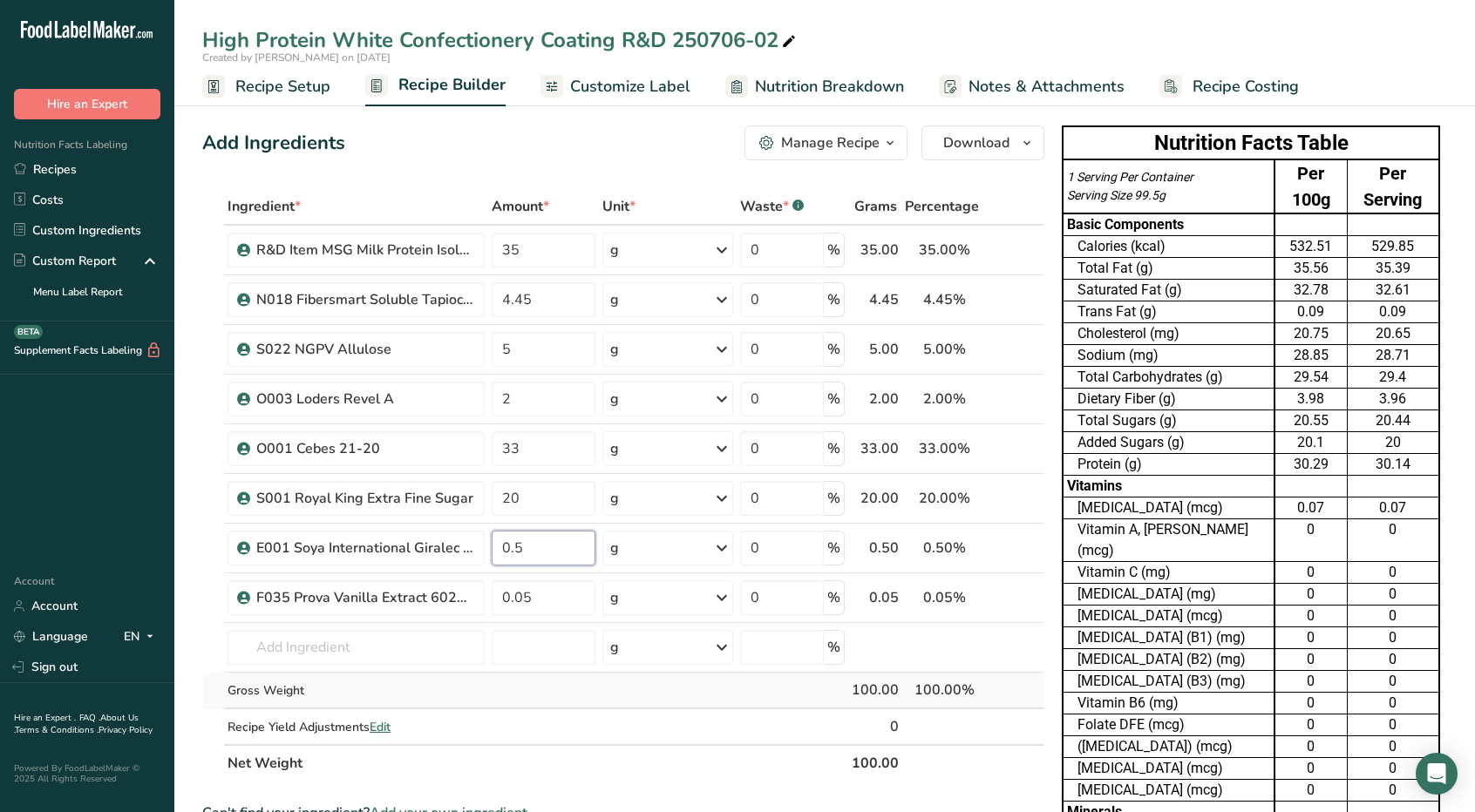 type on "0.5" 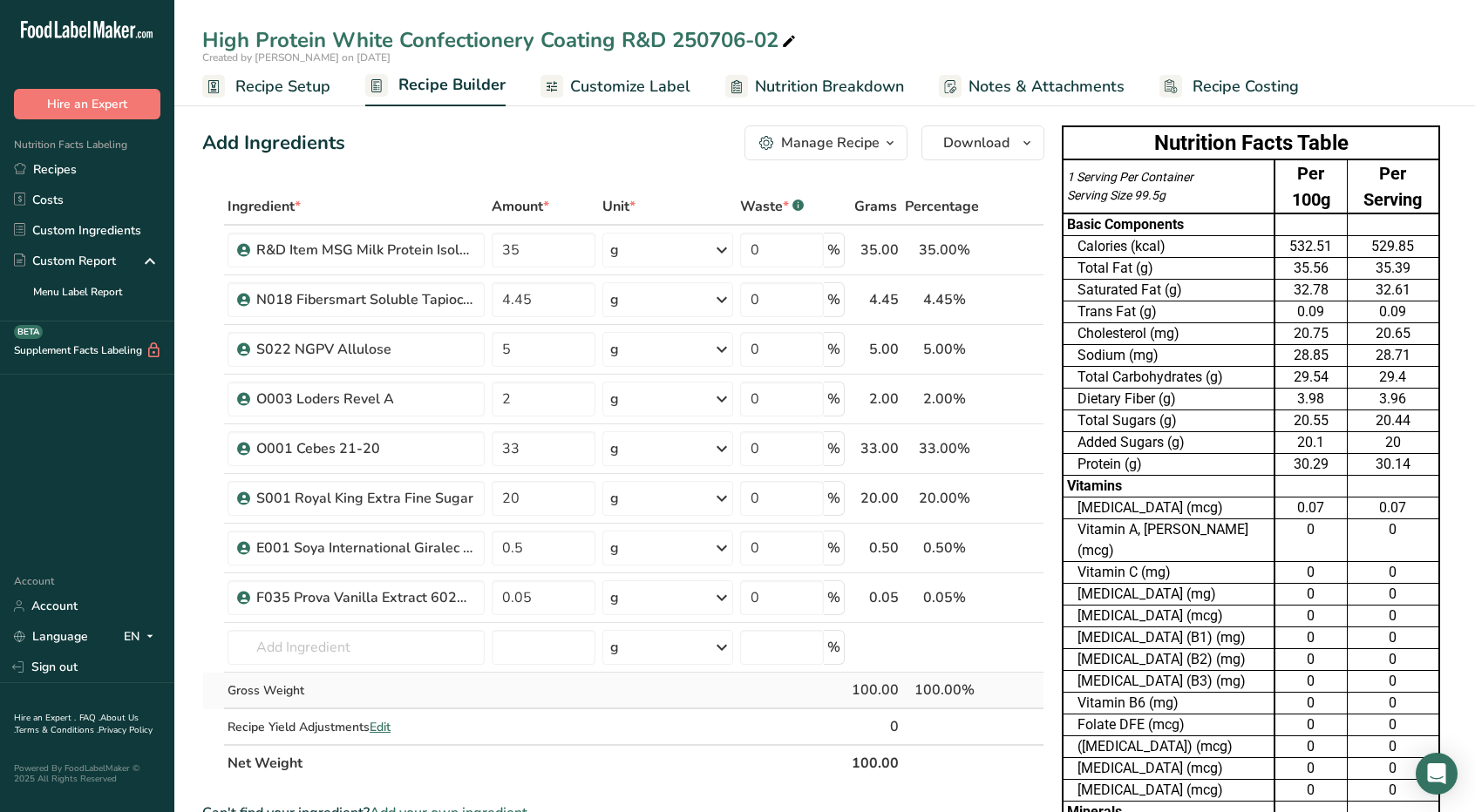 click on "Ingredient *
Amount *
Unit *
Waste *   .a-a{fill:#347362;}.b-a{fill:#fff;}          Grams
Percentage
R&D Item MSG Milk Protein Isolate 100368
35
g
Weight Units
g
kg
mg
See more
Volume Units
l
mL
fl oz
See more
0
%
35.00
35.00%
i
N018 Fibersmart Soluble Tapioca Fiber 60750
4.45
g
Weight Units
g
kg
mg
See more
Volume Units
l
mL
fl oz
See more
0
%
4.45
4.45%" at bounding box center [623, 484] 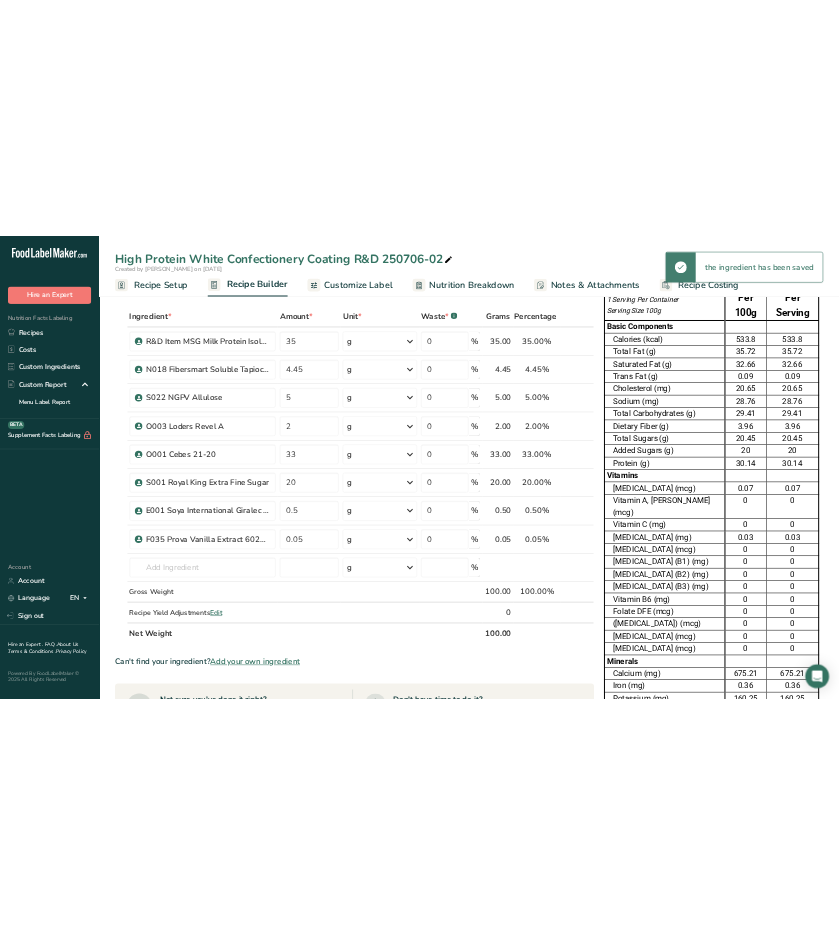 scroll, scrollTop: 0, scrollLeft: 0, axis: both 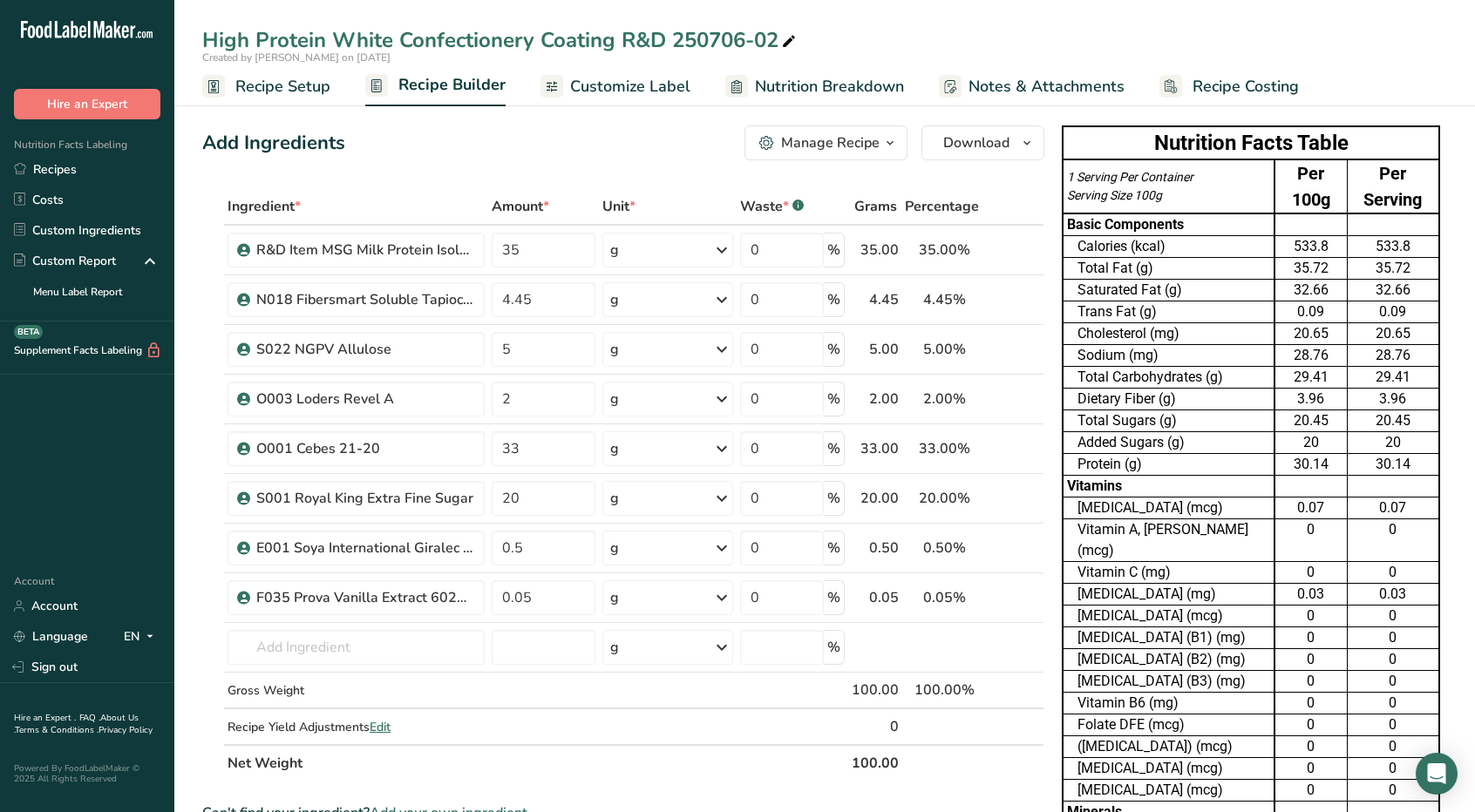 click on "Customize Label" at bounding box center [630, 86] 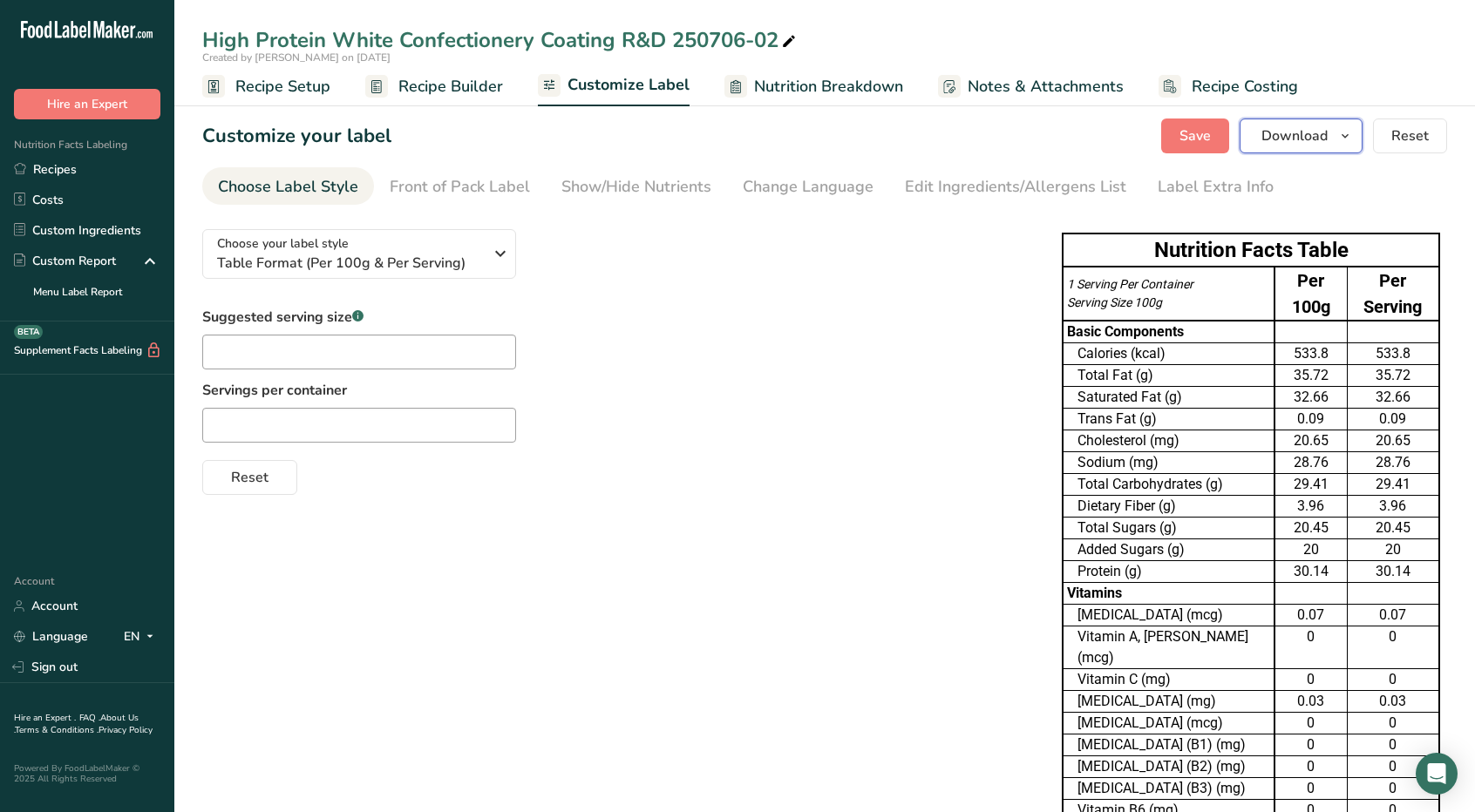 click at bounding box center (1345, 136) 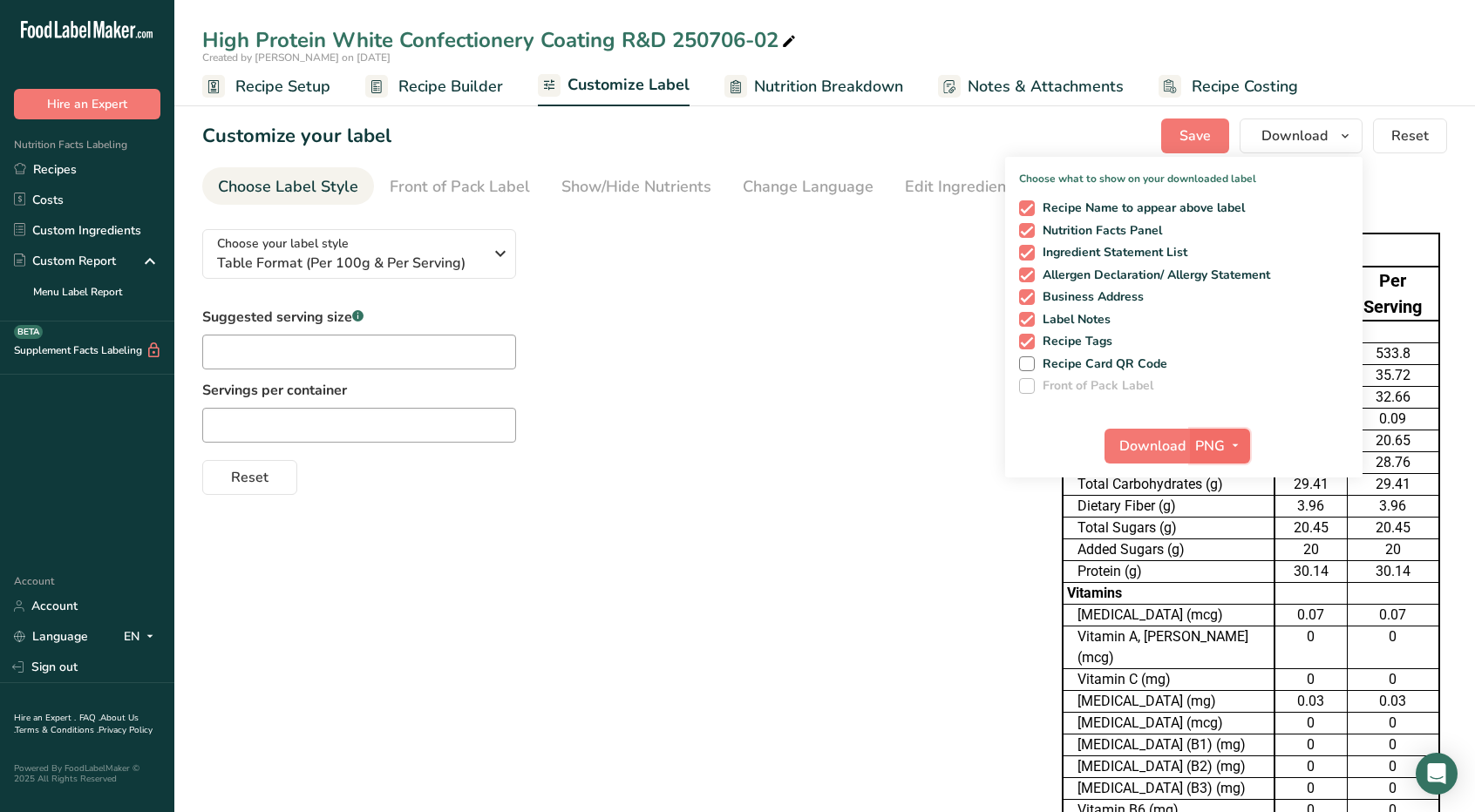 click at bounding box center (1235, 445) 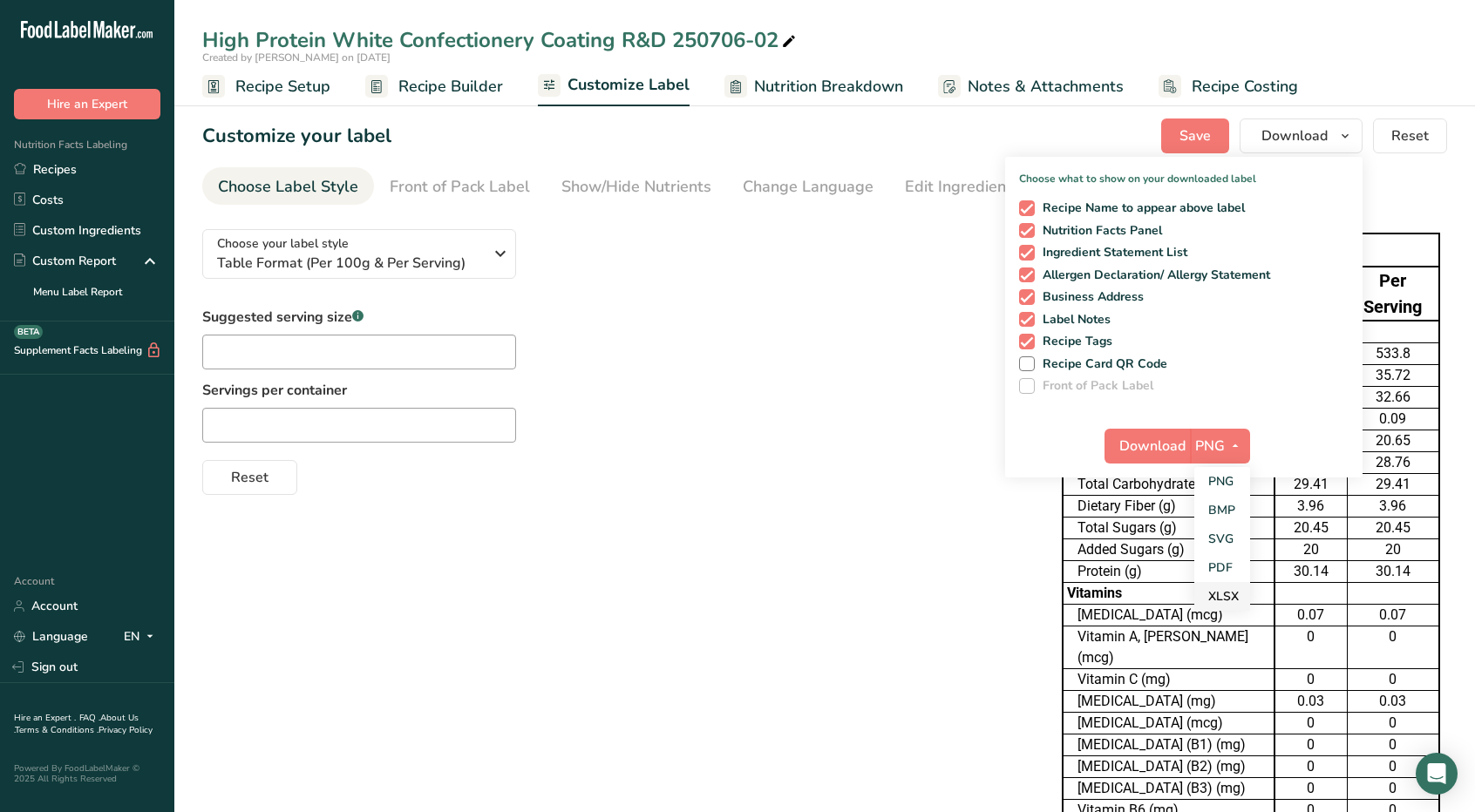 click on "XLSX" at bounding box center (1222, 596) 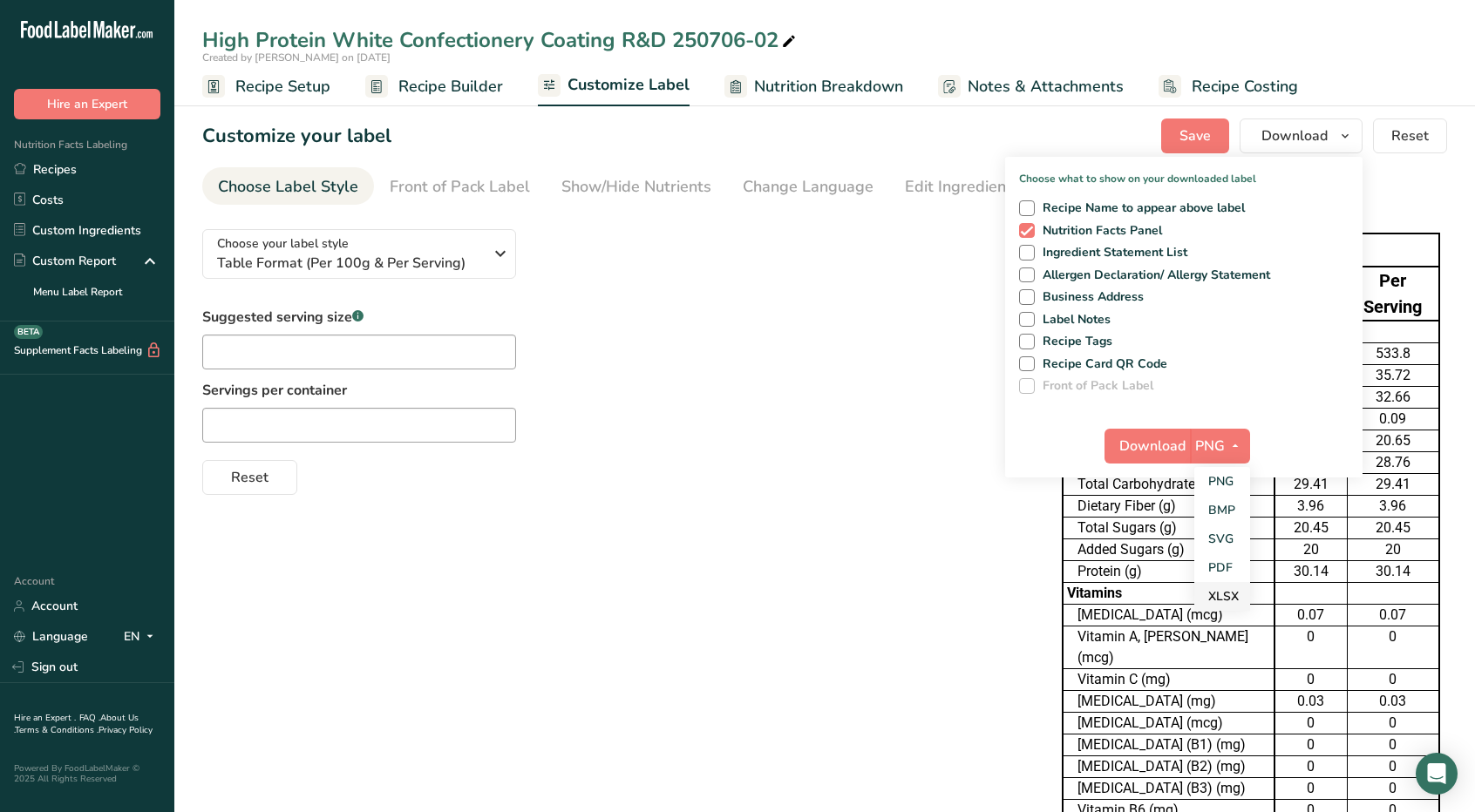 checkbox on "false" 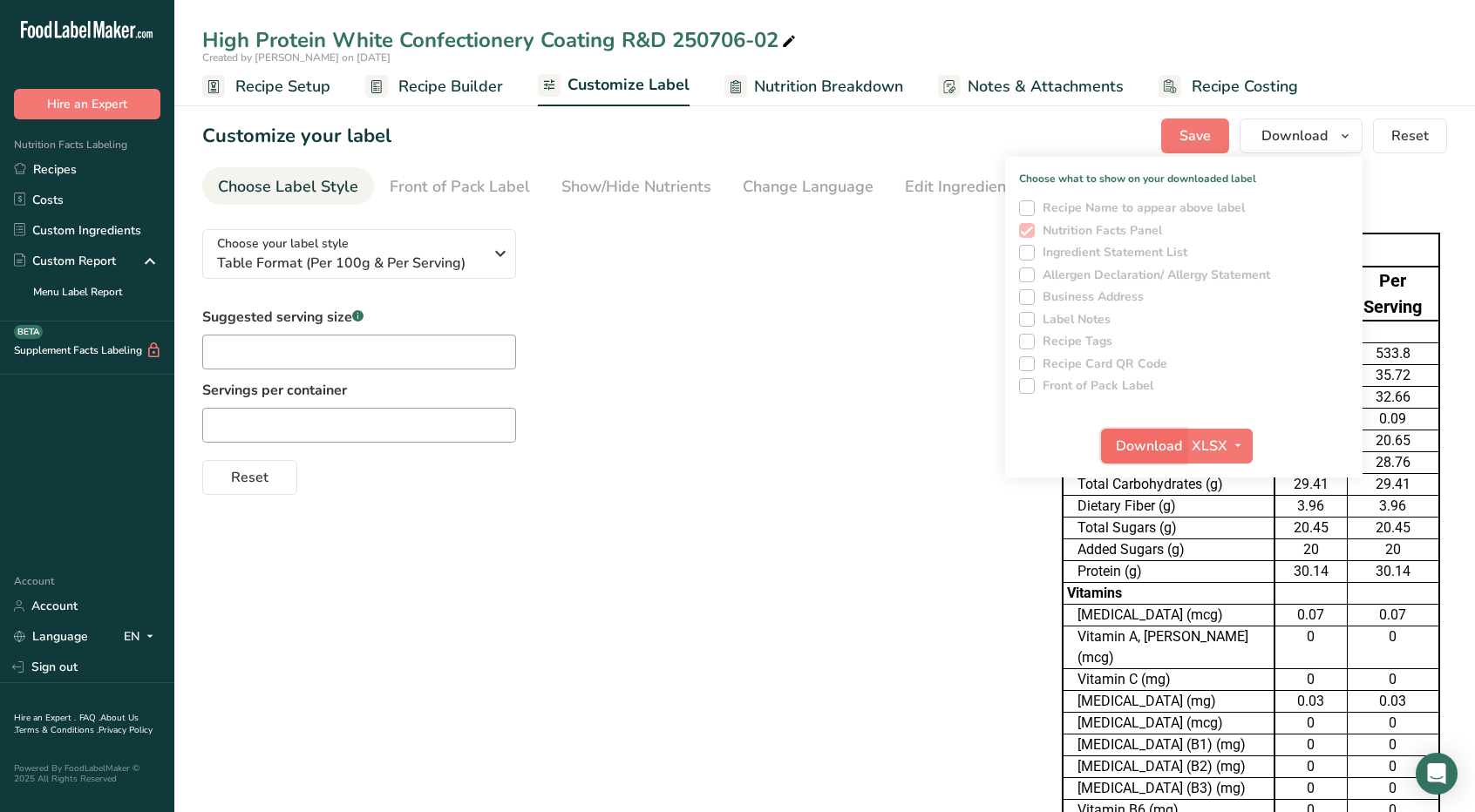 click on "Download" at bounding box center (1149, 446) 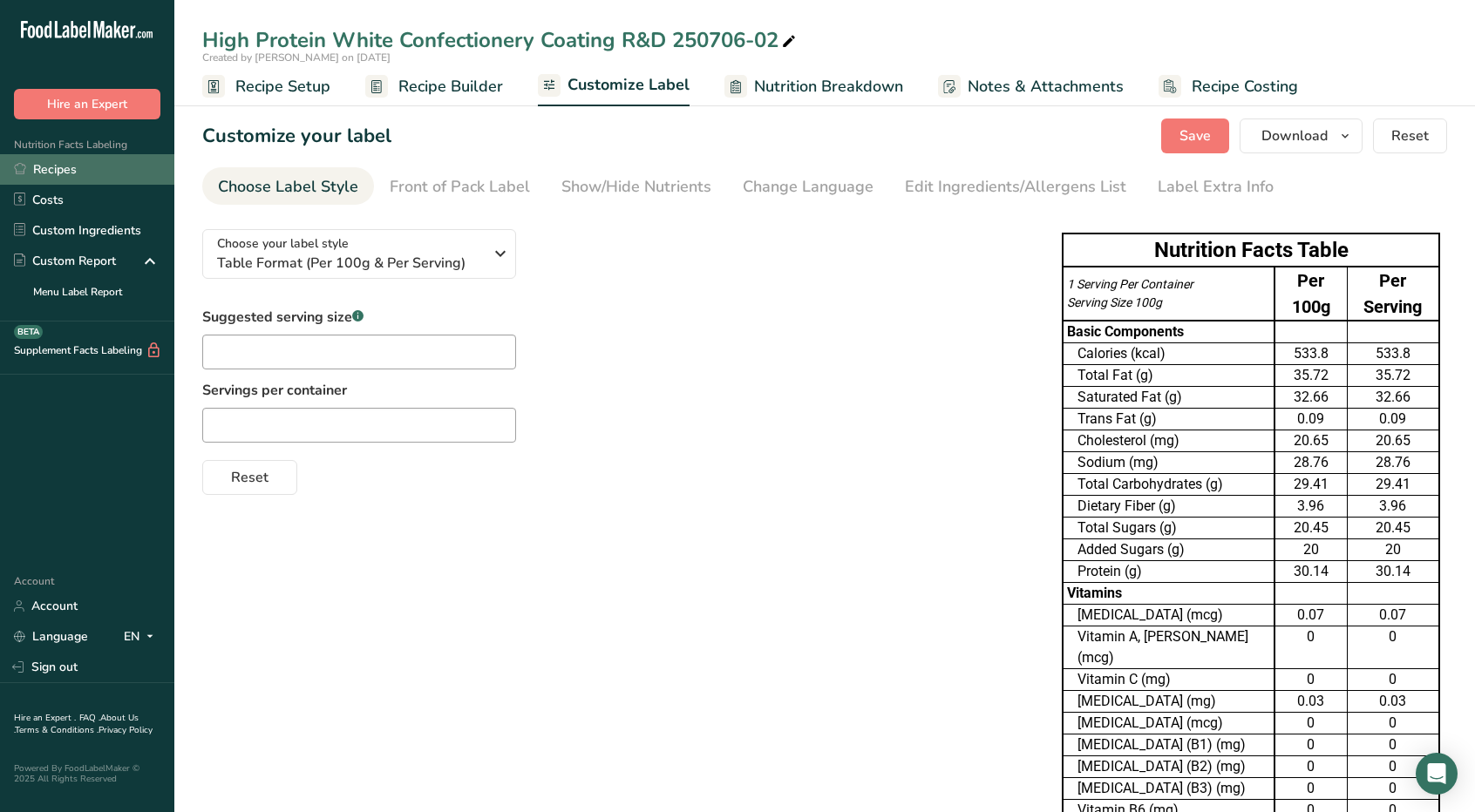 click on "Recipes" at bounding box center [87, 169] 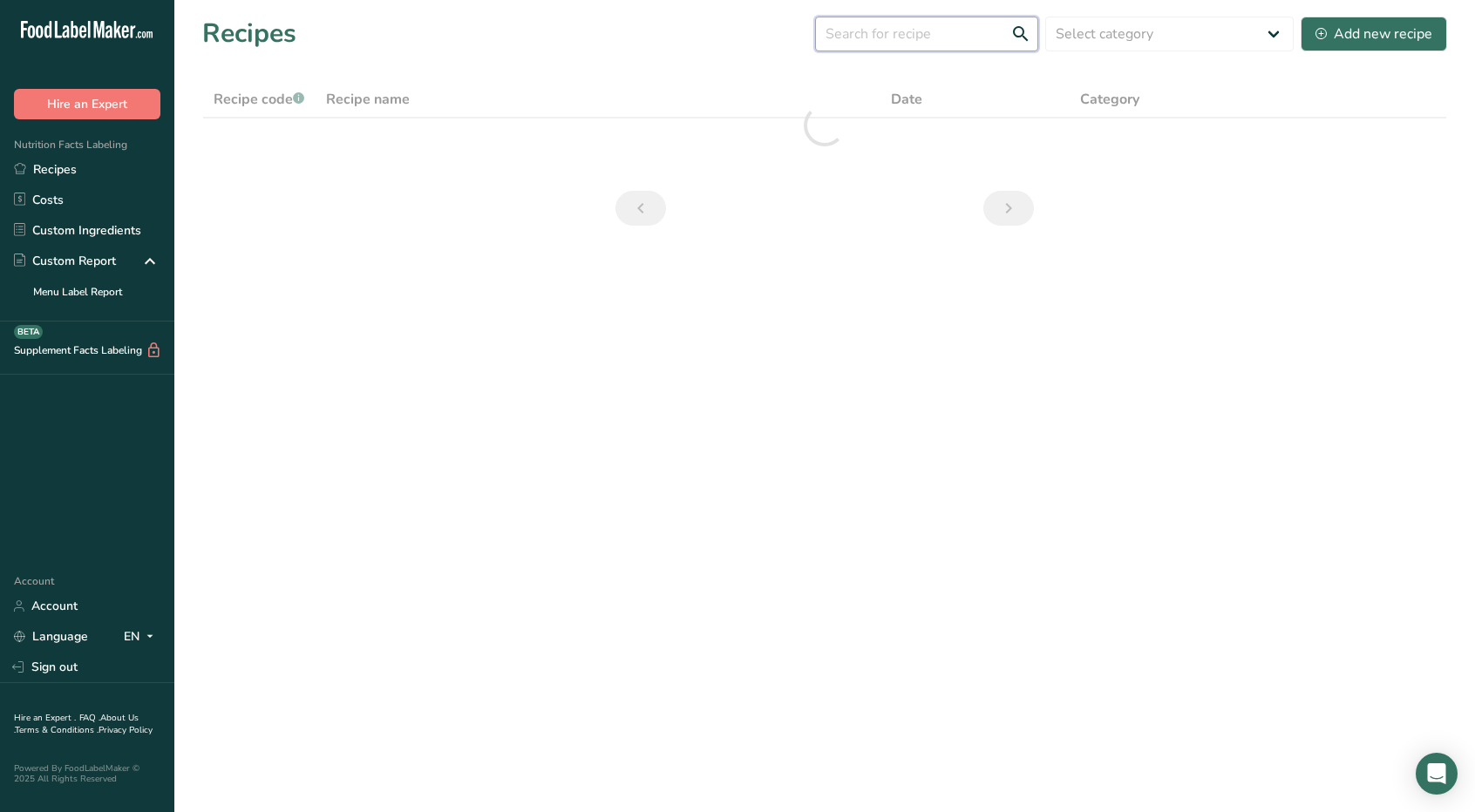 click at bounding box center (927, 34) 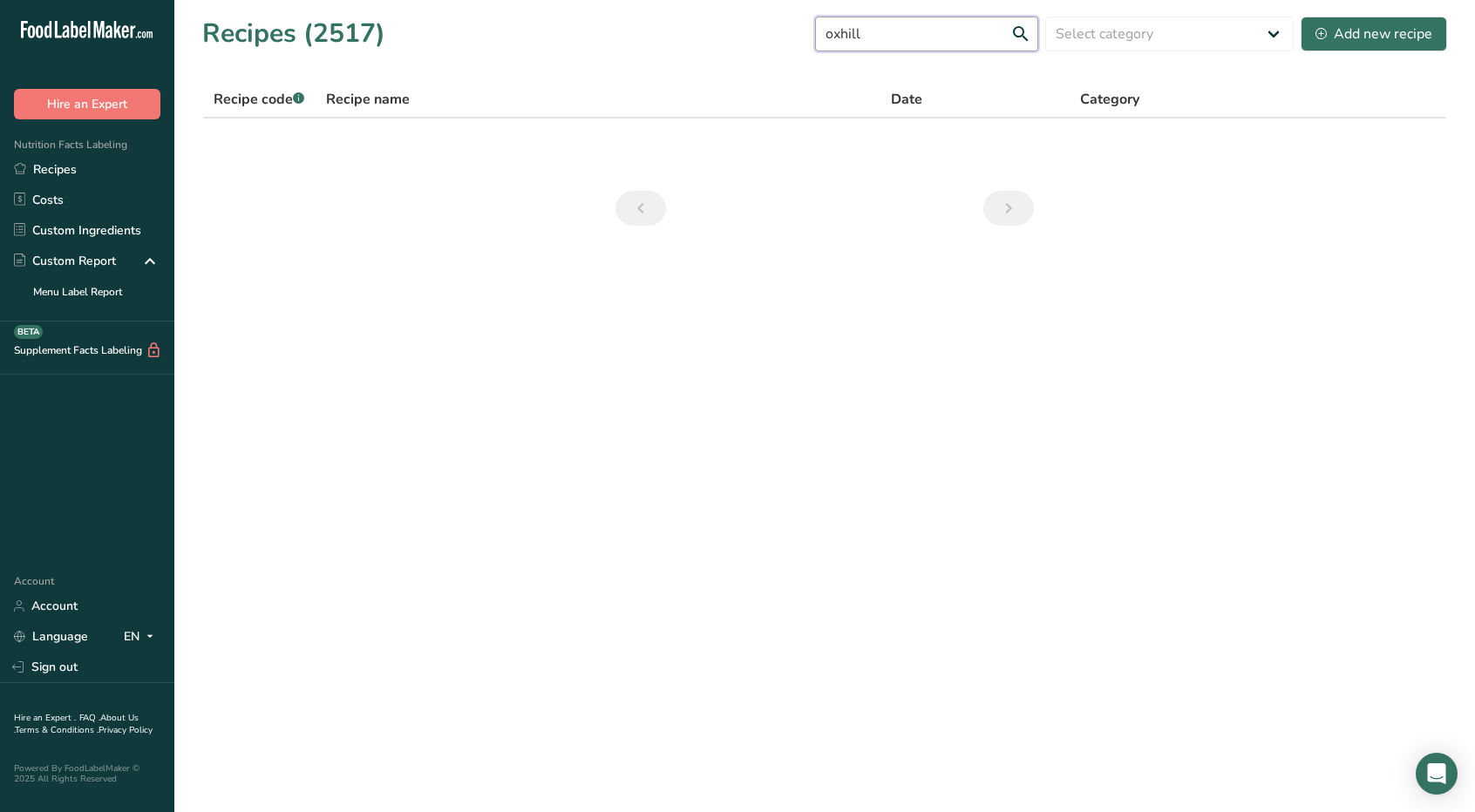 click on "oxhill" at bounding box center (927, 34) 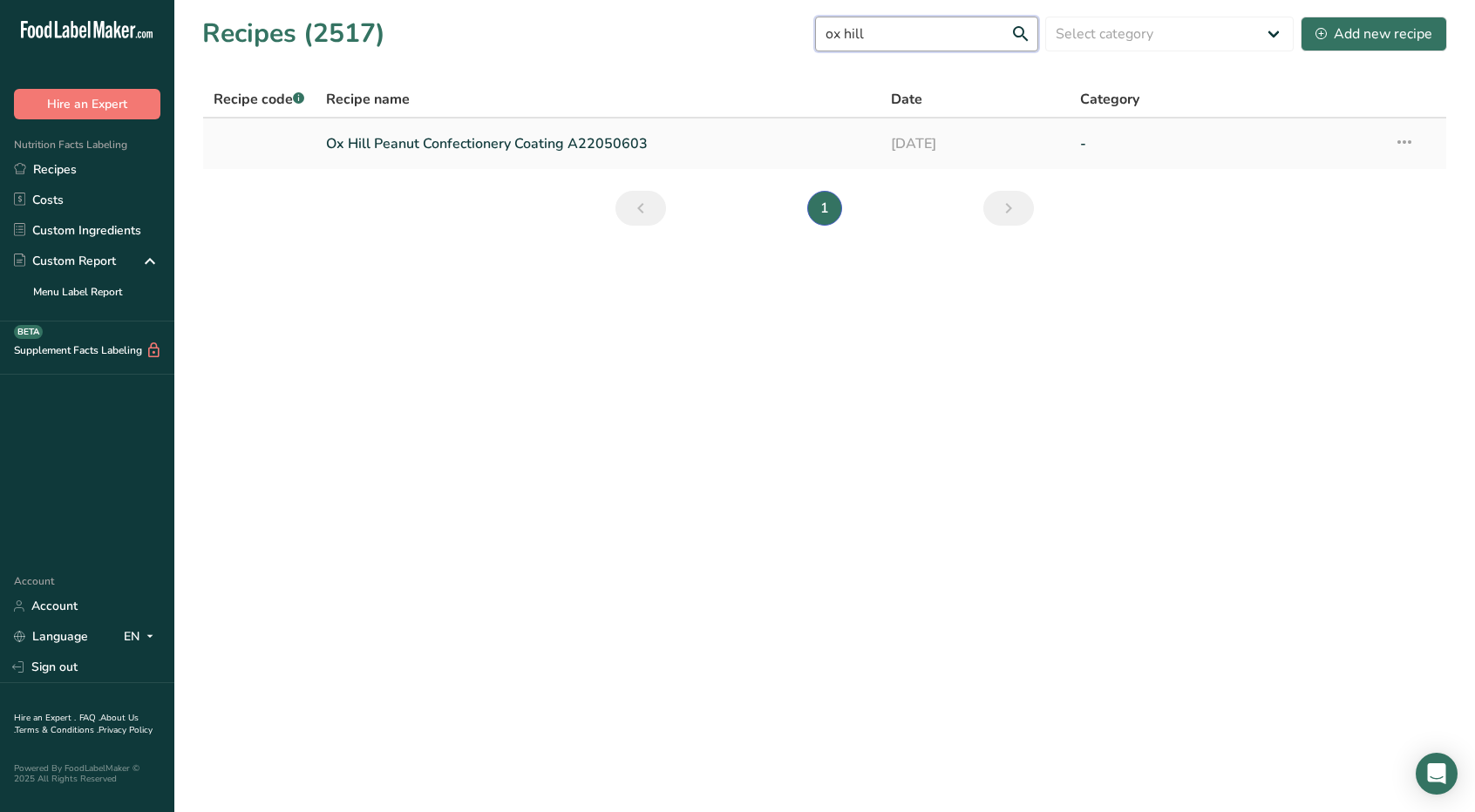 type on "ox hill" 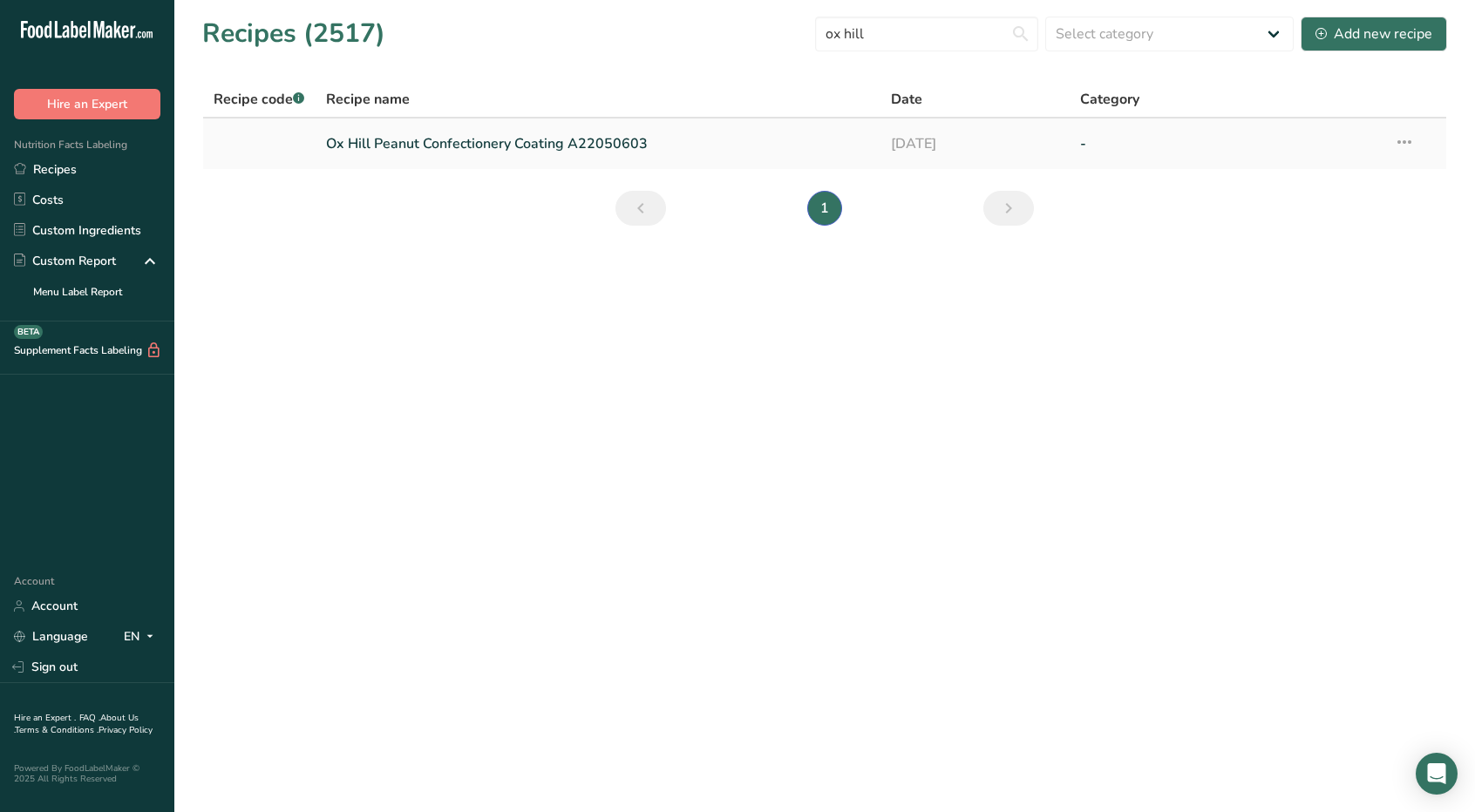 click on "Ox Hill Peanut Confectionery Coating A22050603" at bounding box center (598, 144) 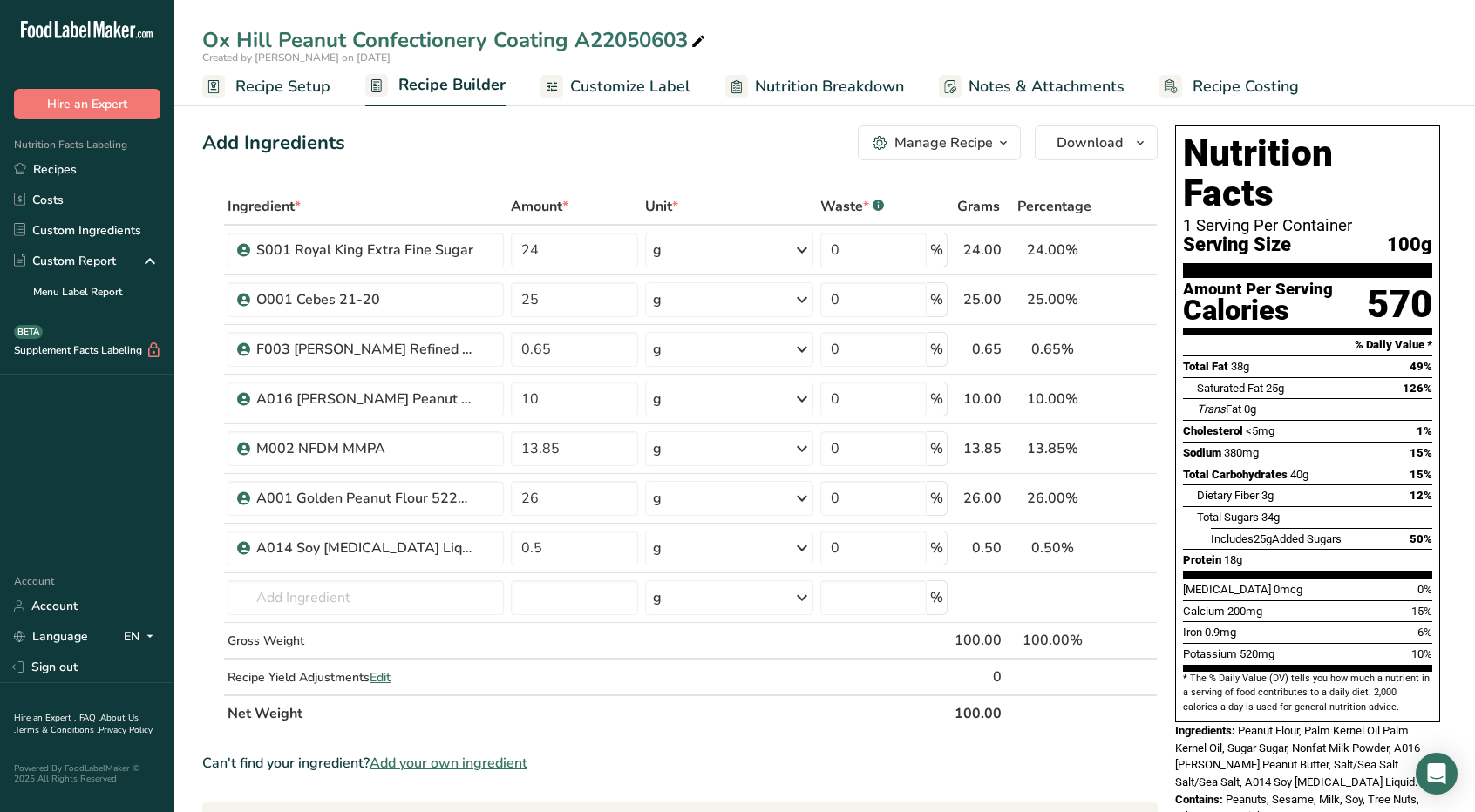 click on "Customize Label" at bounding box center [630, 86] 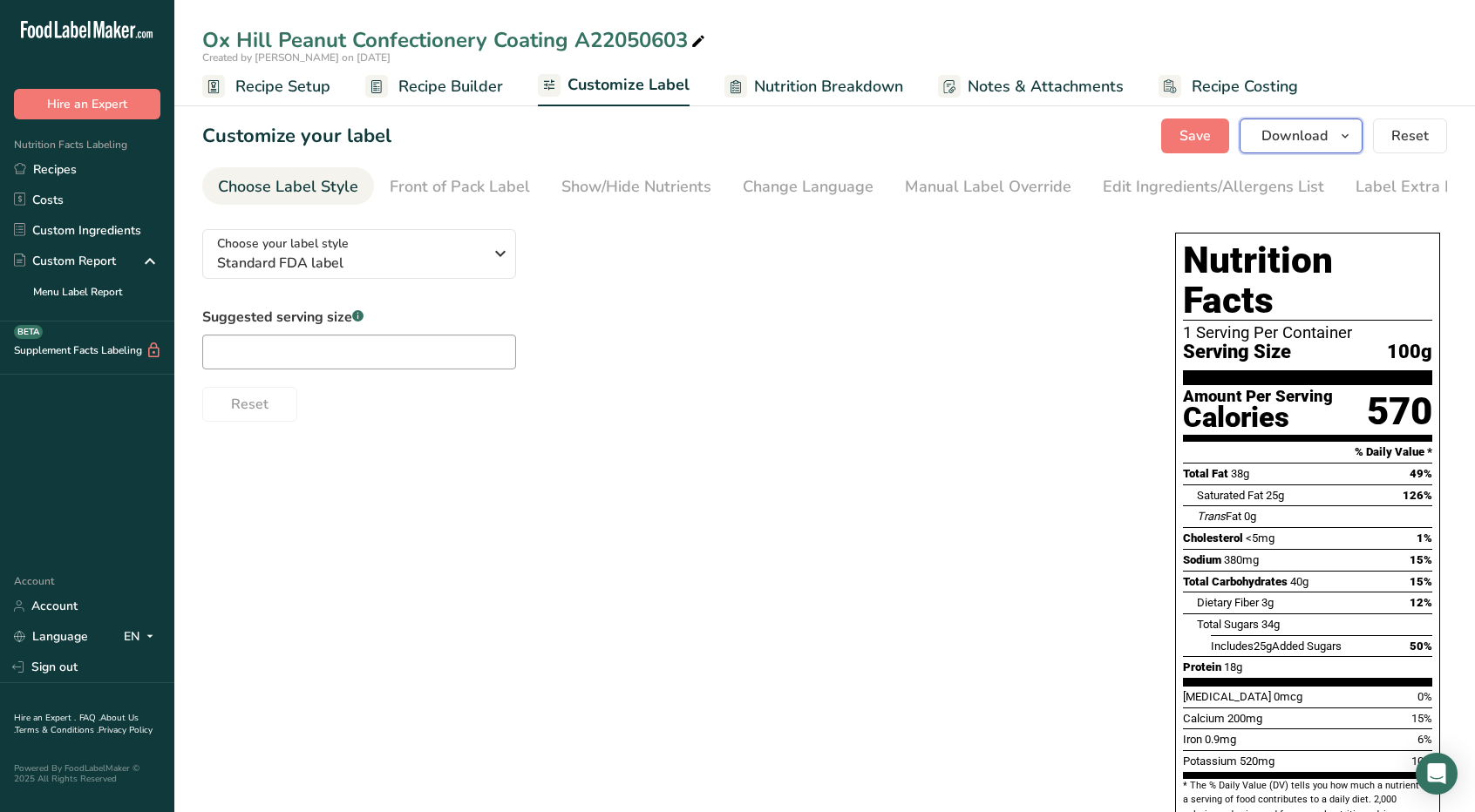 click at bounding box center [1345, 136] 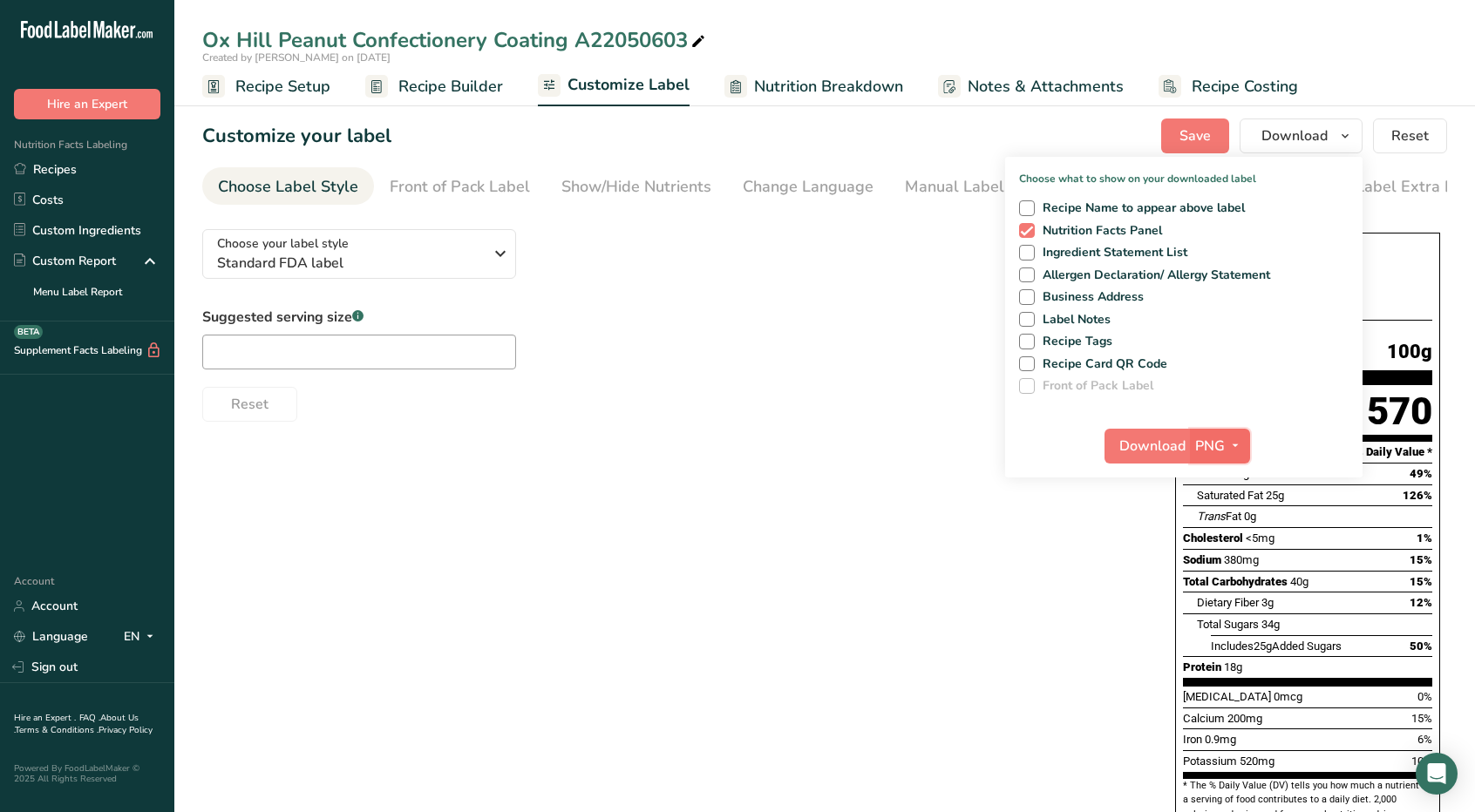 click at bounding box center (1235, 445) 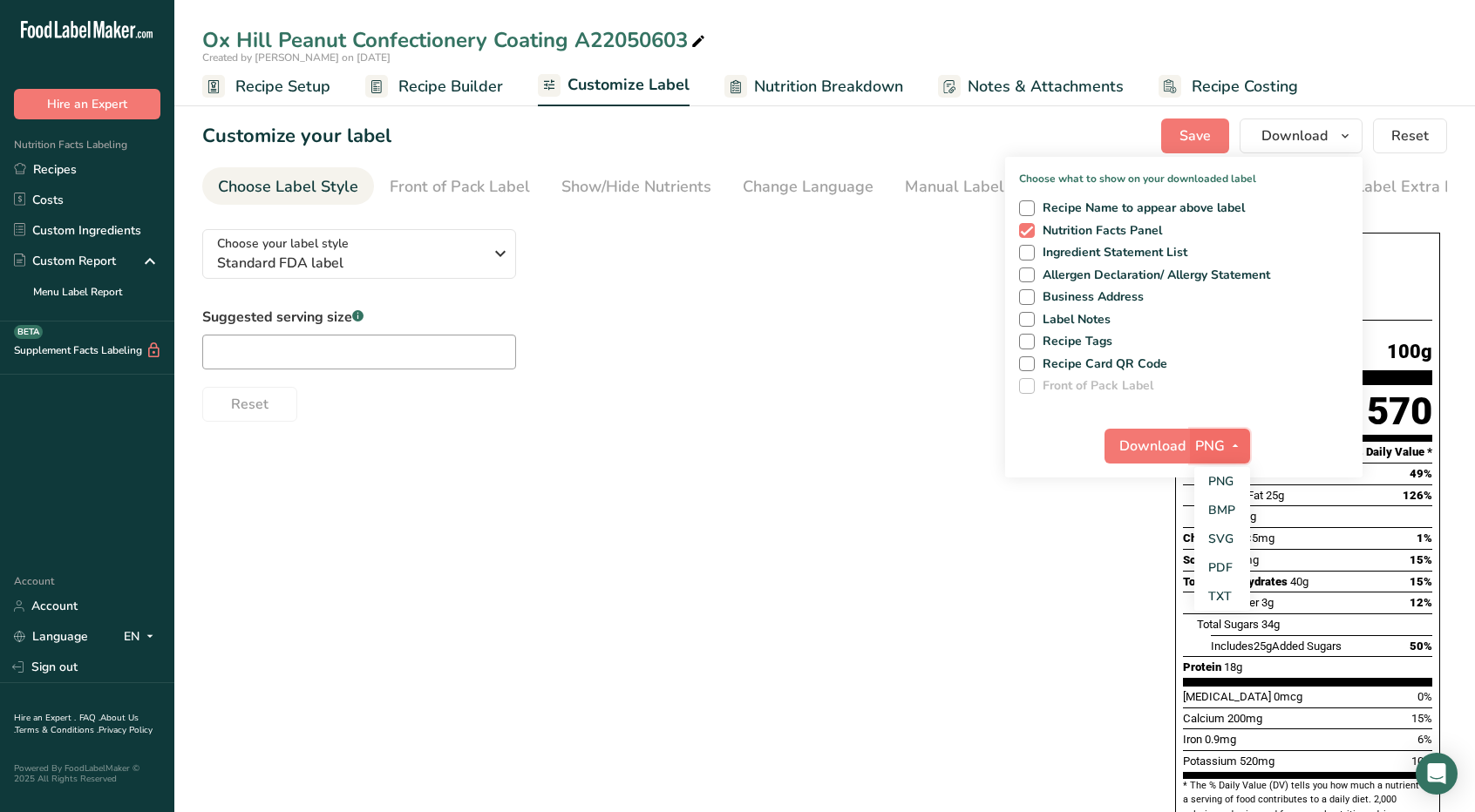 click at bounding box center [1235, 445] 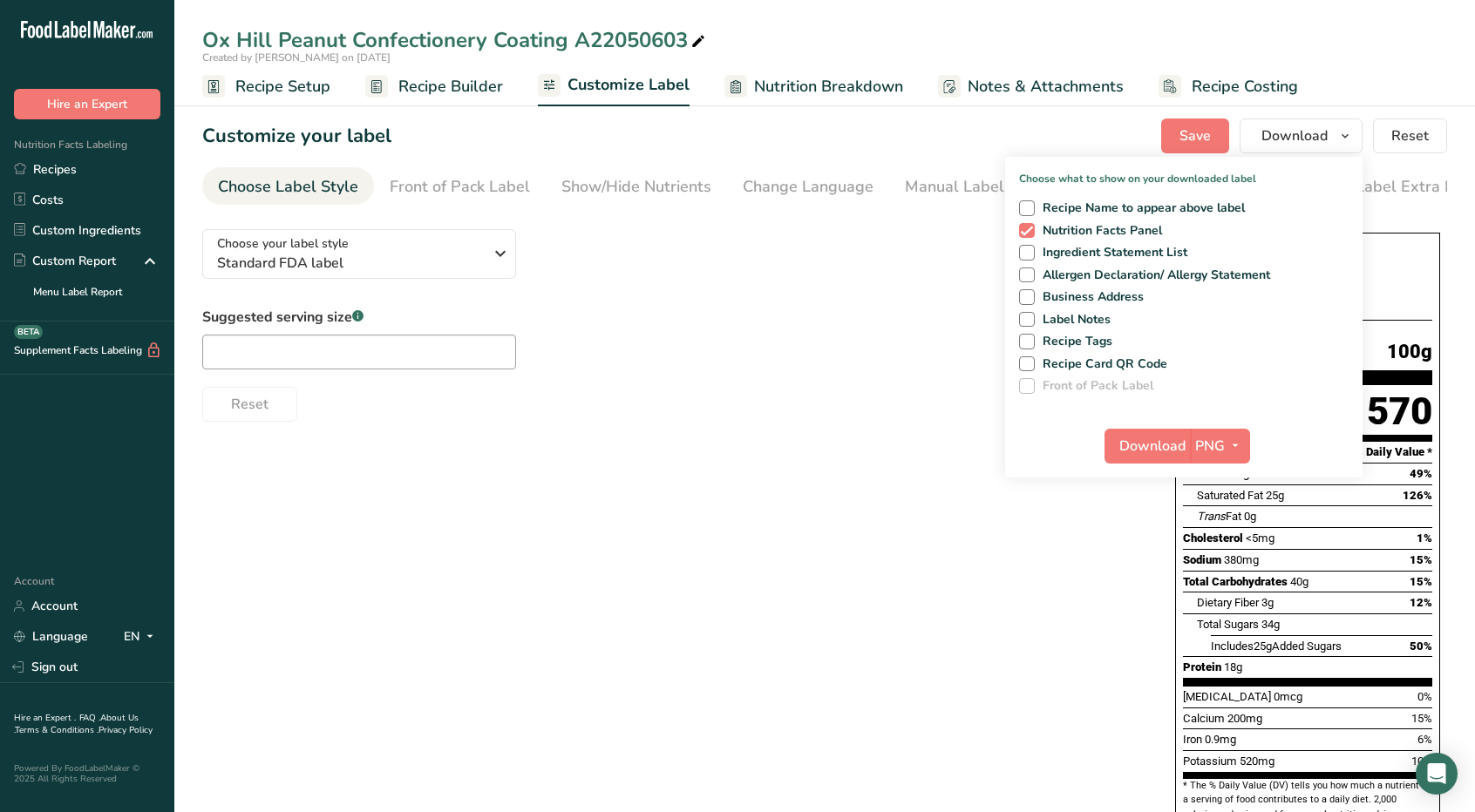 click on "Choose your label style
Standard FDA label
USA (FDA)
Standard FDA label
Tabular FDA label
Linear FDA label
Simplified FDA label
Dual Column FDA label (Per Serving/Per Container)
Dual Column FDA label (As Sold/As Prepared)
Aggregate Standard FDA label
Standard FDA label with Micronutrients listed side-by-side
[GEOGRAPHIC_DATA] (FSA)
UK Mandatory Label "Back of Pack"
UK Traffic Light Label  "Front of Pack"
Canadian (CFIA)
Canadian Standard label
Canadian Dual Column label" at bounding box center [825, 582] 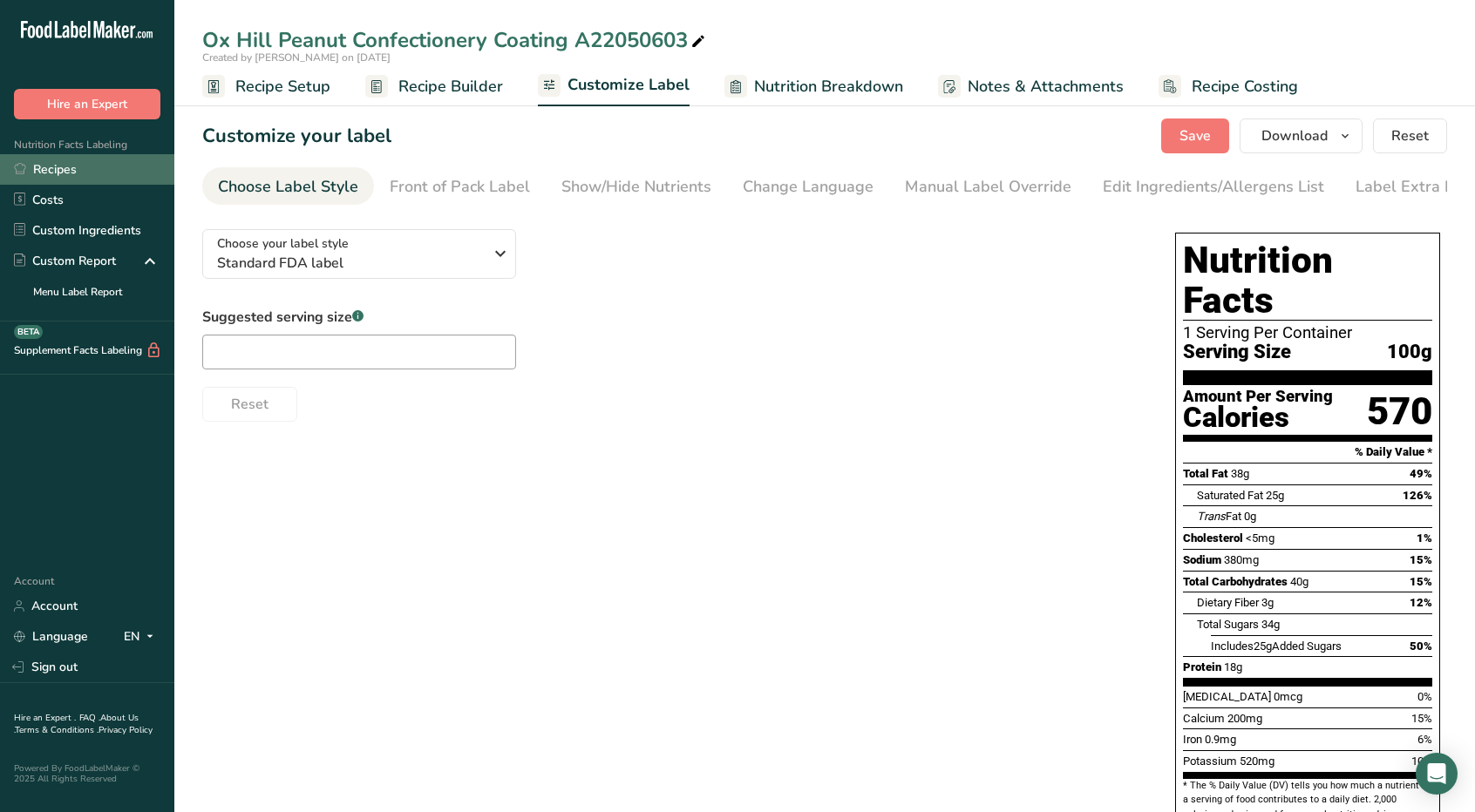 click on "Recipes" at bounding box center [87, 169] 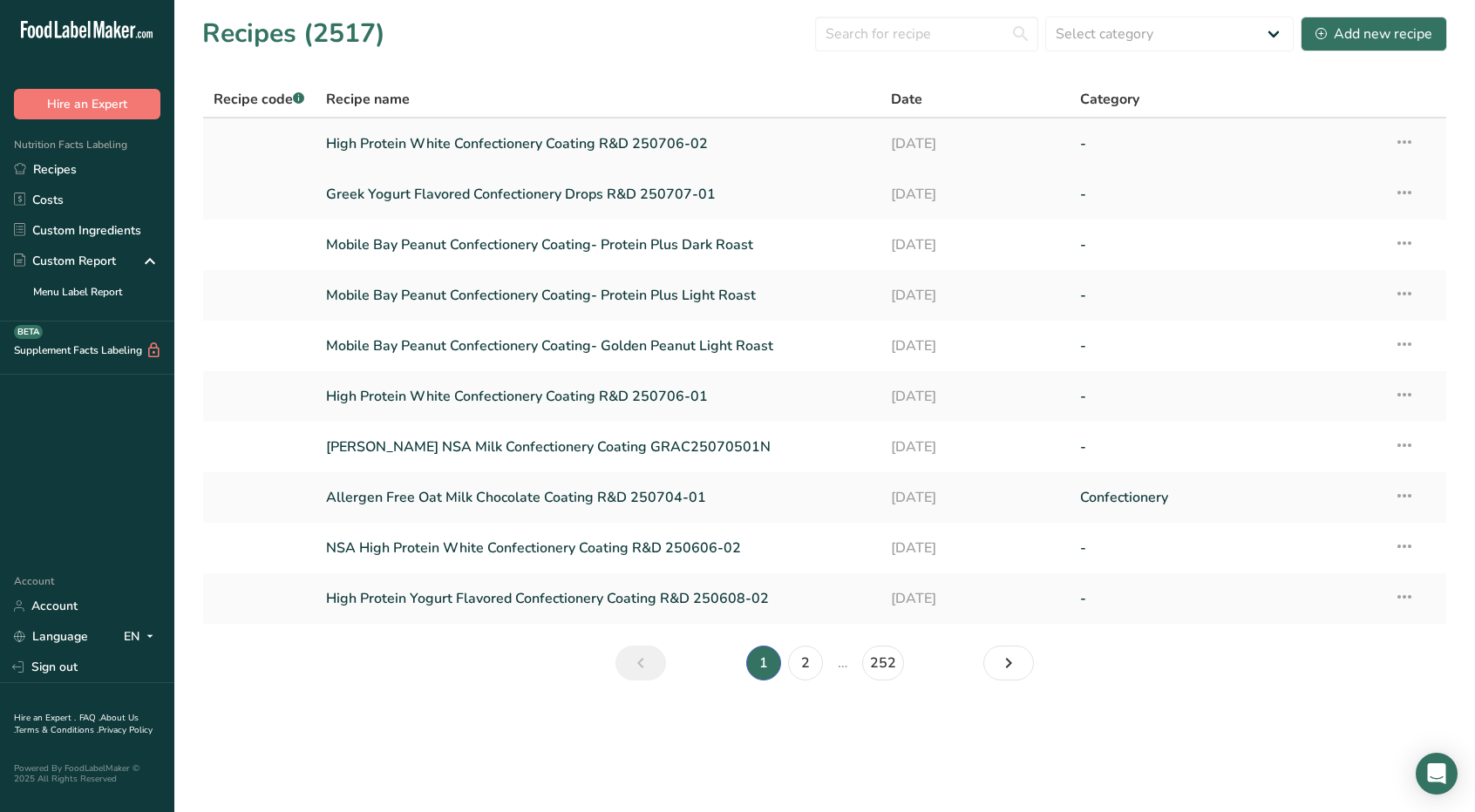 click at bounding box center [1404, 142] 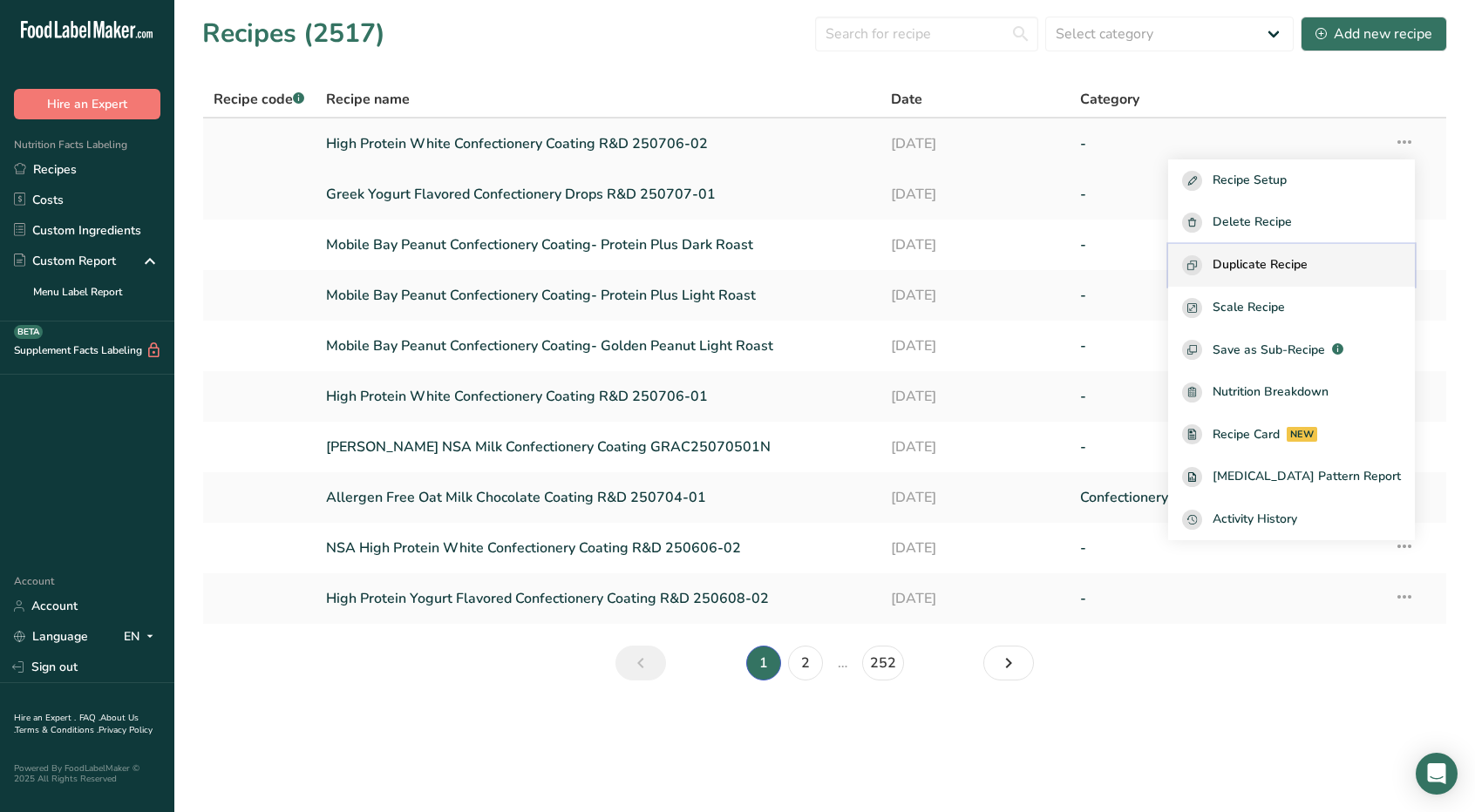 click on "Duplicate Recipe" at bounding box center (1260, 265) 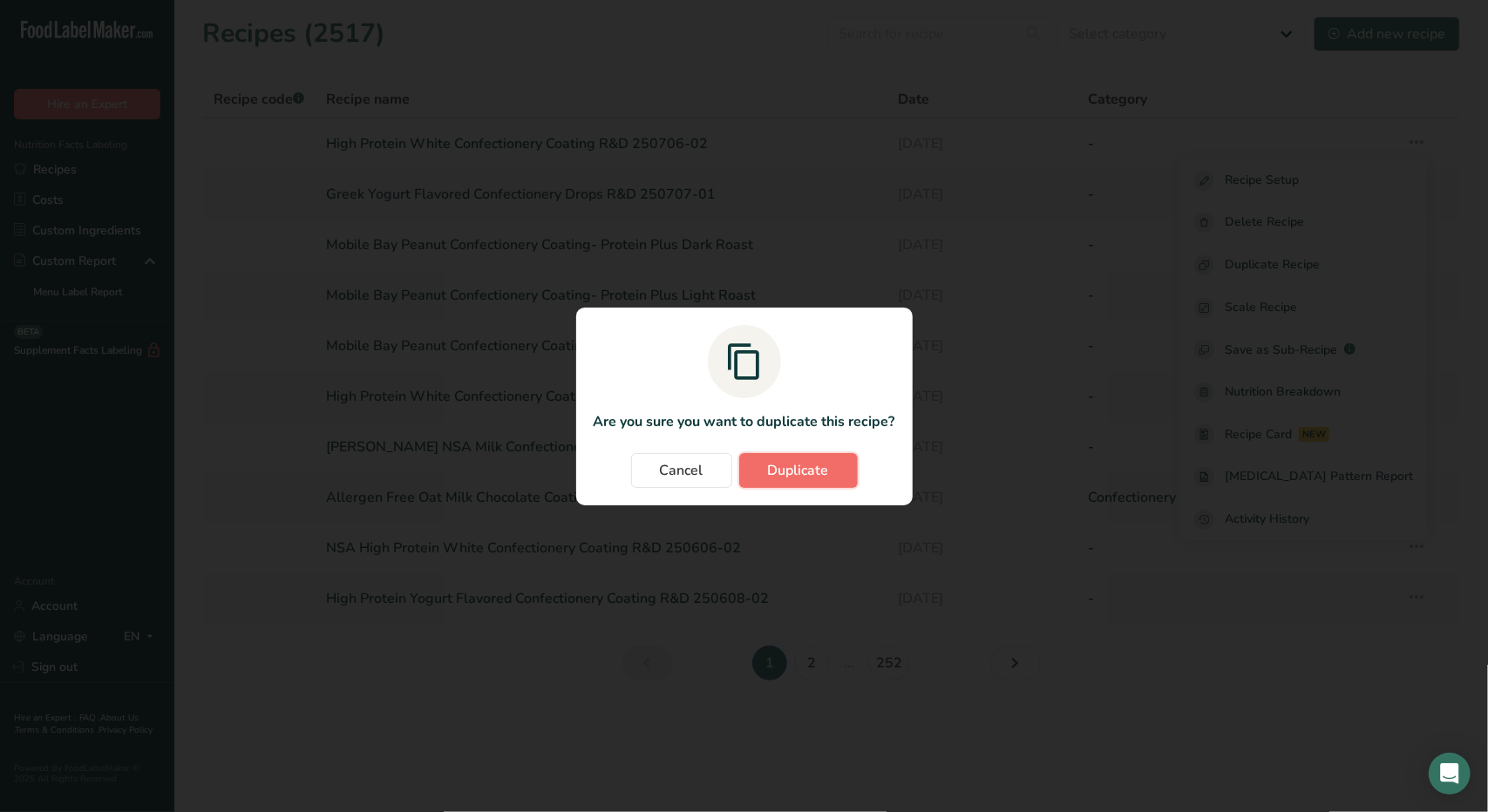 click on "Duplicate" at bounding box center [798, 470] 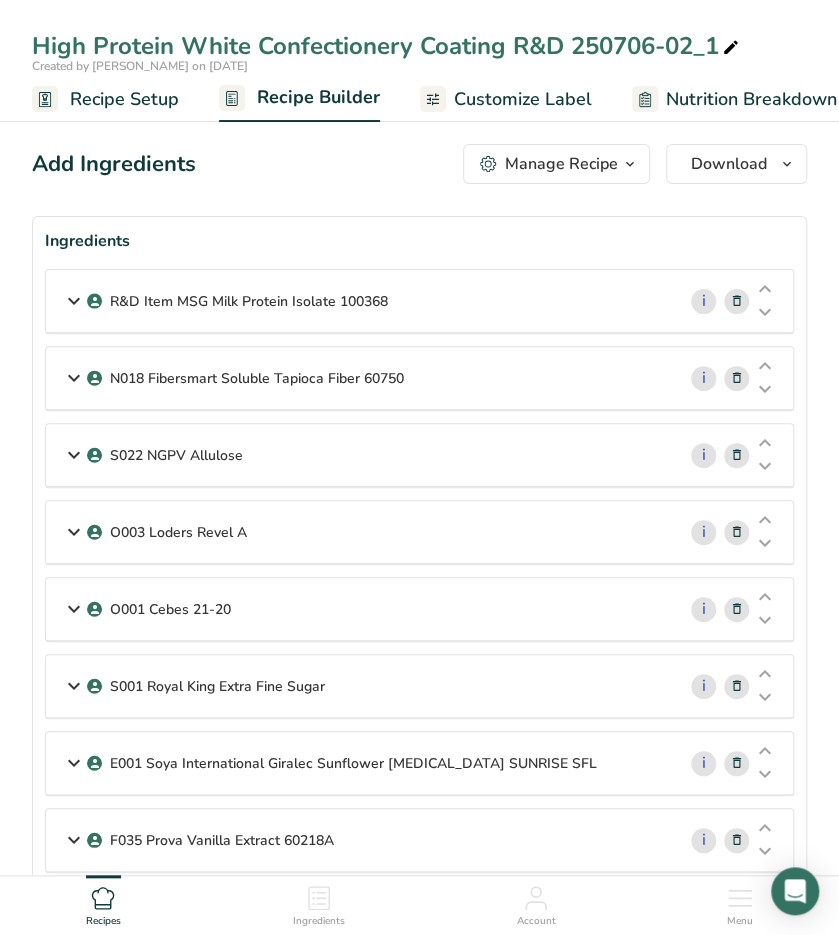 click on "High Protein White Confectionery Coating R&D 250706-02_1" at bounding box center (387, 46) 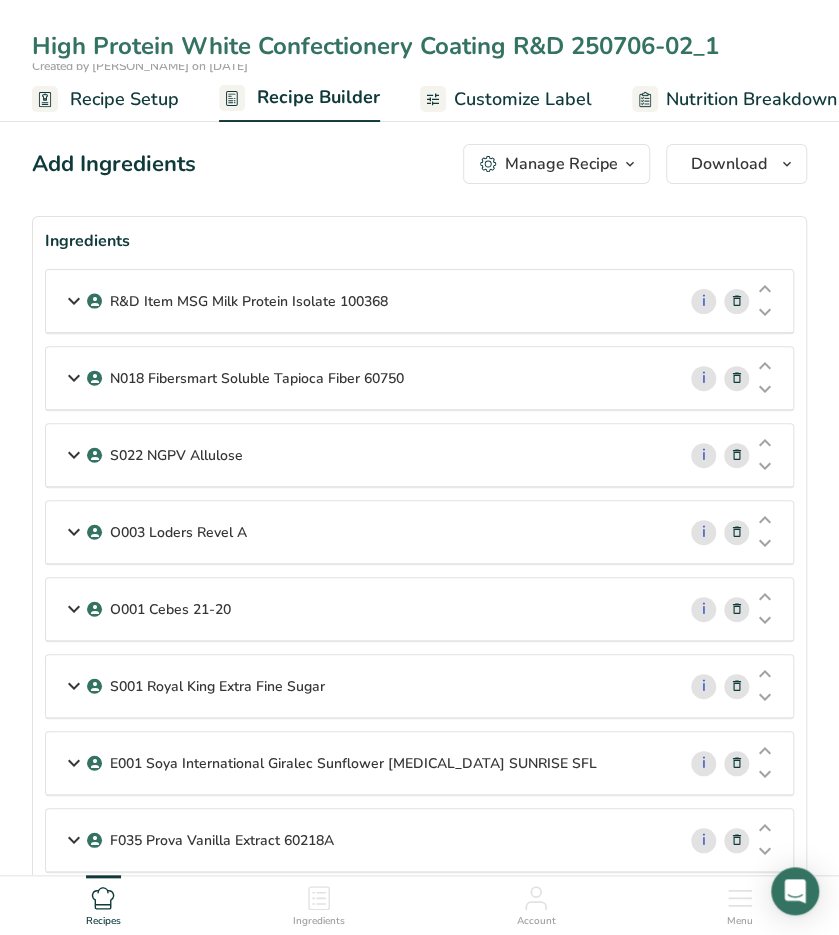 click on "High Protein White Confectionery Coating R&D 250706-02_1" at bounding box center (419, 46) 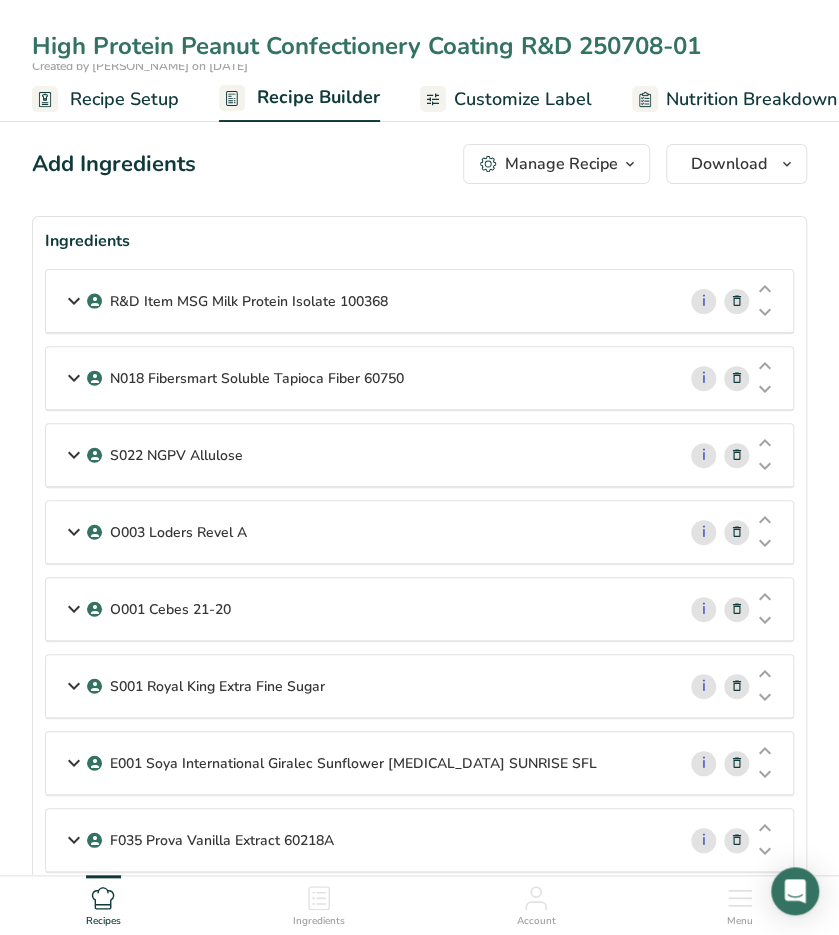 type on "High Protein Peanut Confectionery Coating R&D 250708-01" 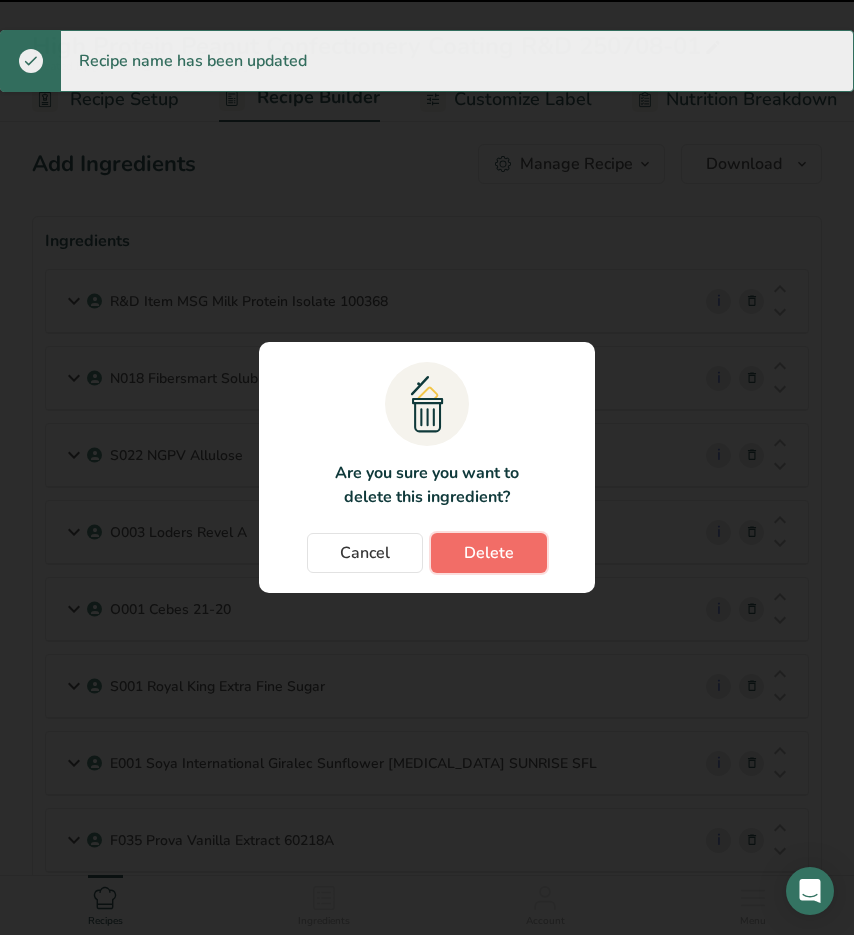 click on "Delete" at bounding box center [489, 553] 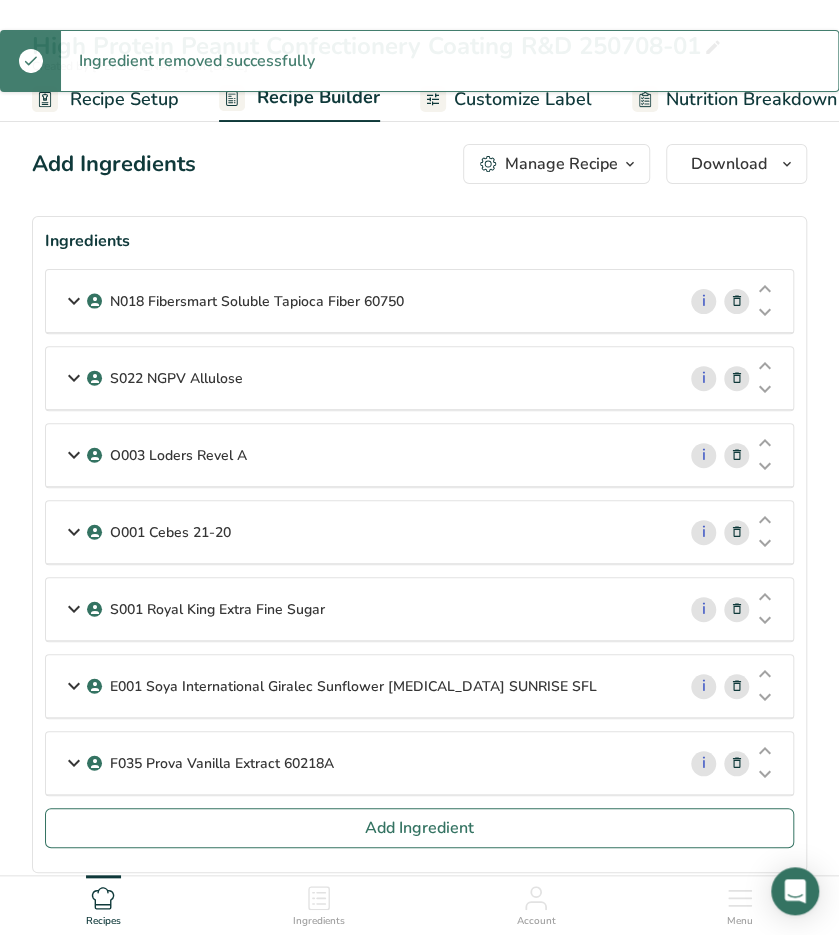 click at bounding box center (737, 301) 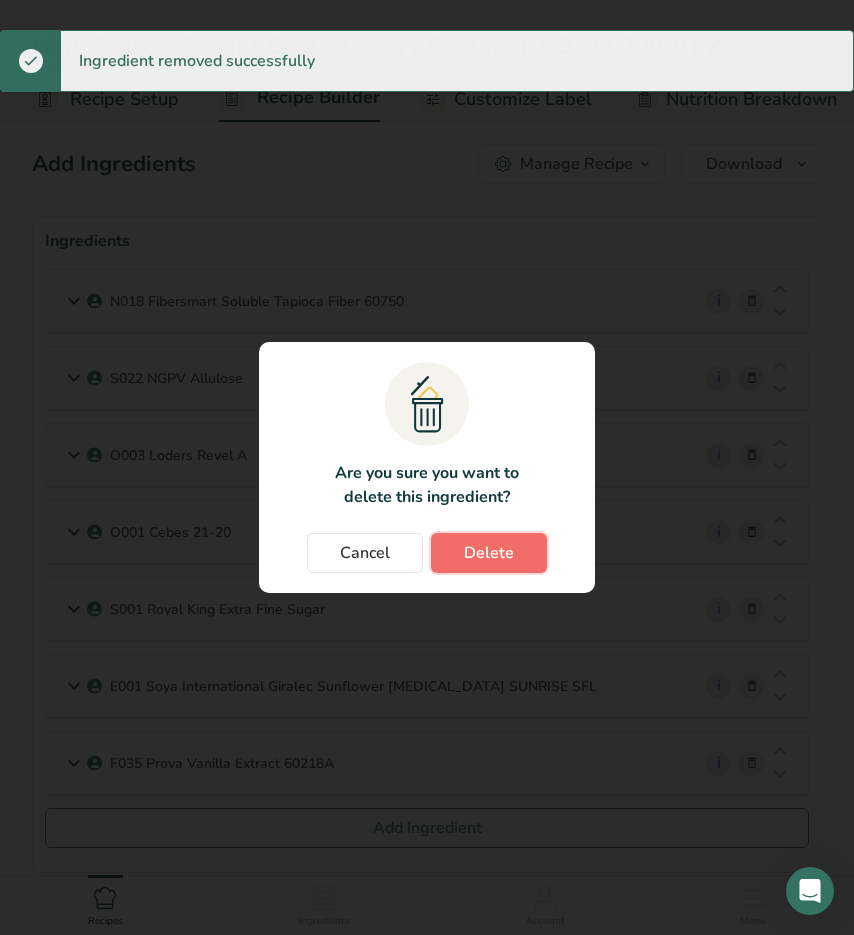click on "Delete" at bounding box center (489, 553) 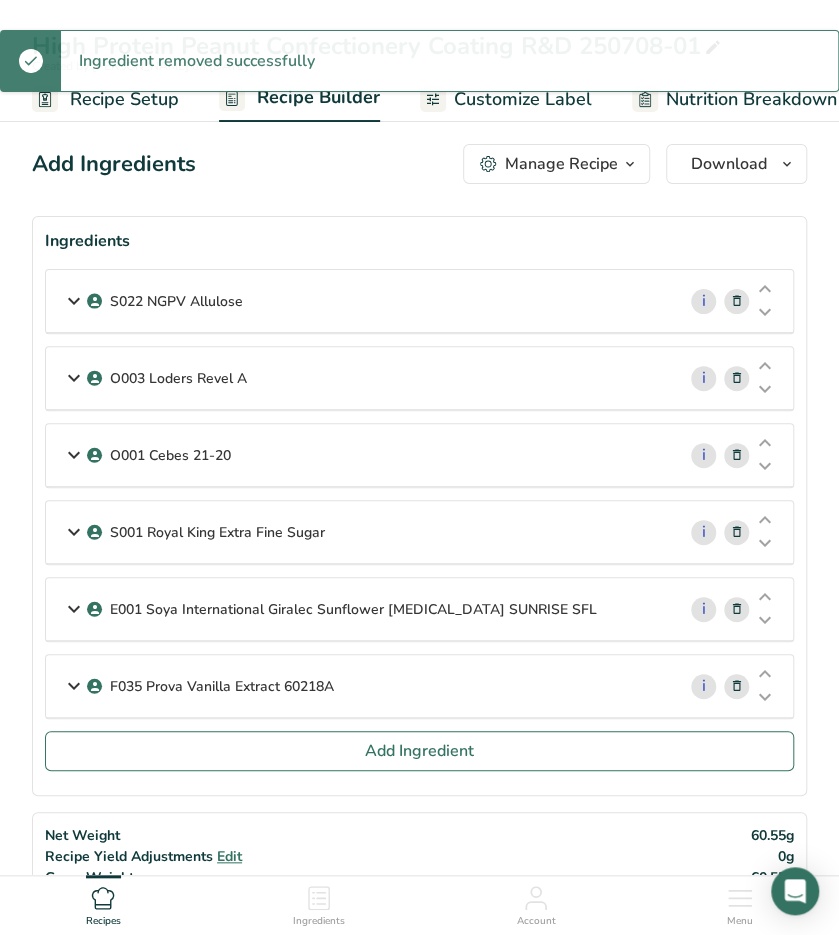 click at bounding box center [737, 301] 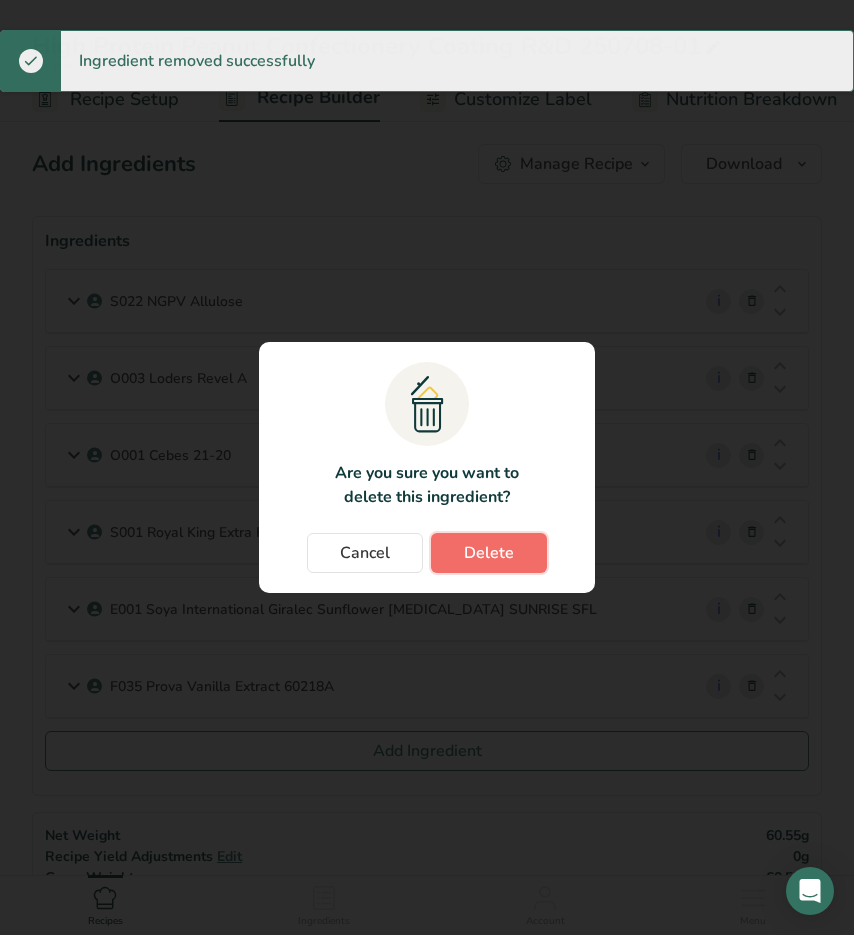 click on "Delete" at bounding box center (489, 553) 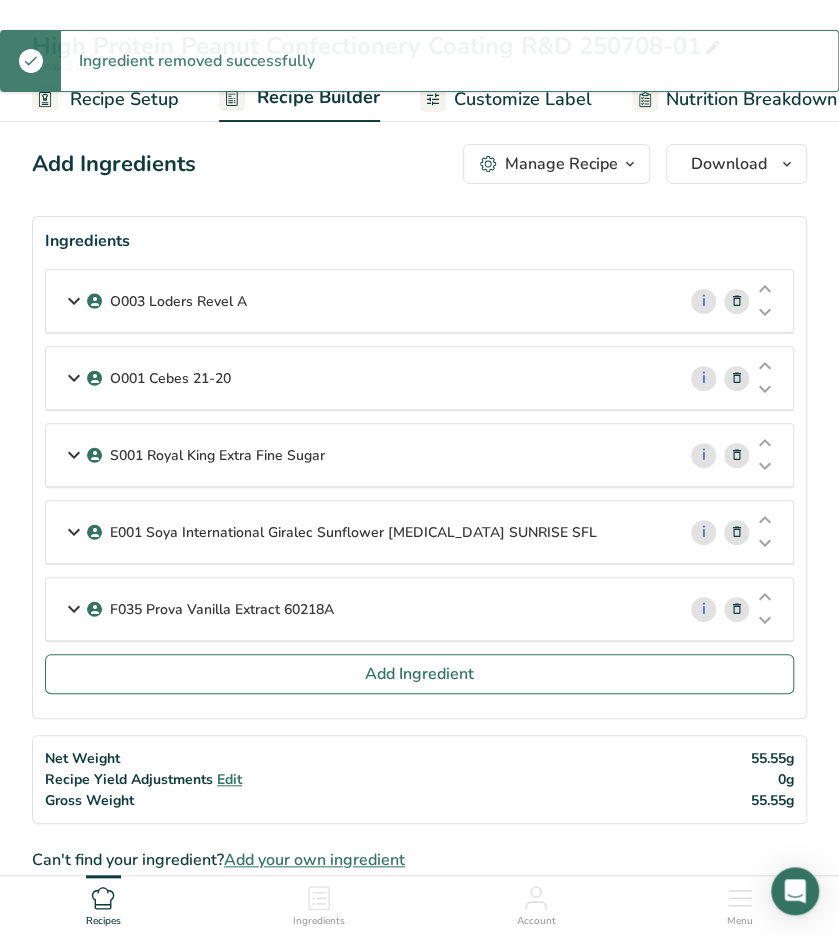 click at bounding box center (737, 301) 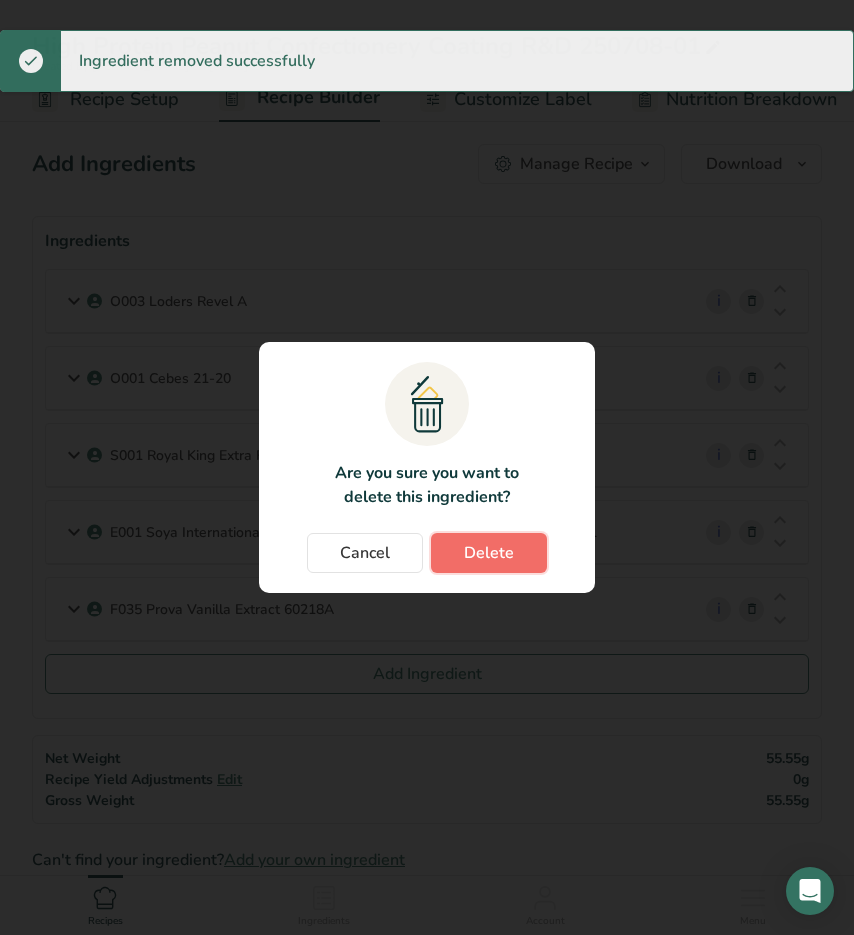 click on "Delete" at bounding box center [489, 553] 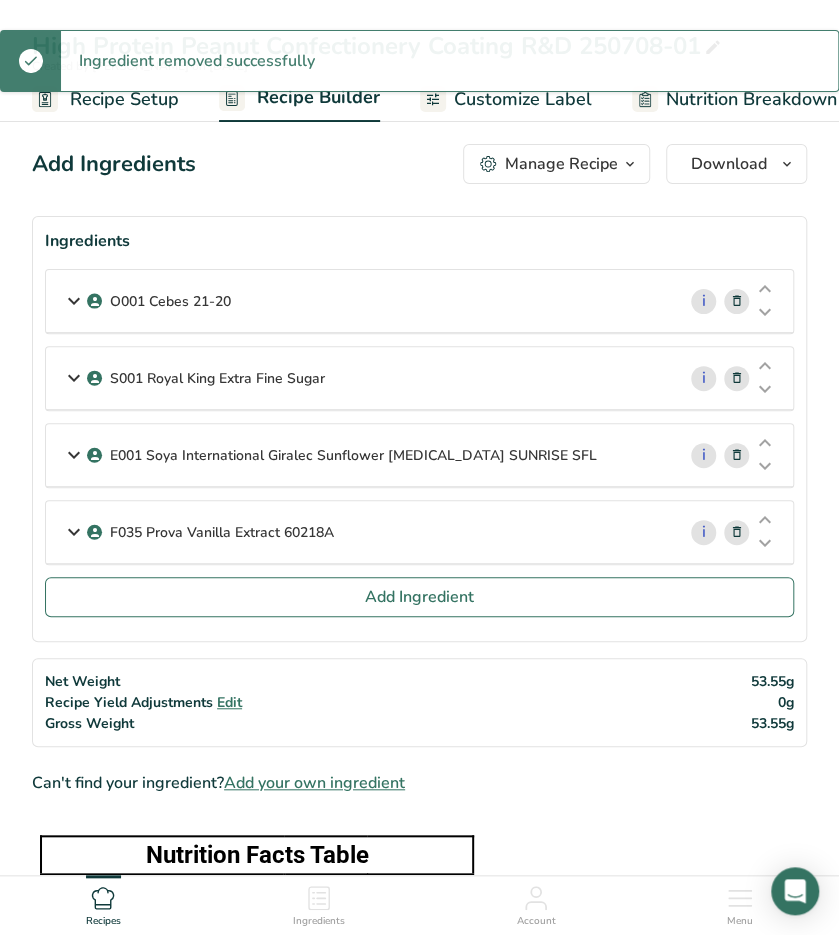 click at bounding box center (737, 455) 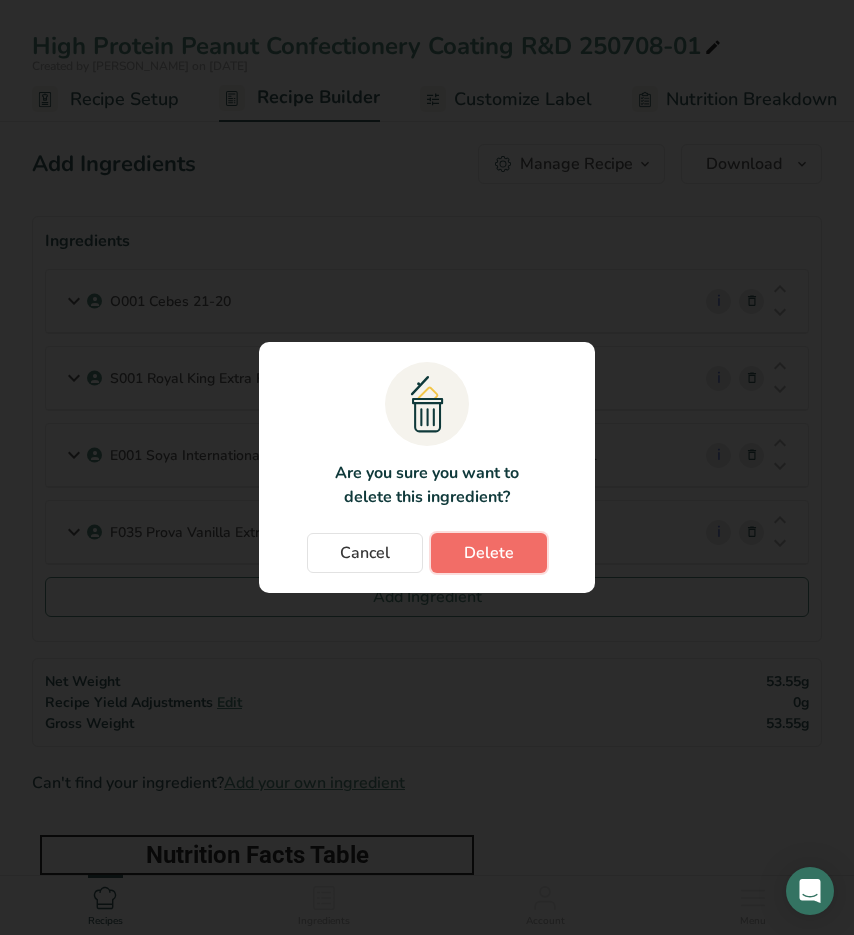 click on "Delete" at bounding box center [489, 553] 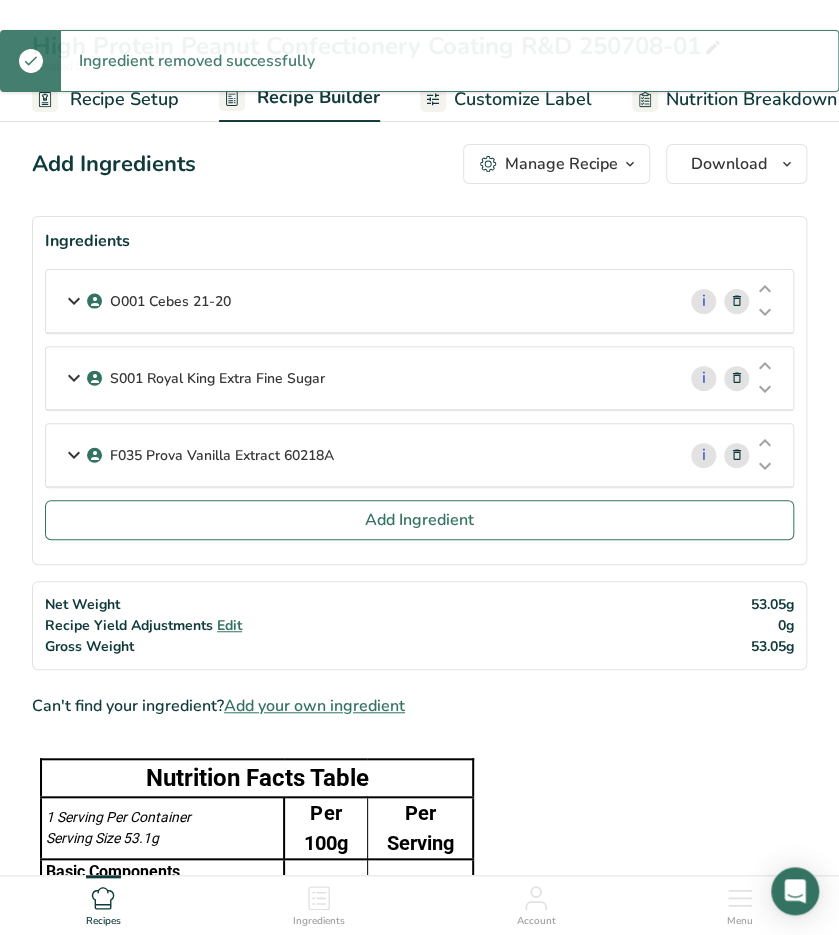 click on "i" at bounding box center (734, 455) 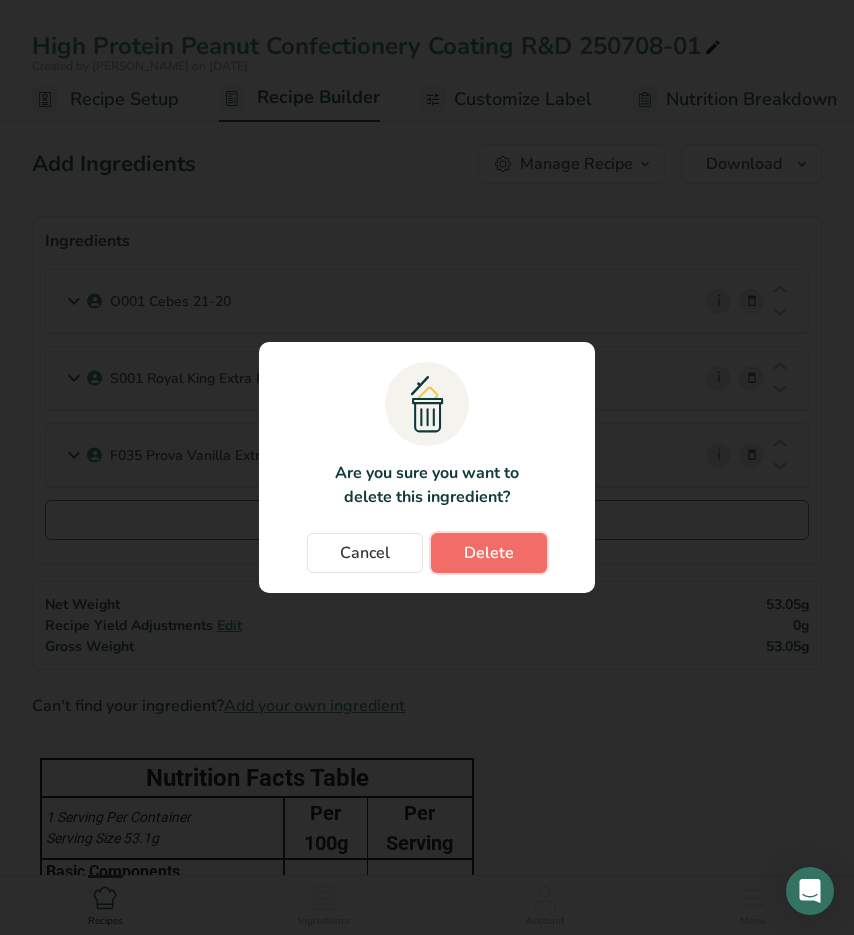 click on "Delete" at bounding box center (489, 553) 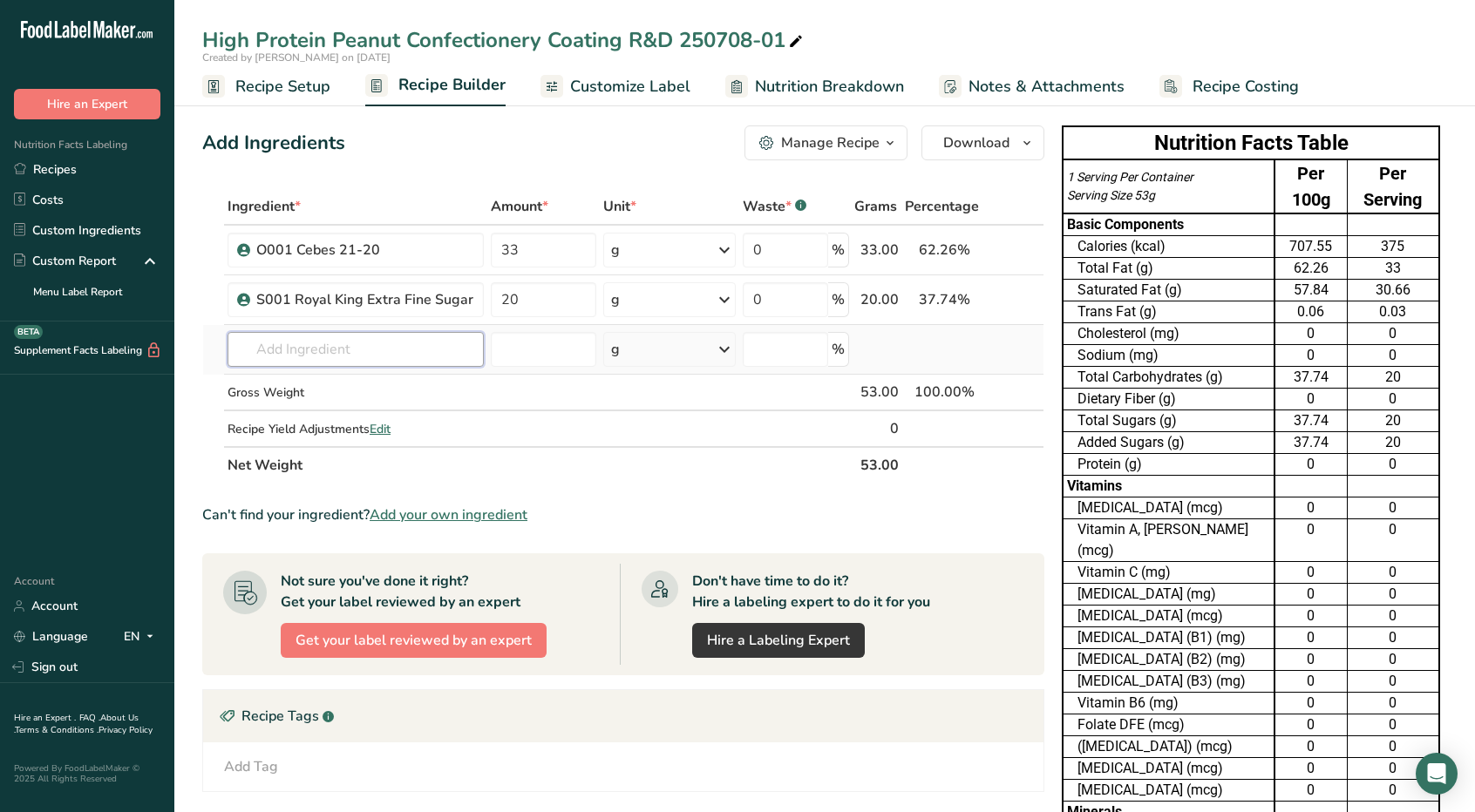 click at bounding box center [356, 349] 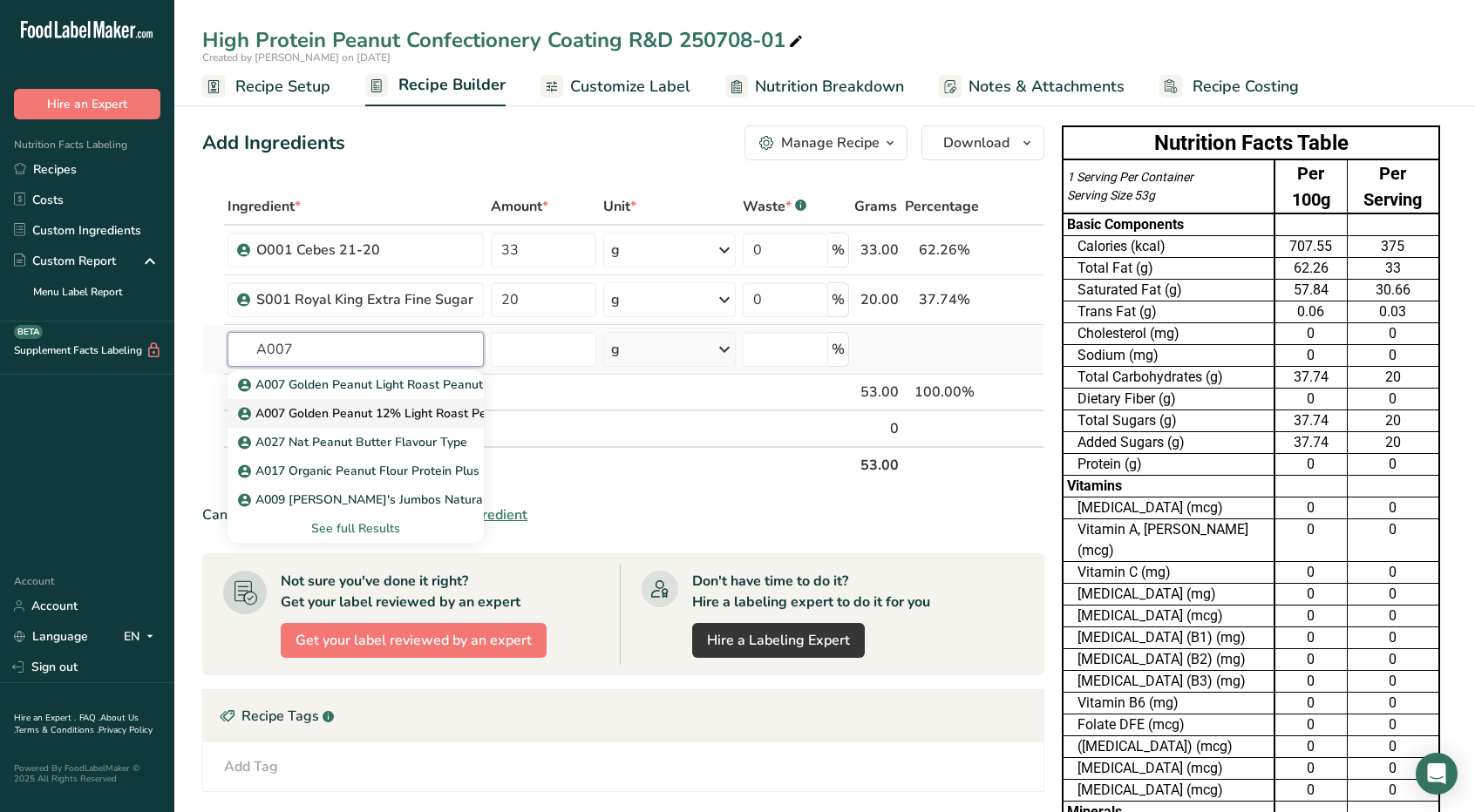 type on "A007" 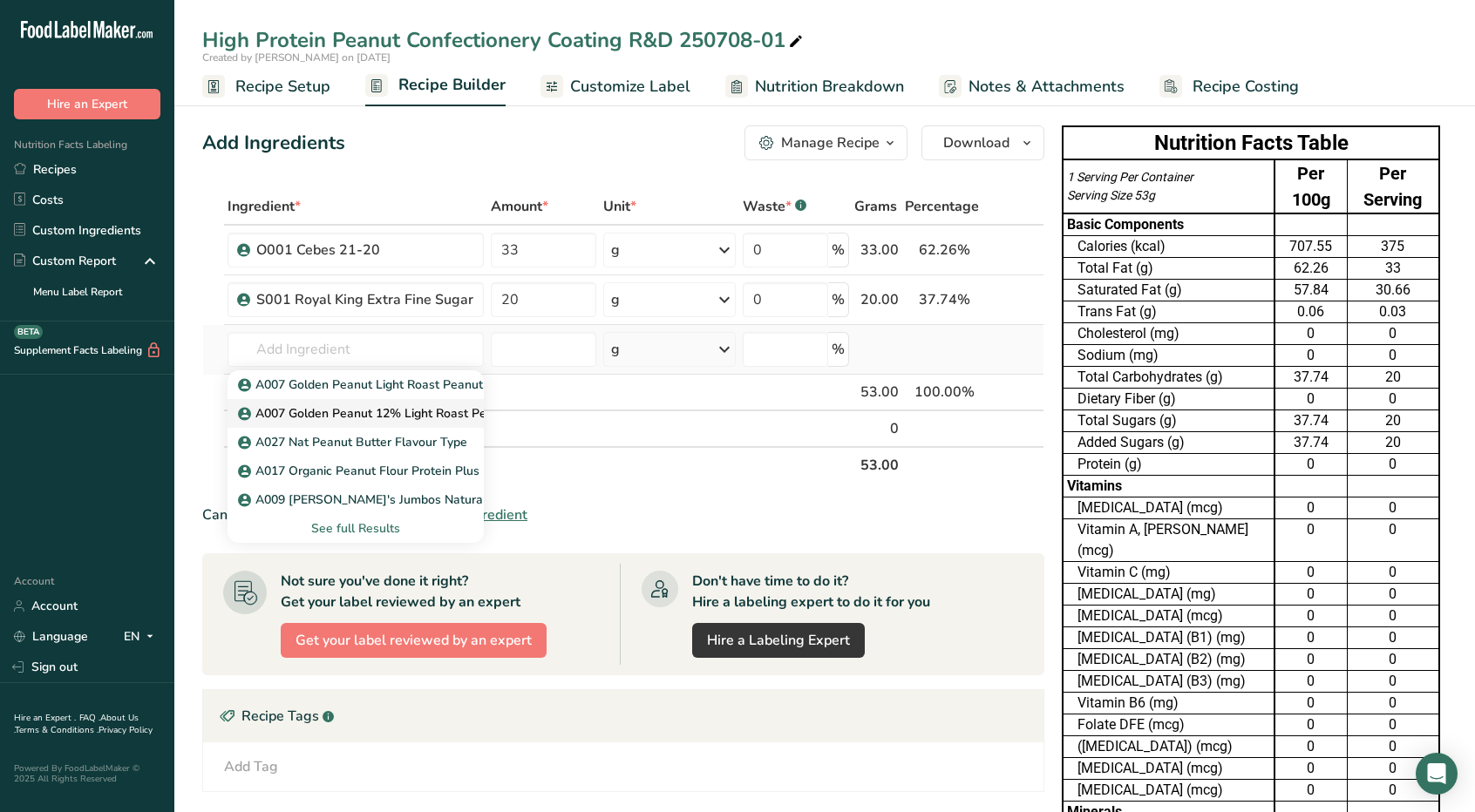 click on "A007 Golden Peanut 12% Light Roast Peanut Flour 521271" at bounding box center (415, 413) 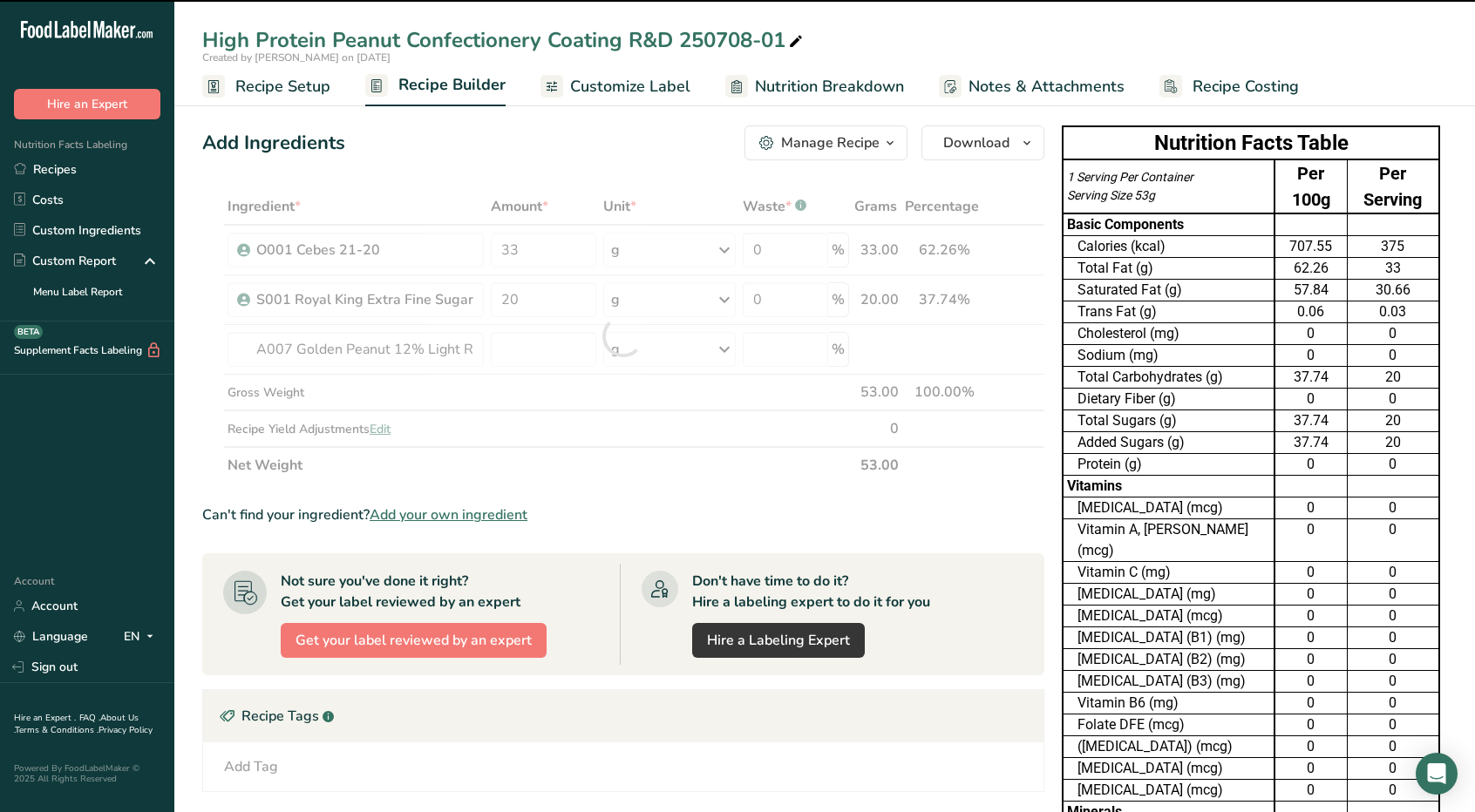 type on "0" 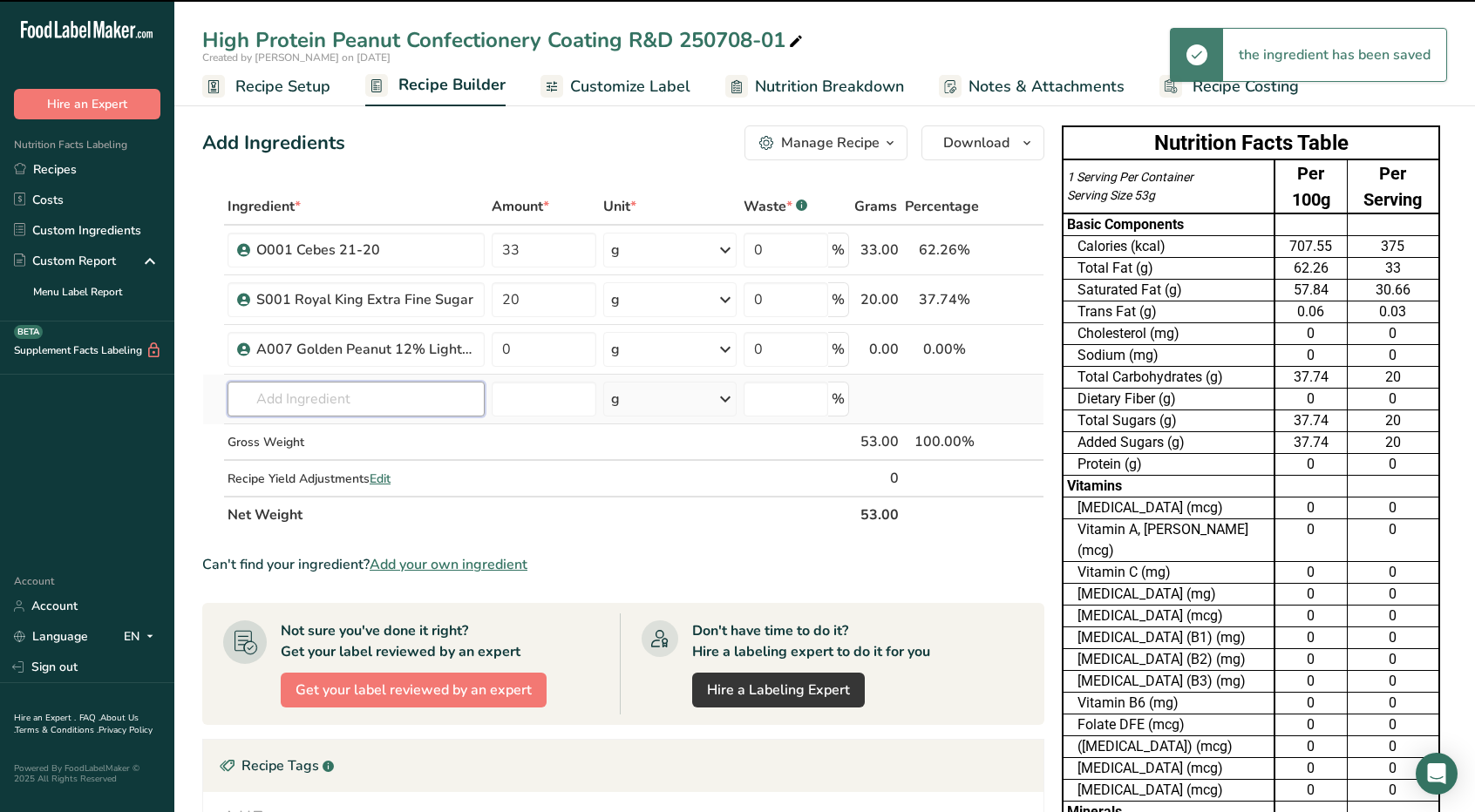 click at bounding box center [356, 399] 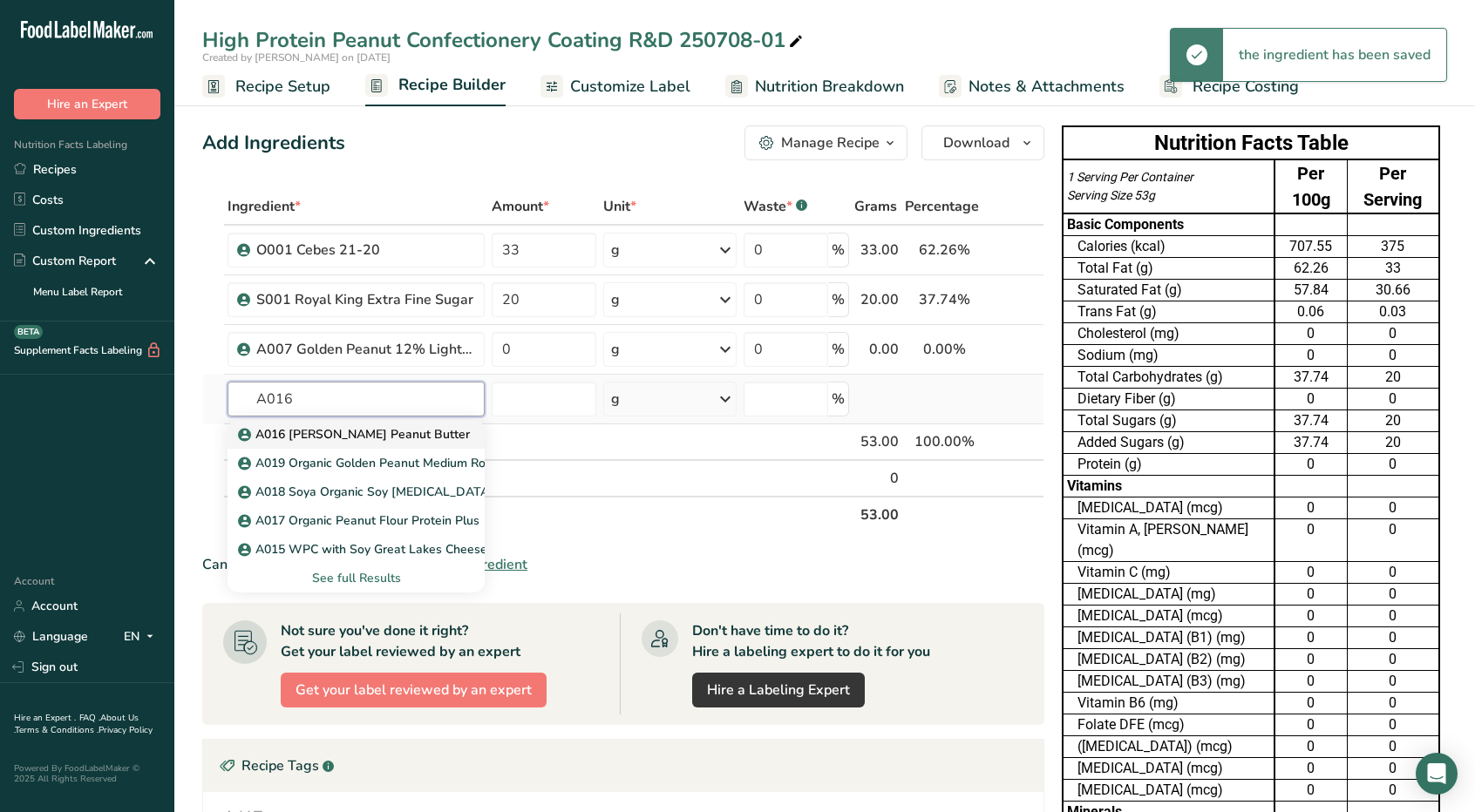 type on "A016" 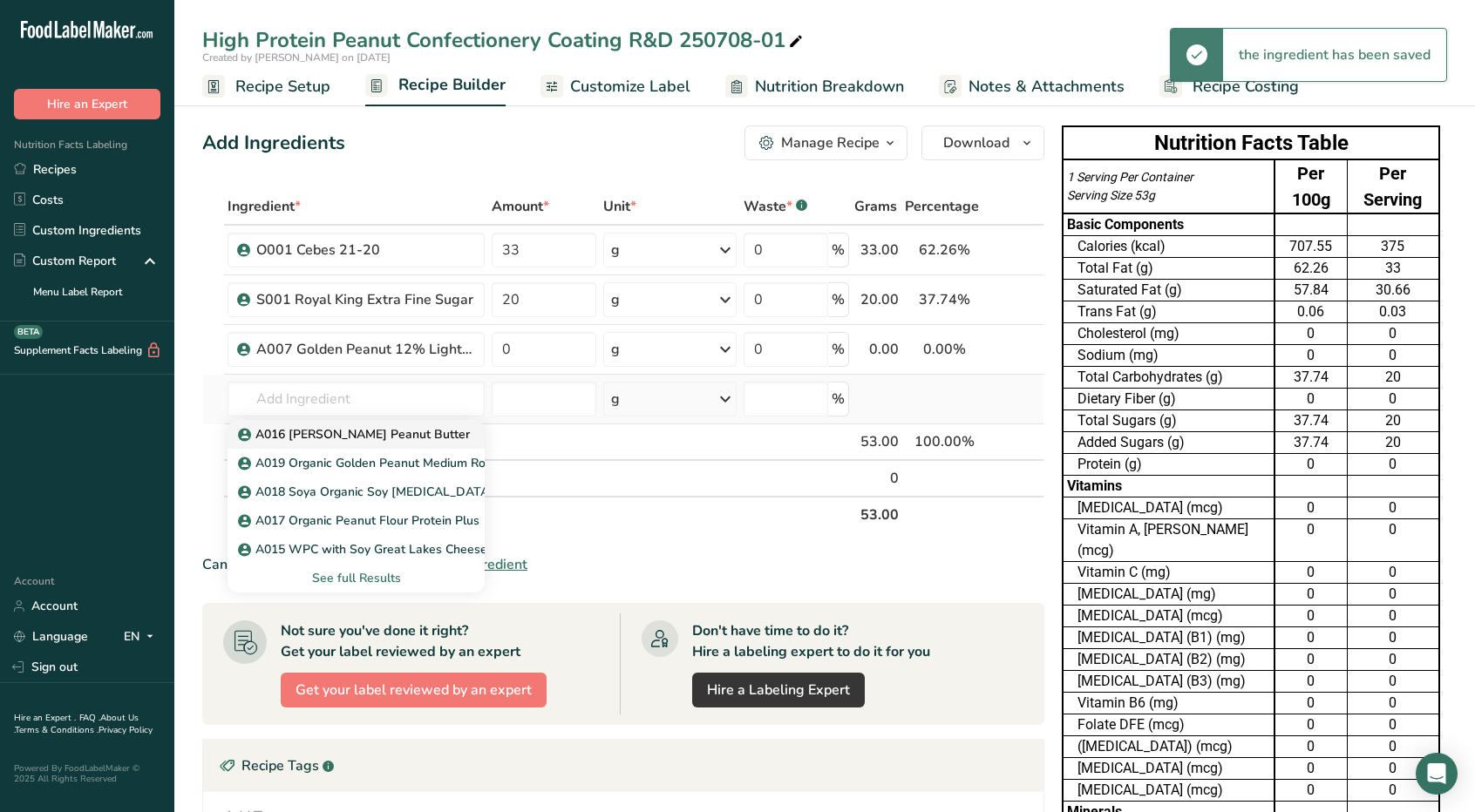 click on "A016 [PERSON_NAME] Peanut Butter" at bounding box center (356, 434) 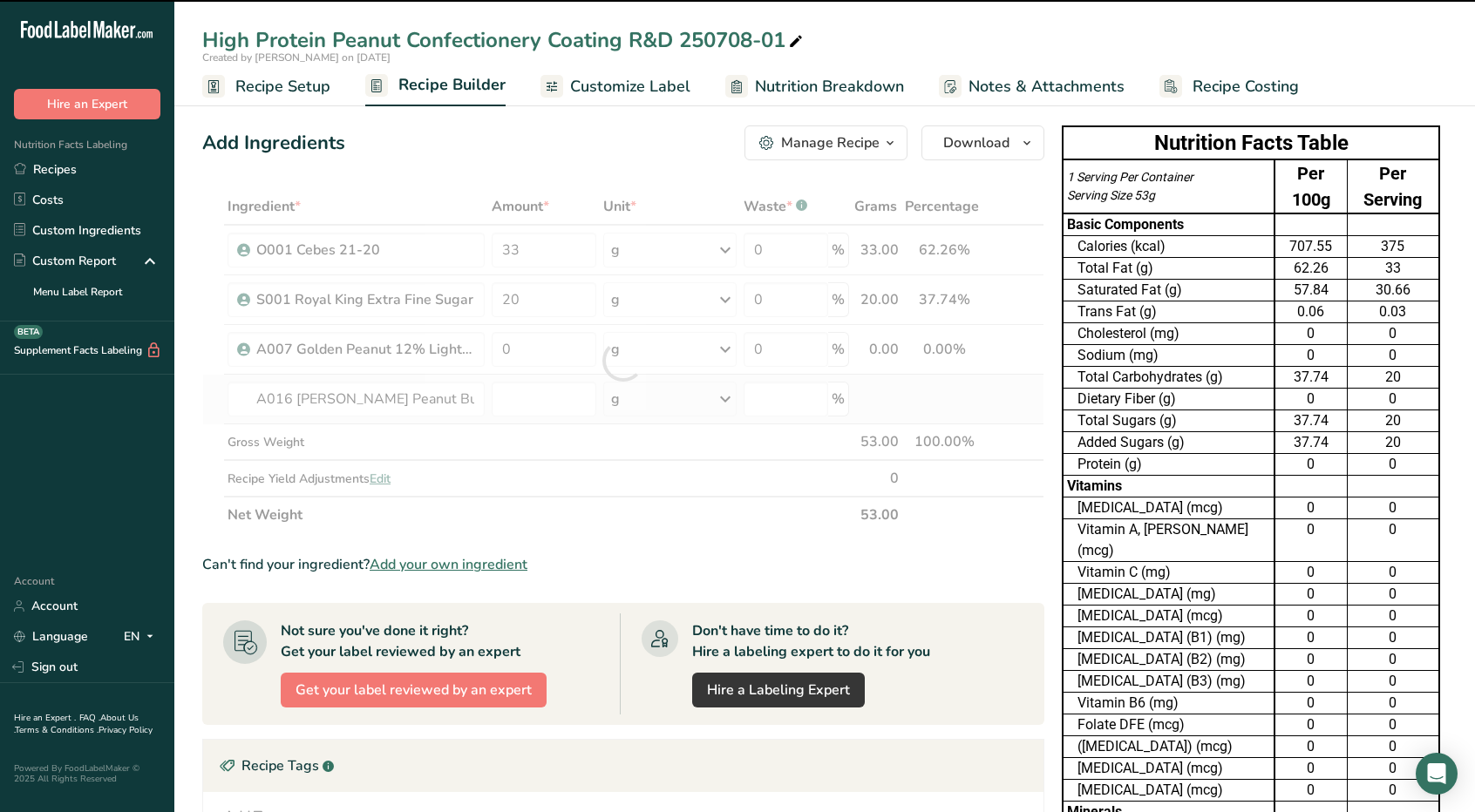 type on "0" 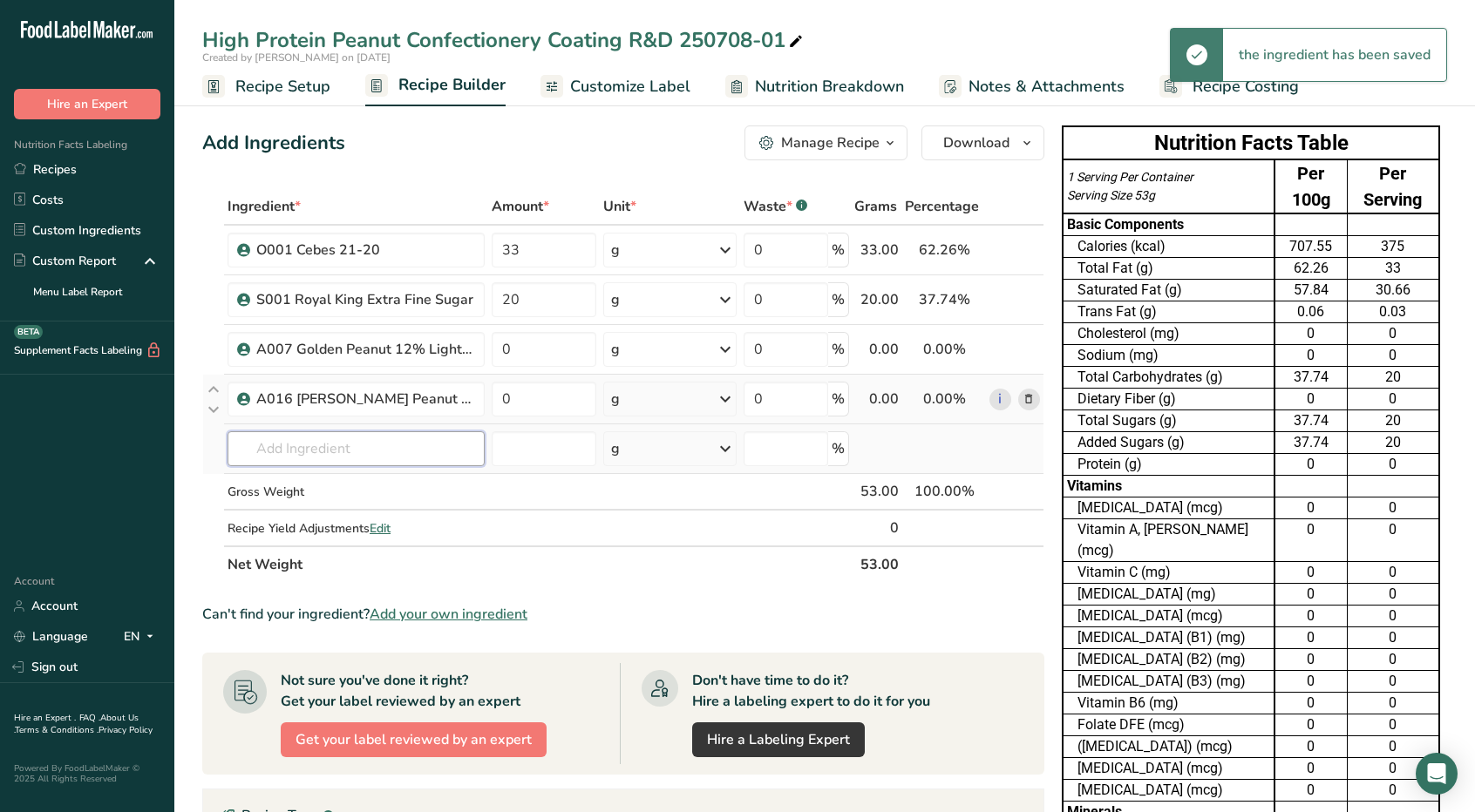 click at bounding box center (356, 449) 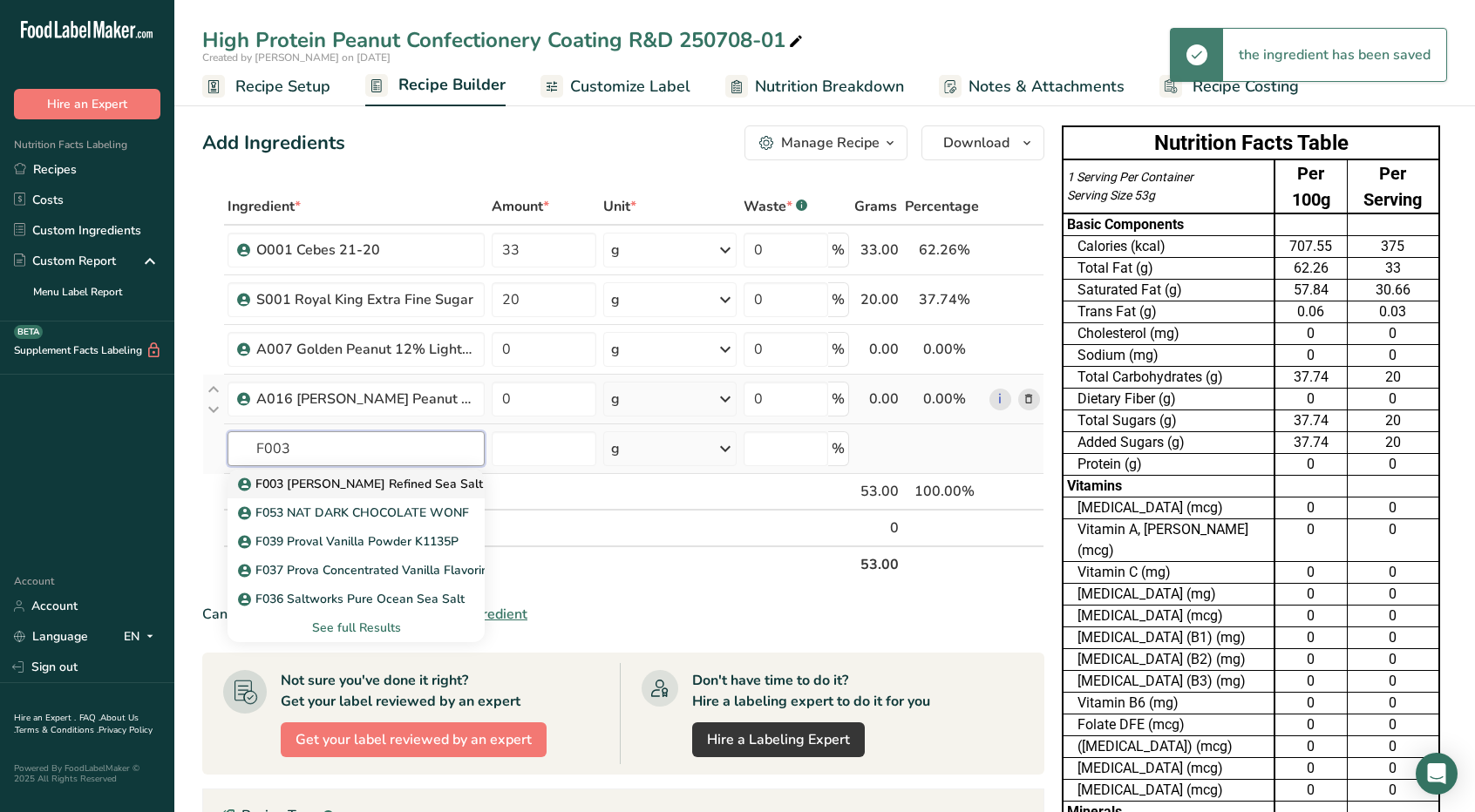 type on "F003" 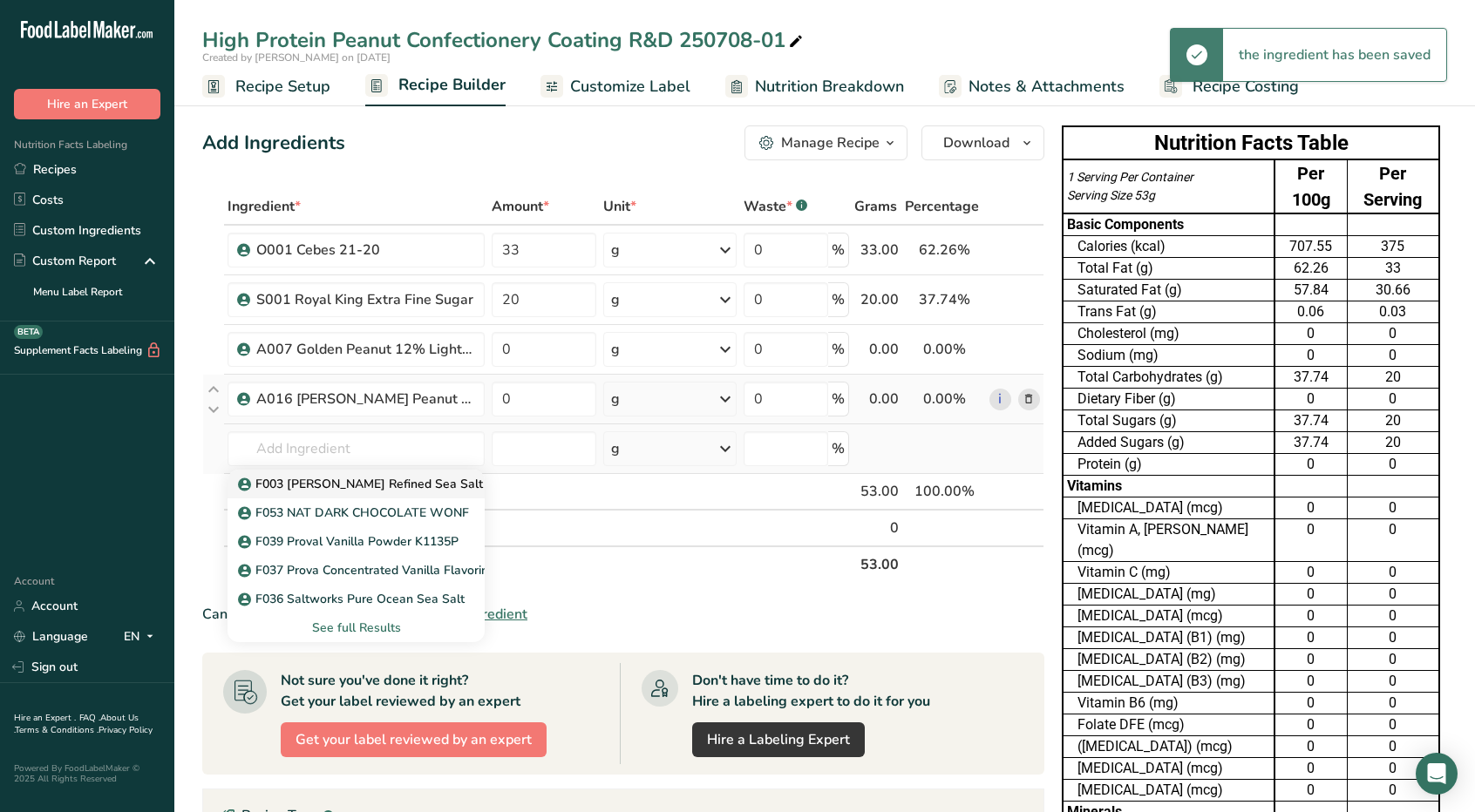 click on "F003 [PERSON_NAME] Refined Sea Salt" at bounding box center (362, 484) 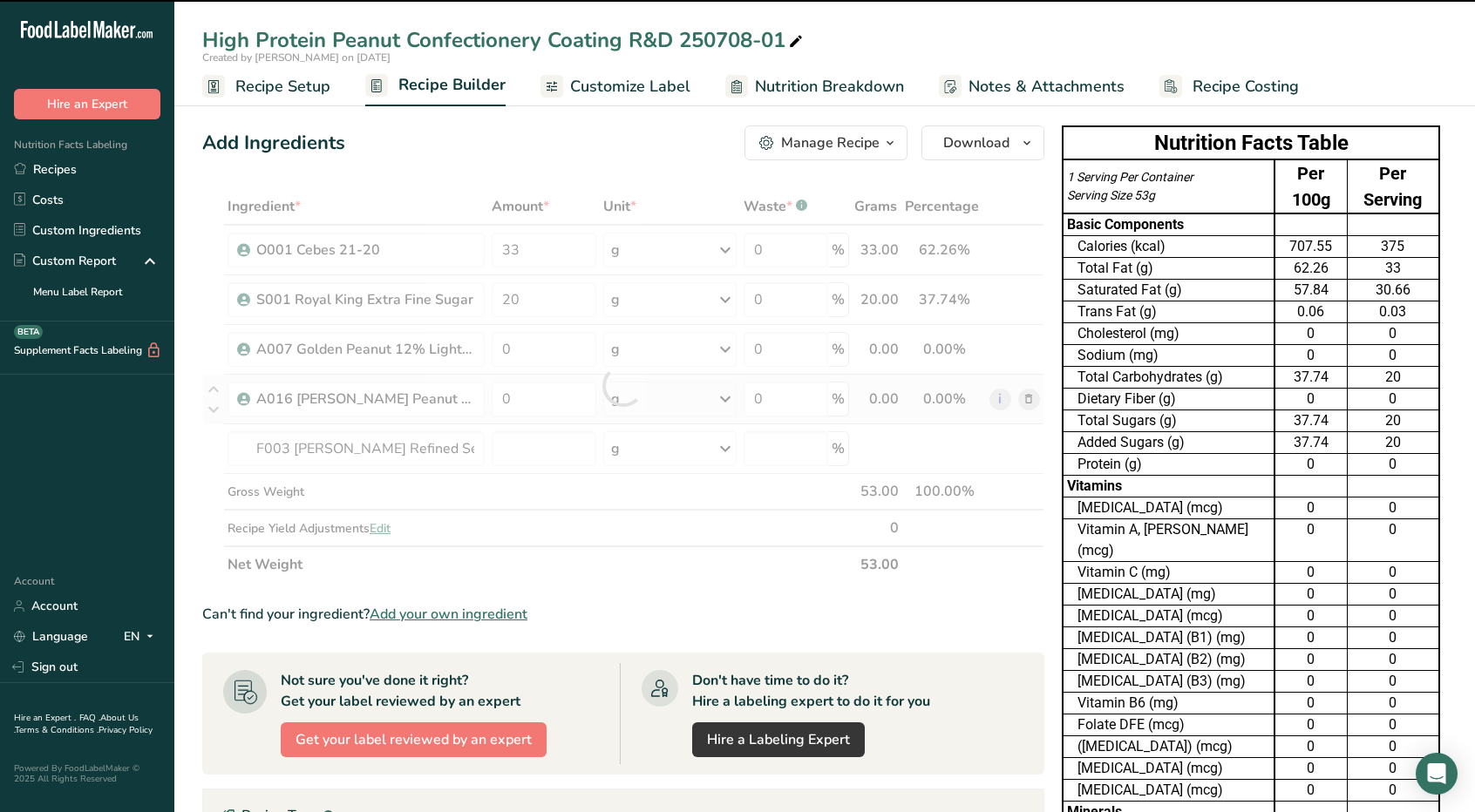 type on "0" 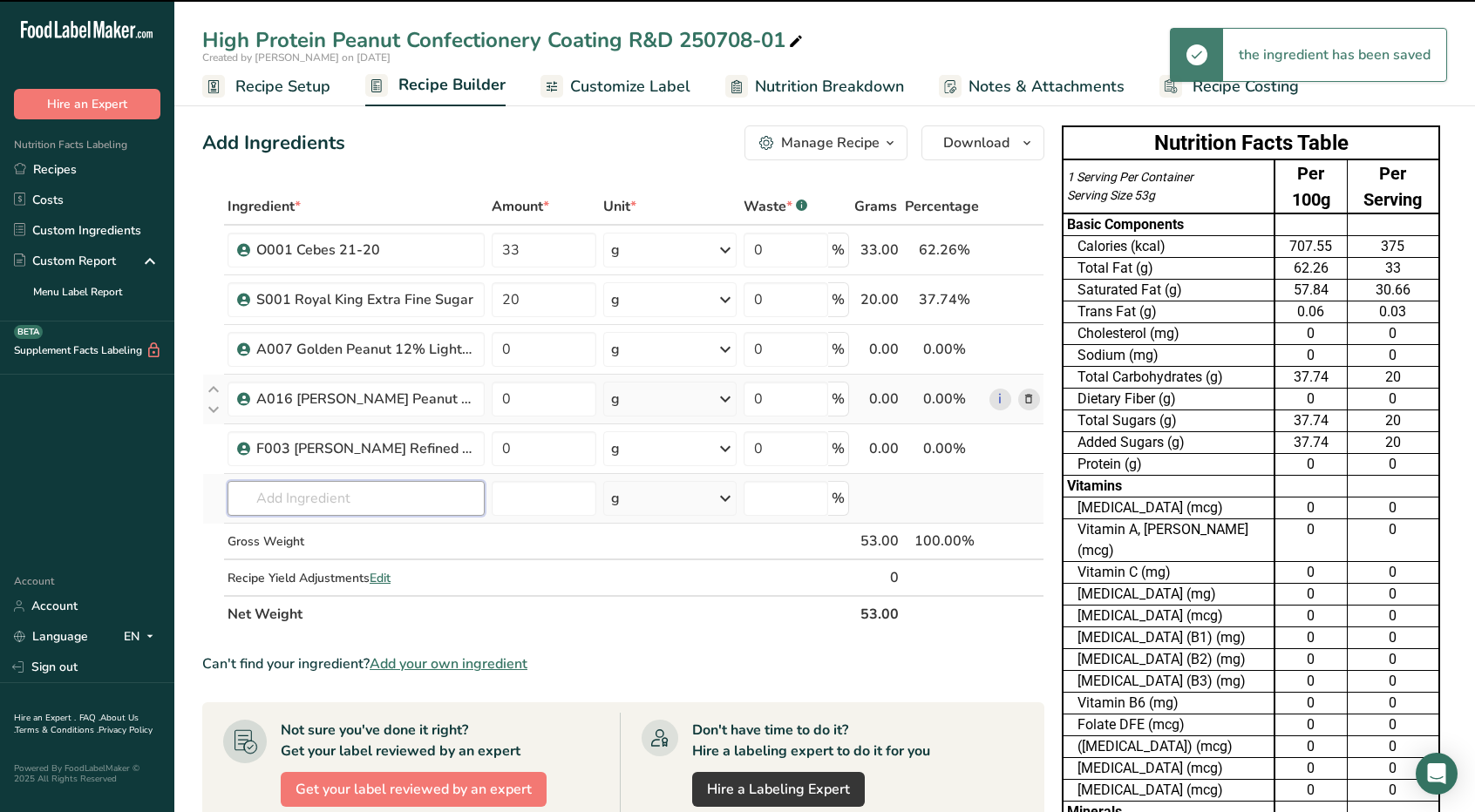 click at bounding box center (356, 498) 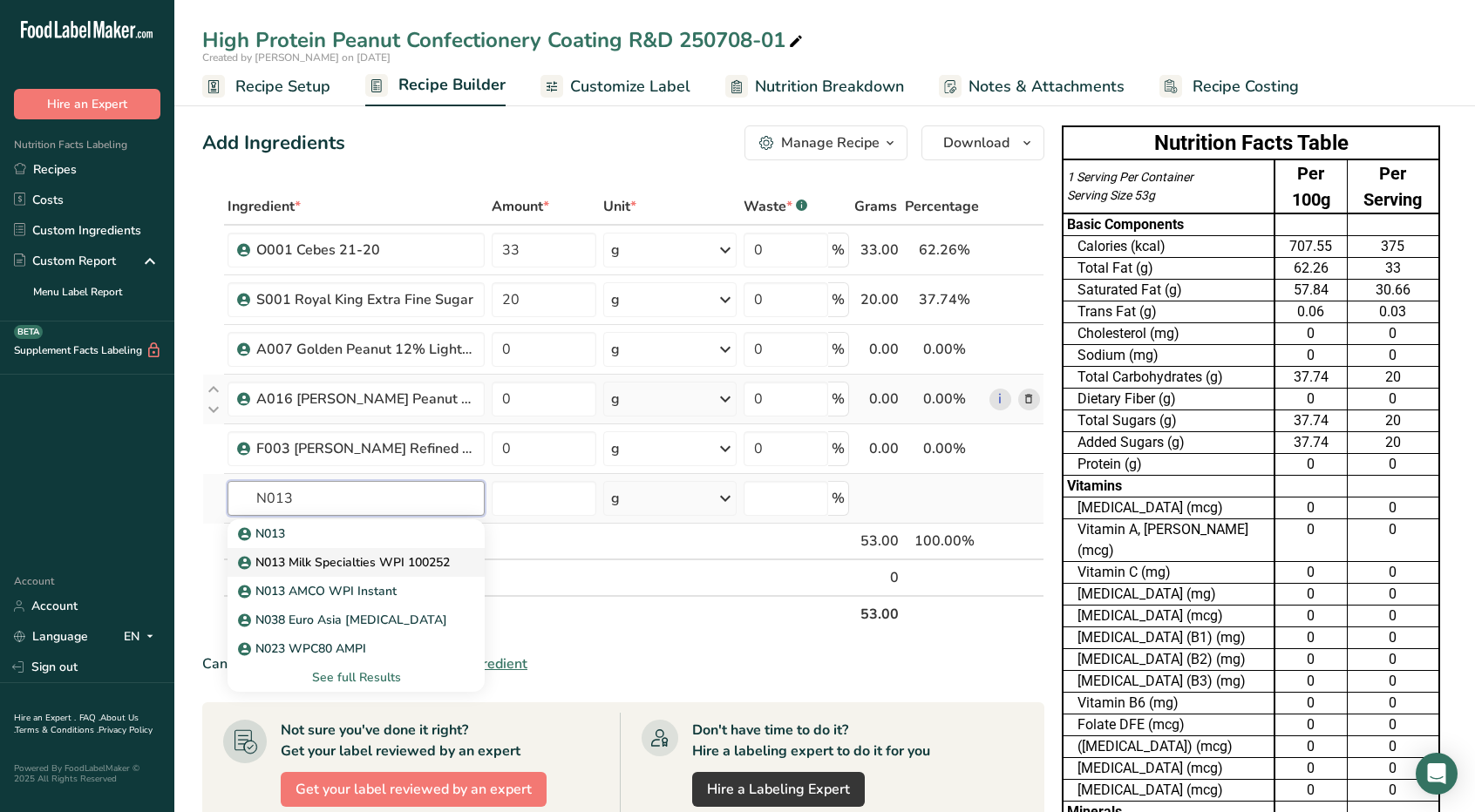 type on "N013" 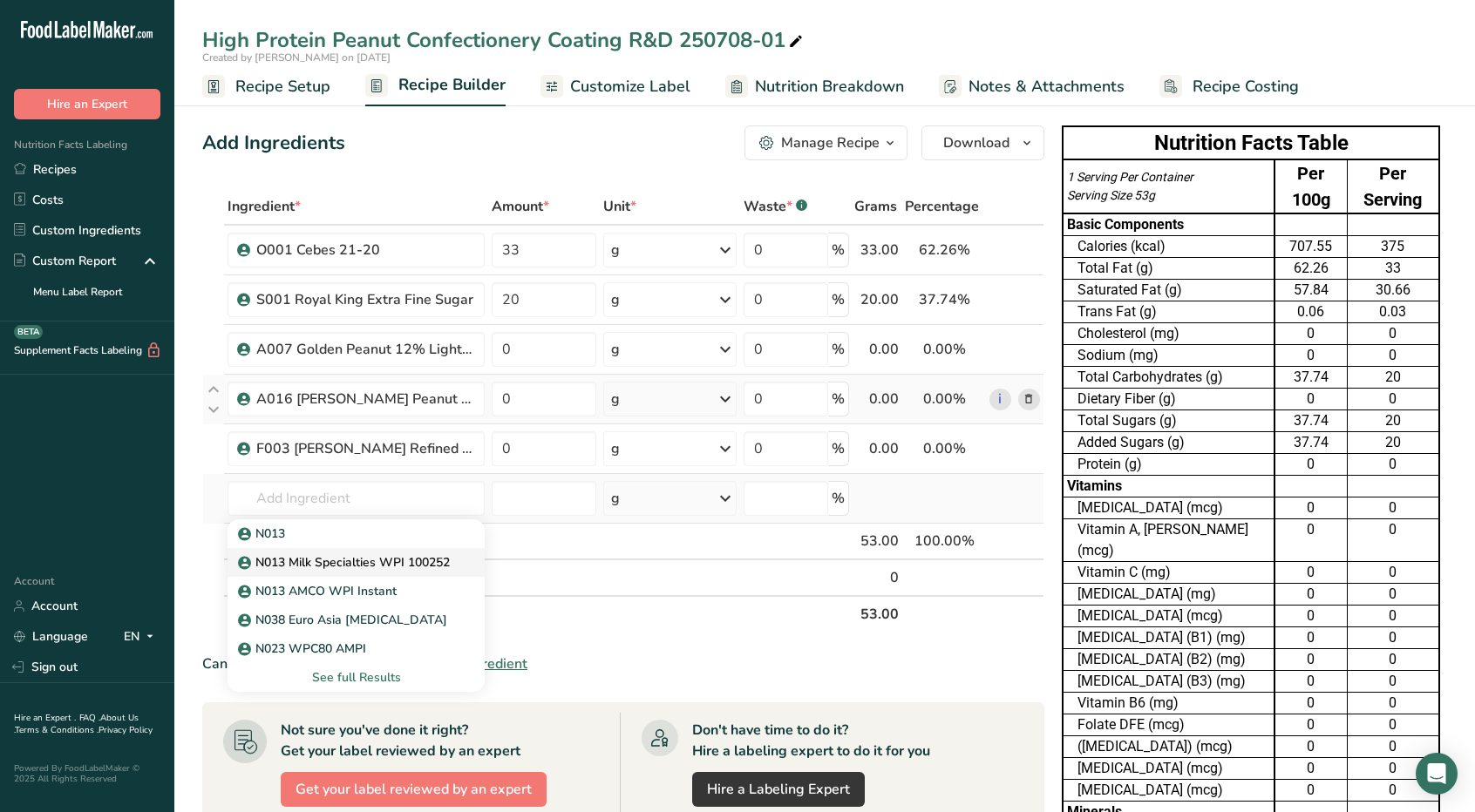 click on "N013 Milk Specialties WPI 100252" at bounding box center (345, 562) 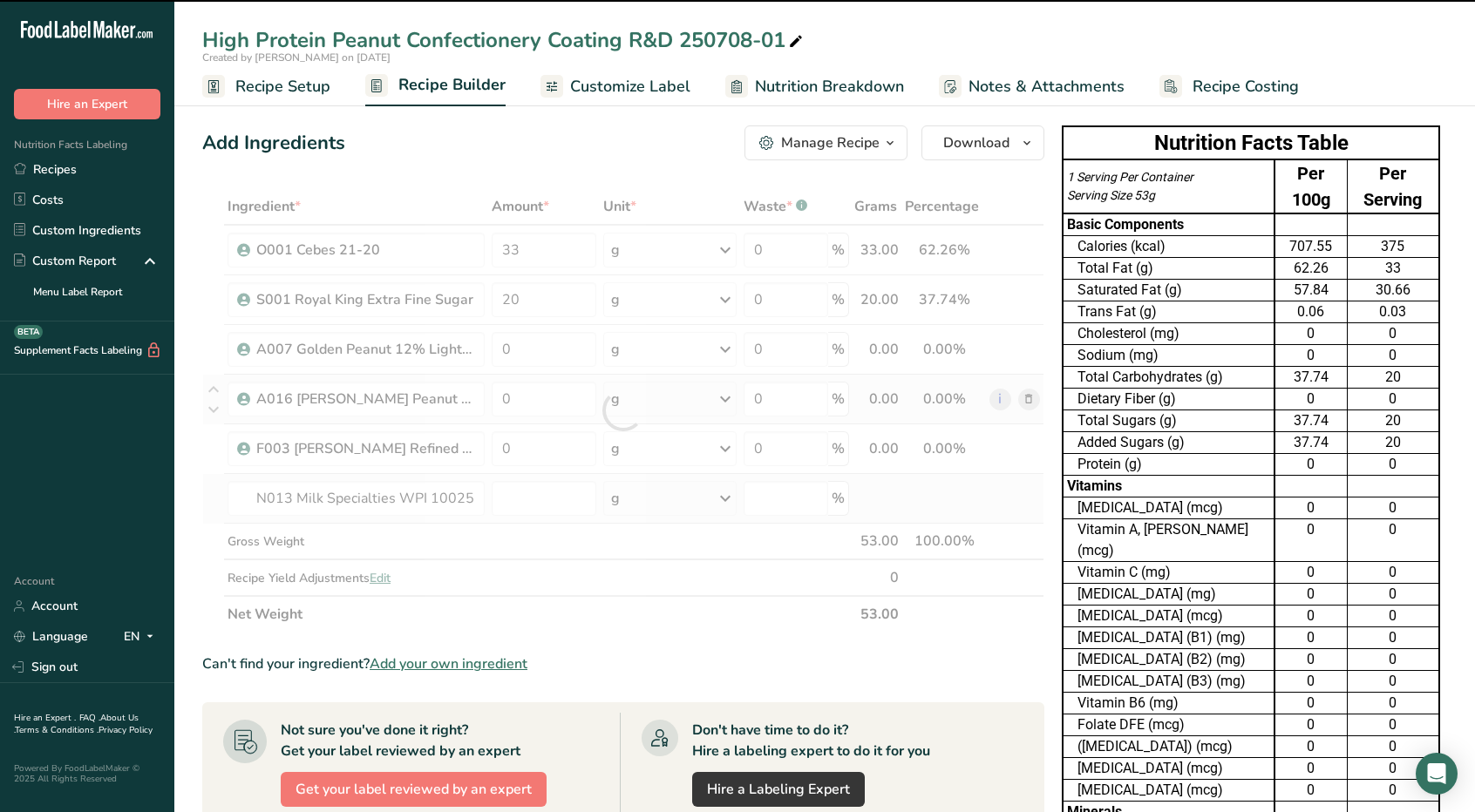 type on "0" 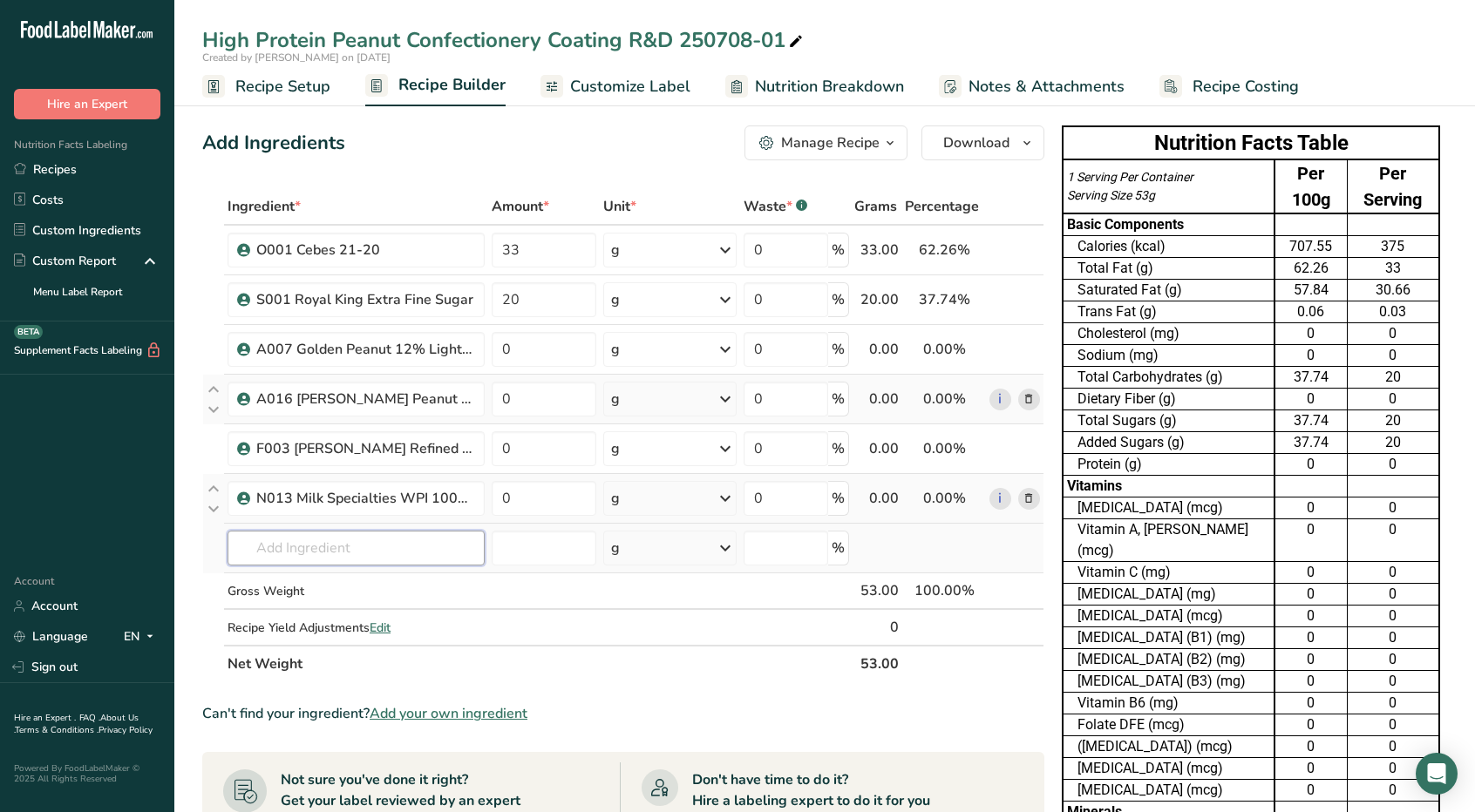 click at bounding box center (356, 548) 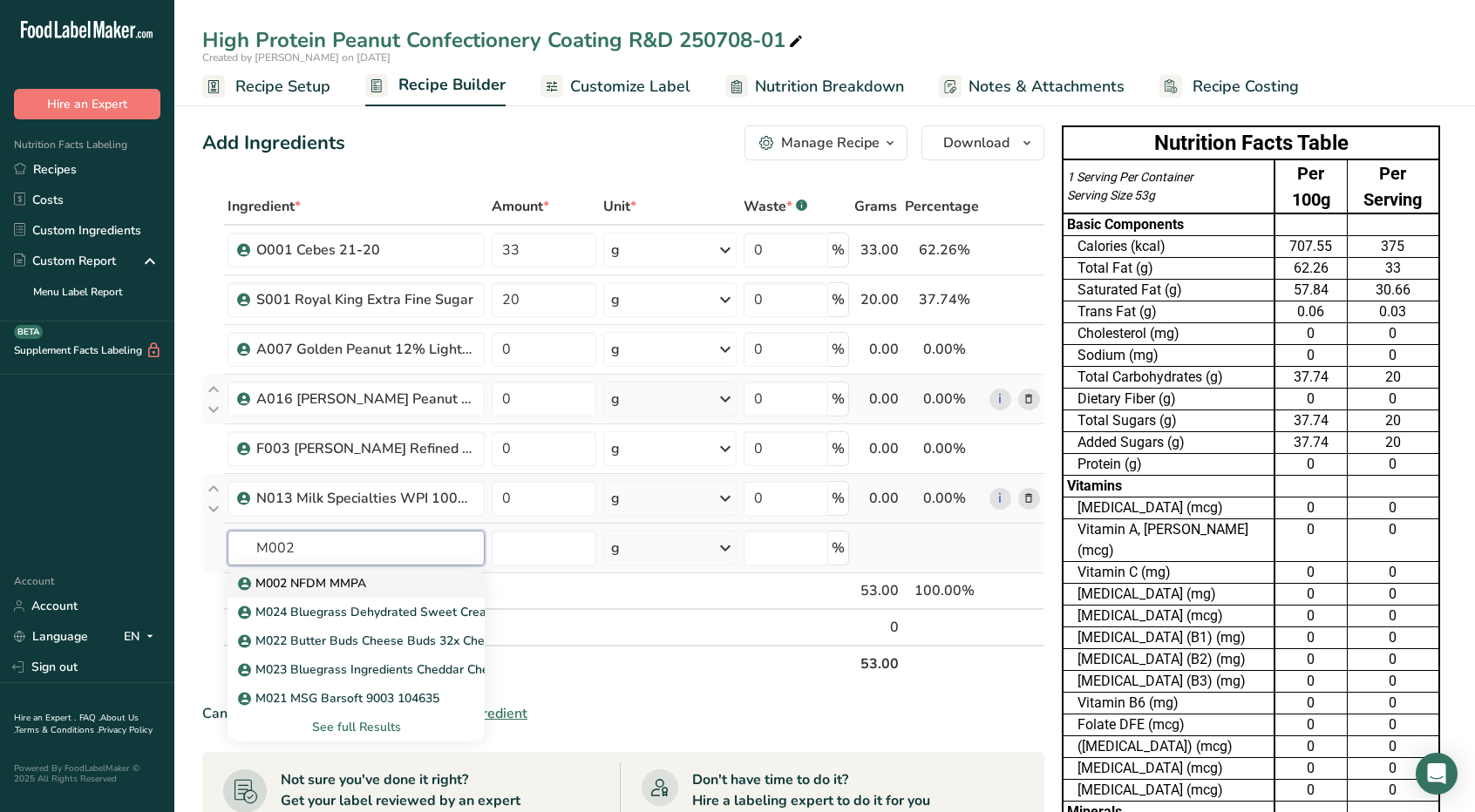 type on "M002" 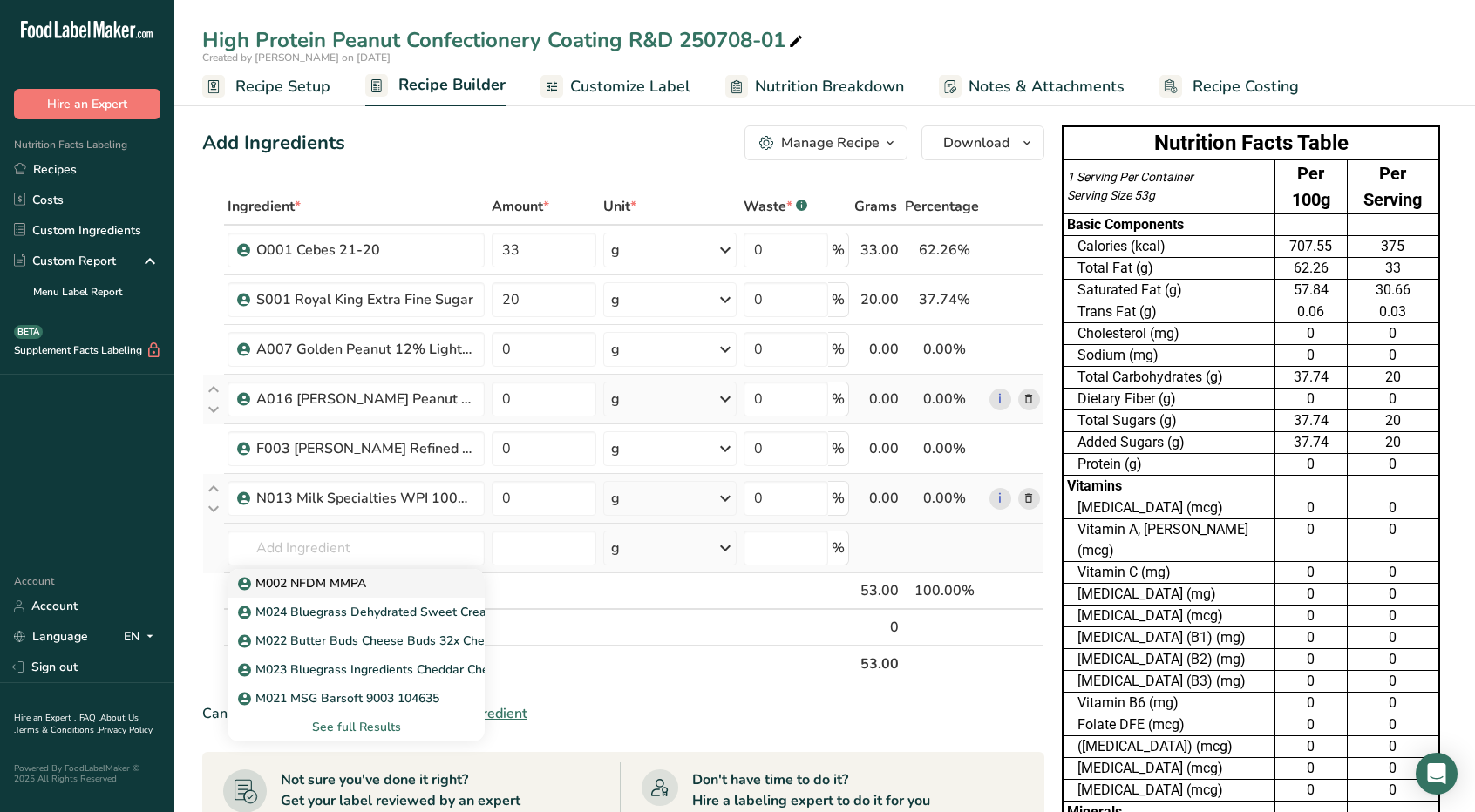 click on "M002 NFDM MMPA" at bounding box center [303, 583] 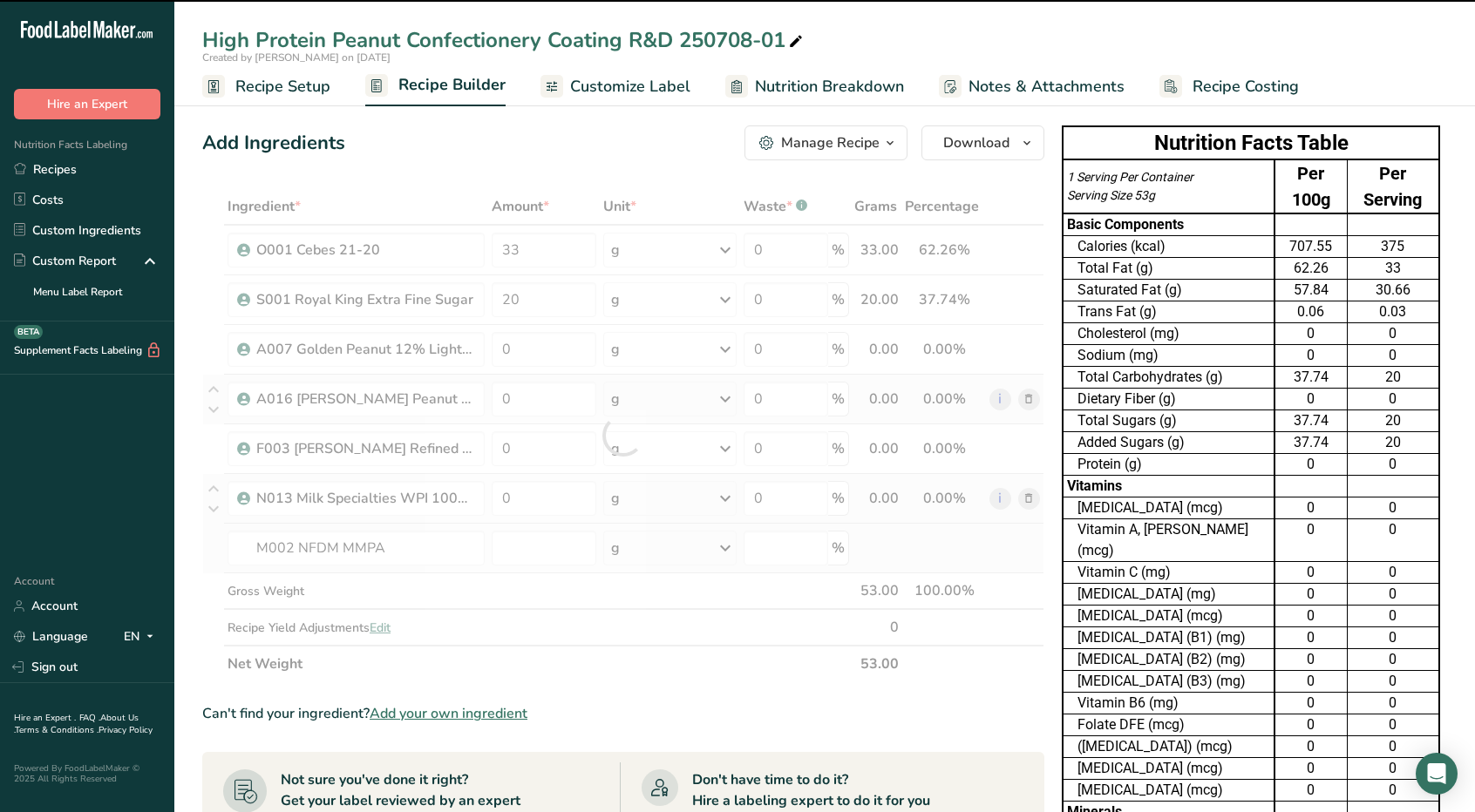 type on "0" 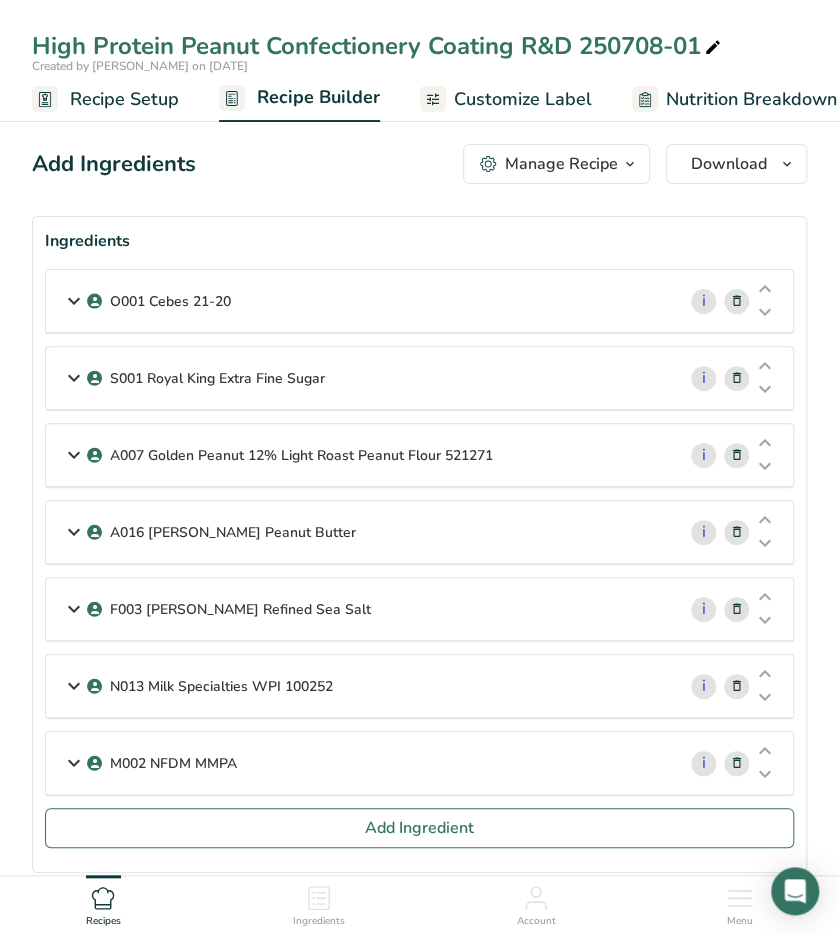 click at bounding box center [74, 301] 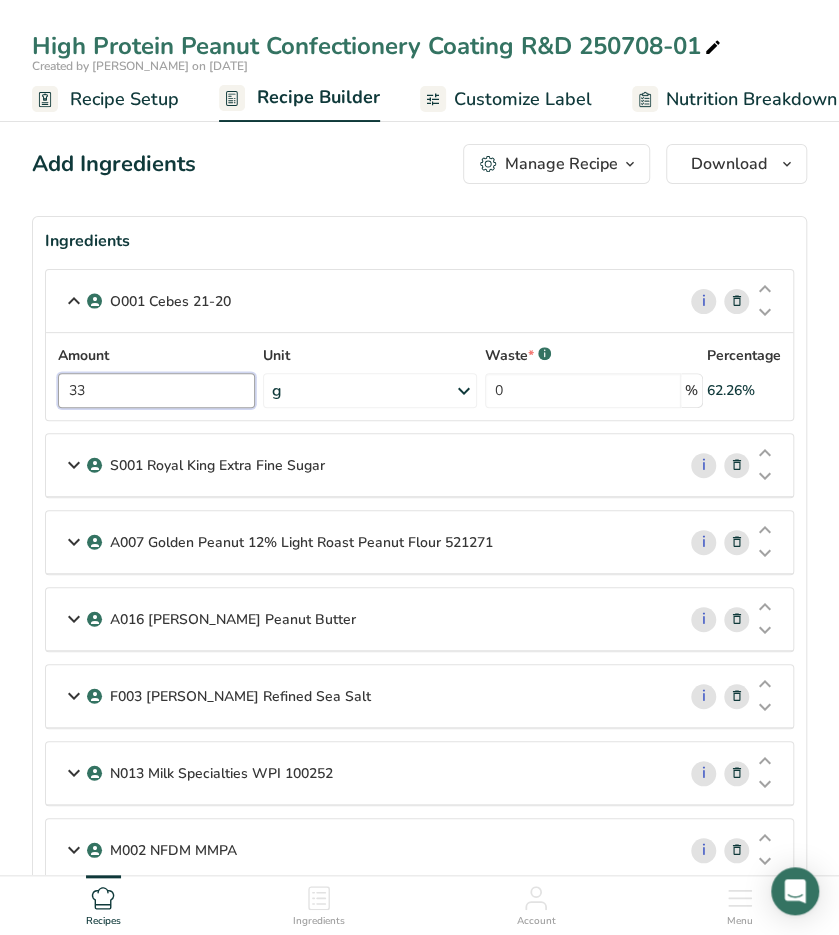 drag, startPoint x: 108, startPoint y: 383, endPoint x: -52, endPoint y: 390, distance: 160.15305 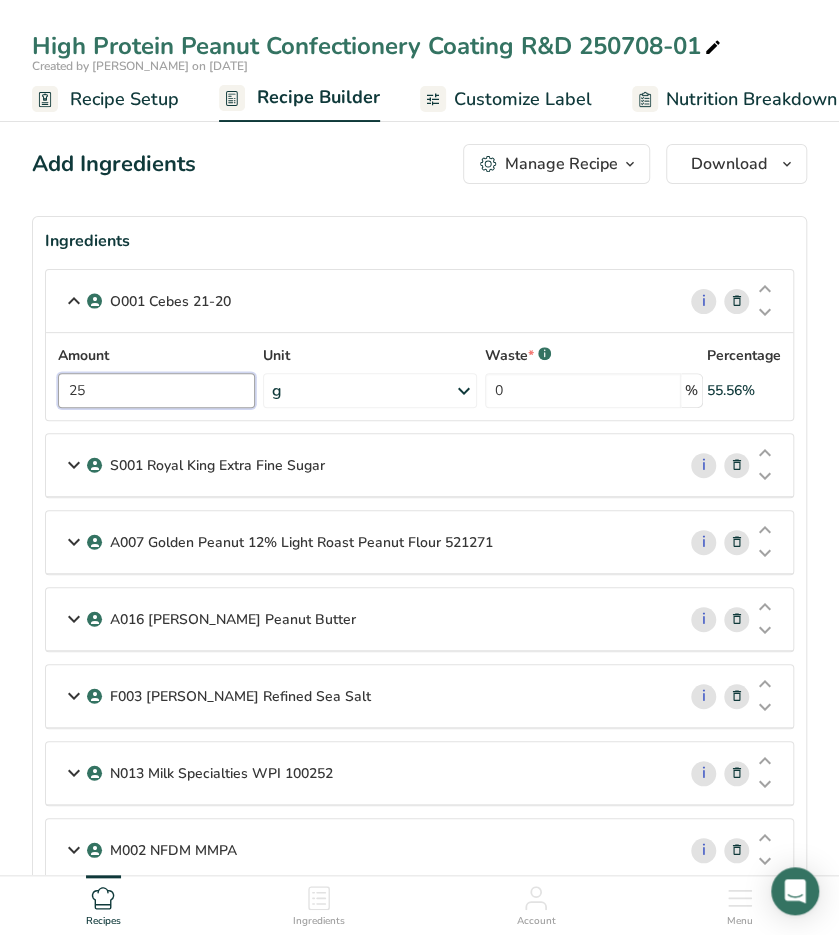 type on "25" 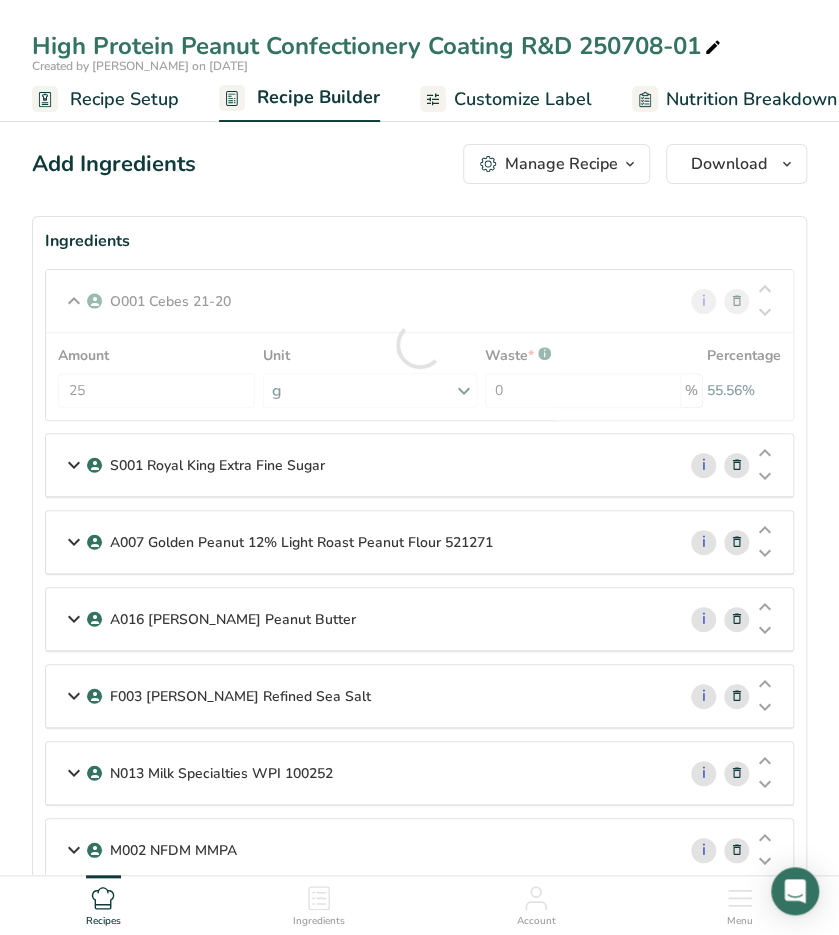 click at bounding box center (74, 465) 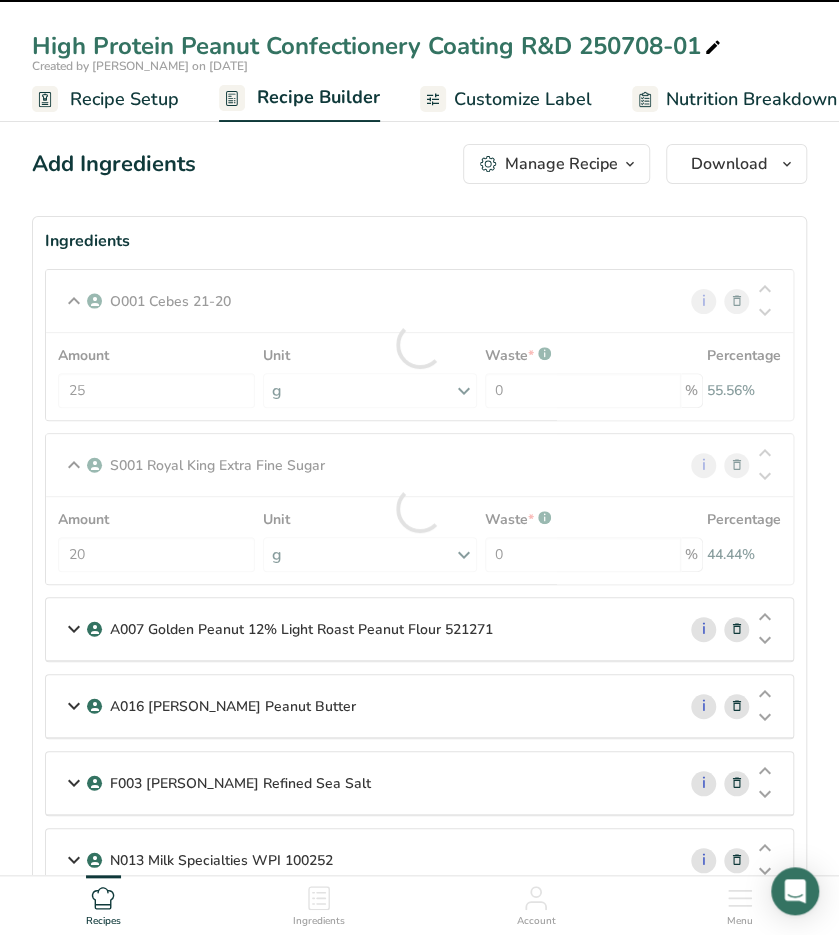 click at bounding box center (419, 509) 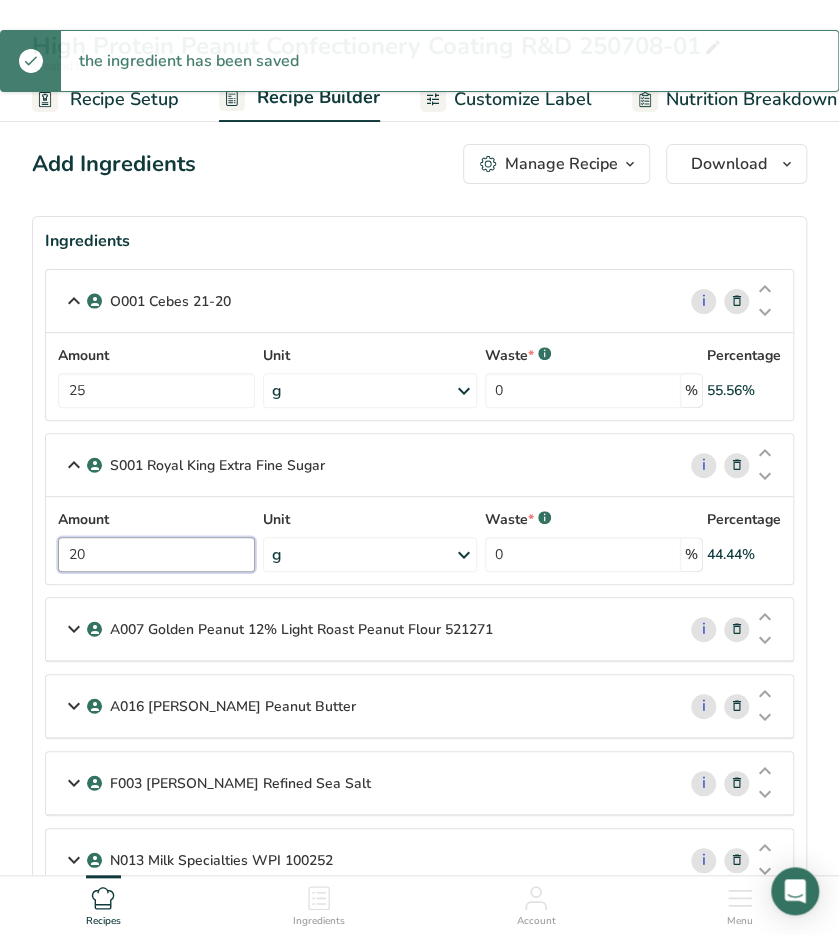 drag, startPoint x: 110, startPoint y: 550, endPoint x: -92, endPoint y: 537, distance: 202.41788 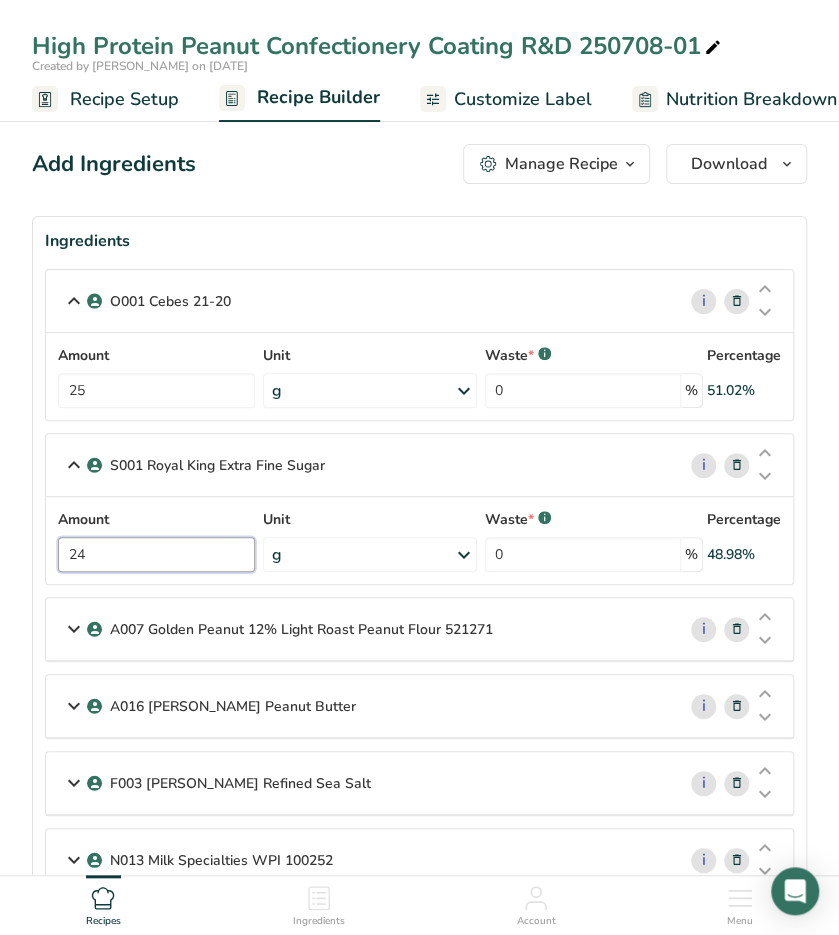 type on "24" 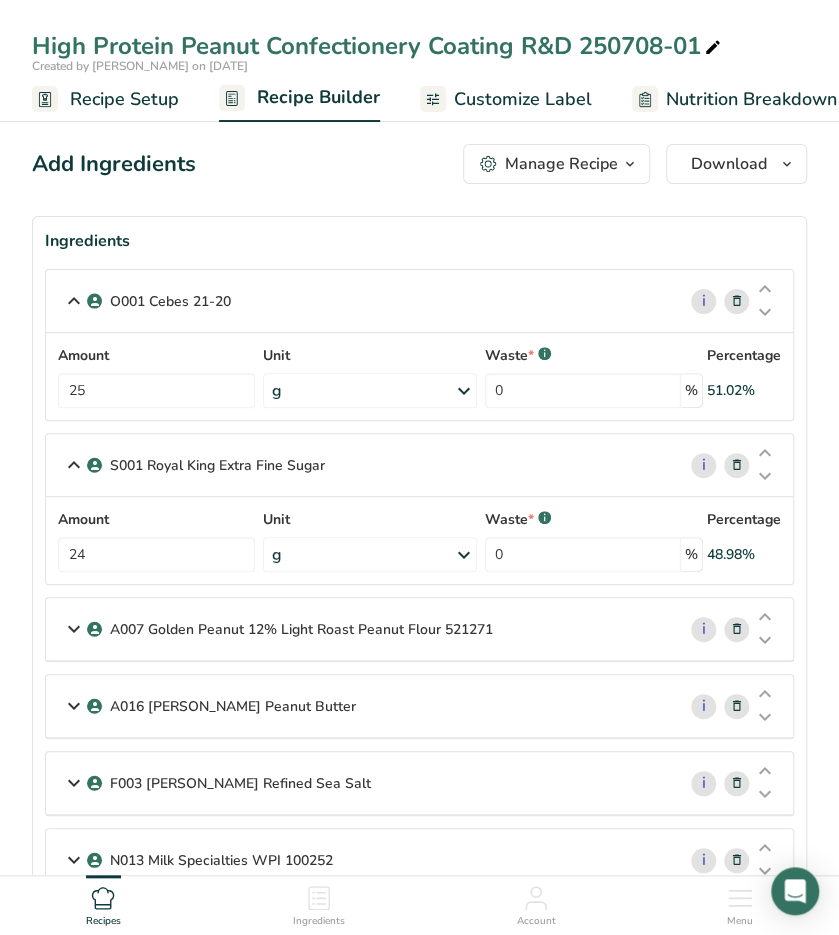 click at bounding box center [74, 629] 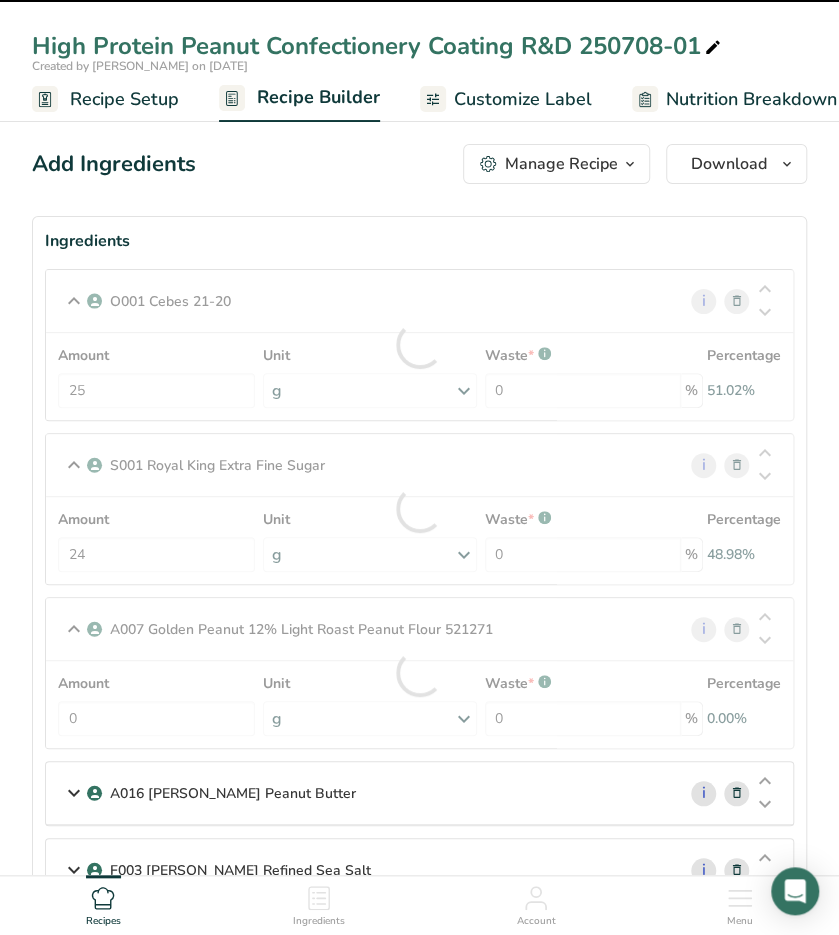 click at bounding box center (419, 673) 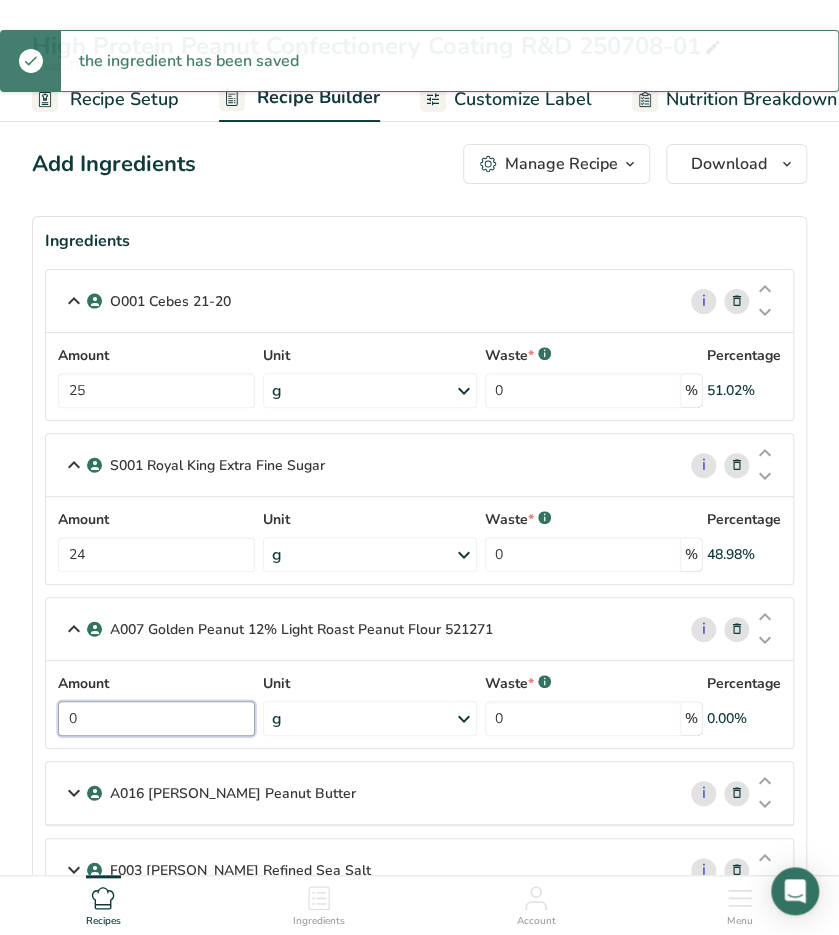 drag, startPoint x: 99, startPoint y: 710, endPoint x: 30, endPoint y: 710, distance: 69 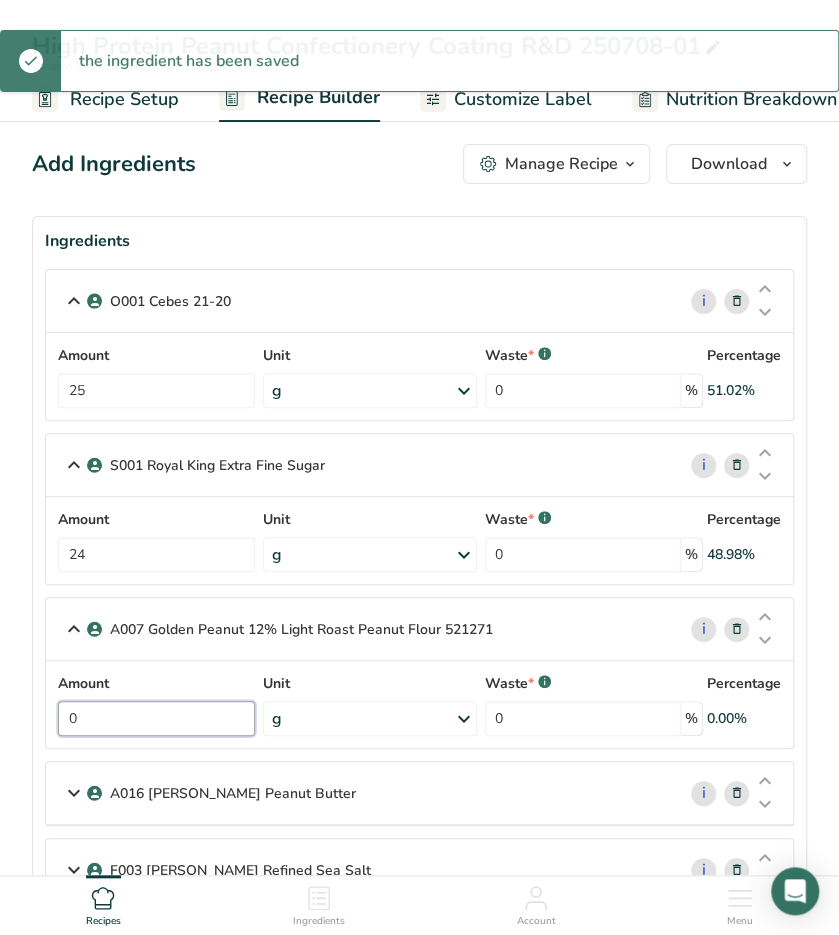 click on "Add Ingredients
Manage Recipe         Delete Recipe           Duplicate Recipe             Scale Recipe             Save as Sub-Recipe   .a-a{fill:#347362;}.b-a{fill:#fff;}                               Nutrition Breakdown                 Recipe Card
NEW
[MEDICAL_DATA] Pattern Report           Activity History
Download
Choose your preferred label style
Standard FDA label
Standard FDA label
The most common format for nutrition facts labels in compliance with the FDA's typeface, style and requirements
Tabular FDA label
A label format compliant with the FDA regulations presented in a tabular (horizontal) display.
Linear FDA label
A simple linear display for small sized packages.
Simplified FDA label" at bounding box center [419, 1781] 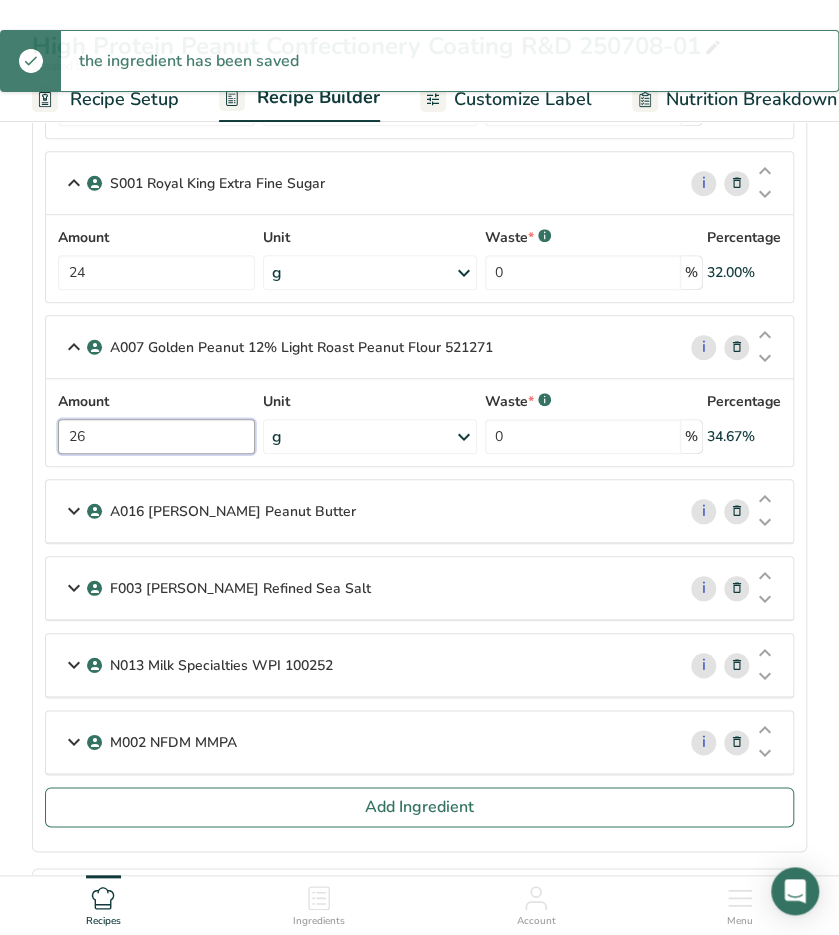 scroll, scrollTop: 300, scrollLeft: 0, axis: vertical 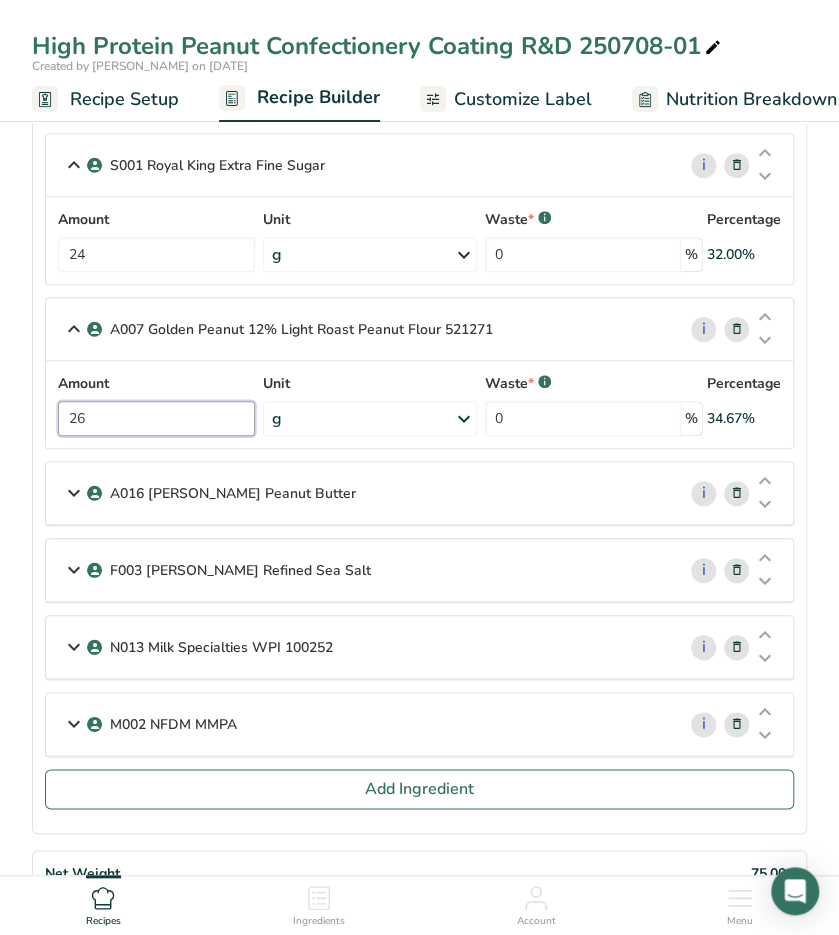 type on "26" 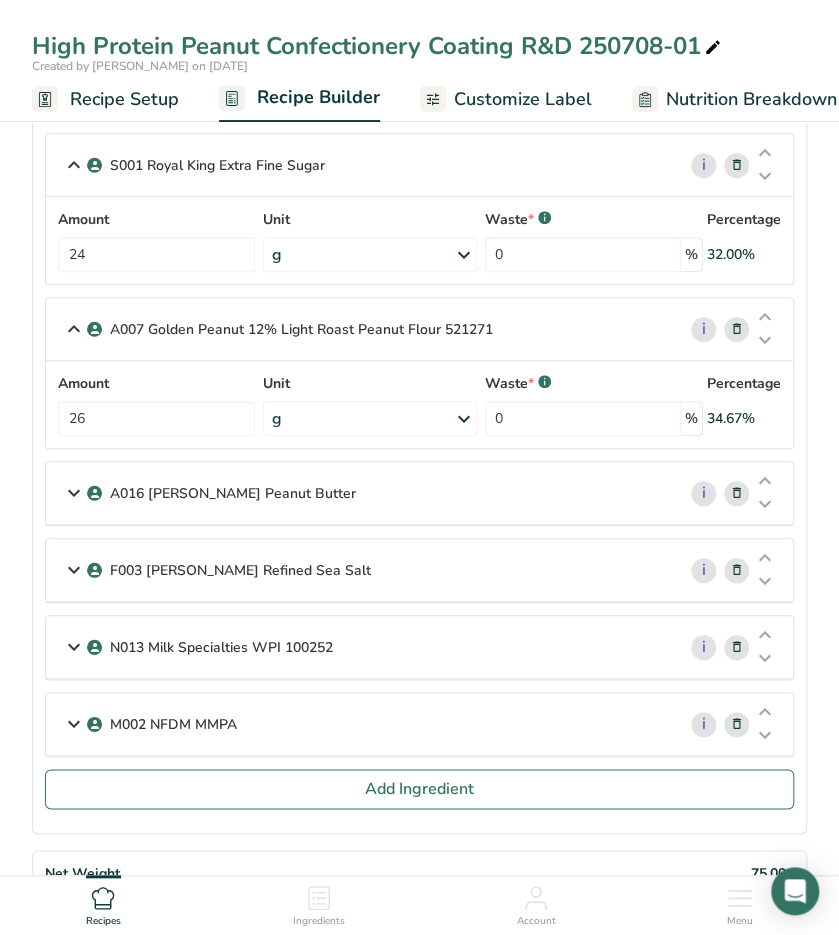 click at bounding box center (74, 493) 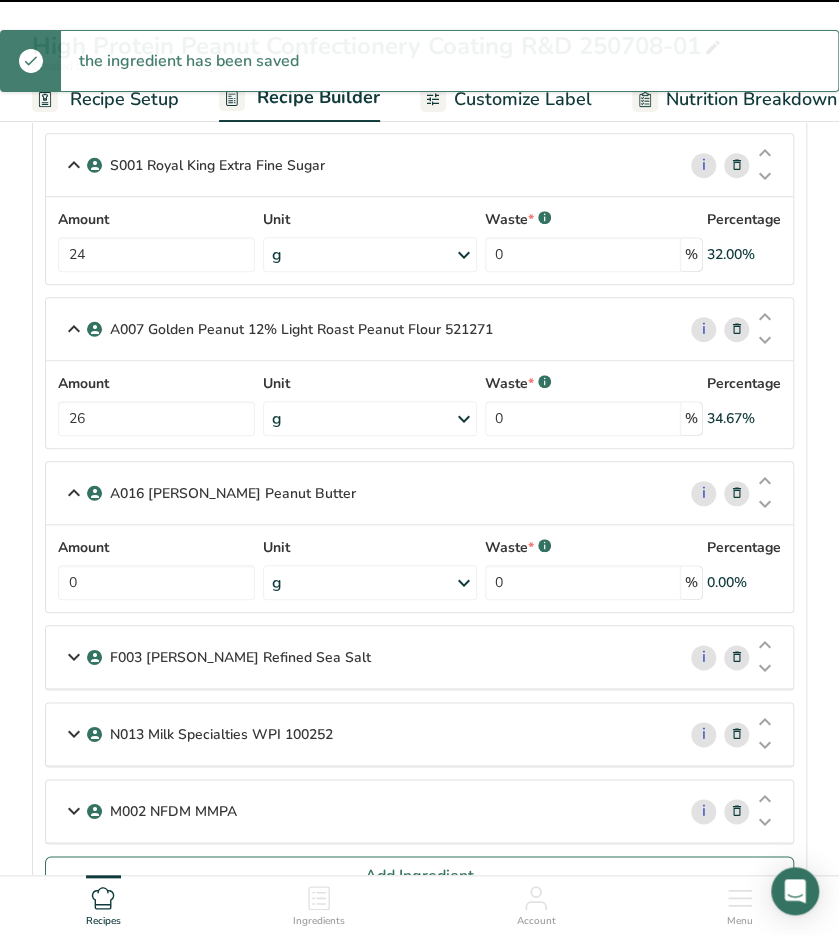 click at bounding box center [419, 537] 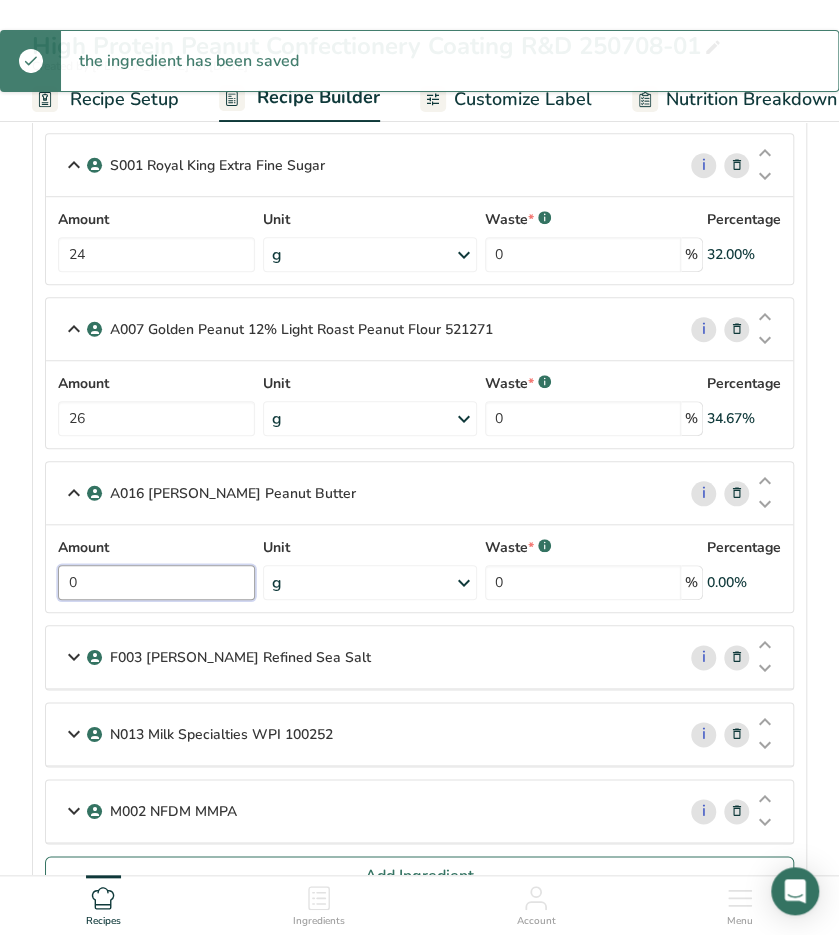drag, startPoint x: 108, startPoint y: 576, endPoint x: 17, endPoint y: 564, distance: 91.787796 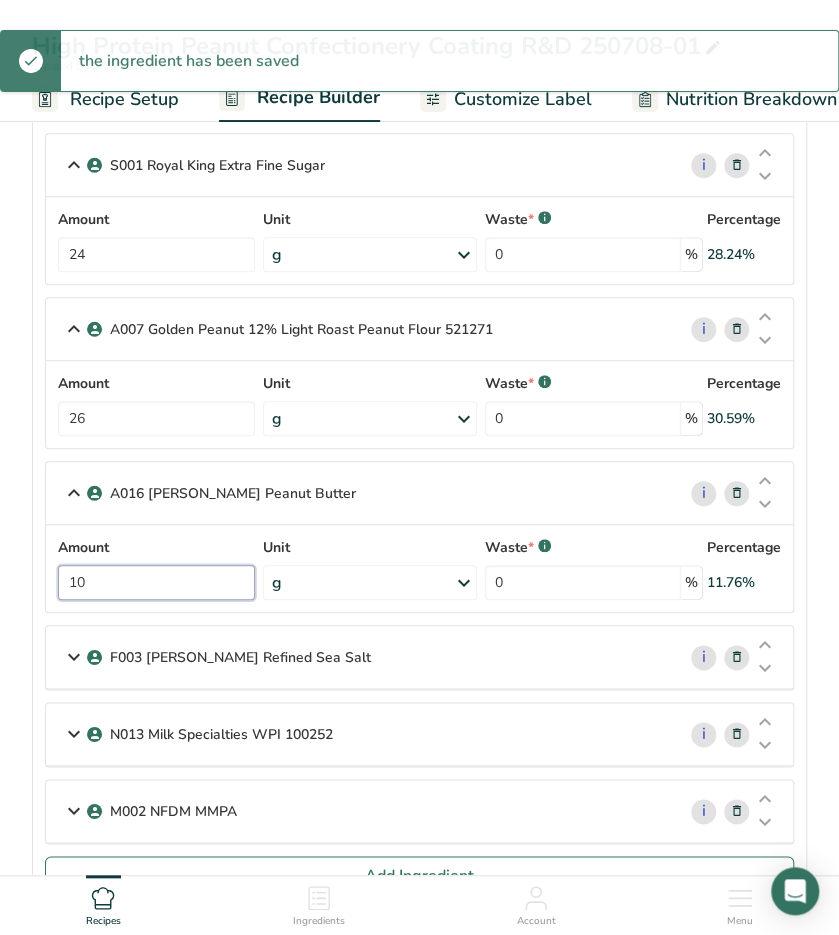 type on "10" 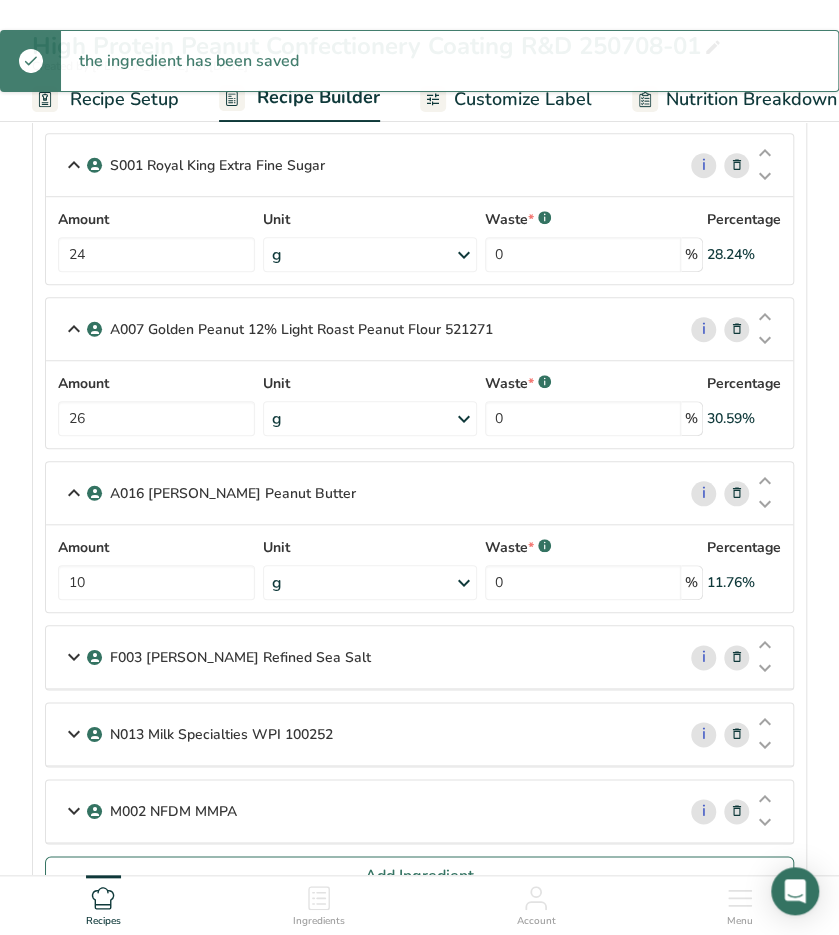 click at bounding box center [74, 657] 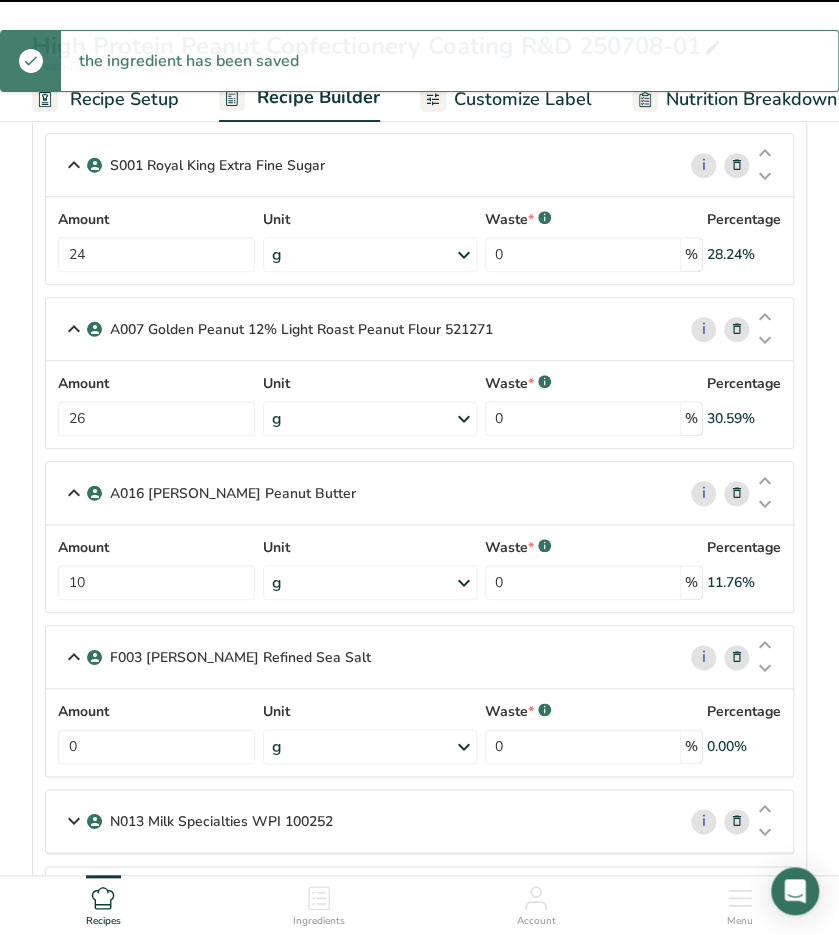 click at bounding box center [419, 701] 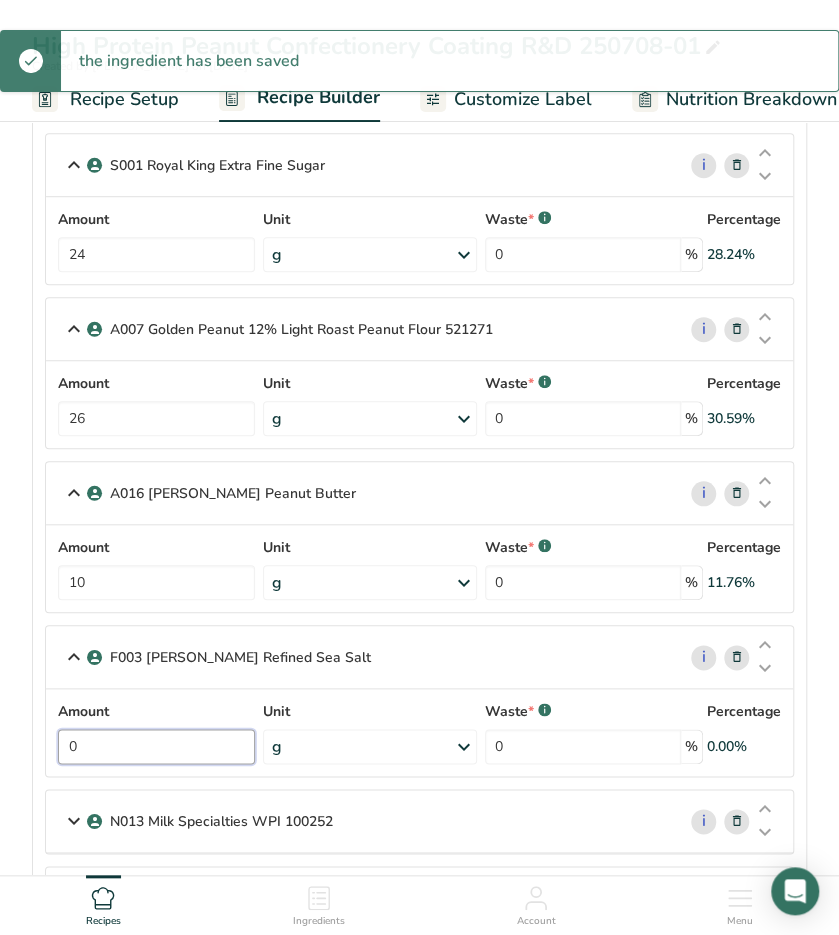 click on "0" at bounding box center [156, 746] 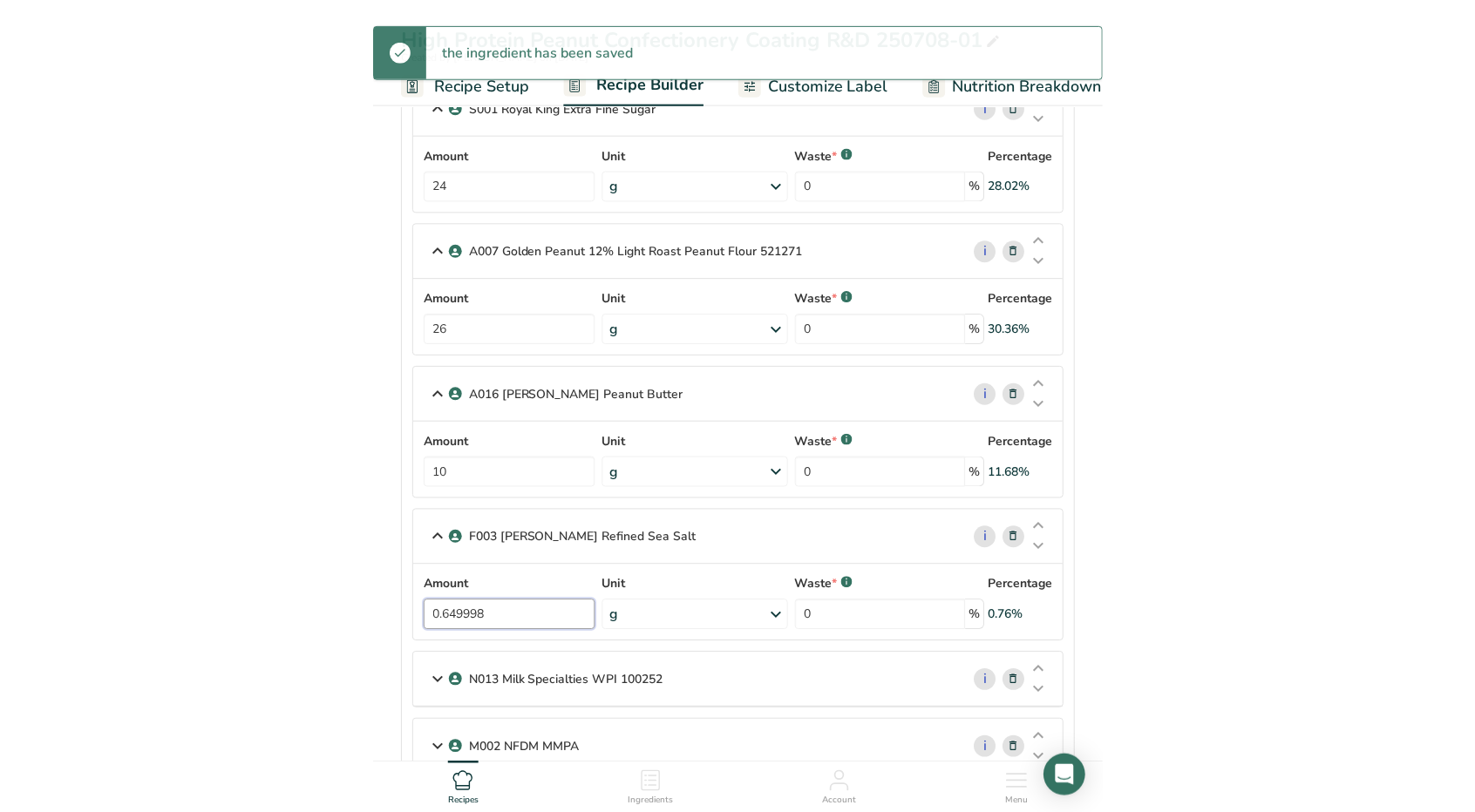scroll, scrollTop: 523, scrollLeft: 0, axis: vertical 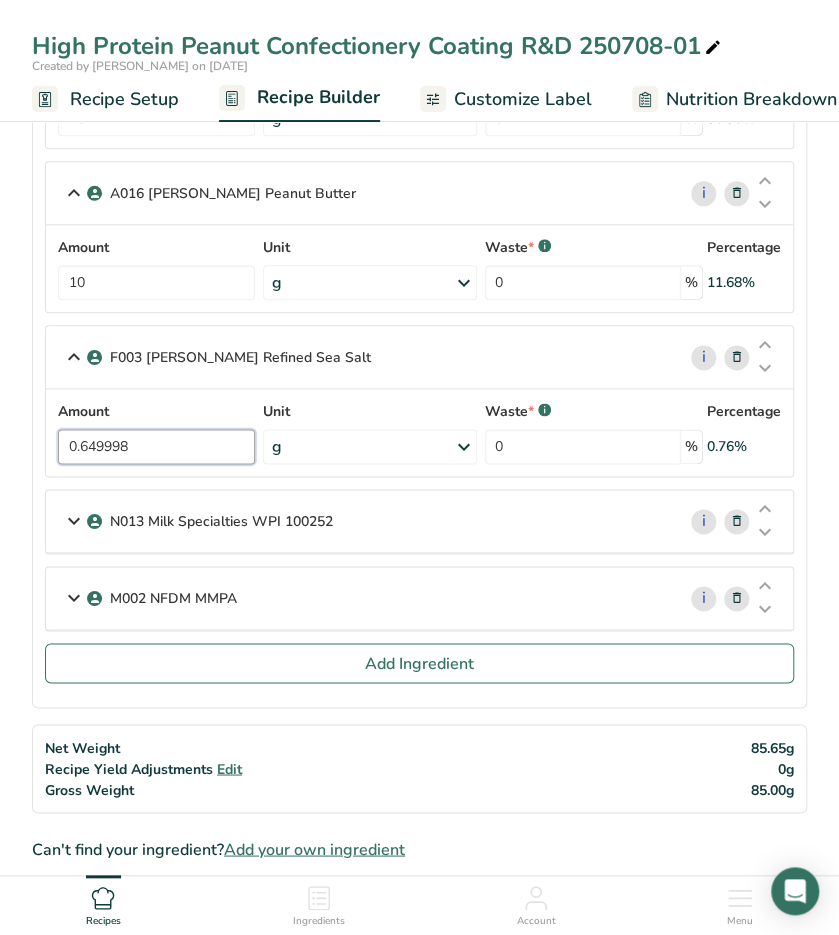 type on "0.649998" 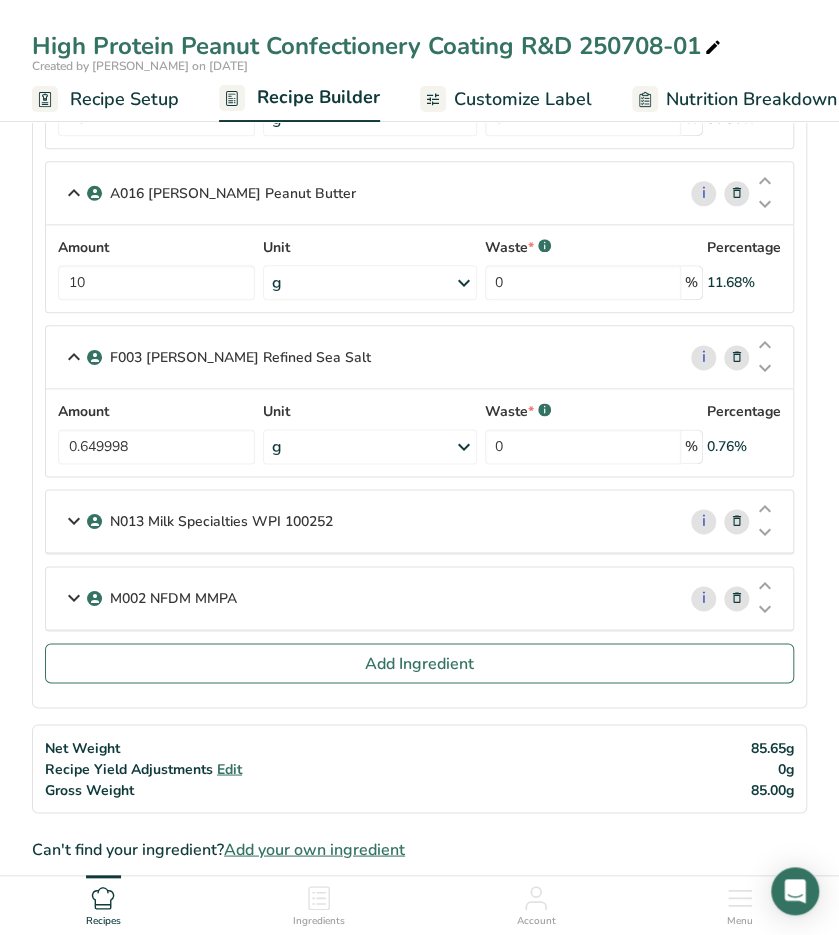 click at bounding box center [74, 598] 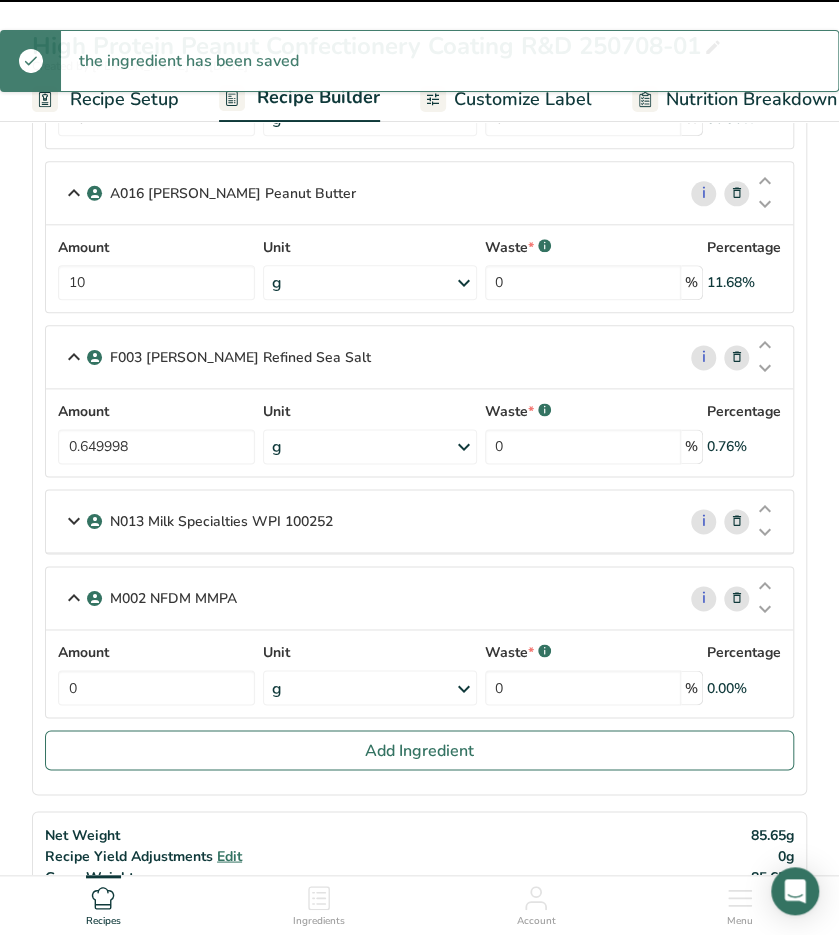 click on "Amount 0   Unit
g
Weight Units
g
kg
mg
See more
Volume Units
l
mL
fl oz
See more
Waste  *   .a-a{fill:#347362;}.b-a{fill:#fff;}           0   %   Percentage
0.00%" at bounding box center [419, 673] 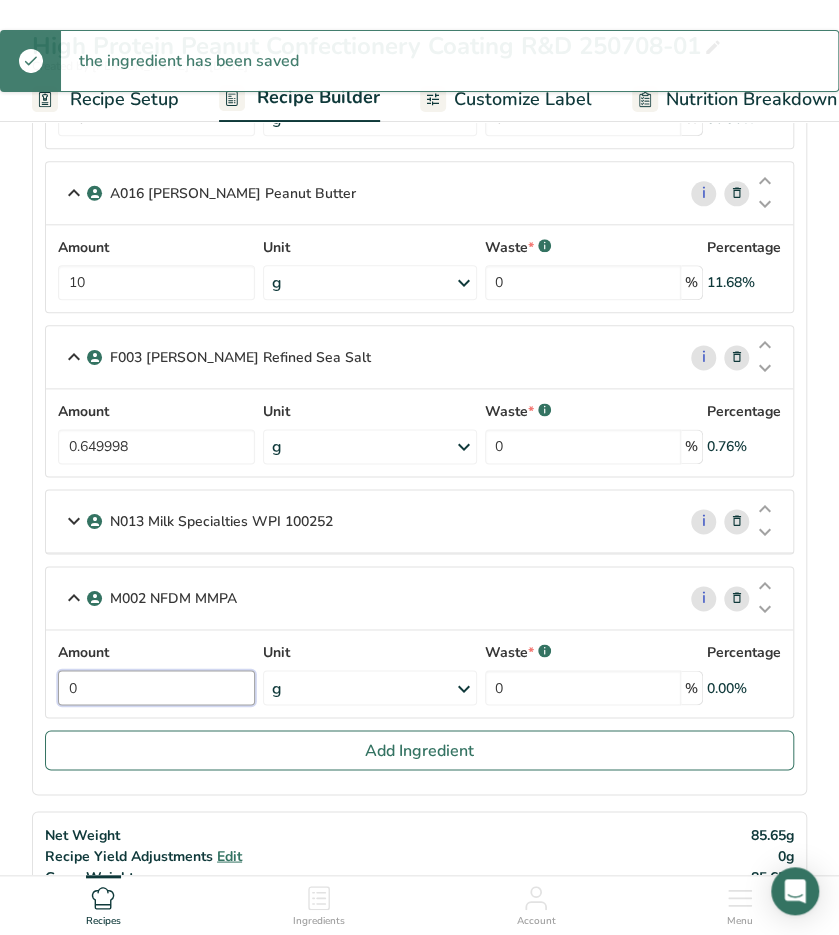 click on "0" at bounding box center (156, 687) 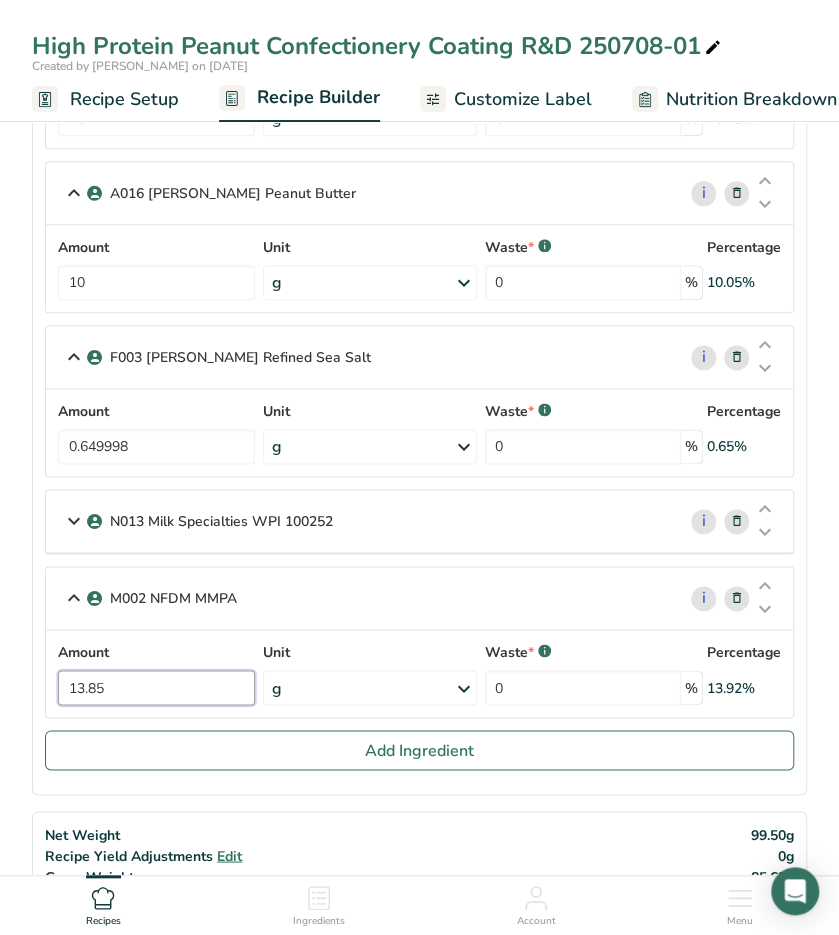 type on "13.85" 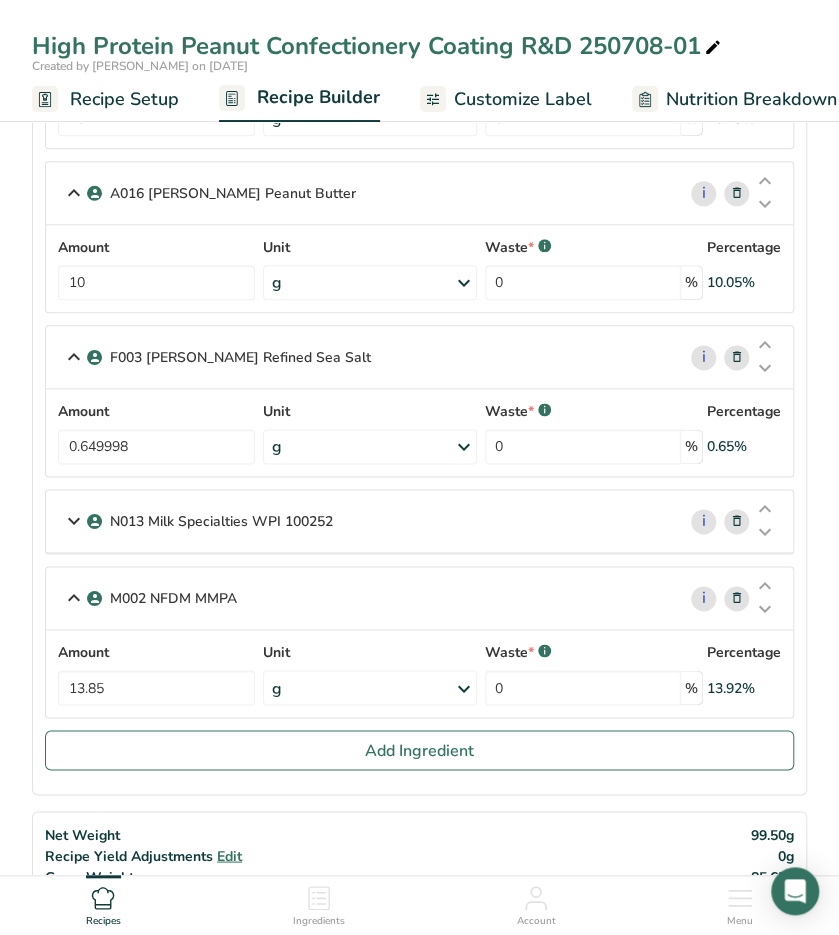 click on "Ingredients
O001  Cebes 21-20
i
Amount 25   Unit
g
Weight Units
g
kg
mg
See more
Volume Units
l
mL
fl oz
See more
Waste  *   .a-a{fill:#347362;}.b-a{fill:#fff;}           0   %   Percentage
25.13%
S001 Royal King Extra Fine Sugar
i
Amount 24   Unit
g
Weight Units
g
kg
mg
See more
Volume Units
l
mL
fl oz
See more
Waste  *   .a-a{fill:#347362;}.b-a{fill:#fff;}           0   %   Percentage
24.12%" at bounding box center (419, 205) 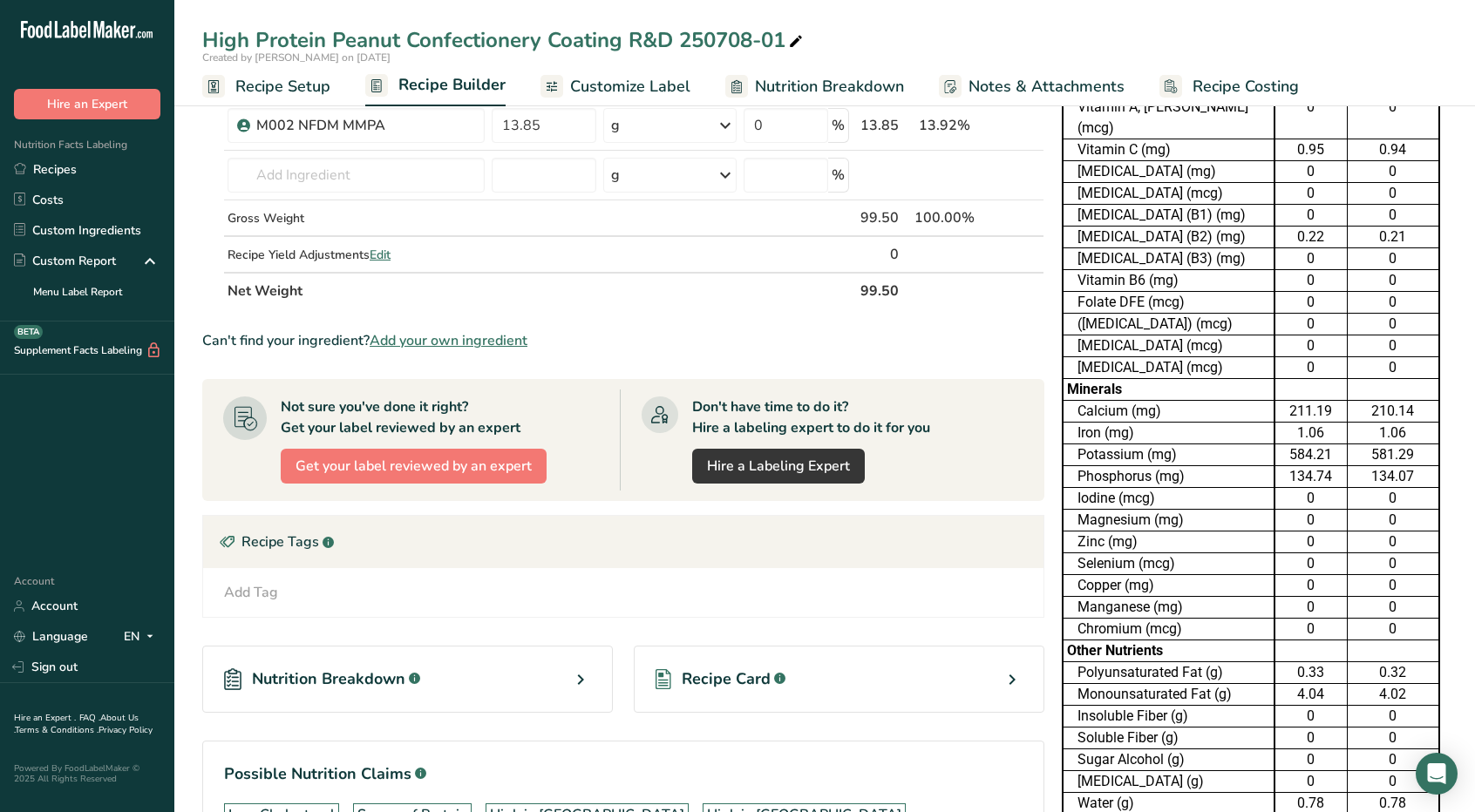 scroll, scrollTop: 348, scrollLeft: 0, axis: vertical 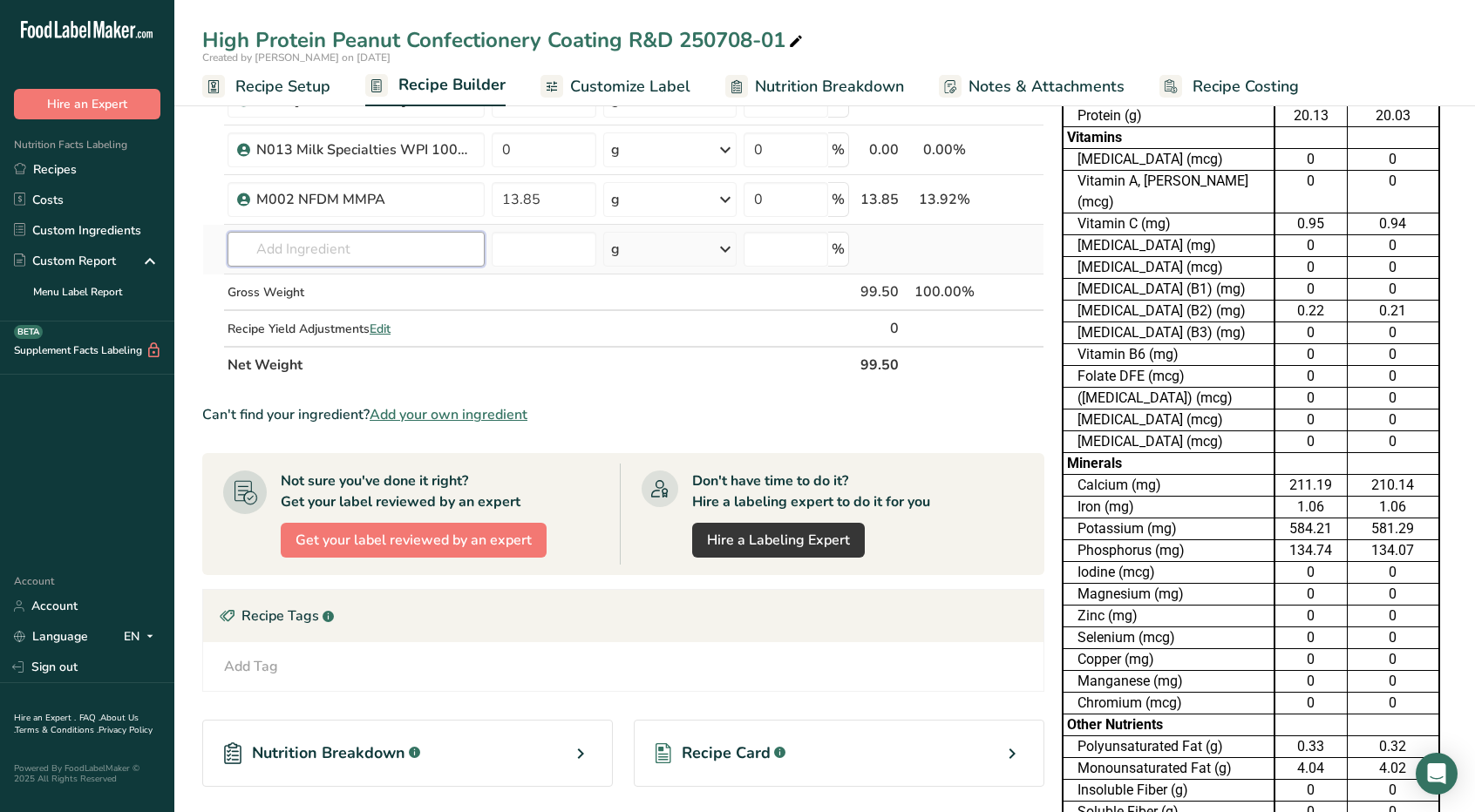 click at bounding box center (356, 249) 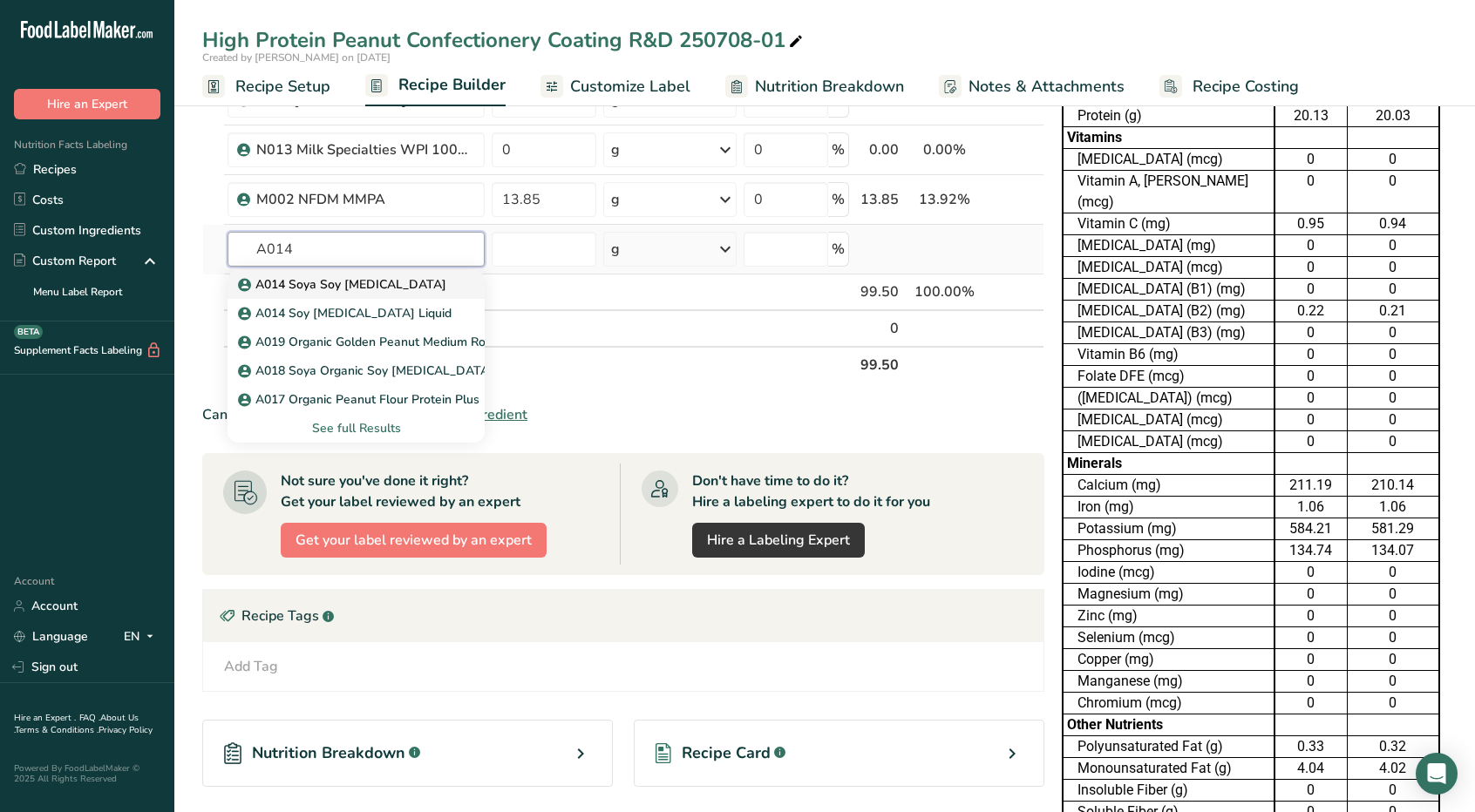type on "A014" 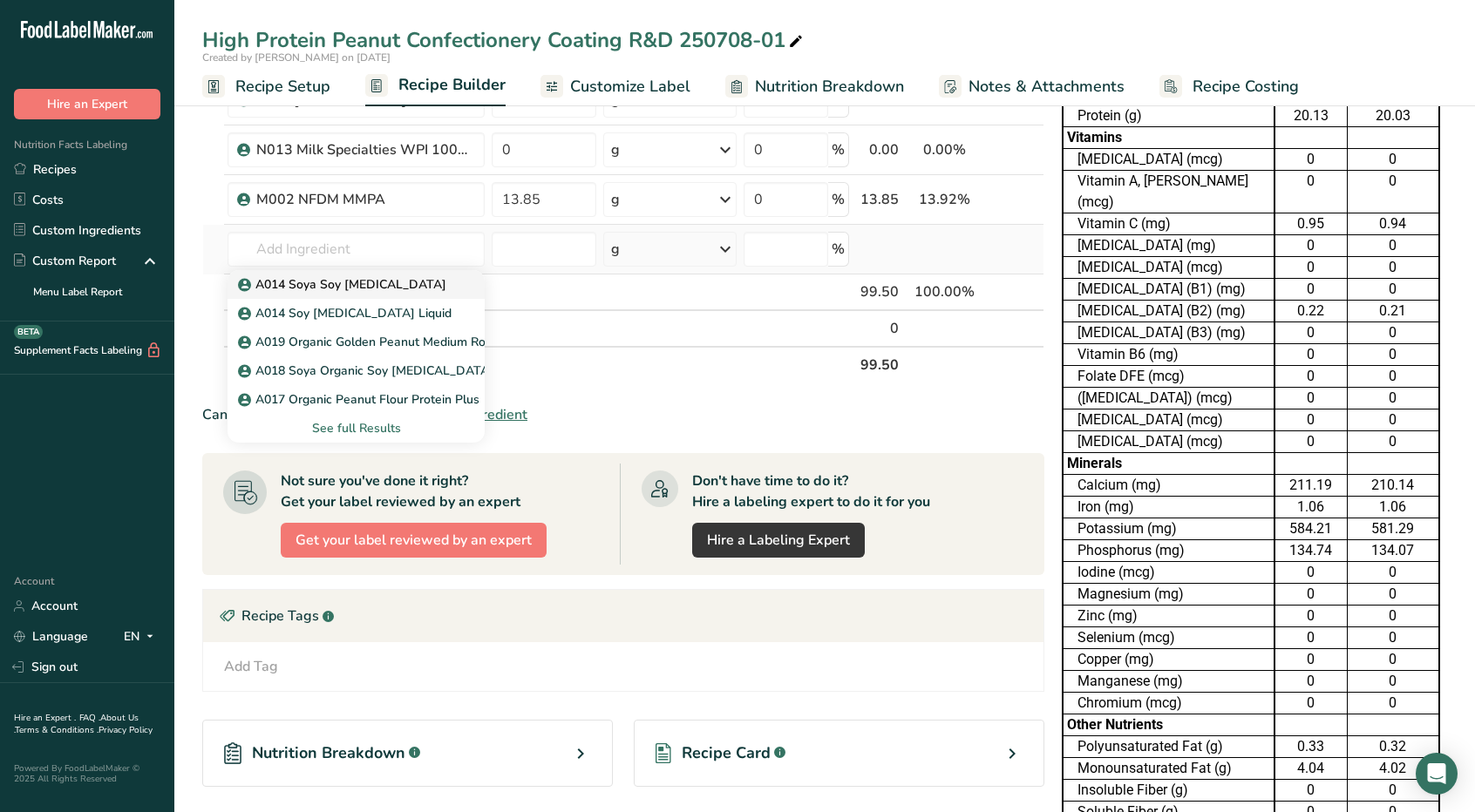 click on "A014 Soya Soy [MEDICAL_DATA]" at bounding box center (343, 284) 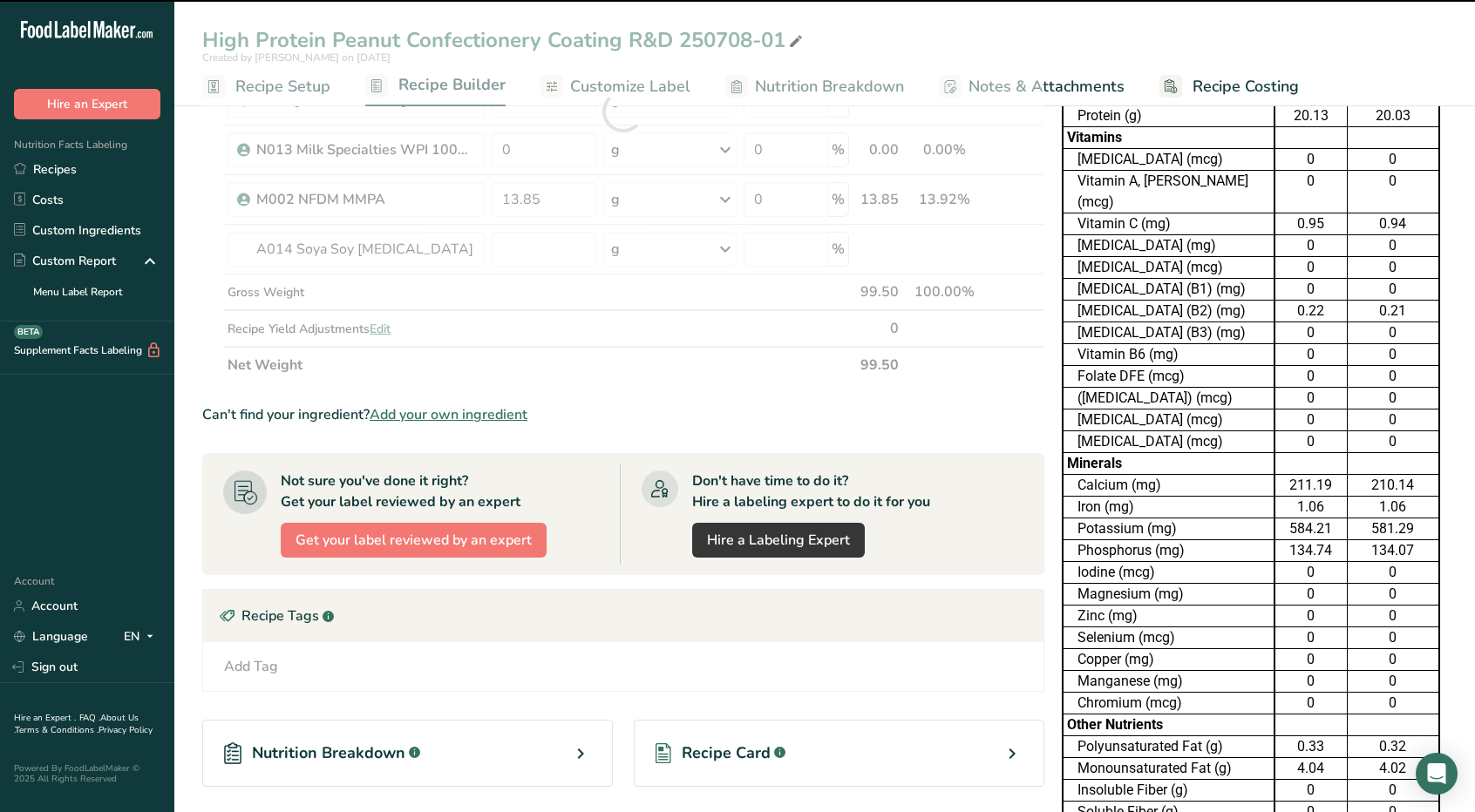 click at bounding box center (544, 249) 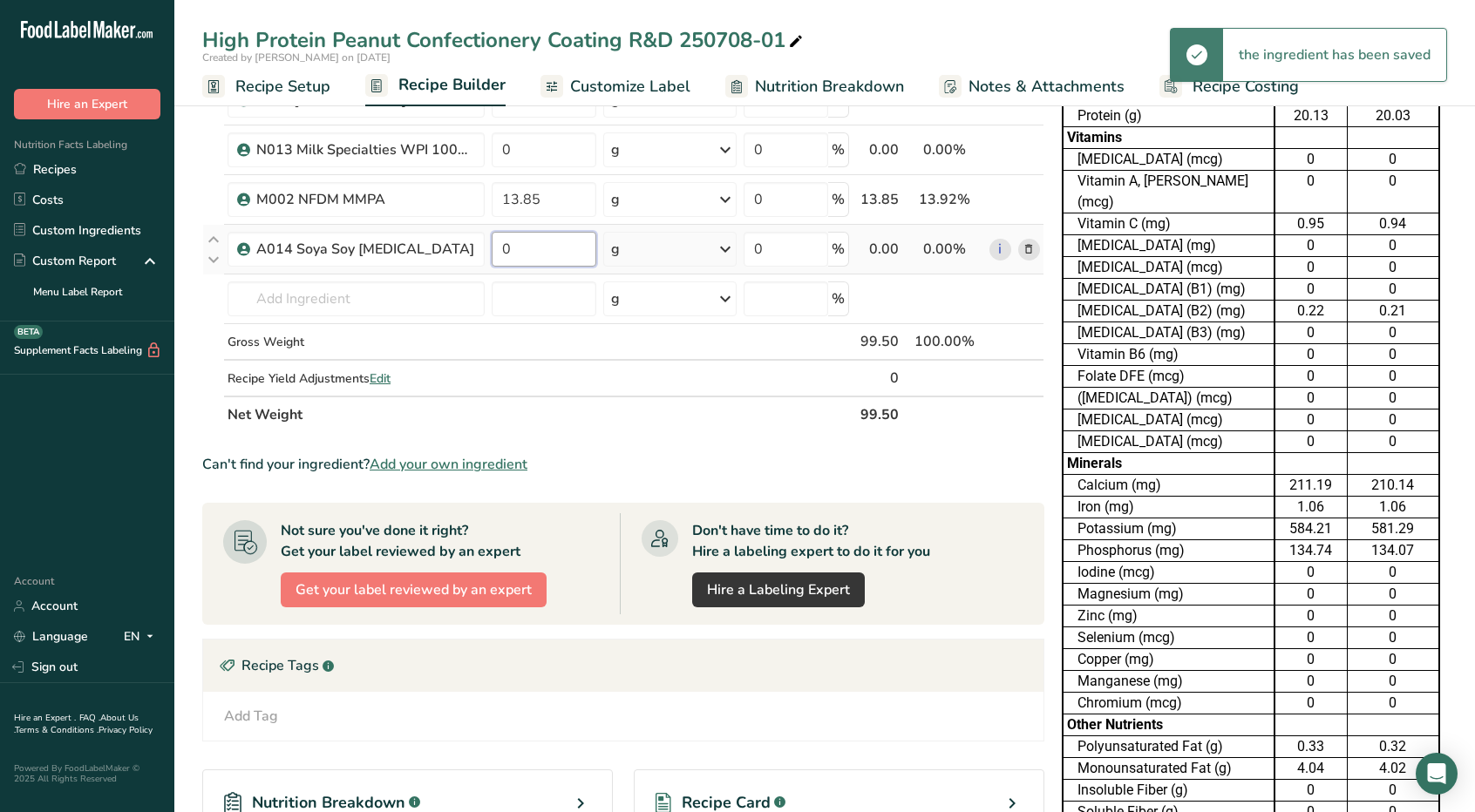 click on "0" at bounding box center [544, 249] 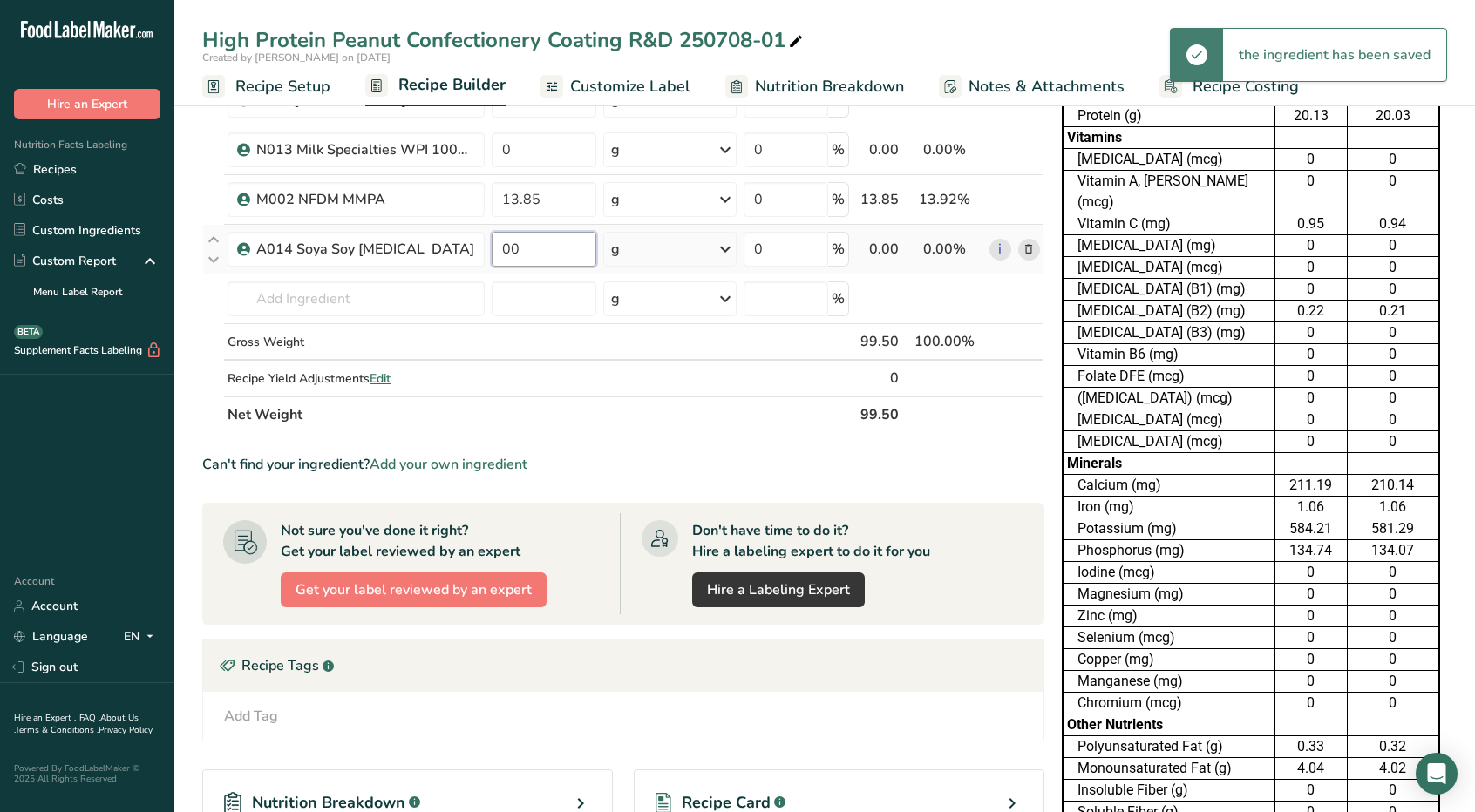type on "0.5" 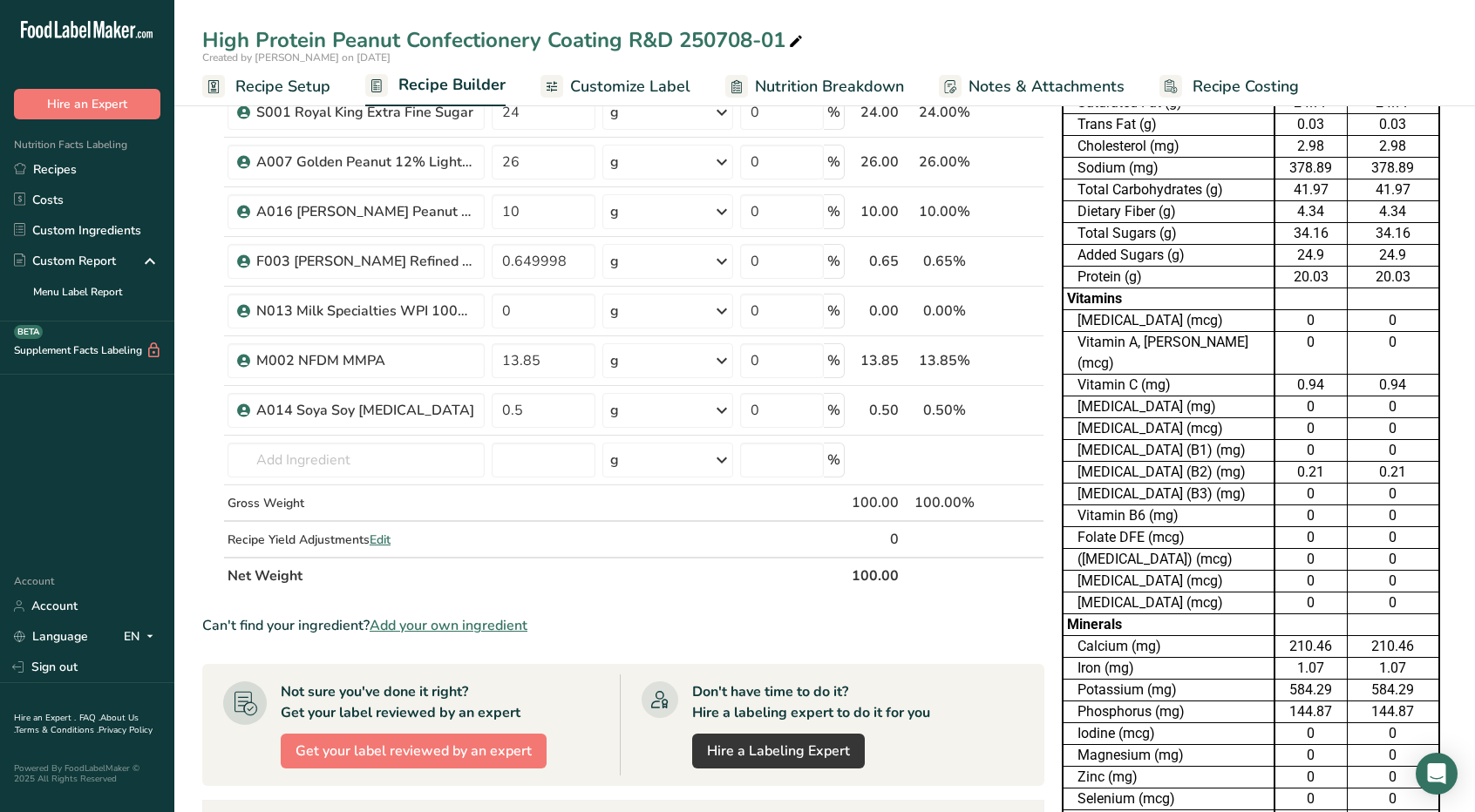 scroll, scrollTop: 87, scrollLeft: 0, axis: vertical 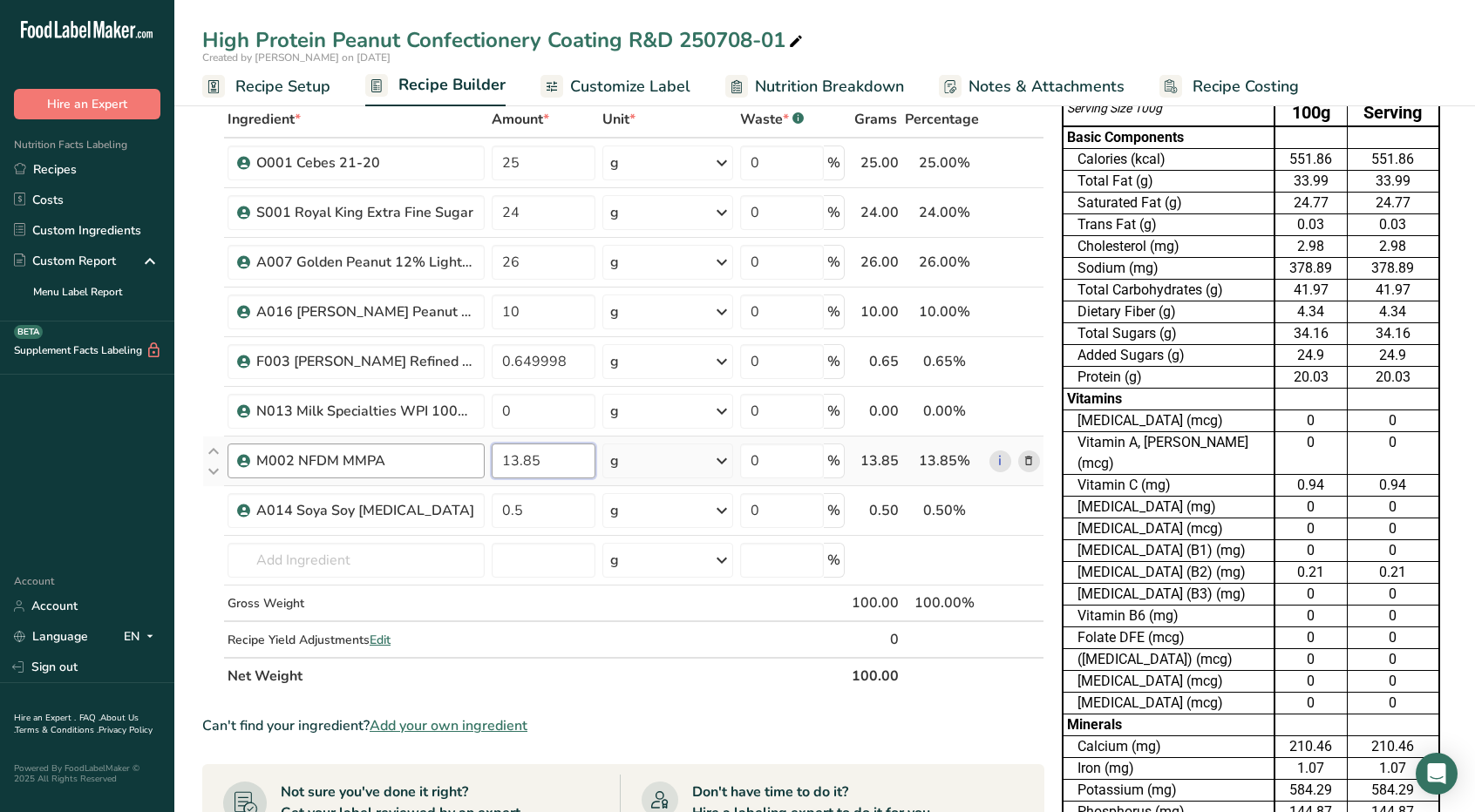 drag, startPoint x: 544, startPoint y: 461, endPoint x: 457, endPoint y: 459, distance: 87.02 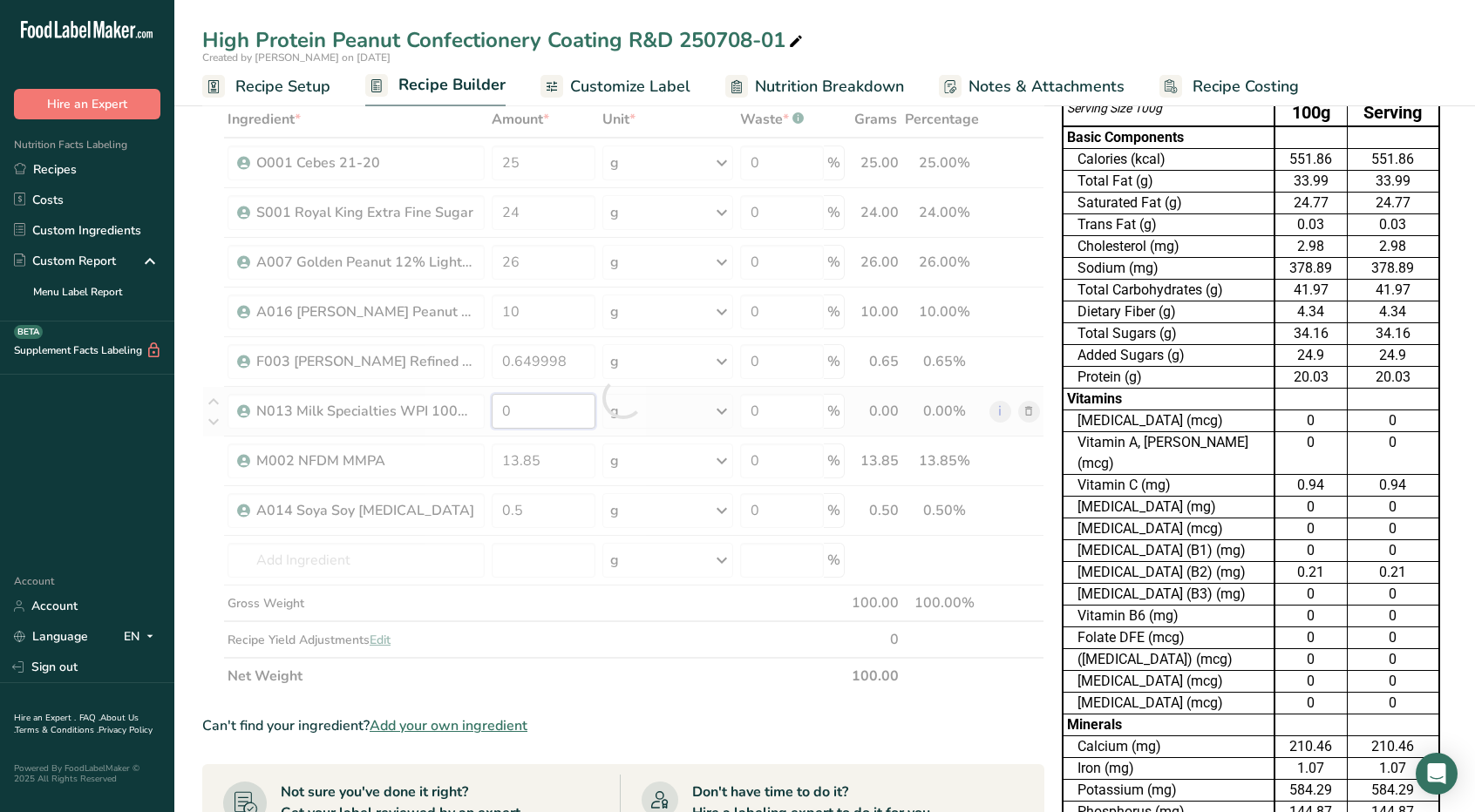 click on "Ingredient *
Amount *
Unit *
Waste *   .a-a{fill:#347362;}.b-a{fill:#fff;}          Grams
Percentage
O001  Cebes 21-20
25
g
Weight Units
g
kg
mg
See more
Volume Units
l
mL
fl oz
See more
0
%
25.00
25.00%
i
S001 Royal King Extra Fine Sugar
24
g
Weight Units
g
kg
mg
See more
Volume Units
l
mL
fl oz
See more
0
%
24.00
24.00%
i
26" at bounding box center (623, 397) 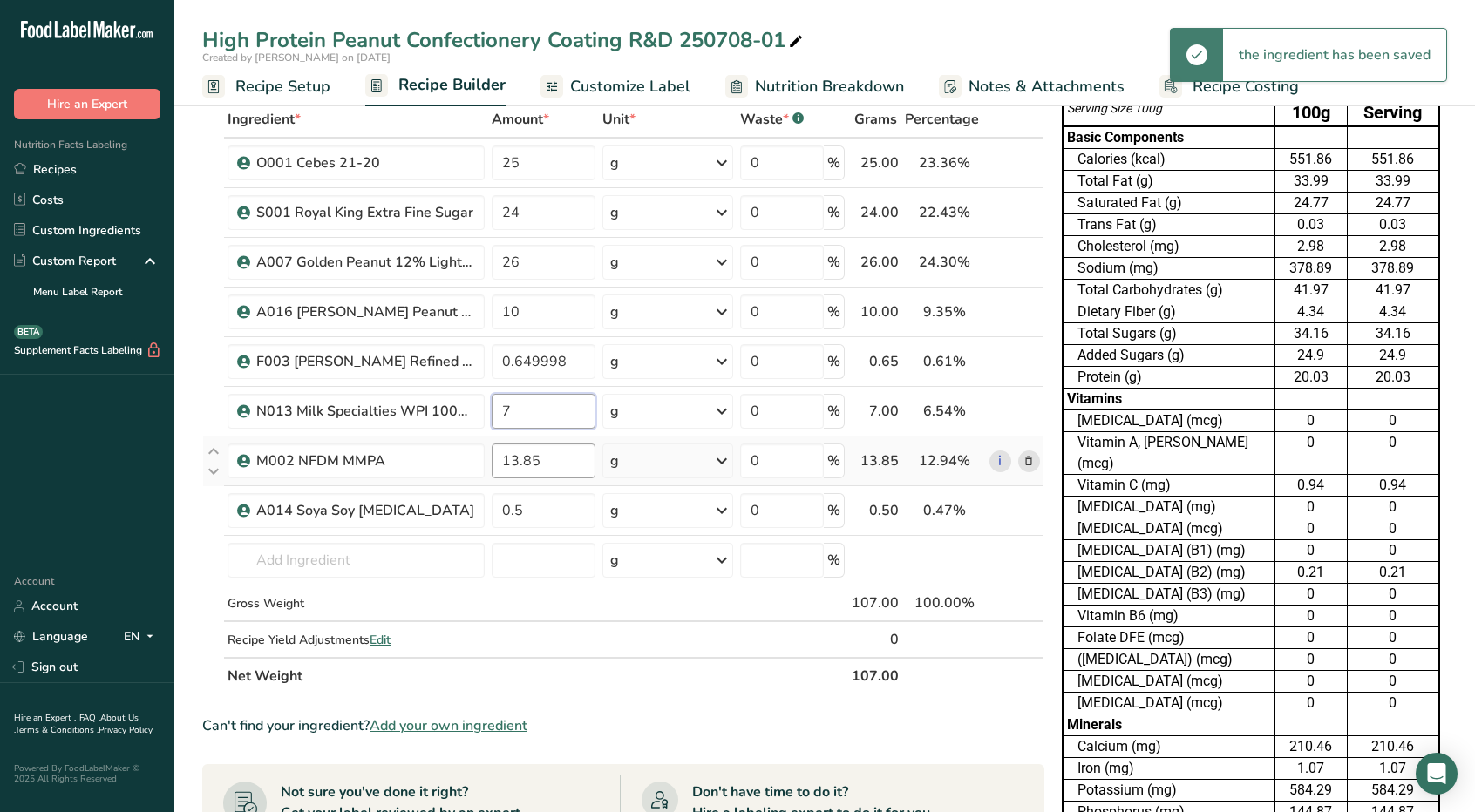type on "7" 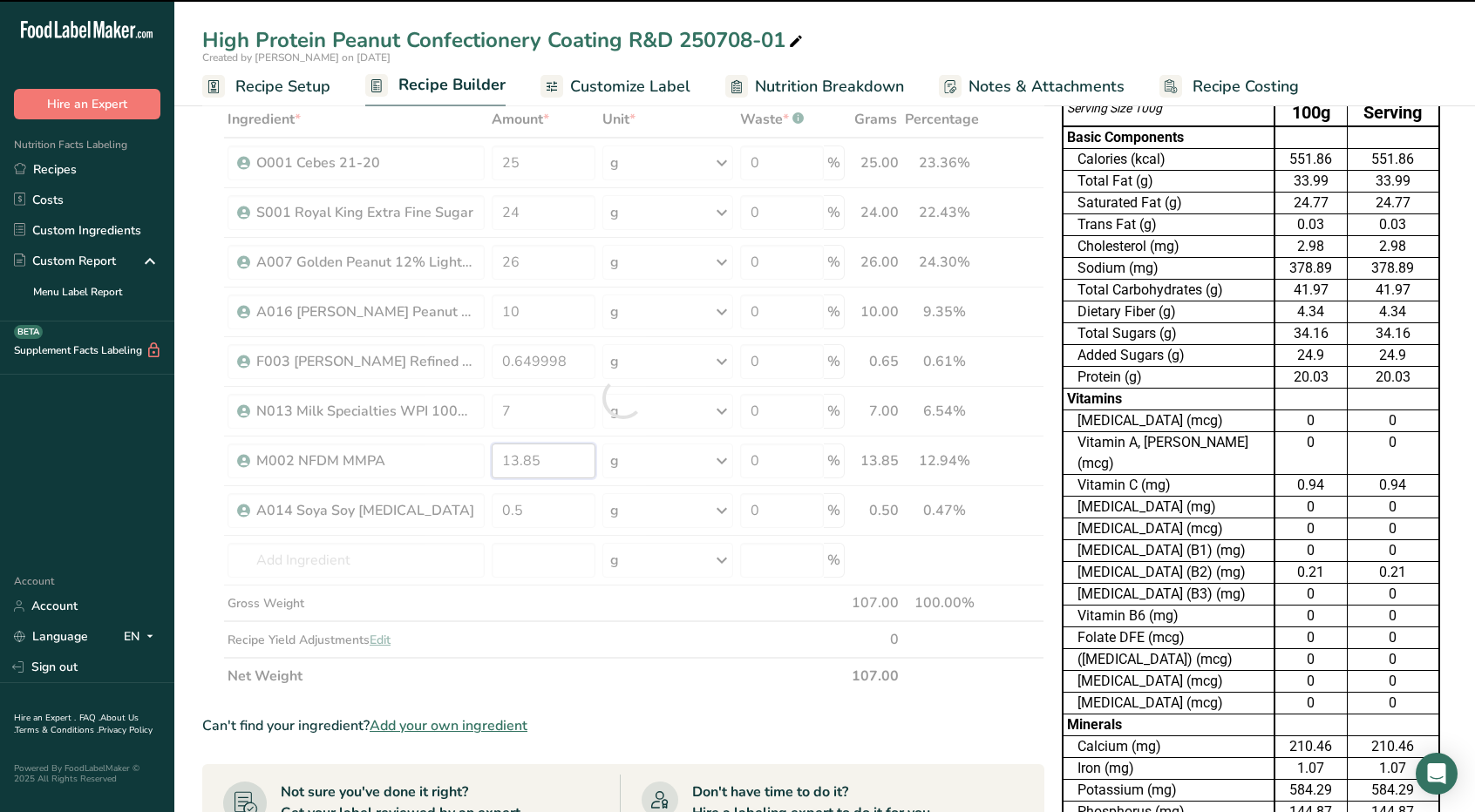 drag, startPoint x: 514, startPoint y: 457, endPoint x: 479, endPoint y: 454, distance: 35.12834 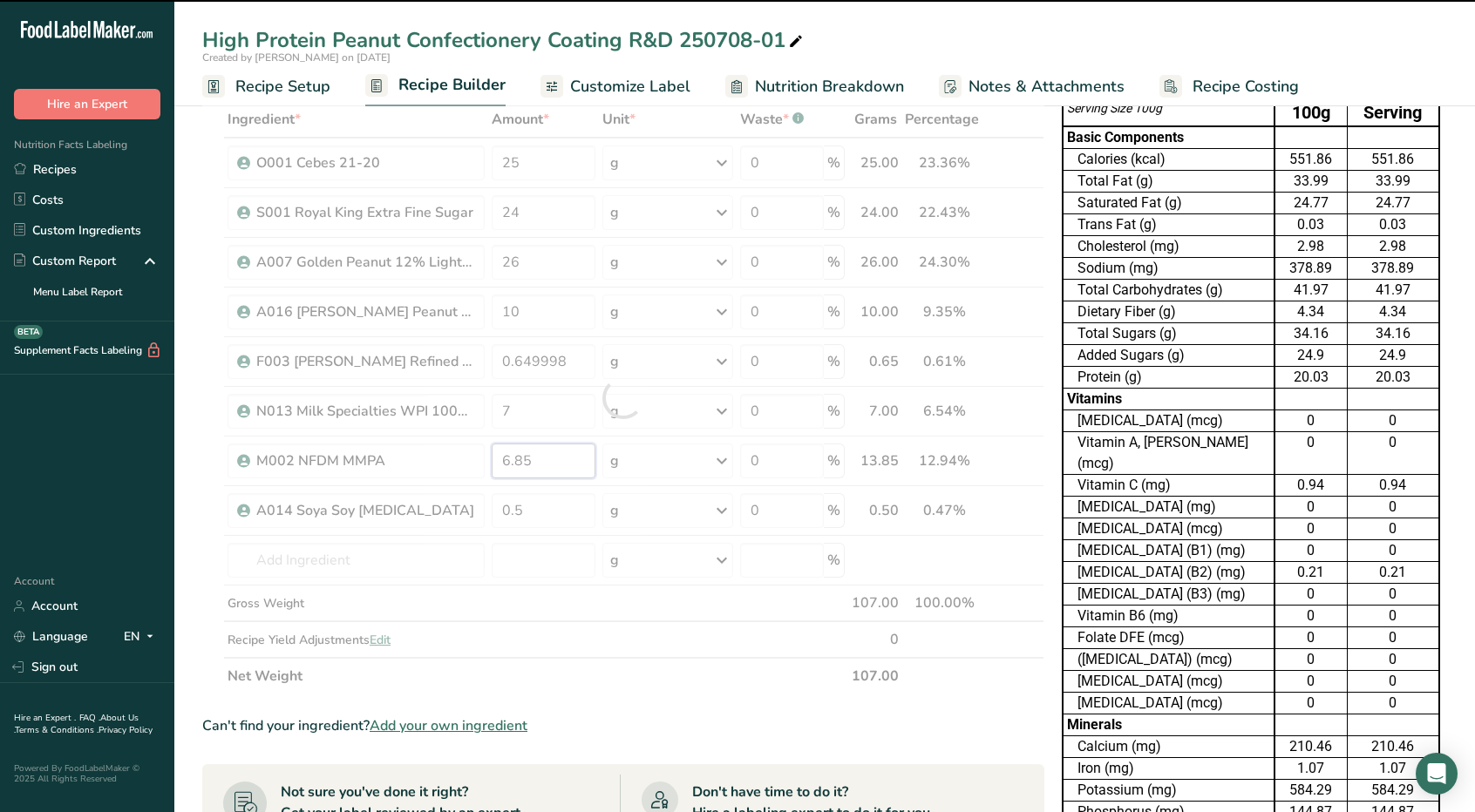 type on "13.85" 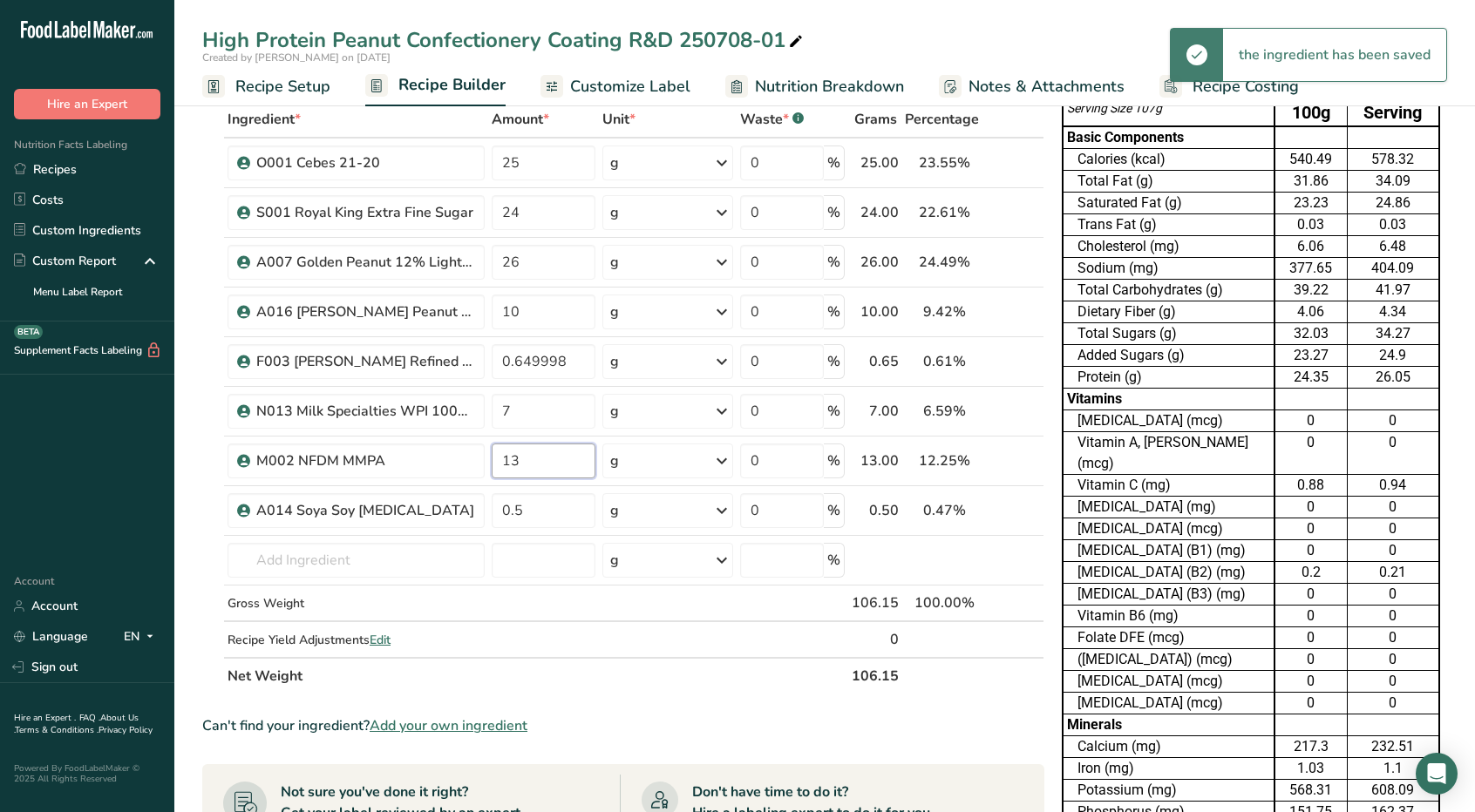 type on "1" 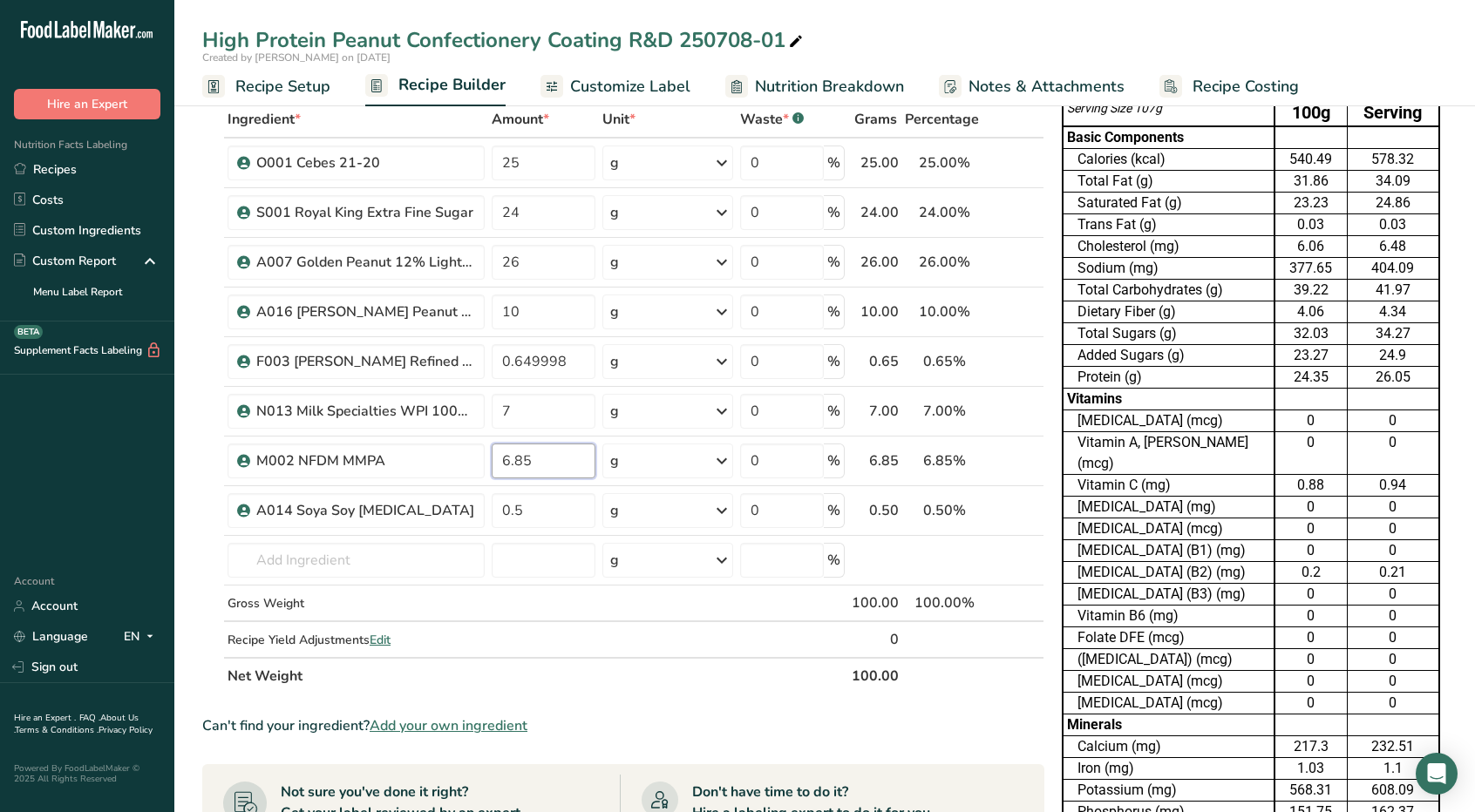type on "6.85" 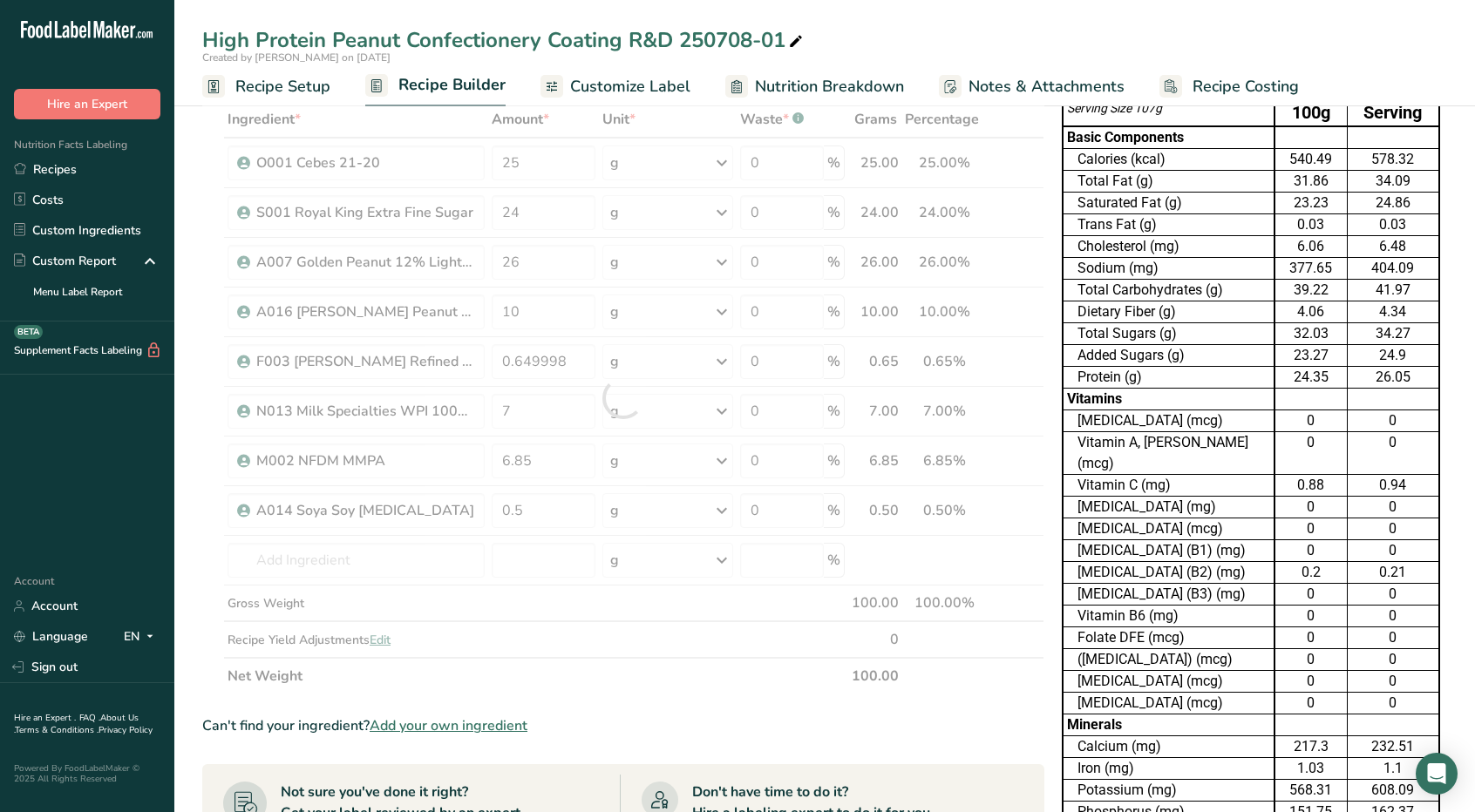 click on "Ingredient *
Amount *
Unit *
Waste *   .a-a{fill:#347362;}.b-a{fill:#fff;}          Grams
Percentage
O001  Cebes 21-20
25
g
Weight Units
g
kg
mg
See more
Volume Units
l
mL
fl oz
See more
0
%
25.00
25.00%
i
S001 Royal King Extra Fine Sugar
24
g
Weight Units
g
kg
mg
See more
Volume Units
l
mL
fl oz
See more
0
%
24.00
24.00%
i
26" at bounding box center [623, 397] 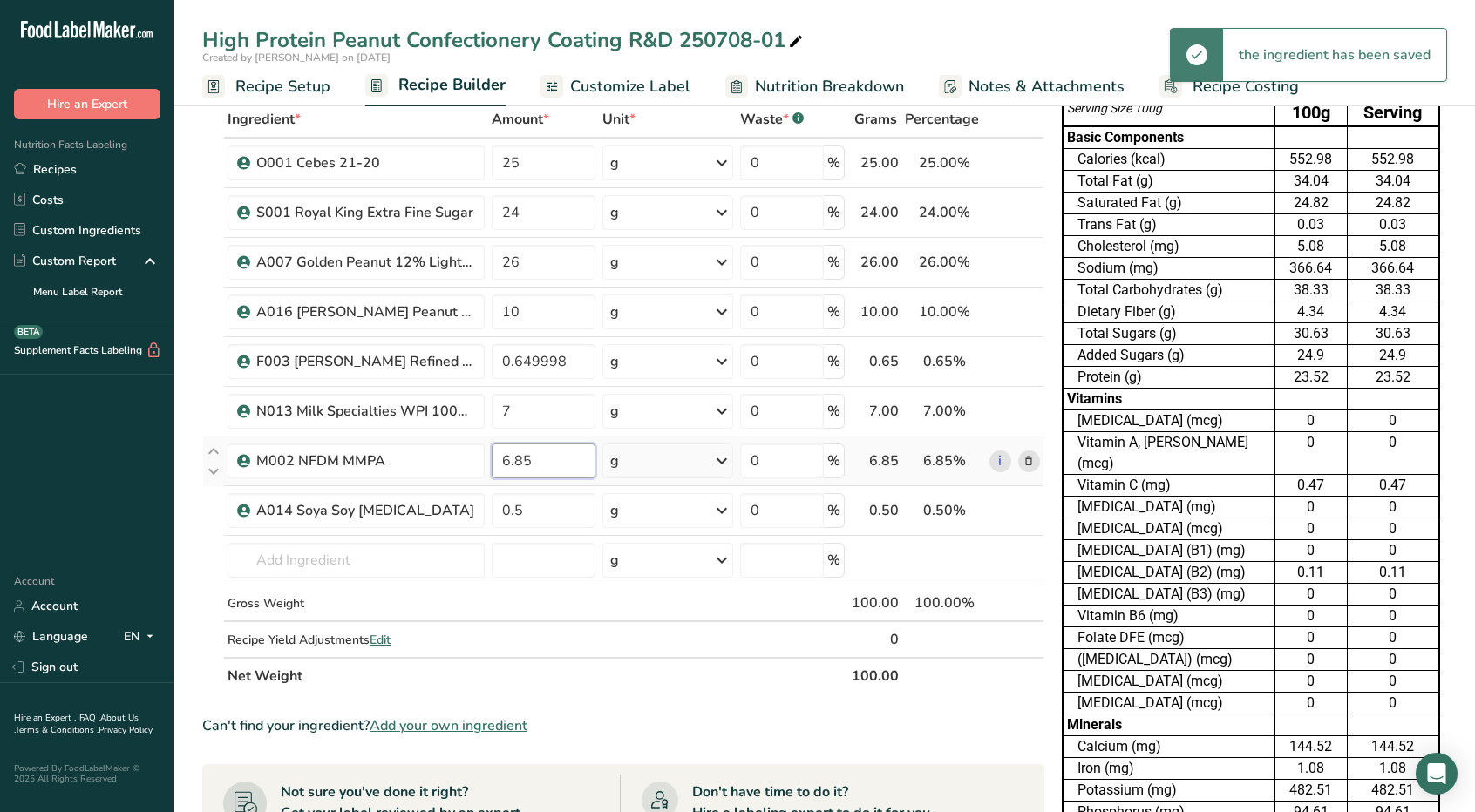 click on "6.85" at bounding box center [543, 461] 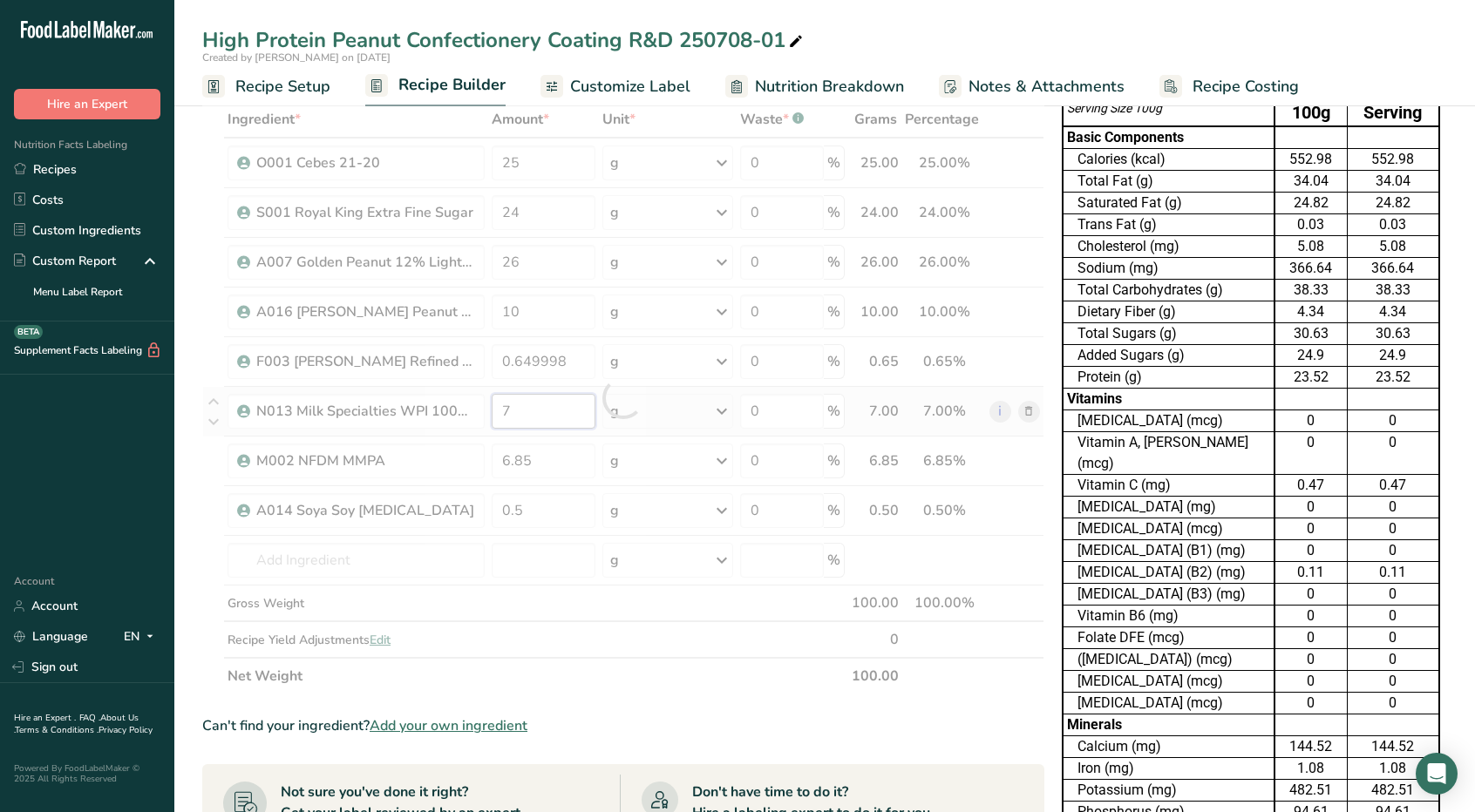 click on "Ingredient *
Amount *
Unit *
Waste *   .a-a{fill:#347362;}.b-a{fill:#fff;}          Grams
Percentage
O001  Cebes 21-20
25
g
Weight Units
g
kg
mg
See more
Volume Units
l
mL
fl oz
See more
0
%
25.00
25.00%
i
S001 Royal King Extra Fine Sugar
24
g
Weight Units
g
kg
mg
See more
Volume Units
l
mL
fl oz
See more
0
%
24.00
24.00%
i
26" at bounding box center (623, 397) 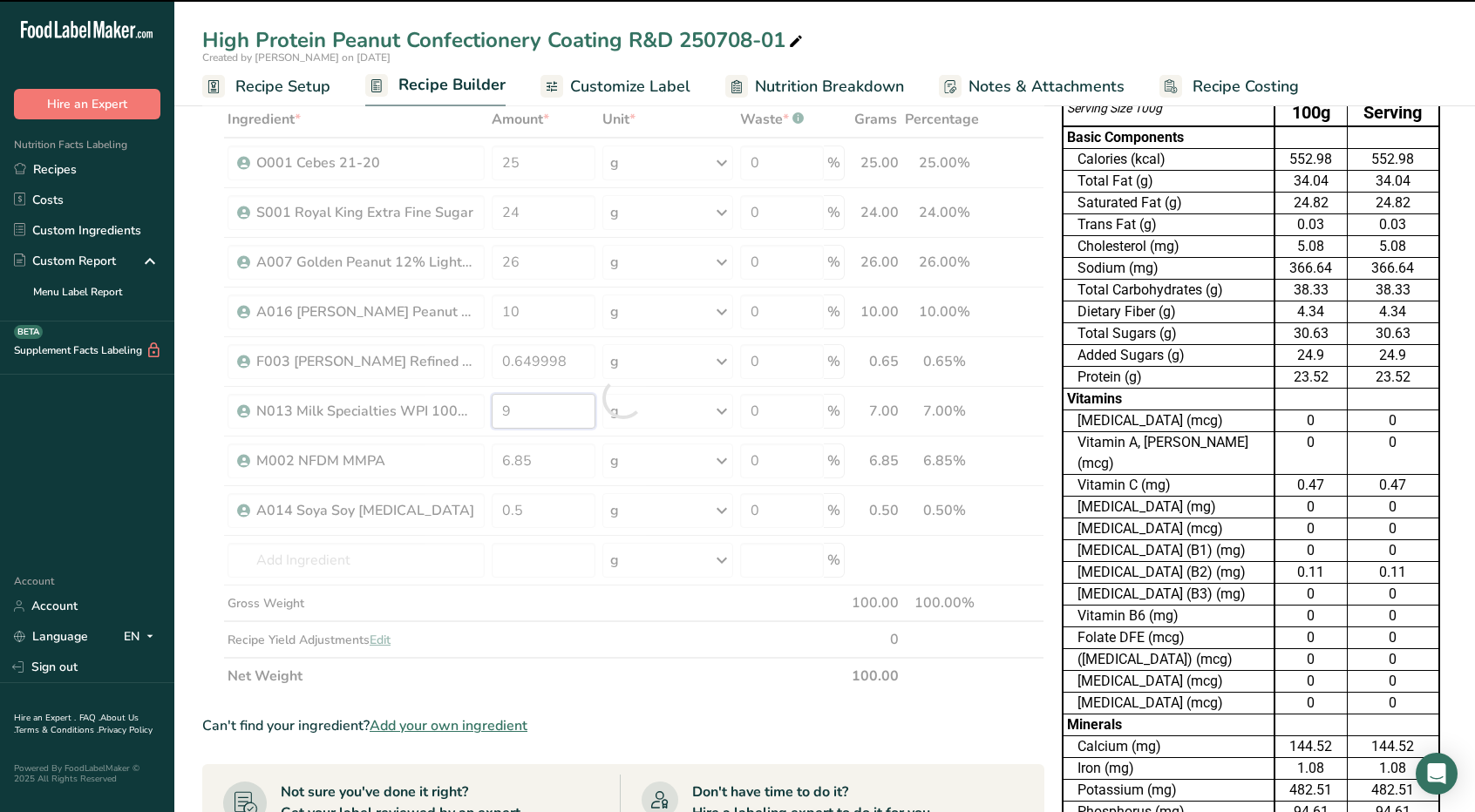 type on "7" 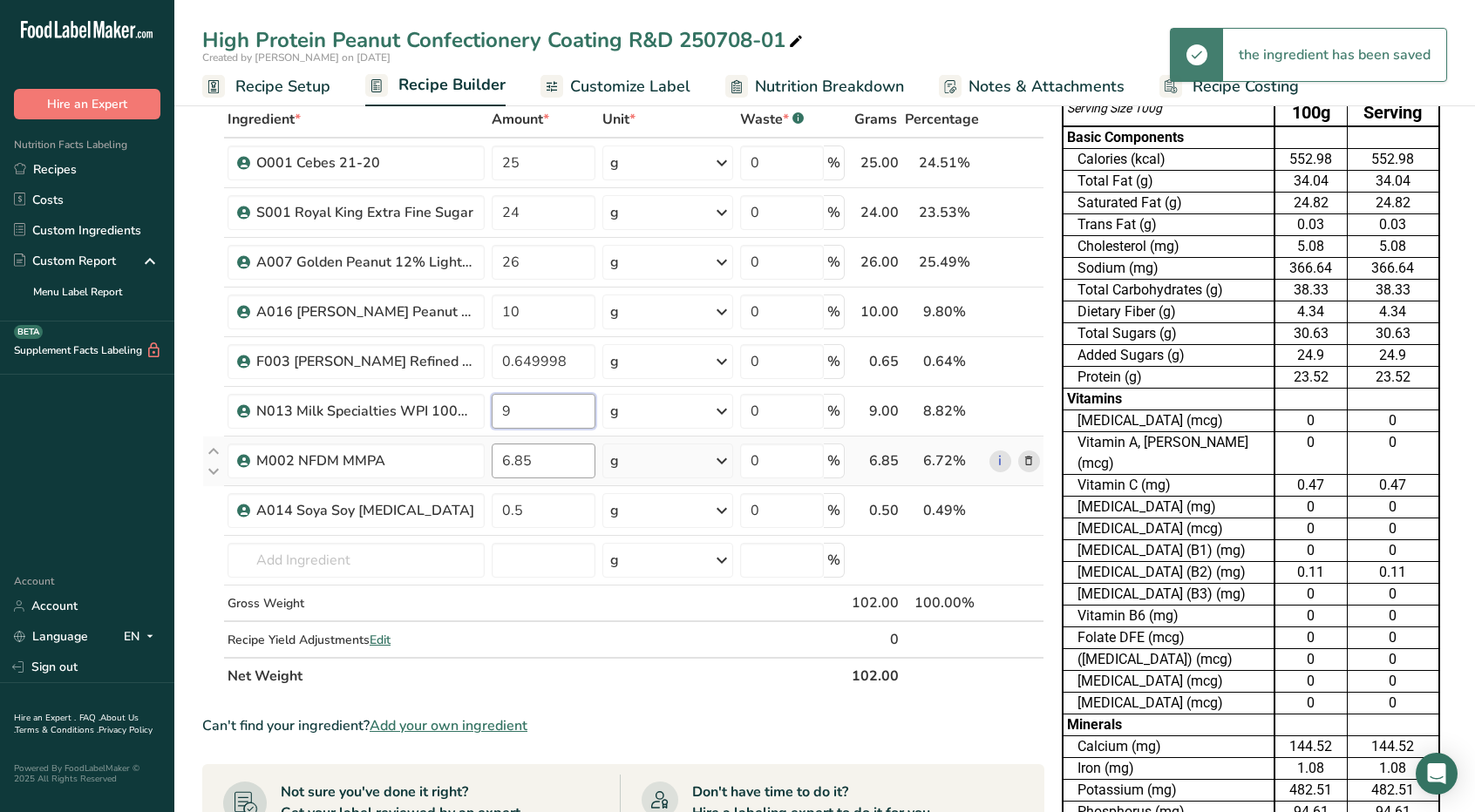 type on "9" 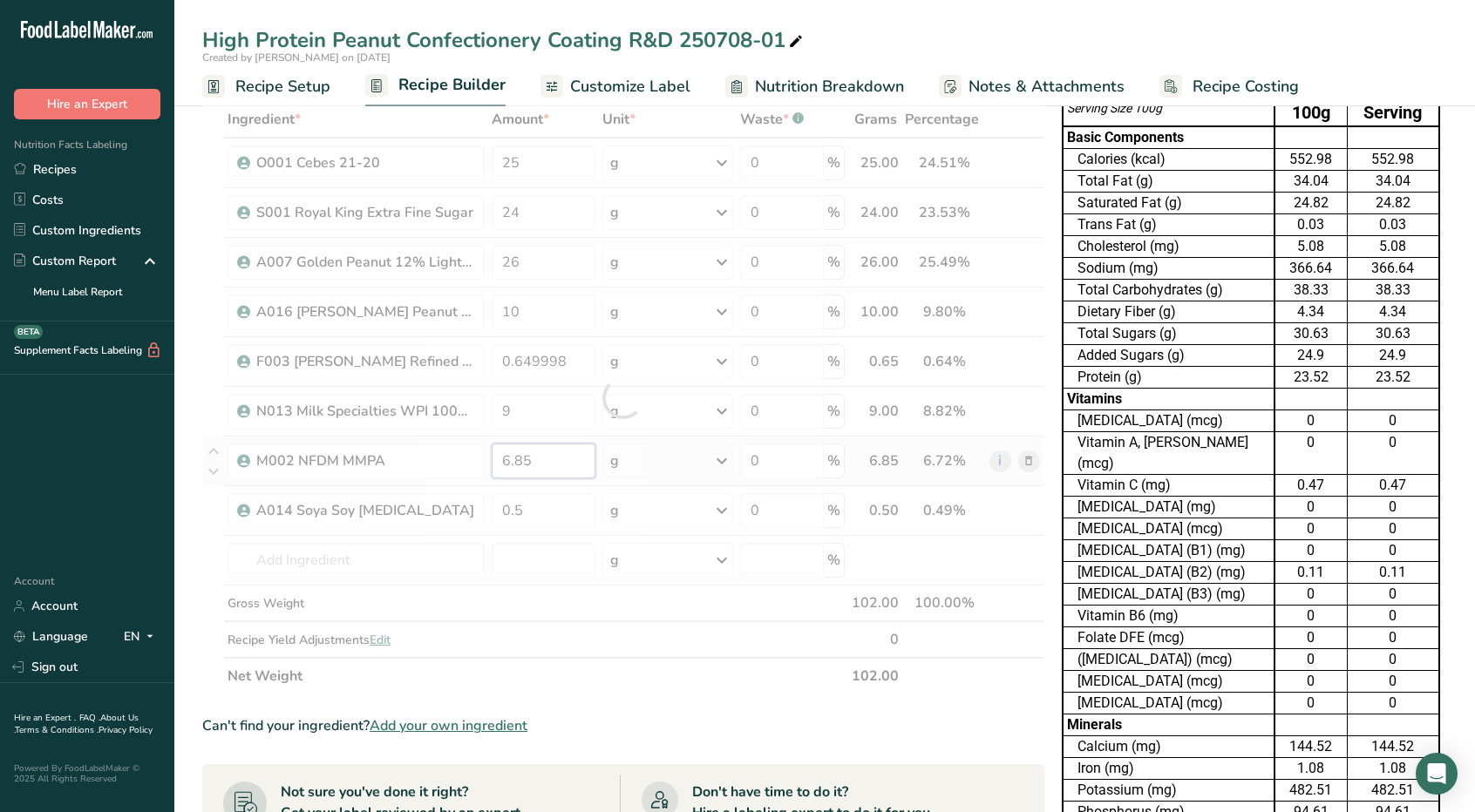 click on "Ingredient *
Amount *
Unit *
Waste *   .a-a{fill:#347362;}.b-a{fill:#fff;}          Grams
Percentage
O001  Cebes 21-20
25
g
Weight Units
g
kg
mg
See more
Volume Units
l
mL
fl oz
See more
0
%
25.00
24.51%
i
S001 Royal King Extra Fine Sugar
24
g
Weight Units
g
kg
mg
See more
Volume Units
l
mL
fl oz
See more
0
%
24.00
23.53%
i
26" at bounding box center (623, 397) 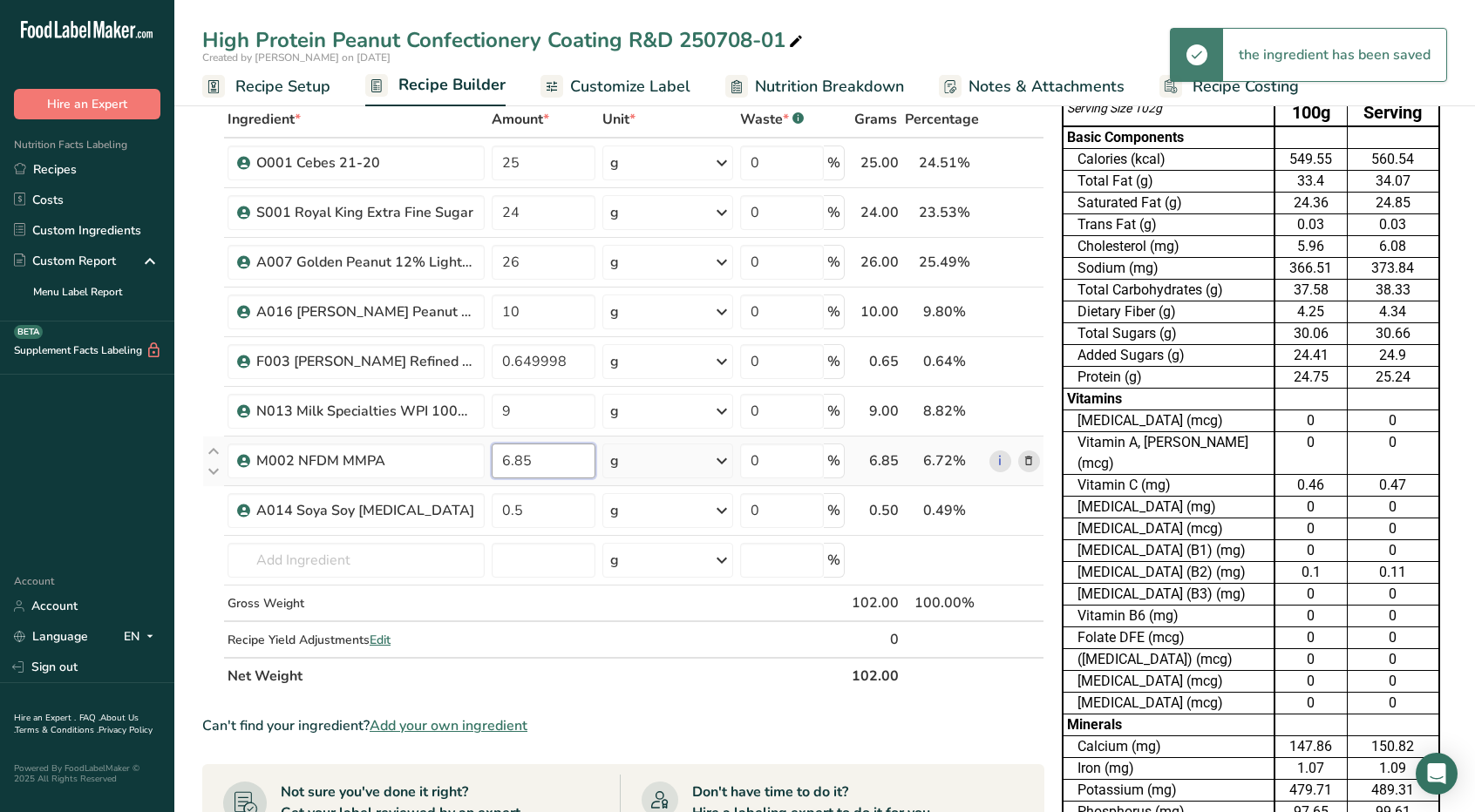 click on "6.85" at bounding box center [543, 461] 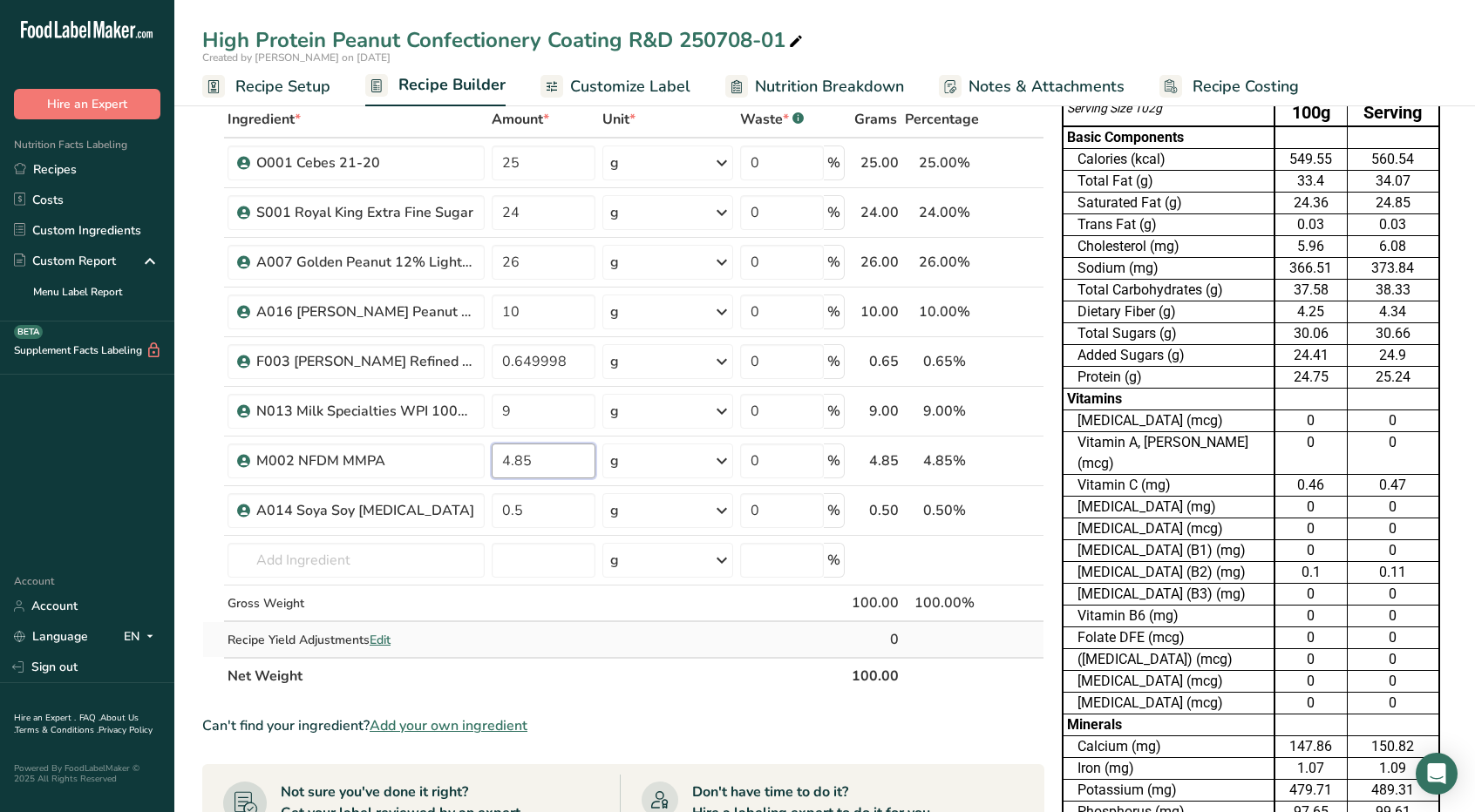type on "4.85" 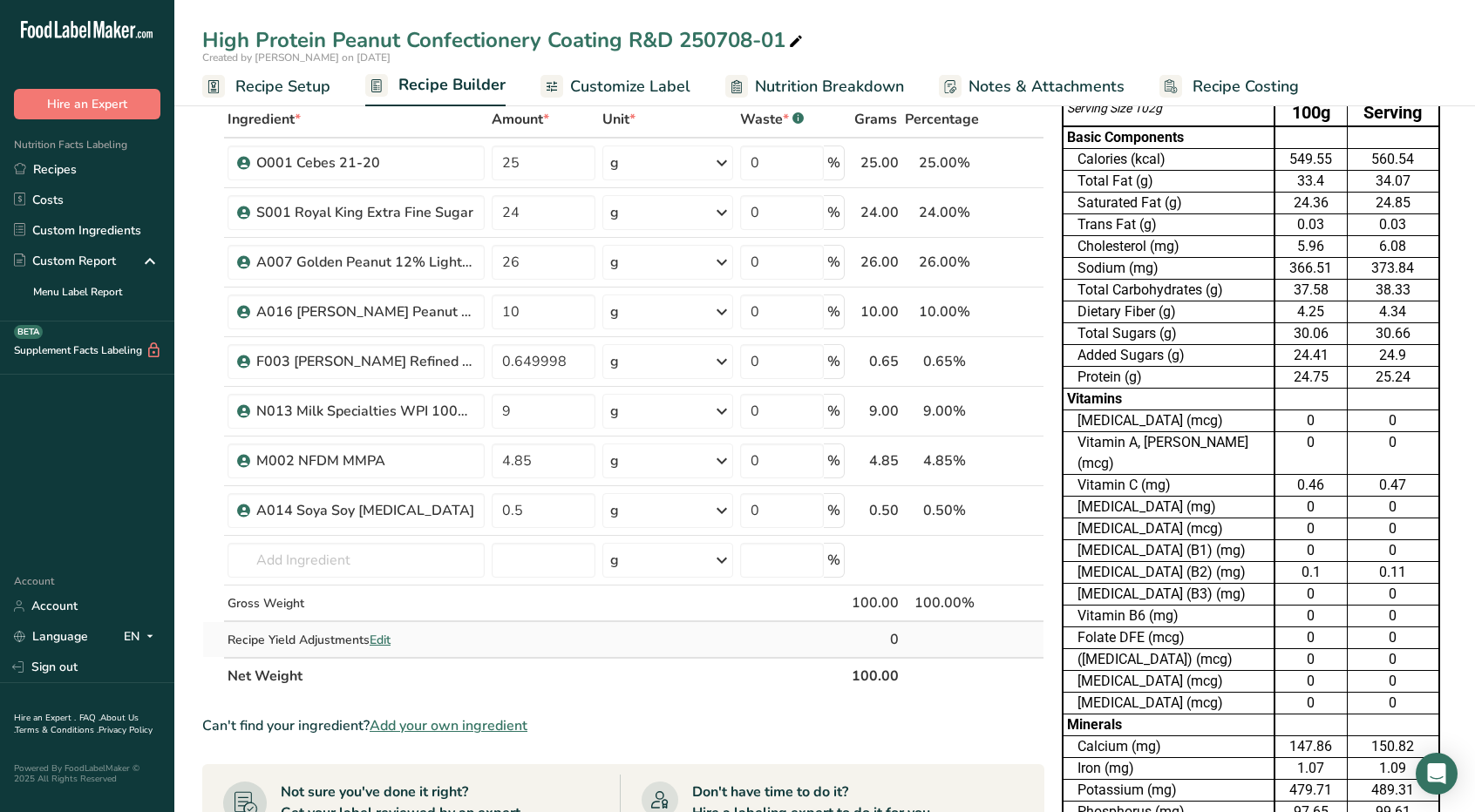click on "Ingredient *
Amount *
Unit *
Waste *   .a-a{fill:#347362;}.b-a{fill:#fff;}          Grams
Percentage
O001  Cebes 21-20
25
g
Weight Units
g
kg
mg
See more
Volume Units
l
mL
fl oz
See more
0
%
25.00
25.00%
i
S001 Royal King Extra Fine Sugar
24
g
Weight Units
g
kg
mg
See more
Volume Units
l
mL
fl oz
See more
0
%
24.00
24.00%
i
26" at bounding box center [623, 397] 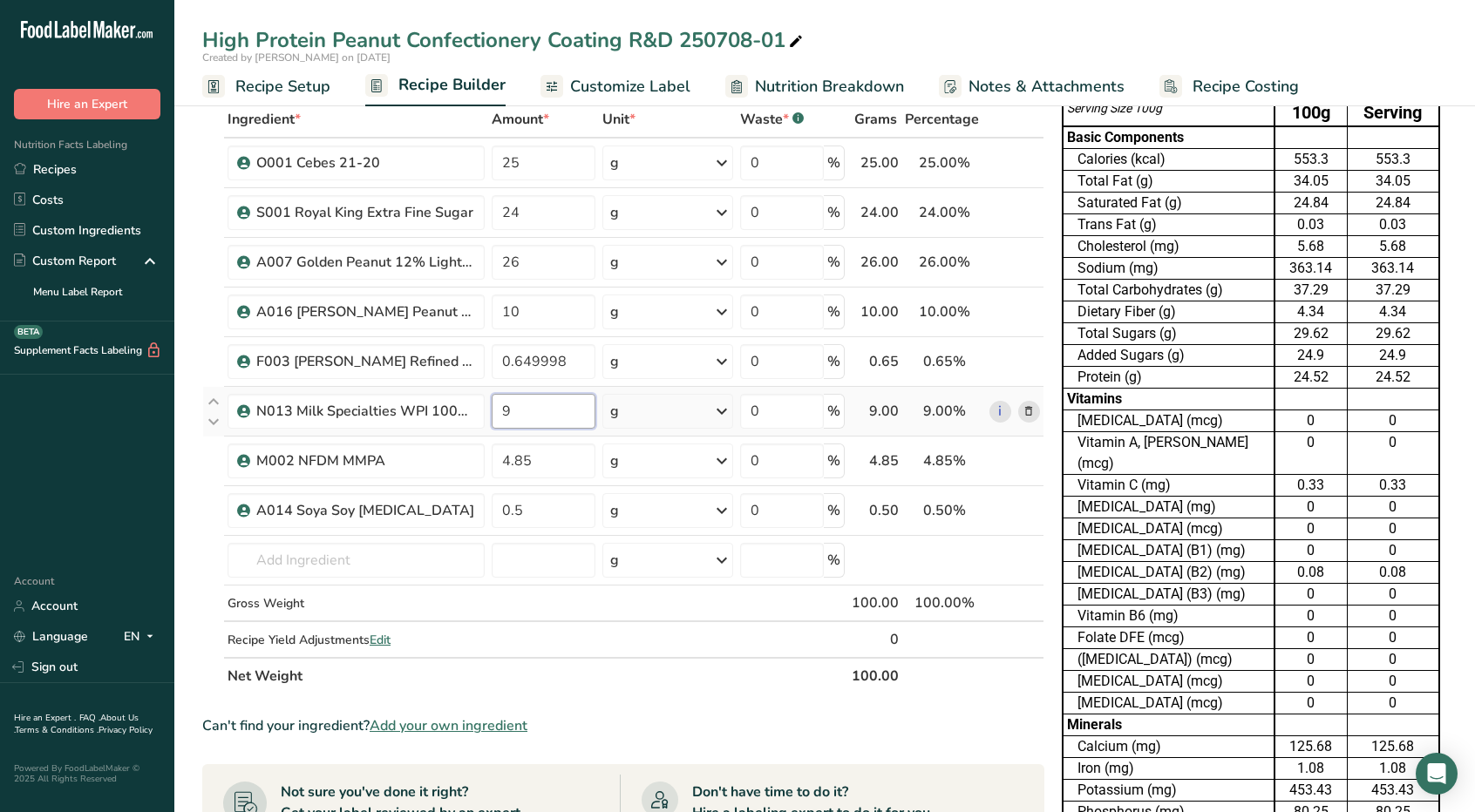 click on "9" at bounding box center [543, 411] 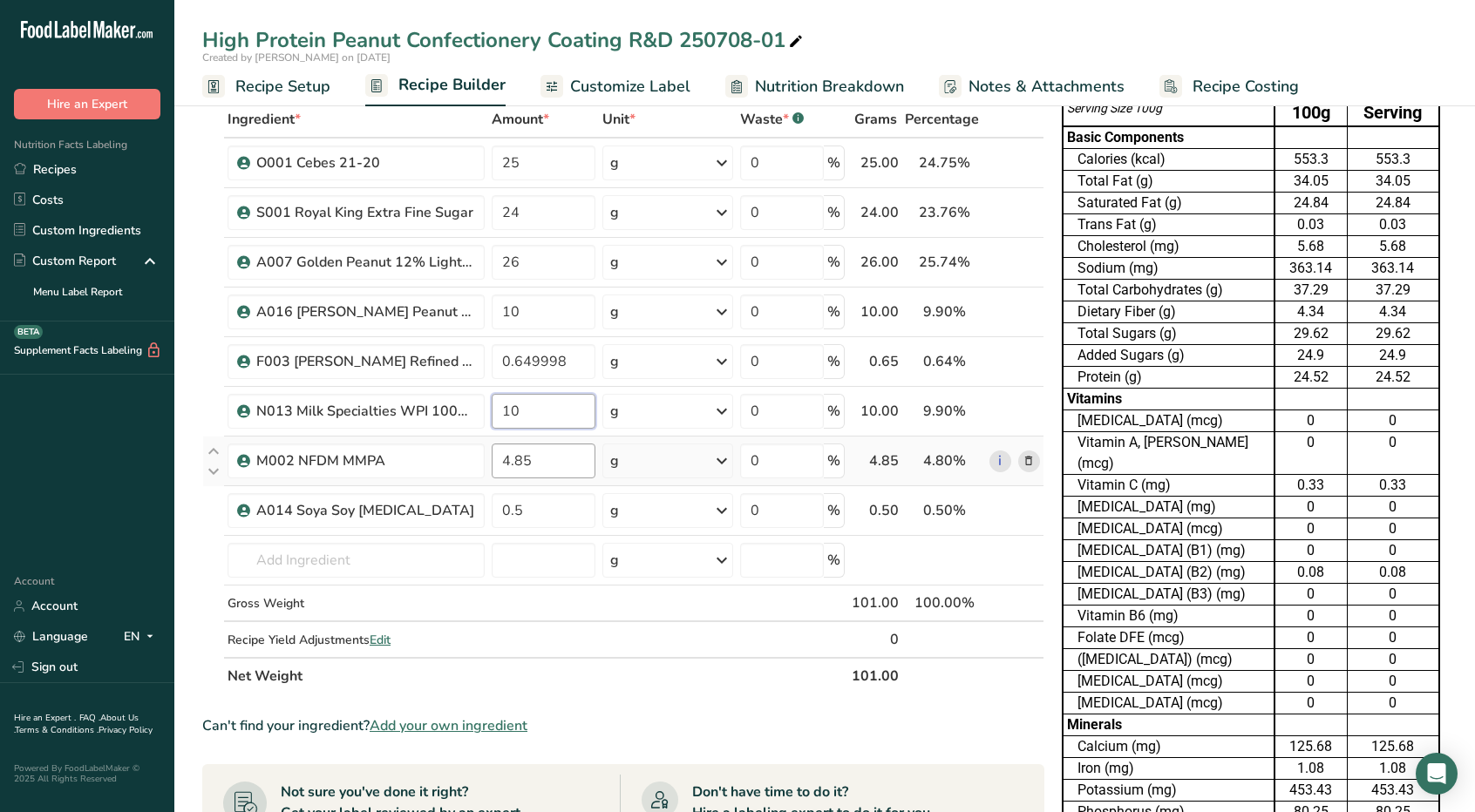 type on "10" 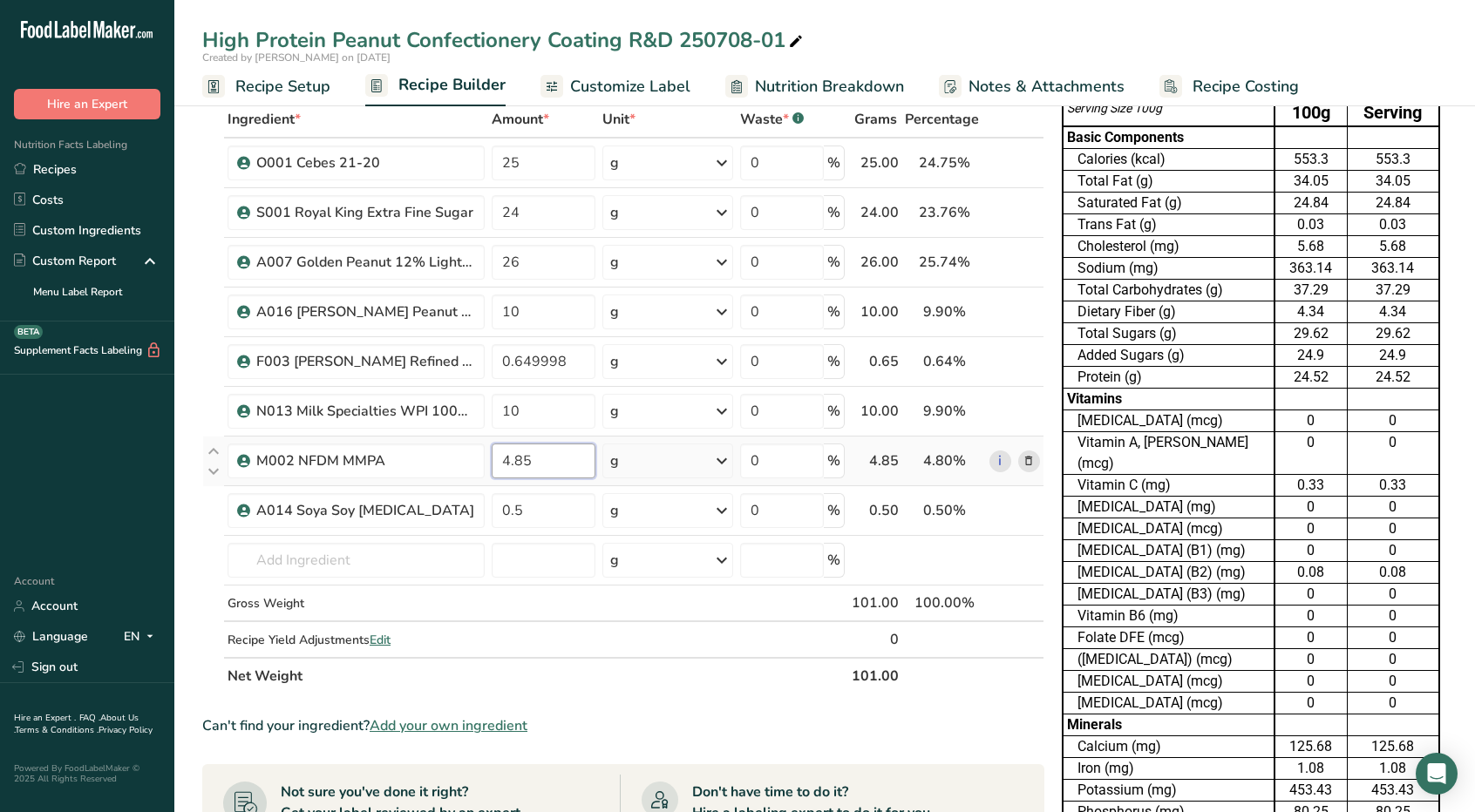 click on "Ingredient *
Amount *
Unit *
Waste *   .a-a{fill:#347362;}.b-a{fill:#fff;}          Grams
Percentage
O001  Cebes 21-20
25
g
Weight Units
g
kg
mg
See more
Volume Units
l
mL
fl oz
See more
0
%
25.00
24.75%
i
S001 Royal King Extra Fine Sugar
24
g
Weight Units
g
kg
mg
See more
Volume Units
l
mL
fl oz
See more
0
%
24.00
23.76%
i
26" at bounding box center [623, 397] 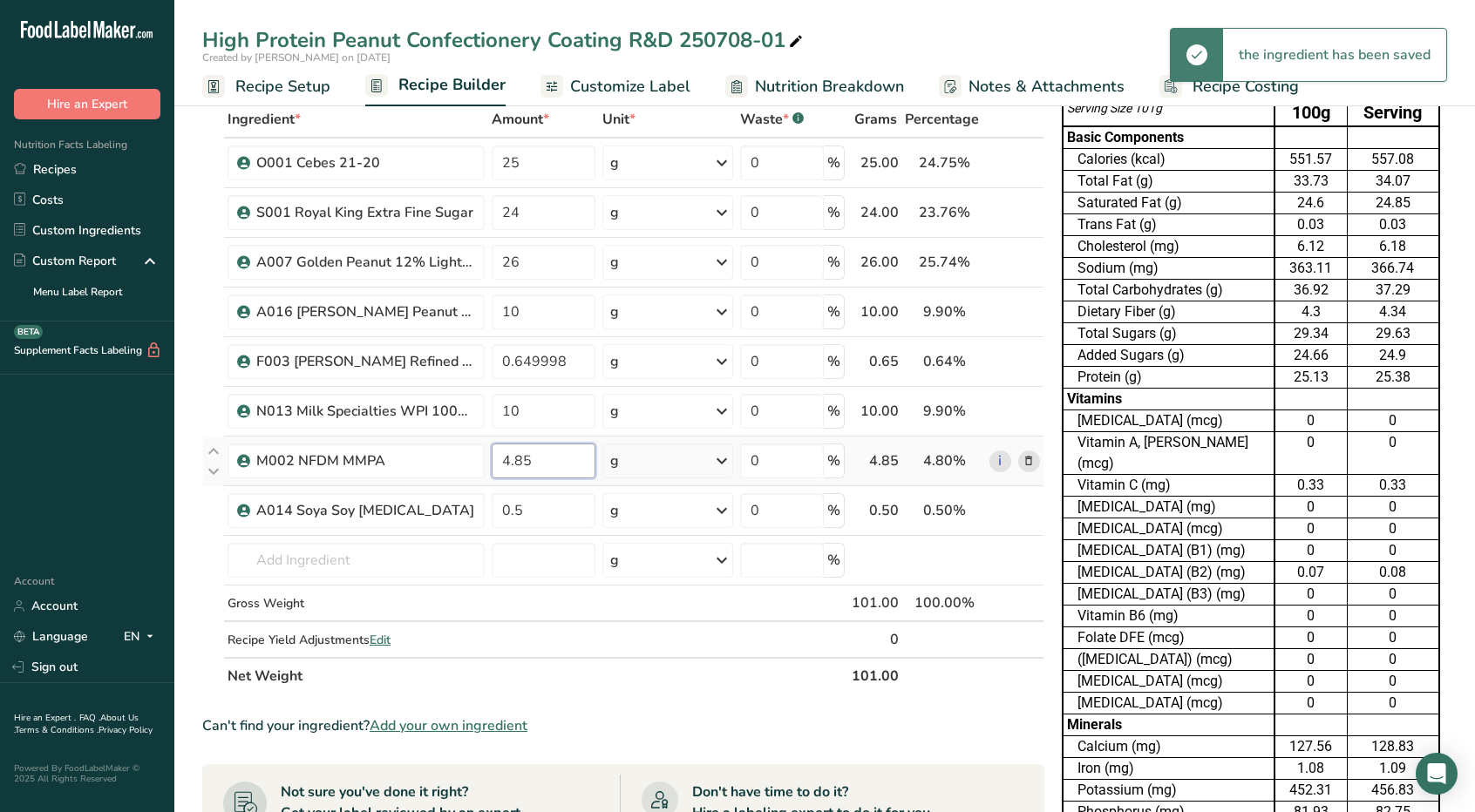 click on "4.85" at bounding box center (543, 461) 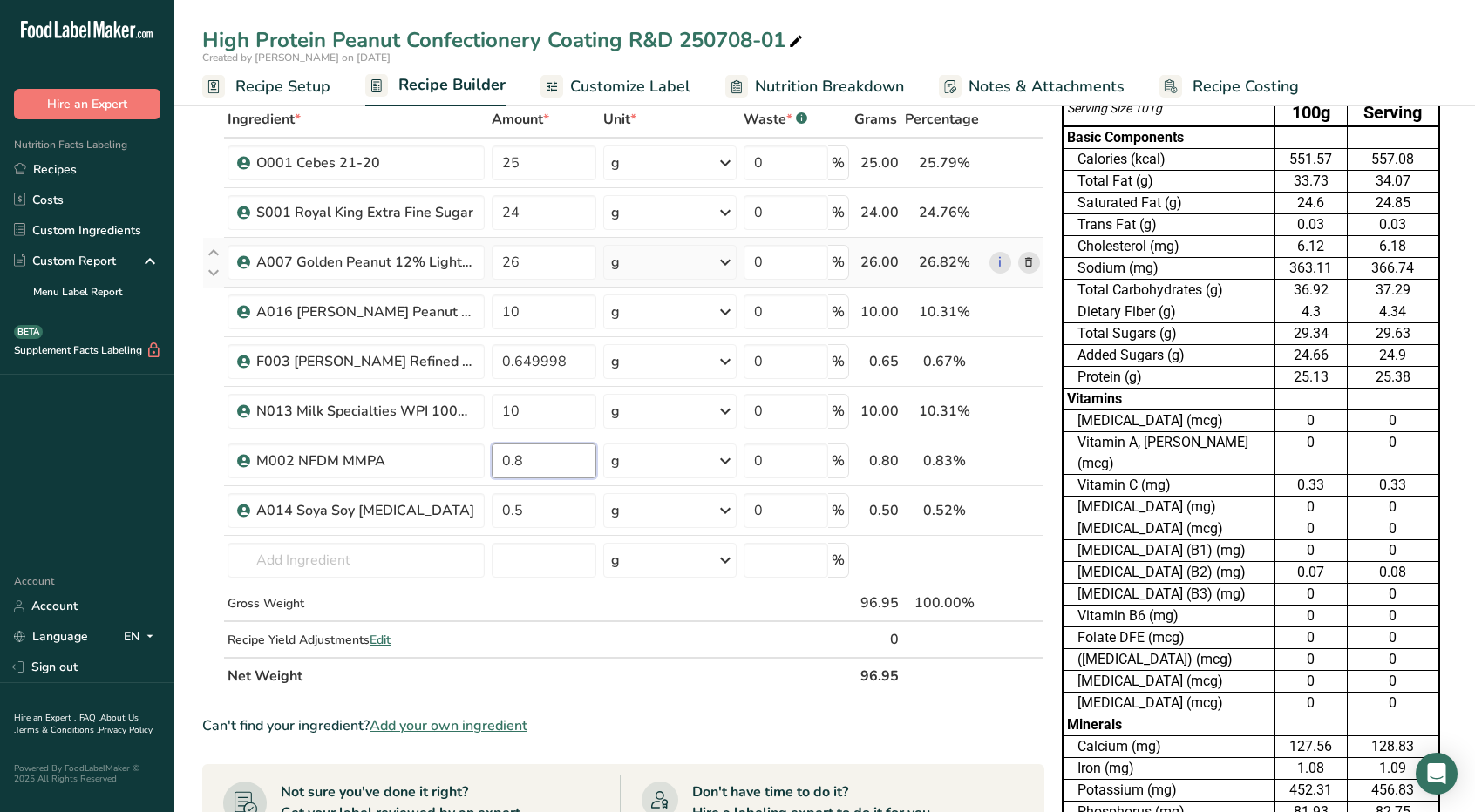 type on "0" 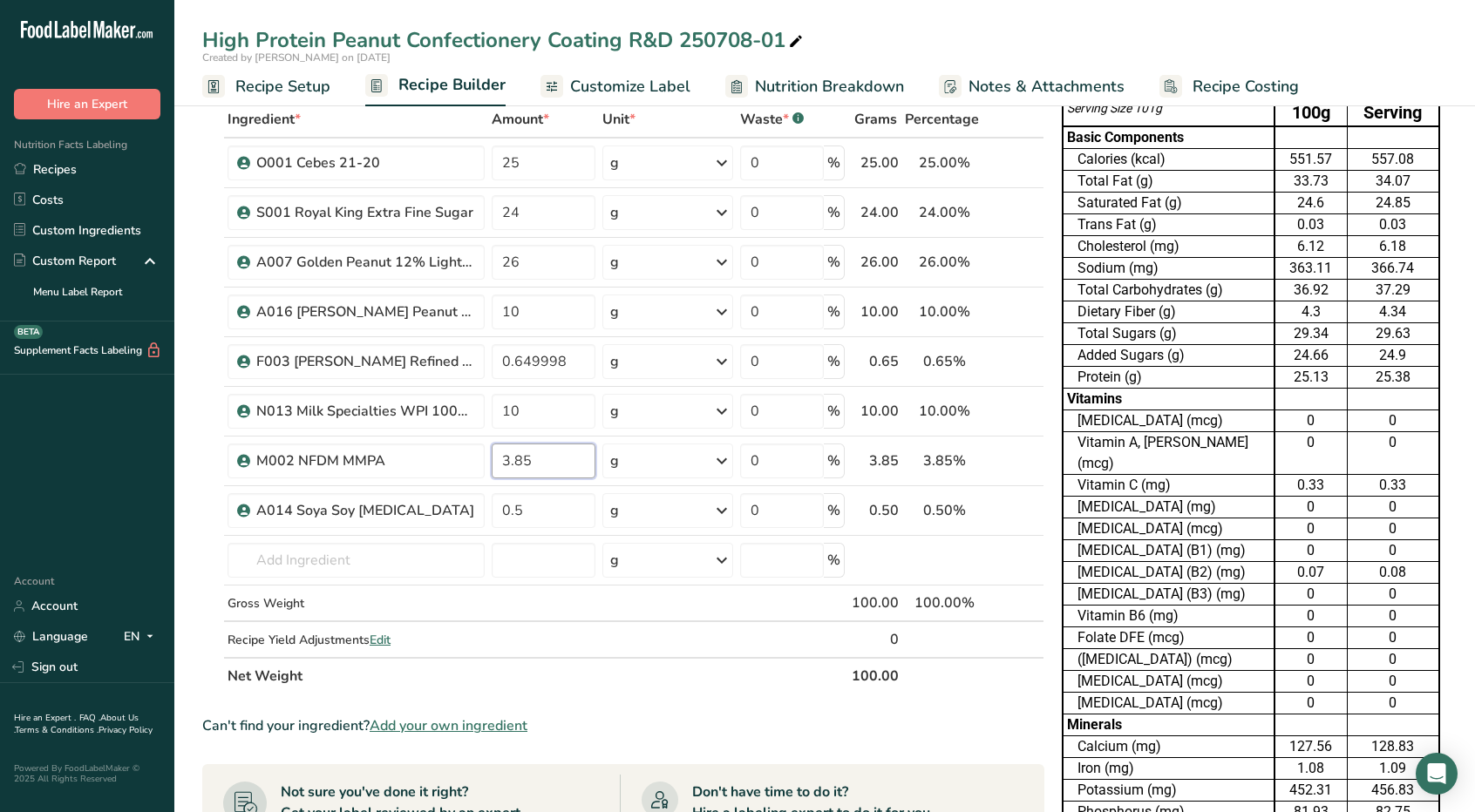 type on "3.85" 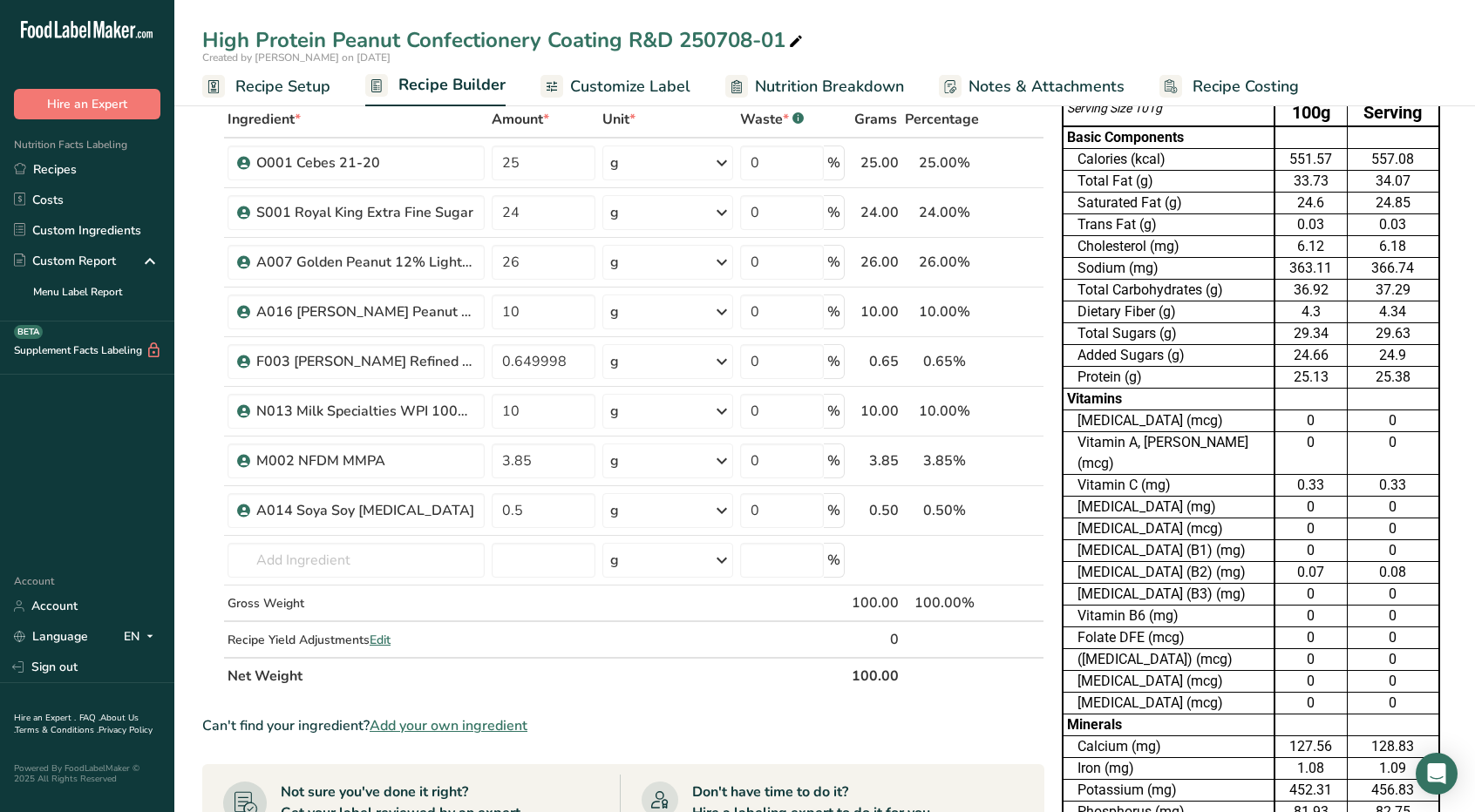 click on "Ingredient *
Amount *
Unit *
Waste *   .a-a{fill:#347362;}.b-a{fill:#fff;}          Grams
Percentage
O001  Cebes 21-20
25
g
Weight Units
g
kg
mg
See more
Volume Units
l
mL
fl oz
See more
0
%
25.00
25.00%
i
S001 Royal King Extra Fine Sugar
24
g
Weight Units
g
kg
mg
See more
Volume Units
l
mL
fl oz
See more
0
%
24.00
24.00%
i" at bounding box center [623, 684] 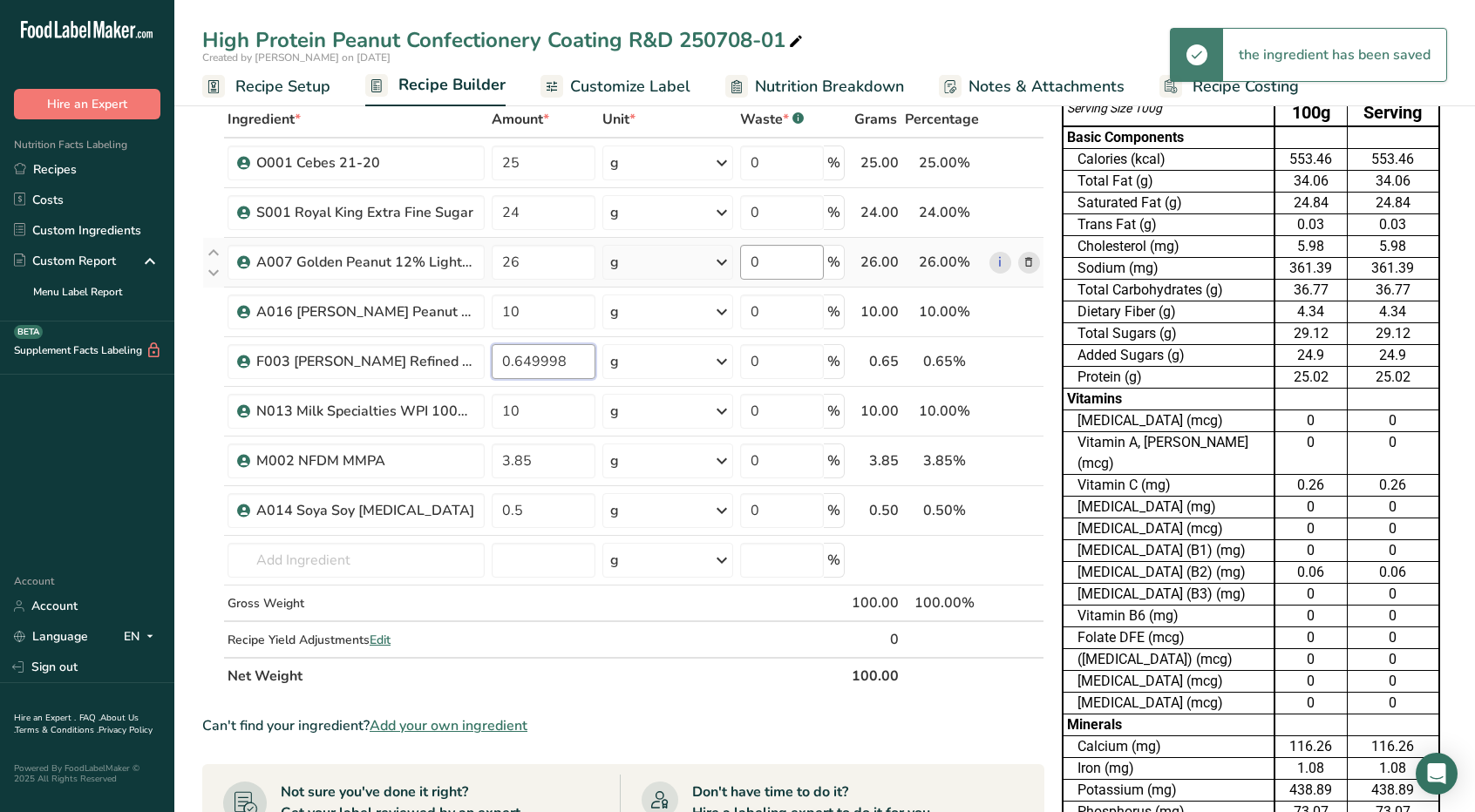 drag, startPoint x: 524, startPoint y: 358, endPoint x: 802, endPoint y: 278, distance: 289.2819 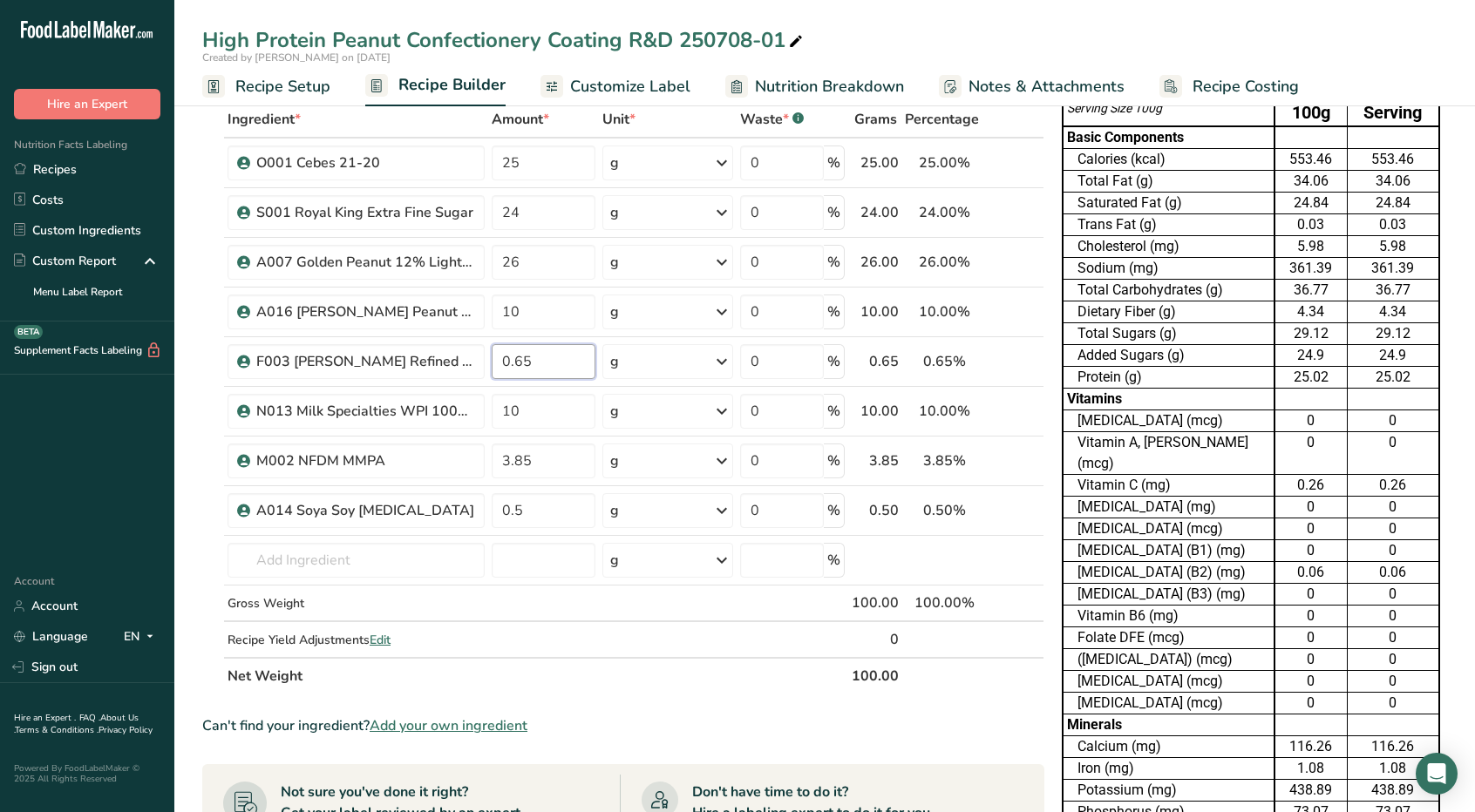 type on "0.65" 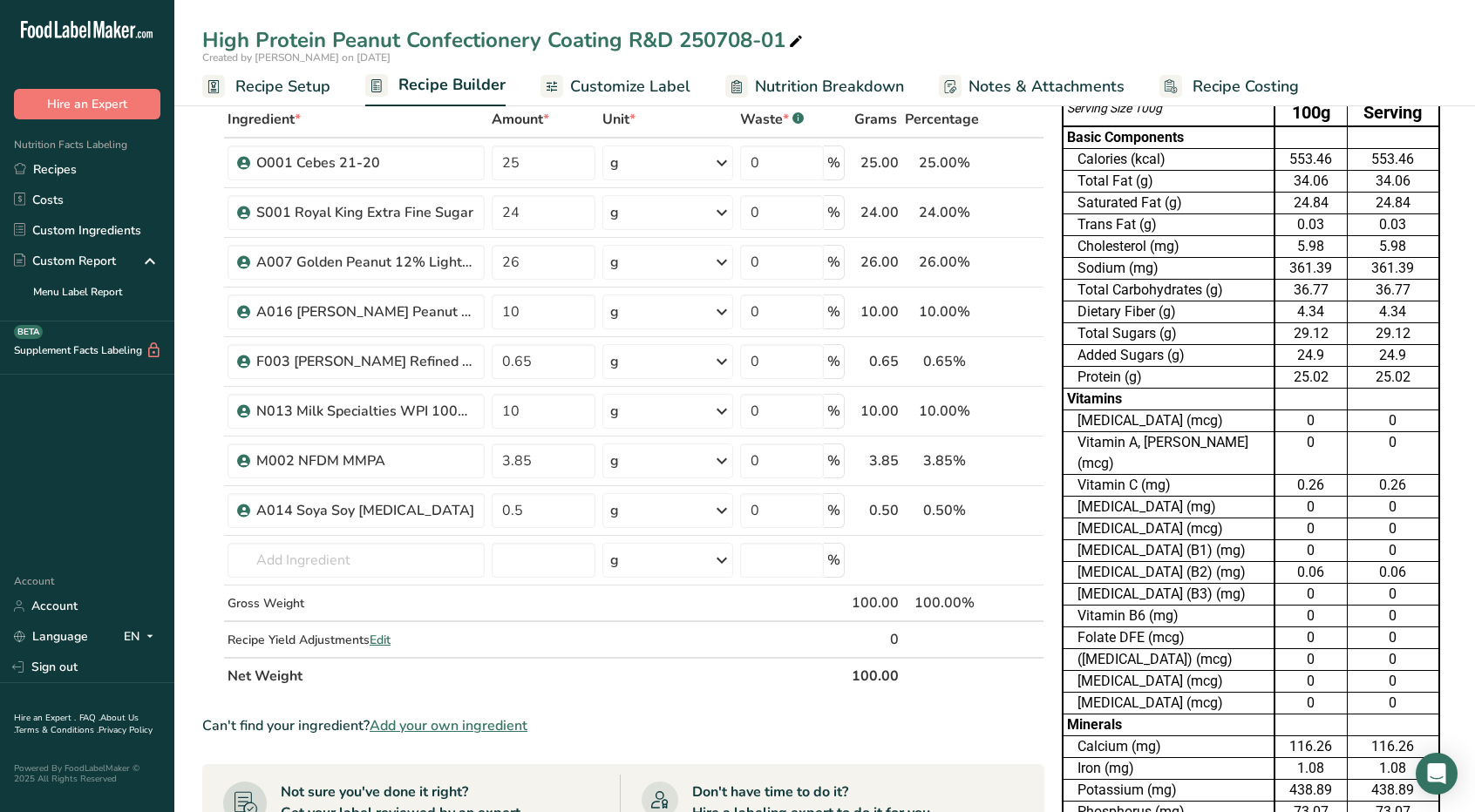 click on "Ingredient *
Amount *
Unit *
Waste *   .a-a{fill:#347362;}.b-a{fill:#fff;}          Grams
Percentage
O001  Cebes 21-20
25
g
Weight Units
g
kg
mg
See more
Volume Units
l
mL
fl oz
See more
0
%
25.00
25.00%
i
S001 Royal King Extra Fine Sugar
24
g
Weight Units
g
kg
mg
See more
Volume Units
l
mL
fl oz
See more
0
%
24.00
24.00%
i
26" at bounding box center (623, 397) 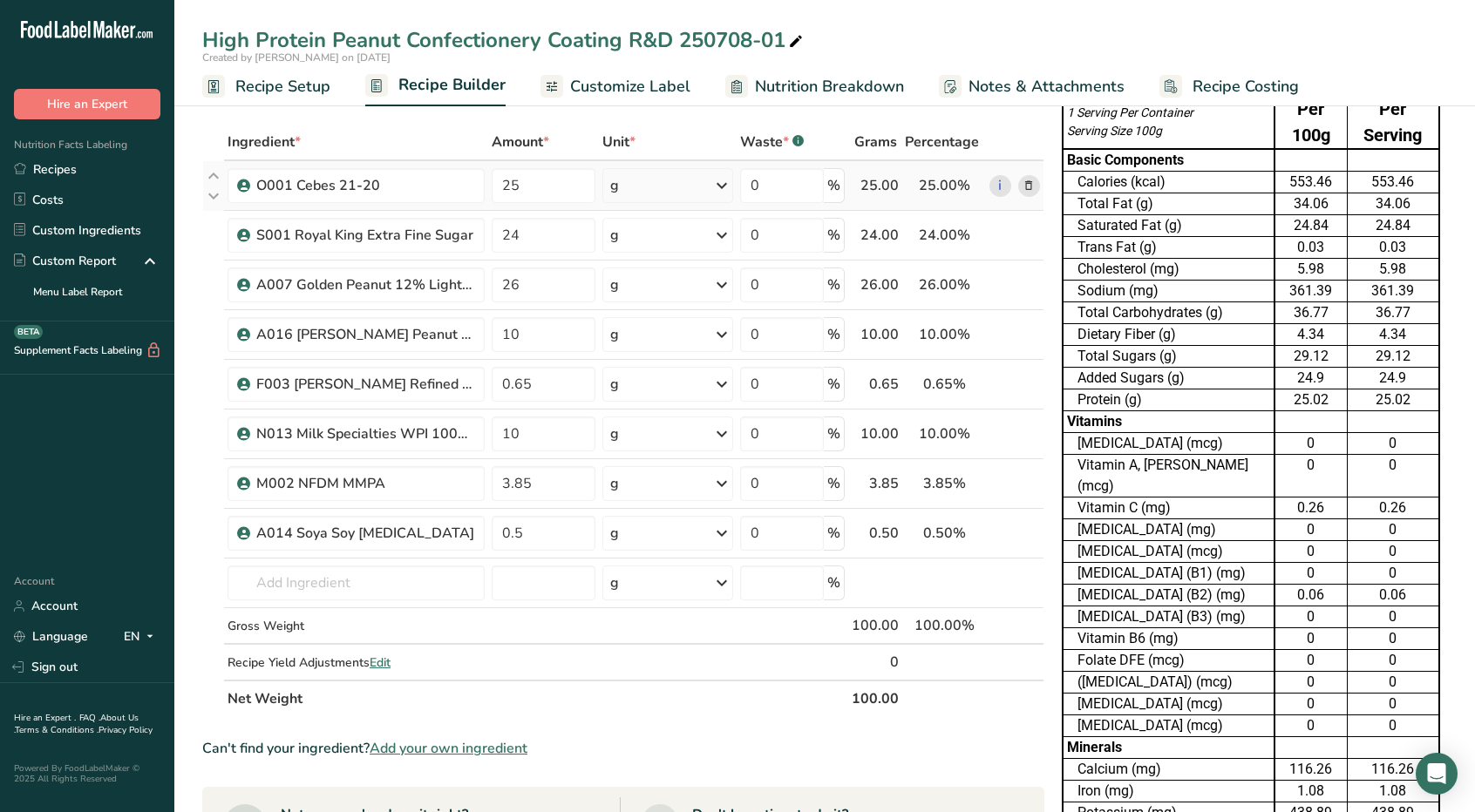 scroll, scrollTop: 0, scrollLeft: 0, axis: both 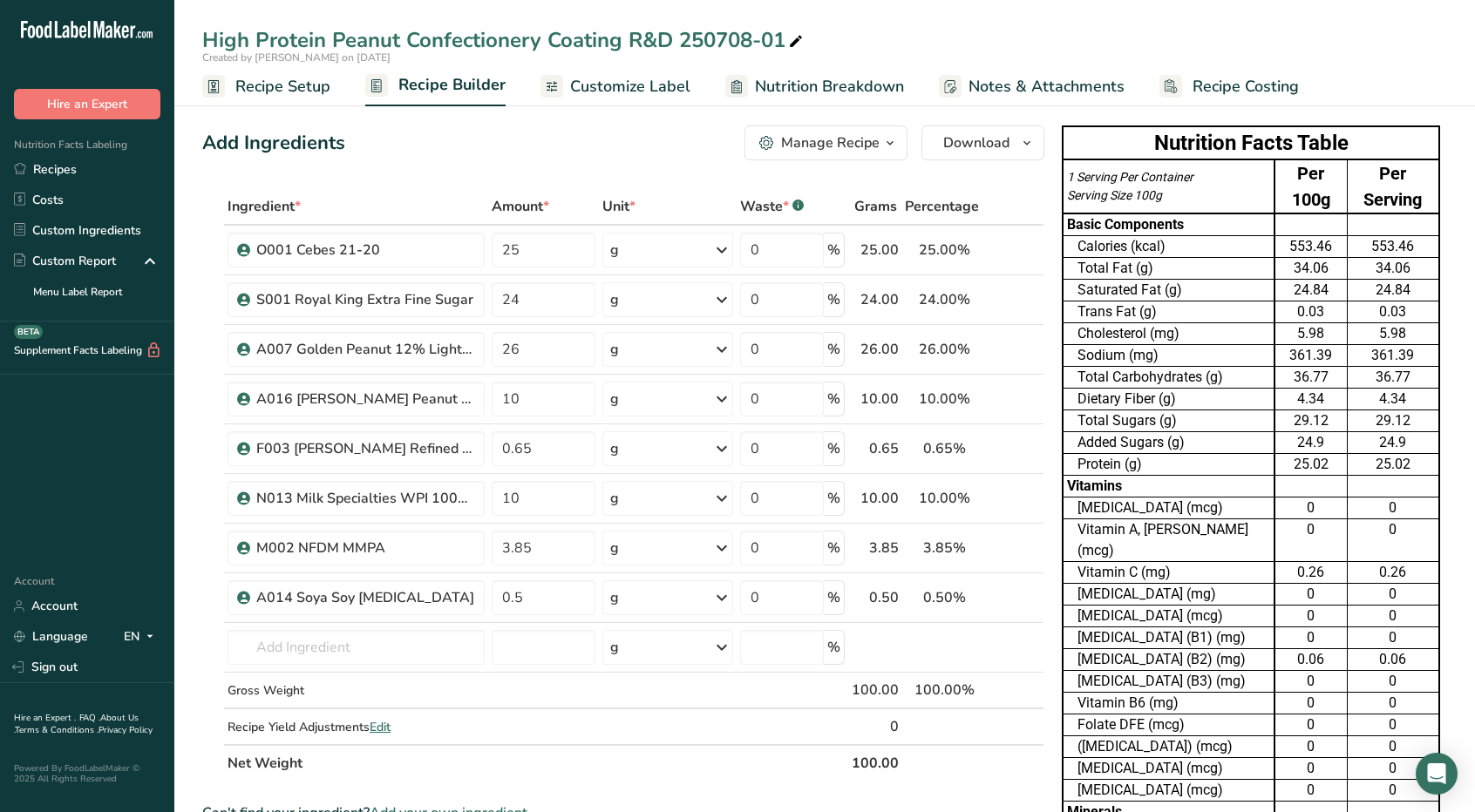 click on "Customize Label" at bounding box center (630, 86) 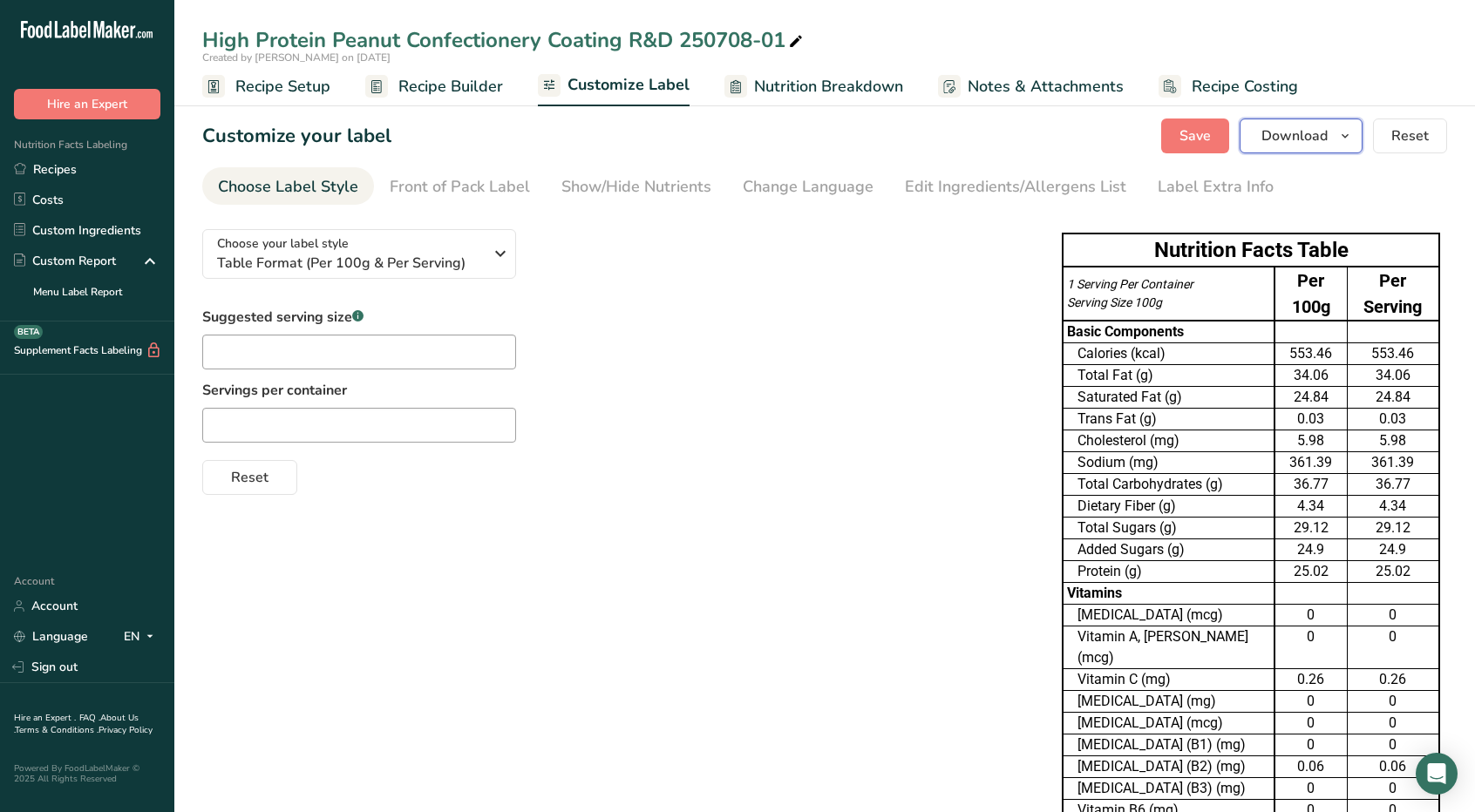 click at bounding box center [1345, 136] 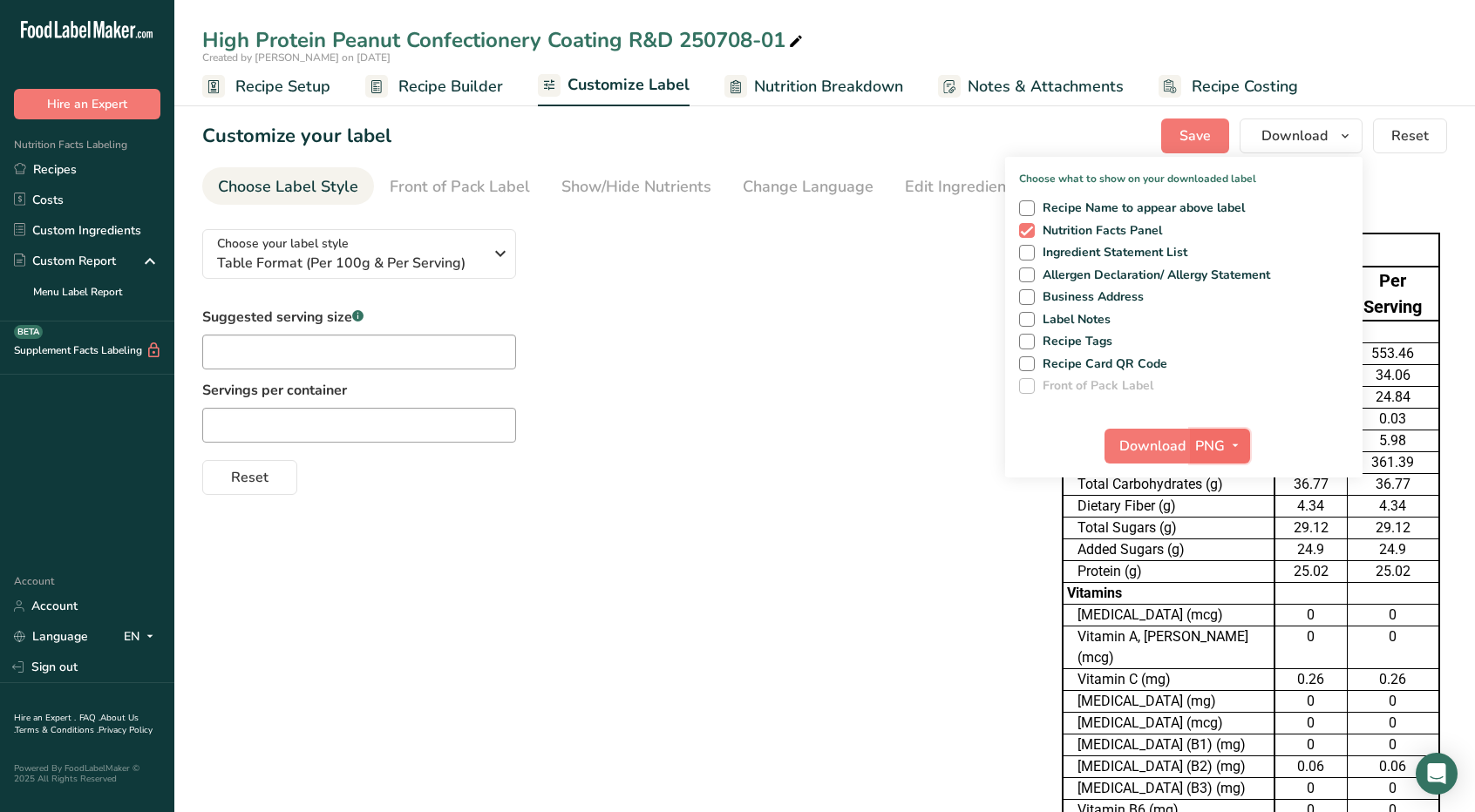 click on "PNG" at bounding box center (1220, 446) 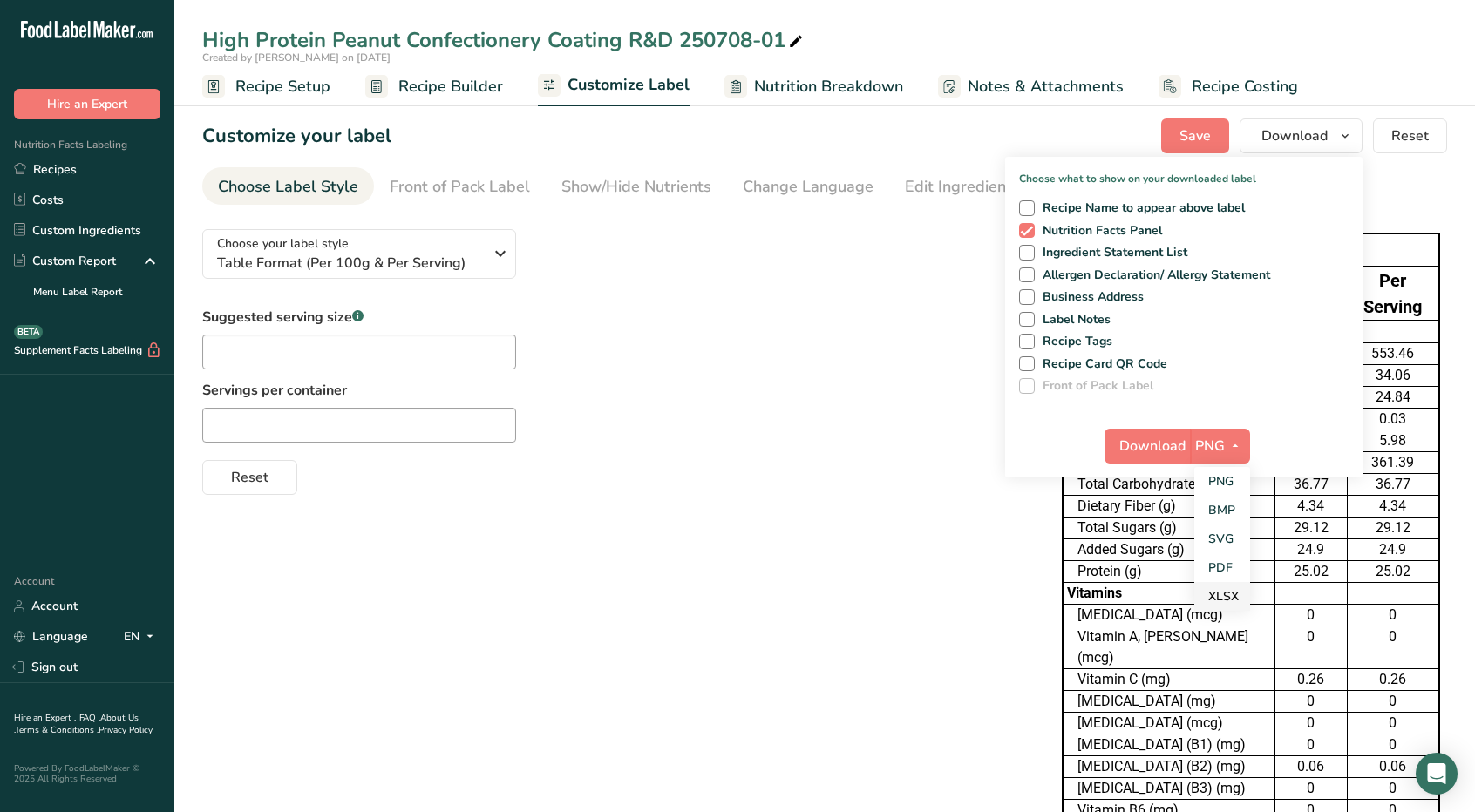 click on "XLSX" at bounding box center (1222, 596) 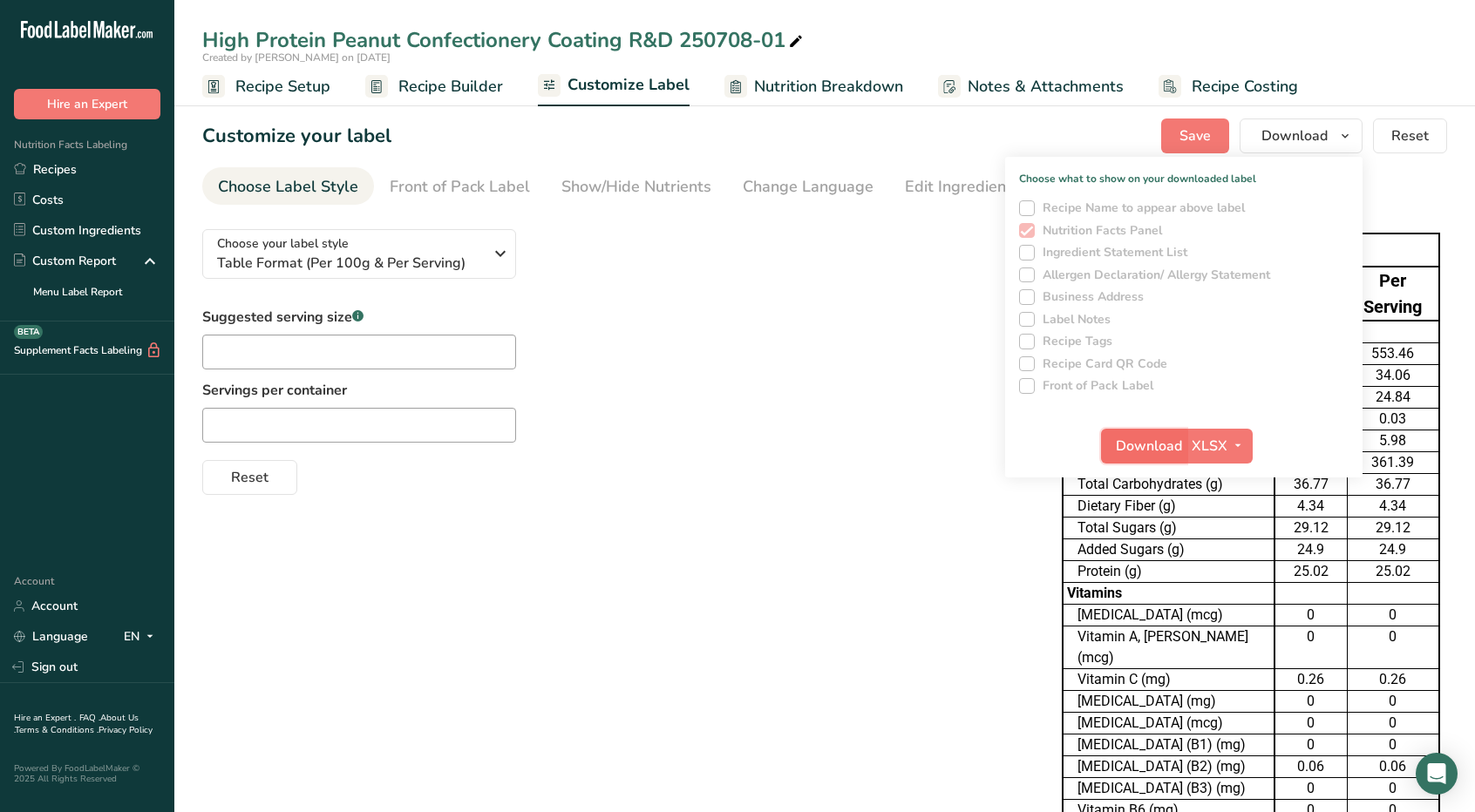 click on "Download" at bounding box center [1149, 446] 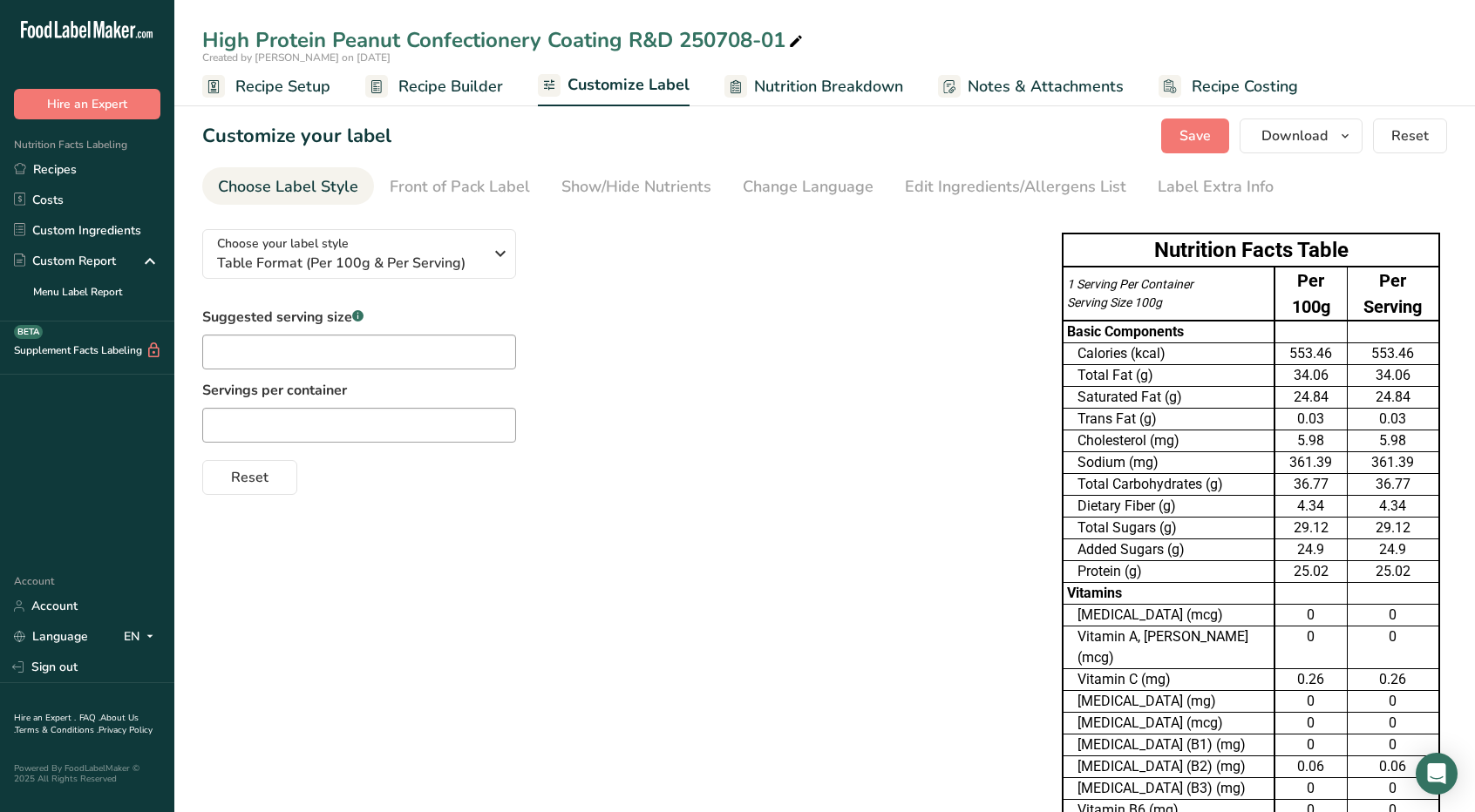drag, startPoint x: 80, startPoint y: 161, endPoint x: 447, endPoint y: 7, distance: 398.00126 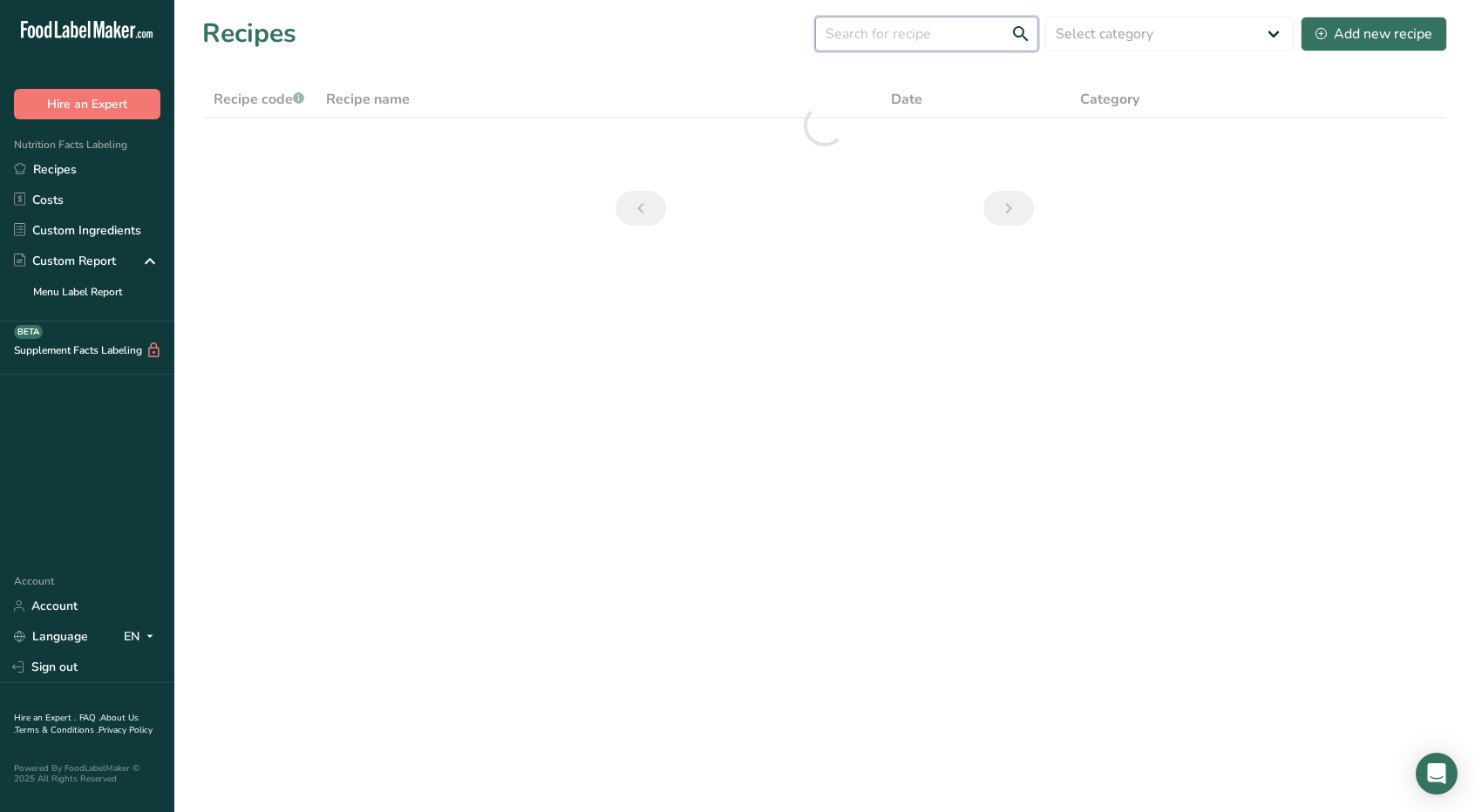 click at bounding box center [927, 34] 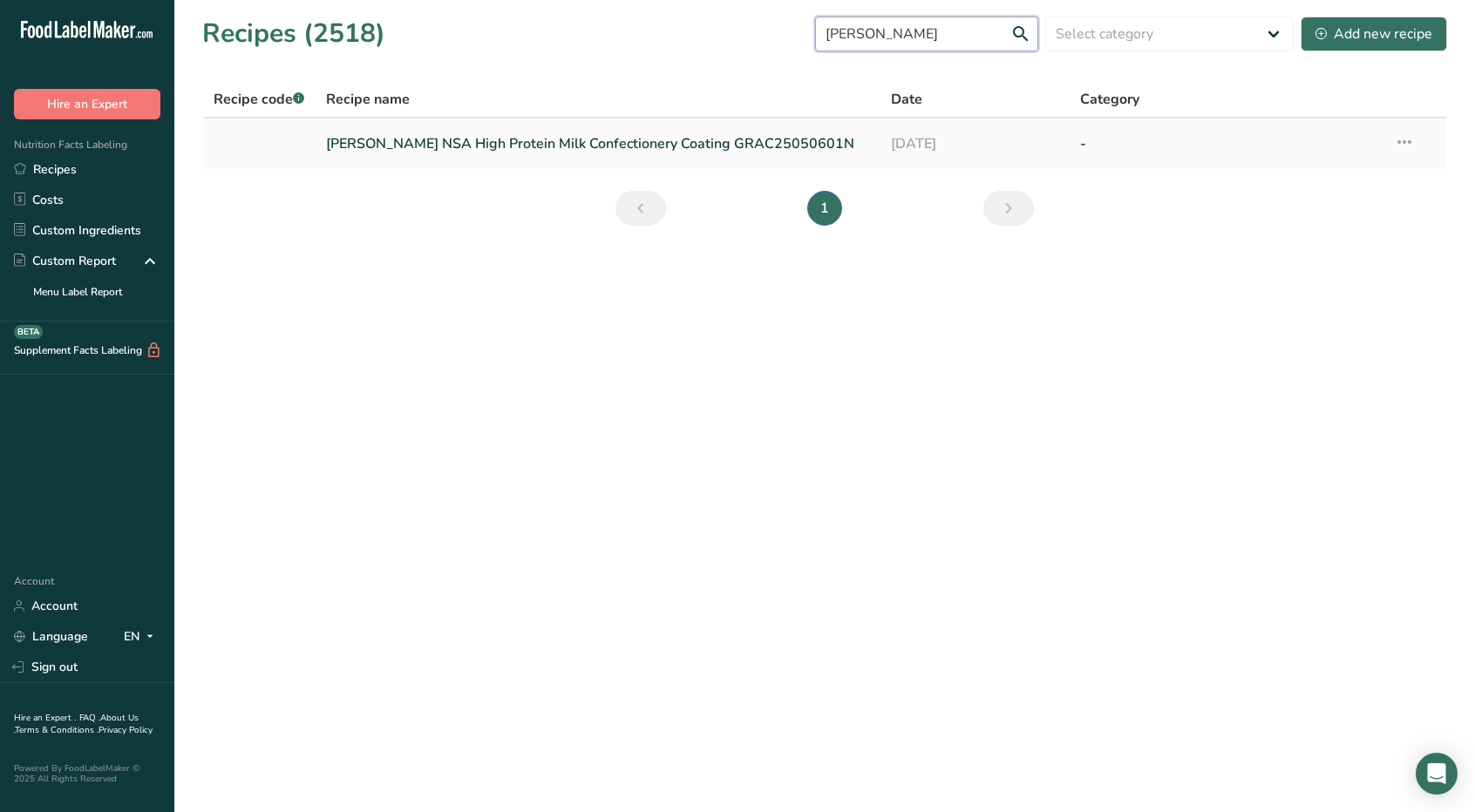 type on "[PERSON_NAME]" 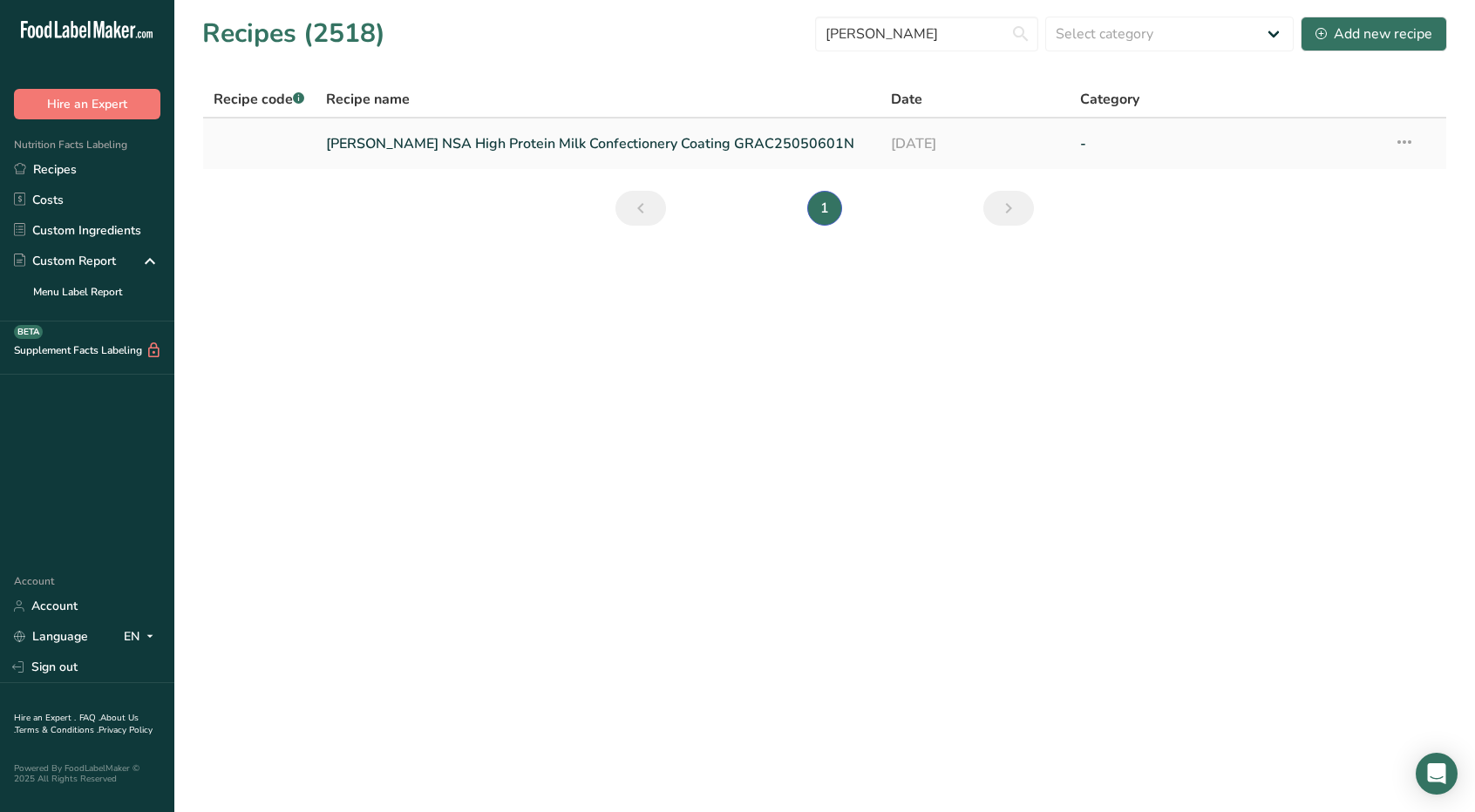 click on "[PERSON_NAME] NSA High Protein Milk Confectionery Coating GRAC25050601N" at bounding box center [598, 144] 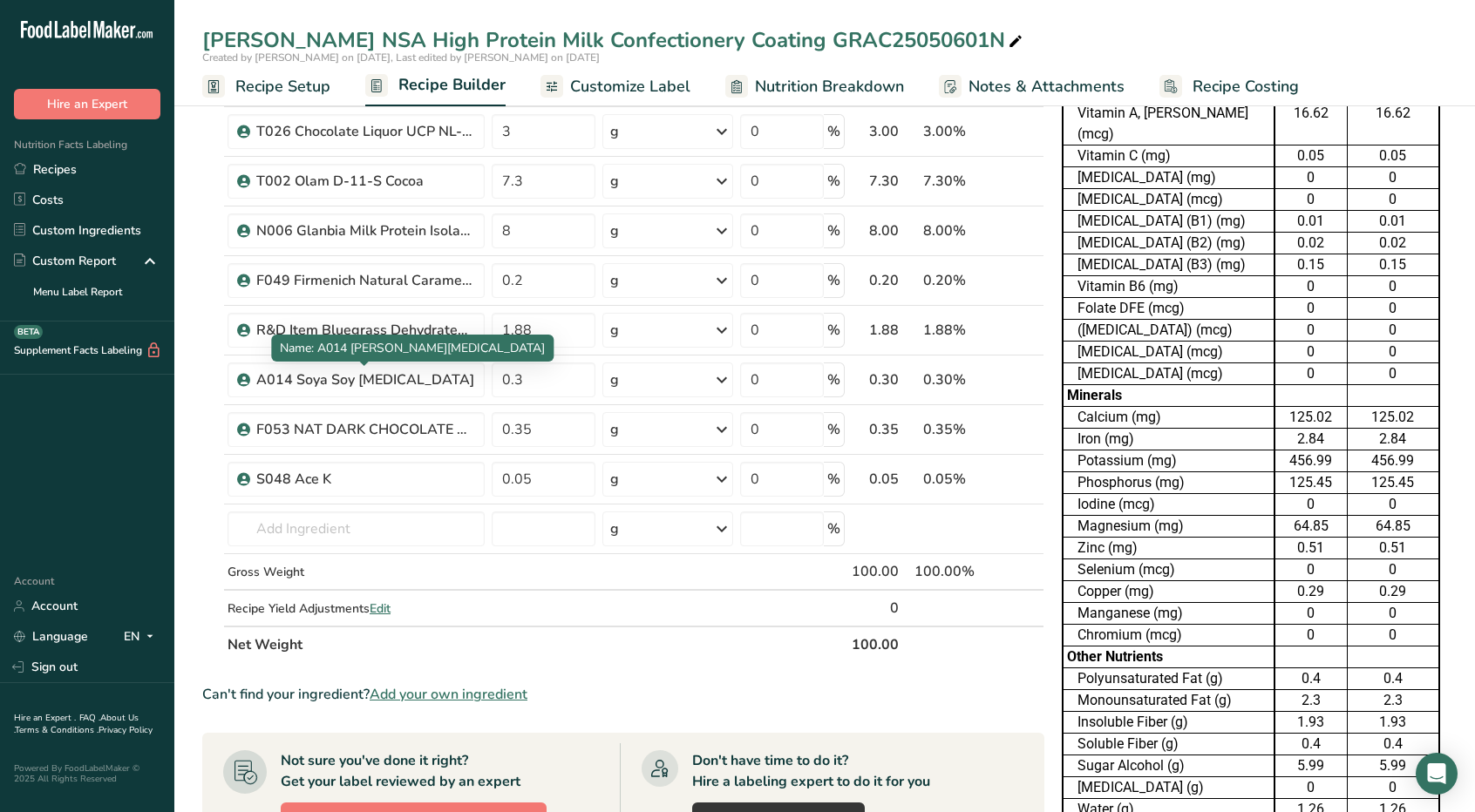 scroll, scrollTop: 436, scrollLeft: 0, axis: vertical 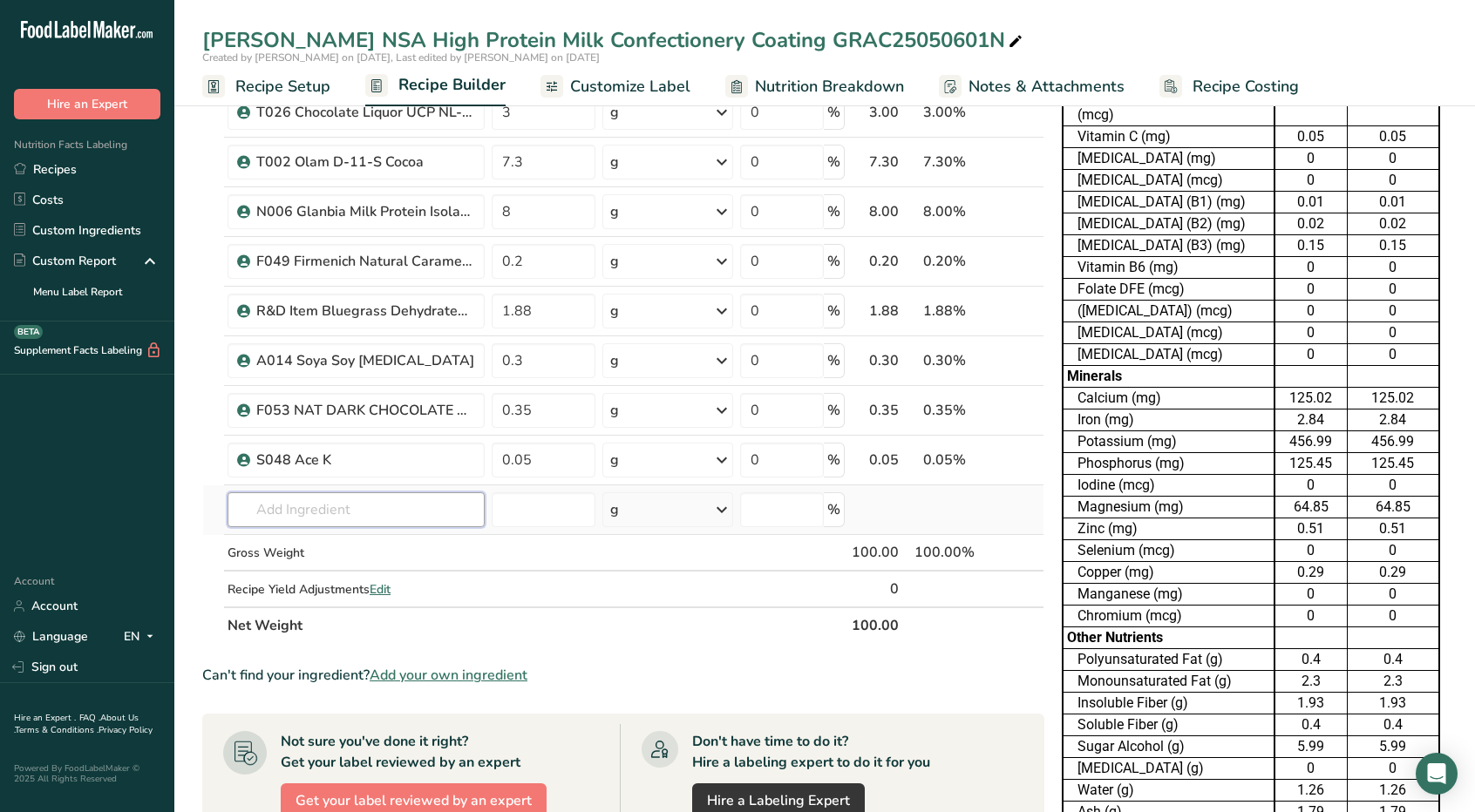 click at bounding box center [356, 510] 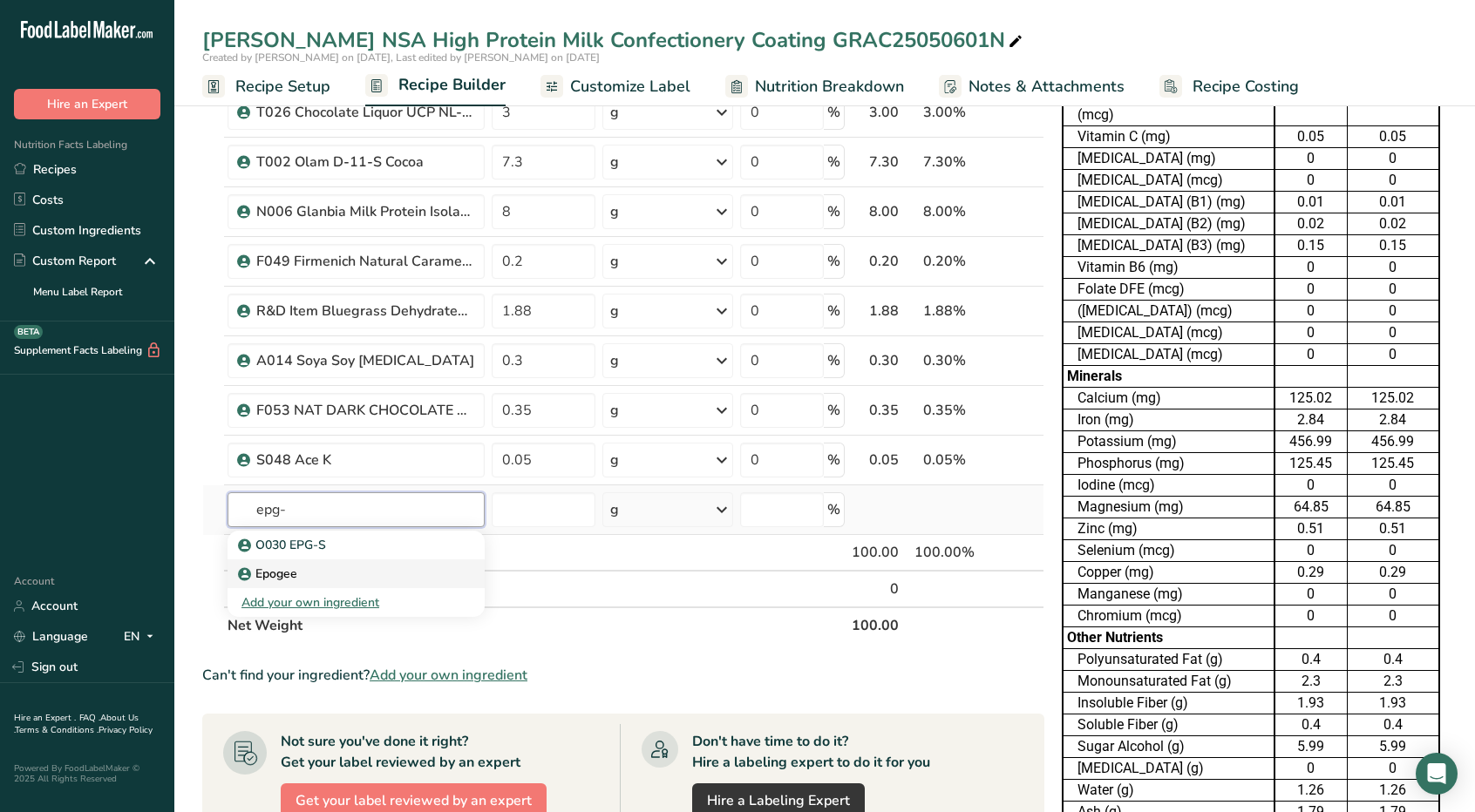 type on "Epogee" 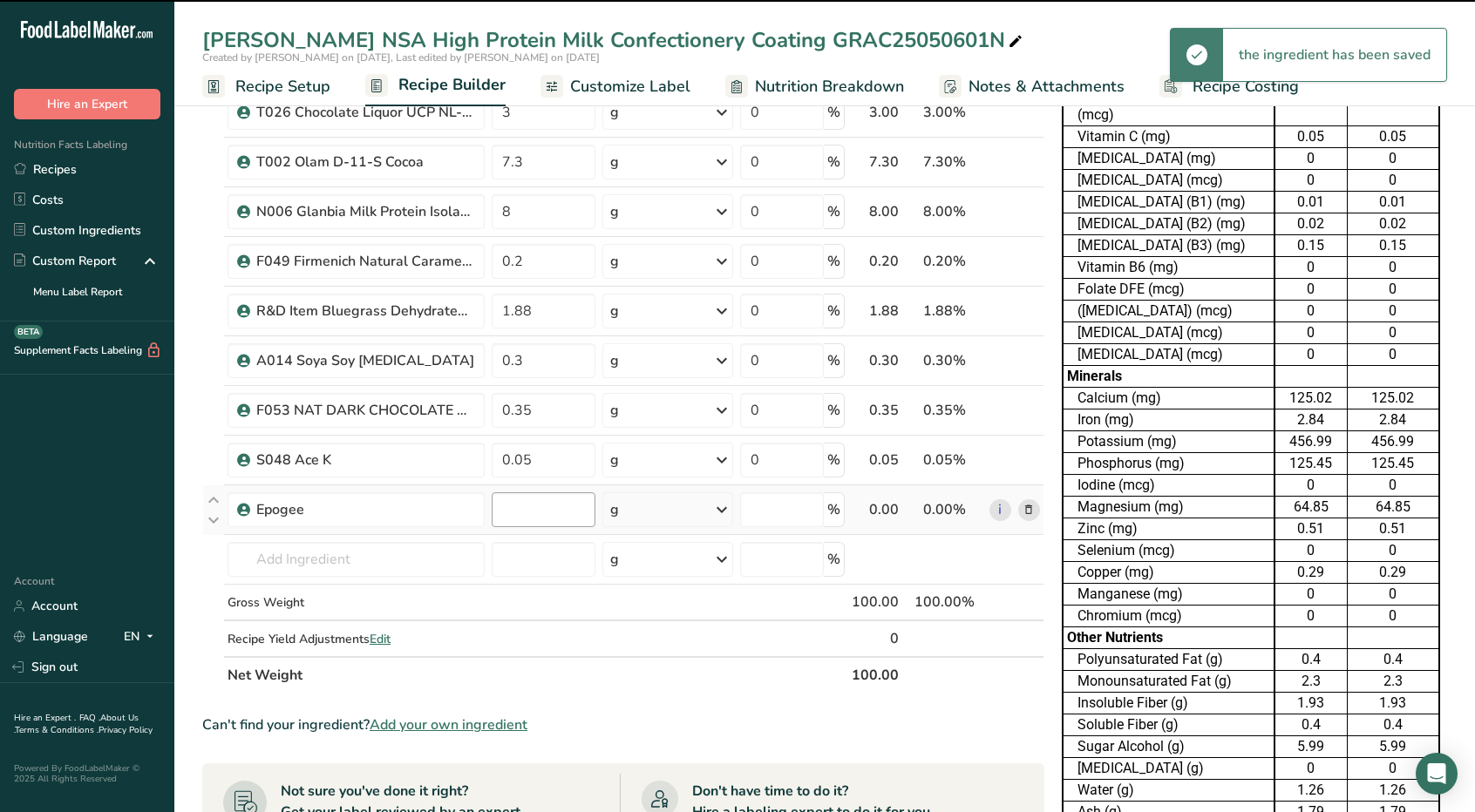 type on "0" 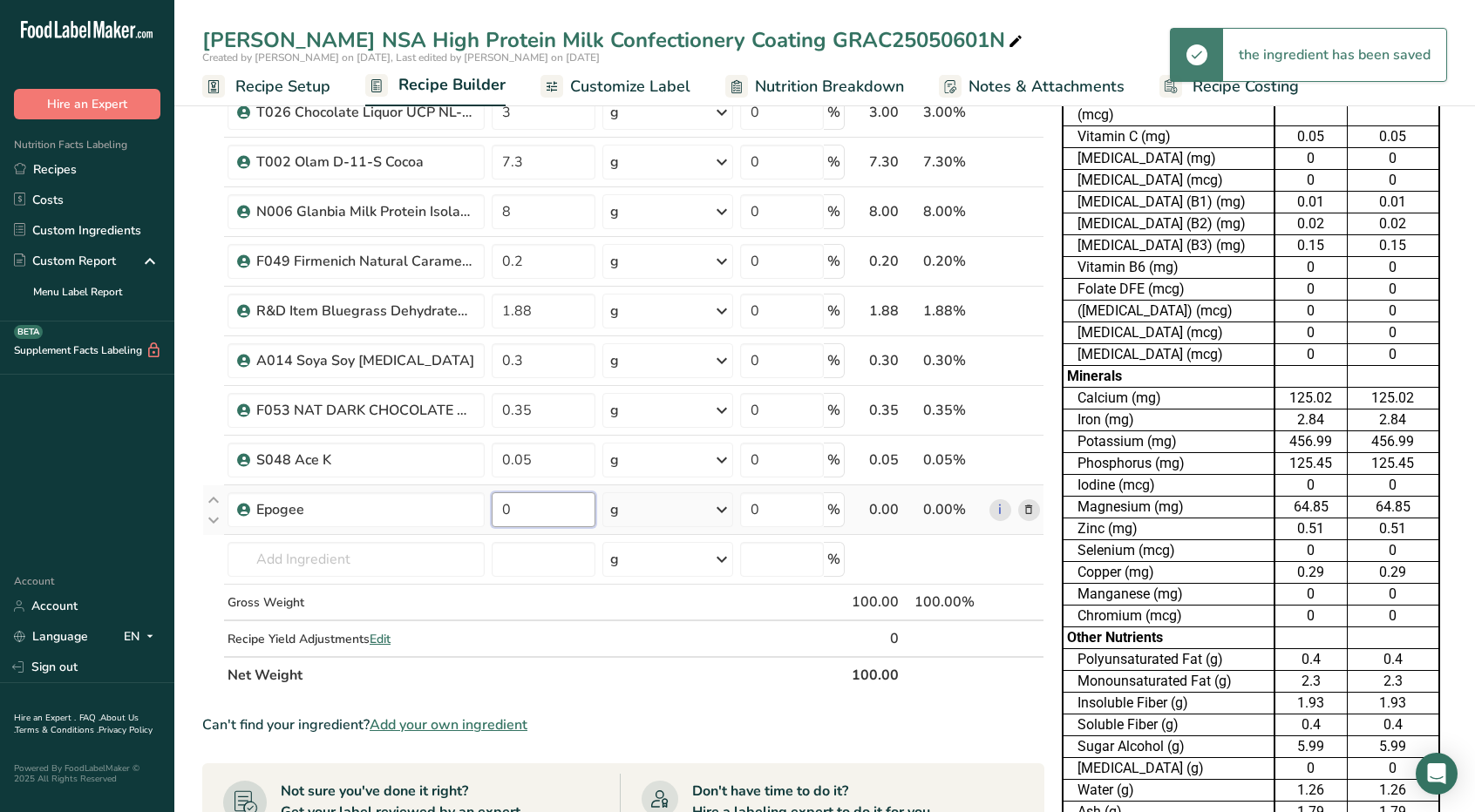 click on "0" at bounding box center [543, 510] 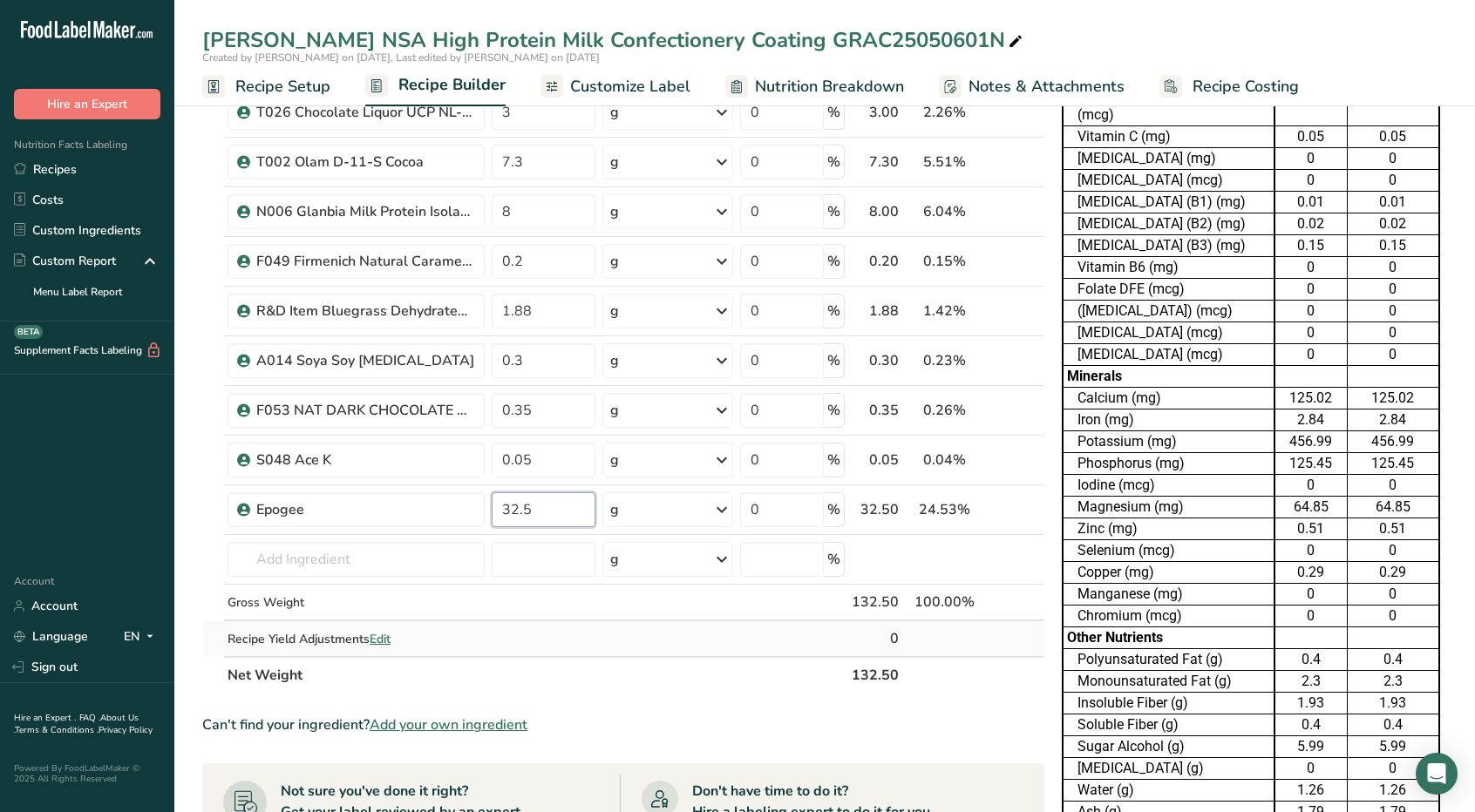 type on "32.5" 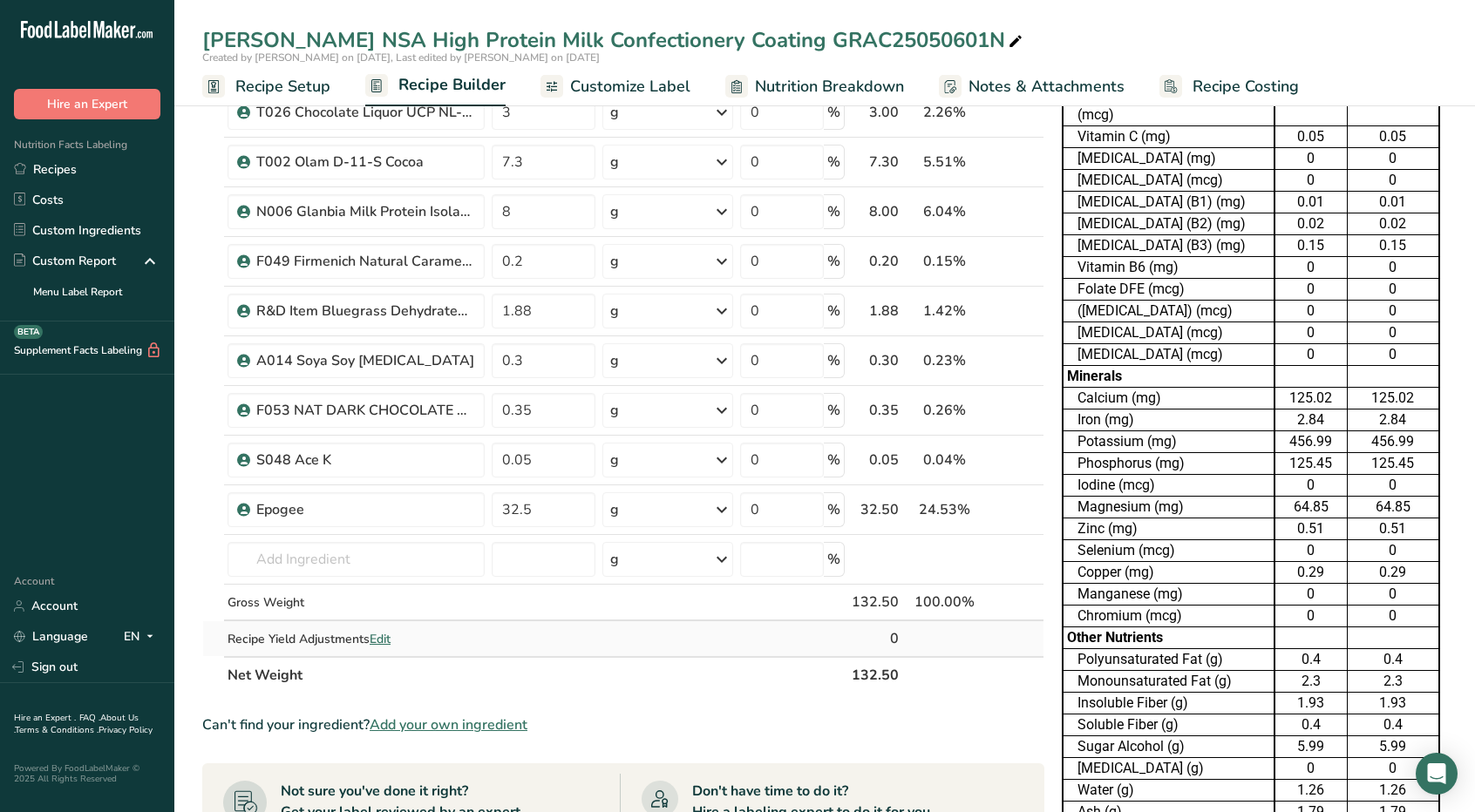 click on "Ingredient *
Amount *
Unit *
Waste *   .a-a{fill:#347362;}.b-a{fill:#fff;}          Grams
Percentage
R&D Item EPOGEE Spreadable
32.5
g
Weight Units
g
kg
mg
See more
Volume Units
l
mL
fl oz
See more
0
%
32.50
24.53%
i
S022 NGPV Allulose
24.34
g
Weight Units
g
kg
mg
See more
Volume Units
l
mL
fl oz
See more
0
%
24.34
18.37%
i
7.5" at bounding box center [623, 223] 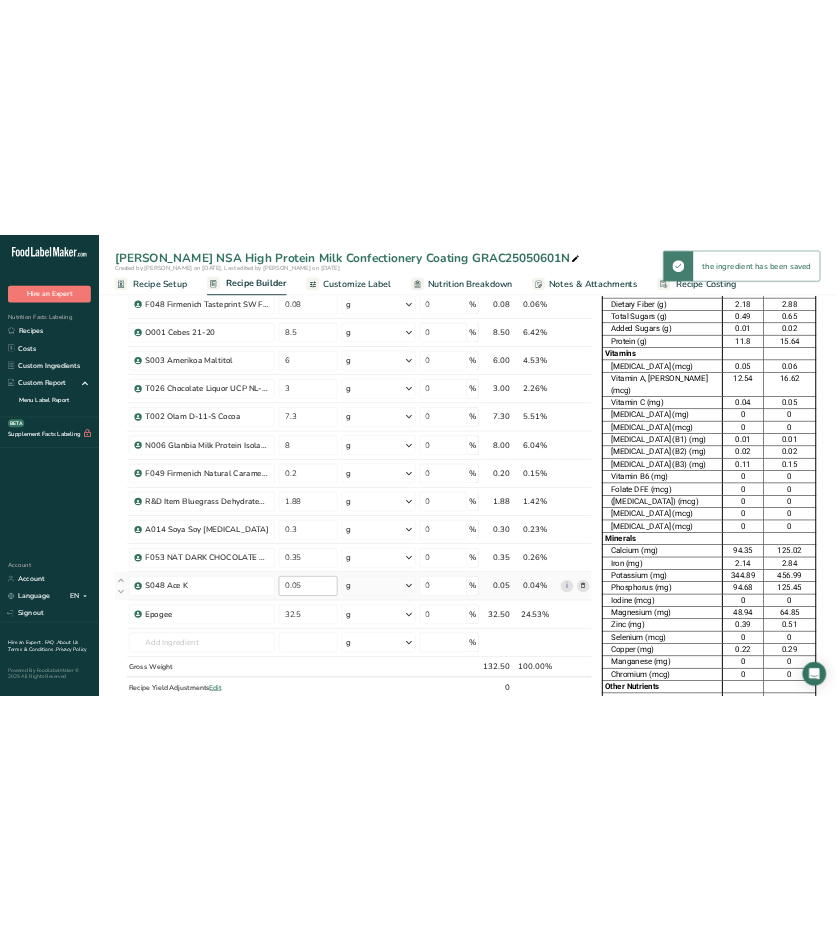 scroll, scrollTop: 0, scrollLeft: 0, axis: both 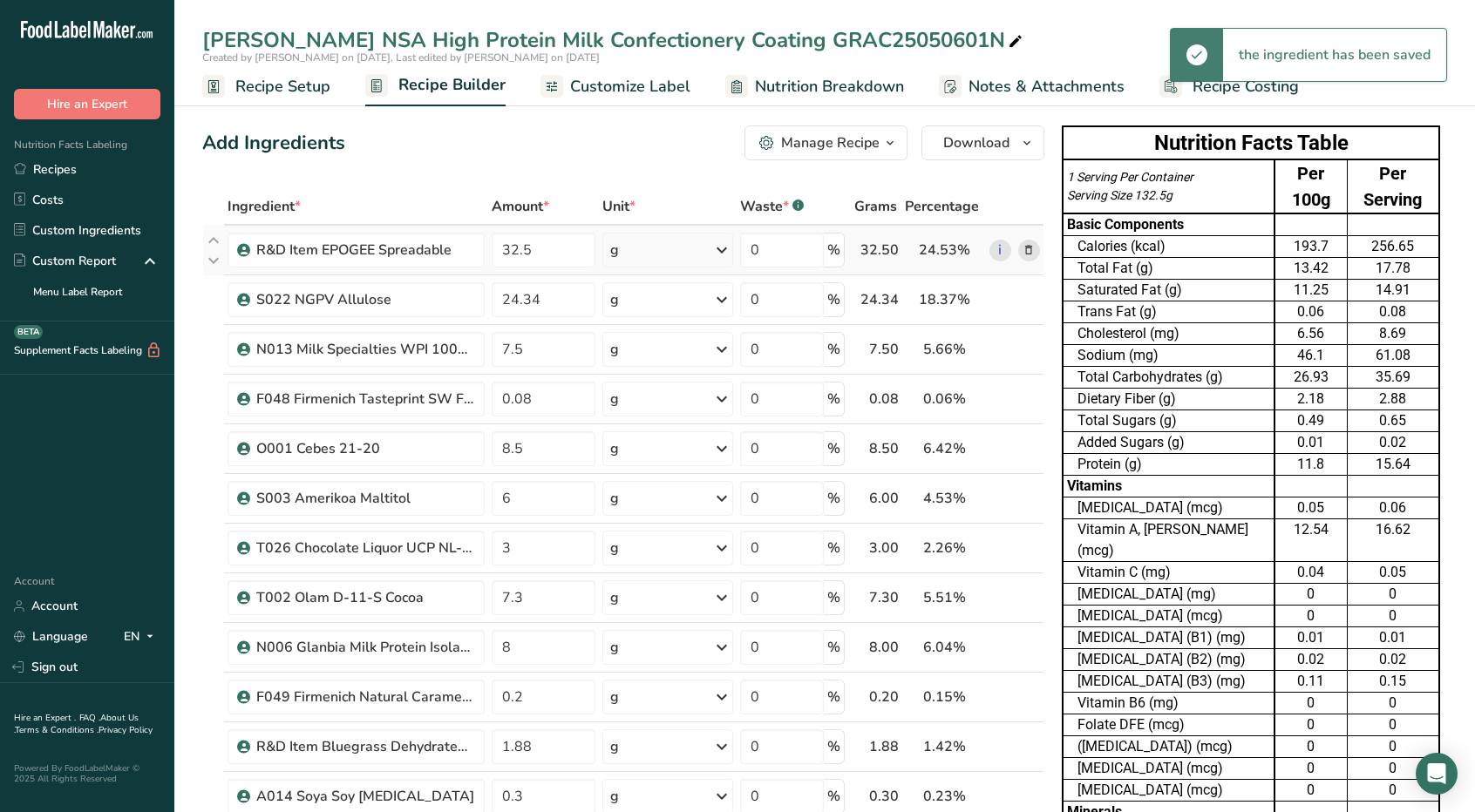 click at bounding box center [1029, 250] 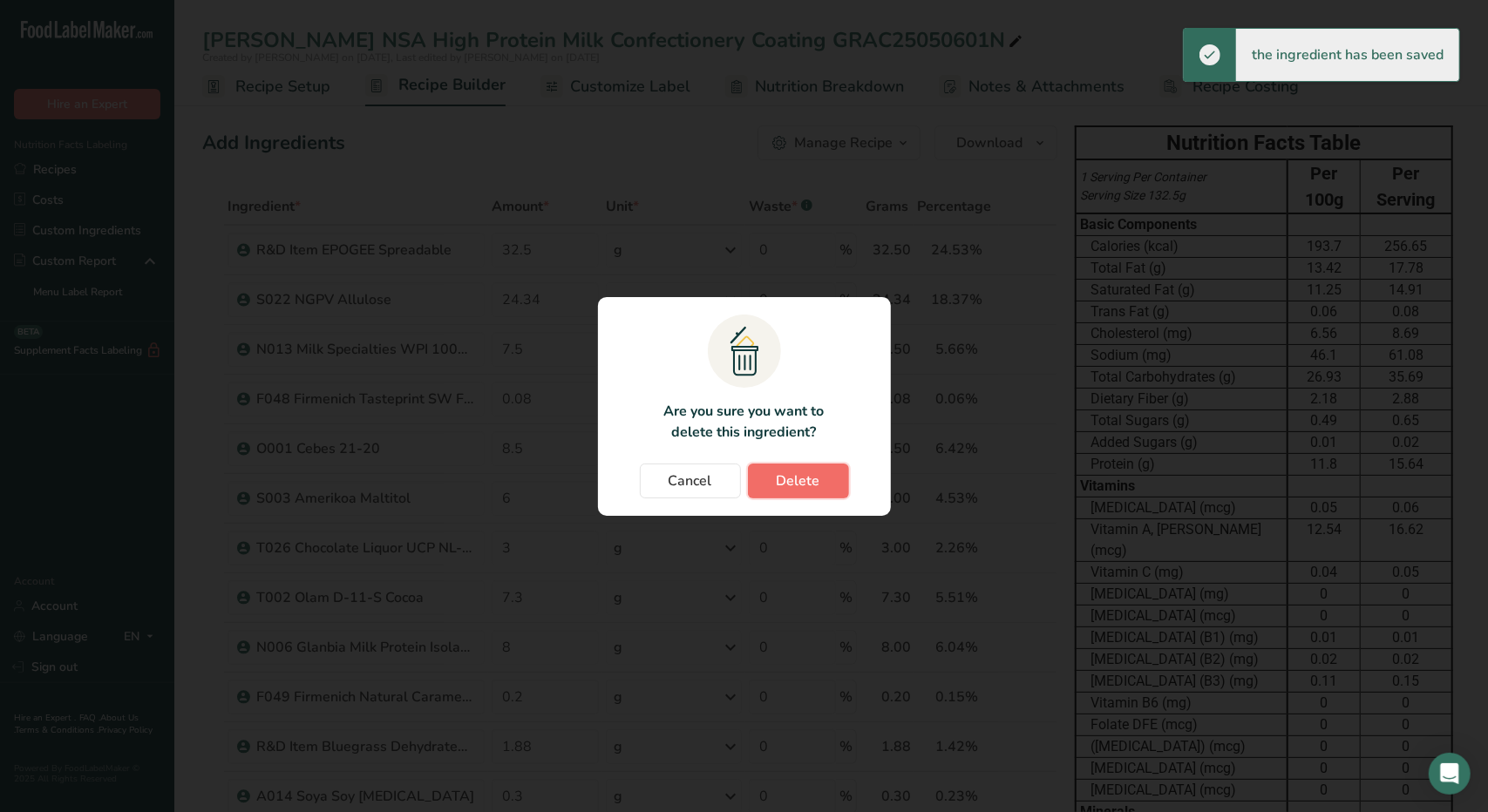click on "Delete" at bounding box center [798, 481] 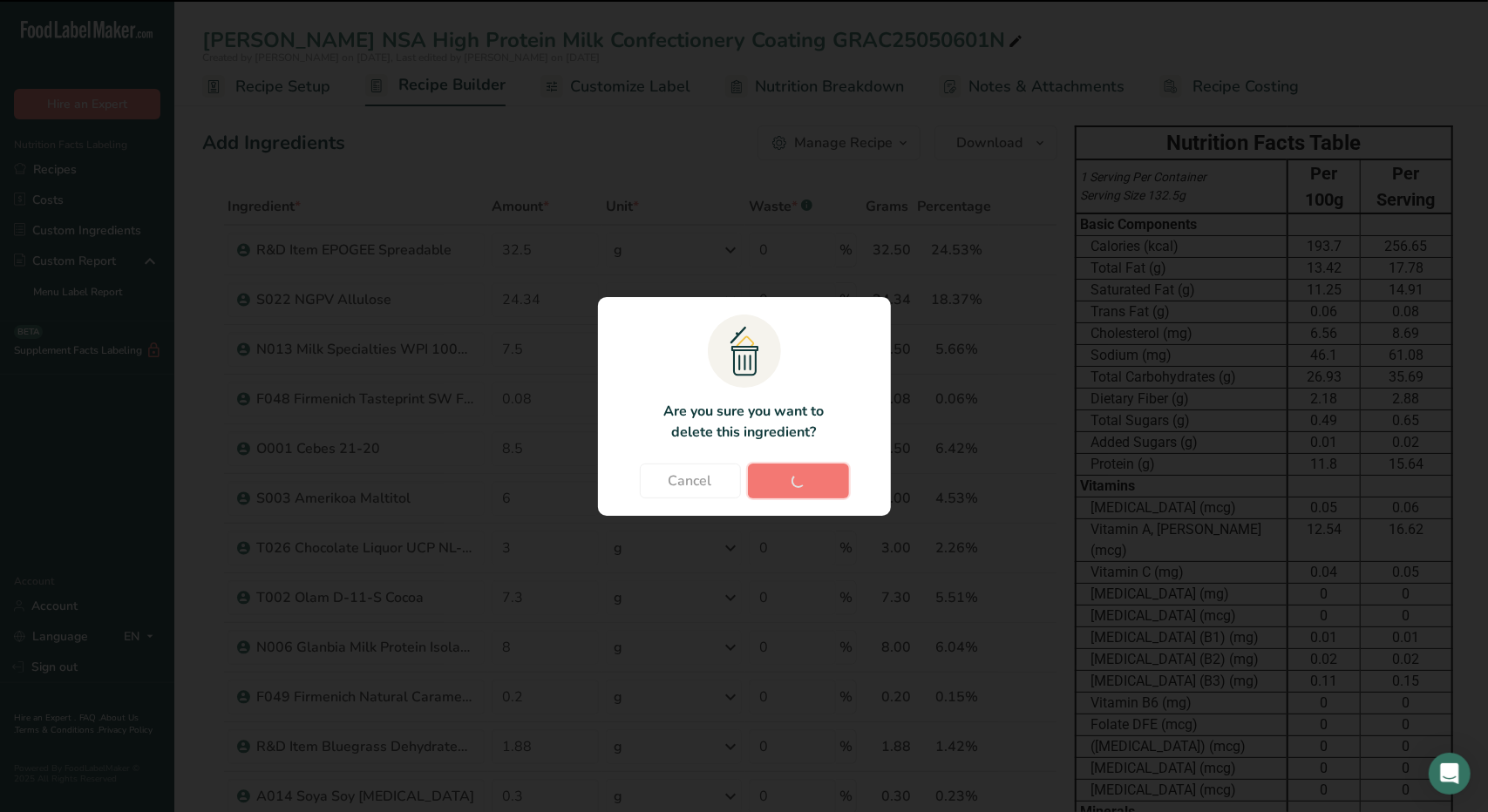 type on "24.34" 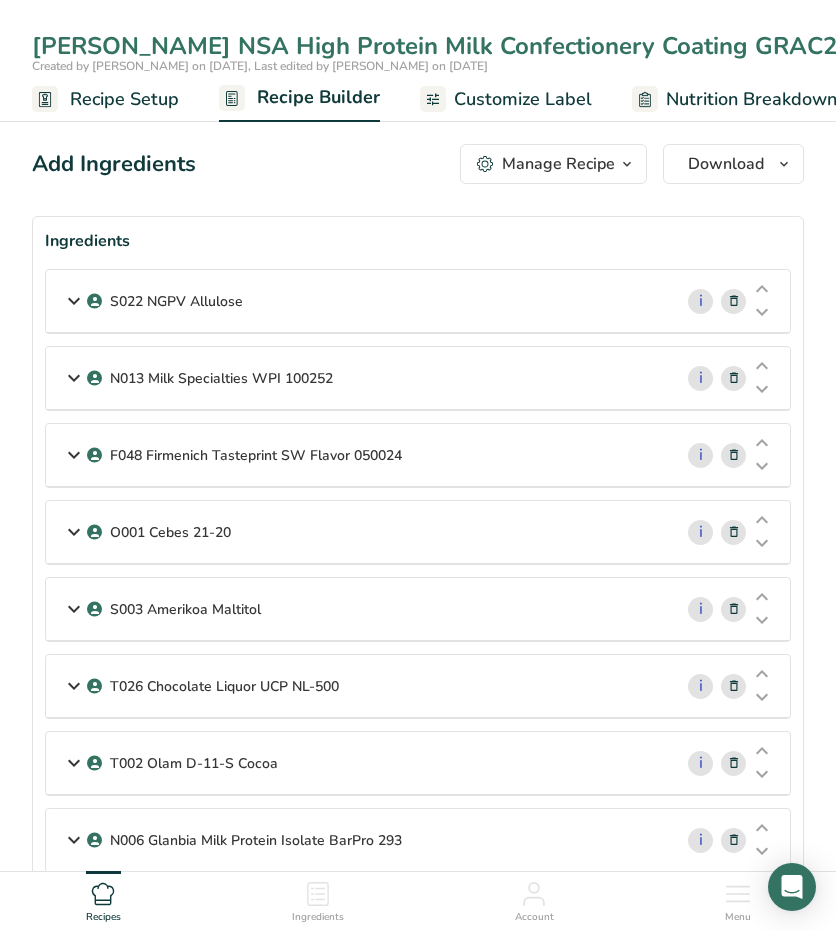 click at bounding box center (74, 301) 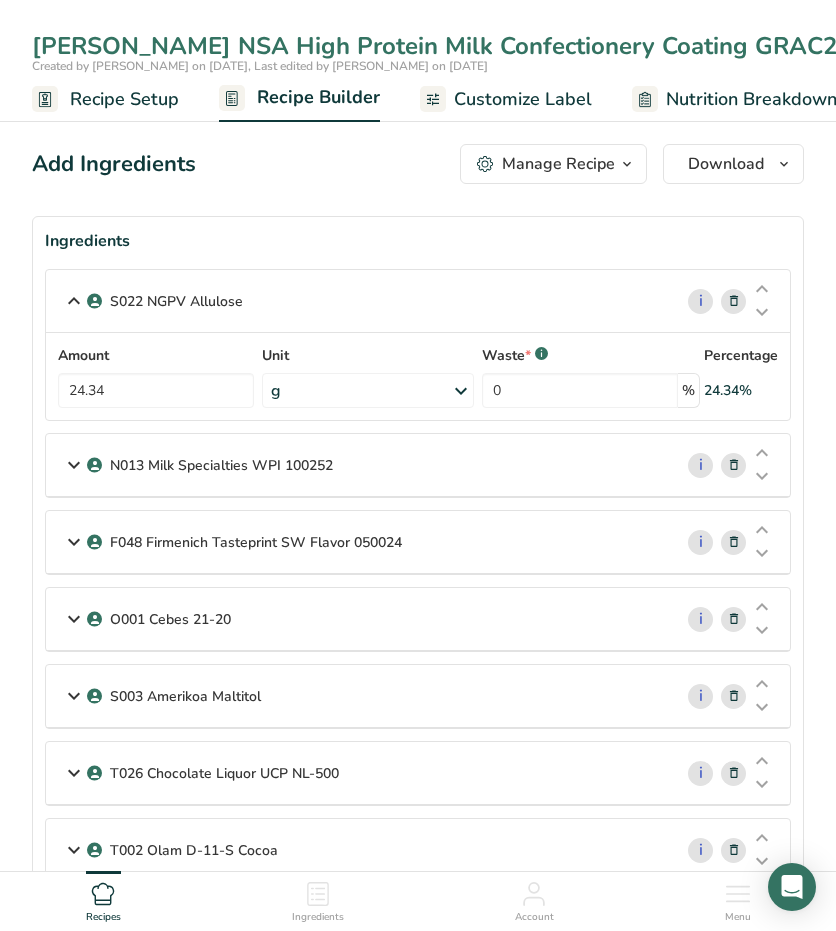 click at bounding box center (74, 465) 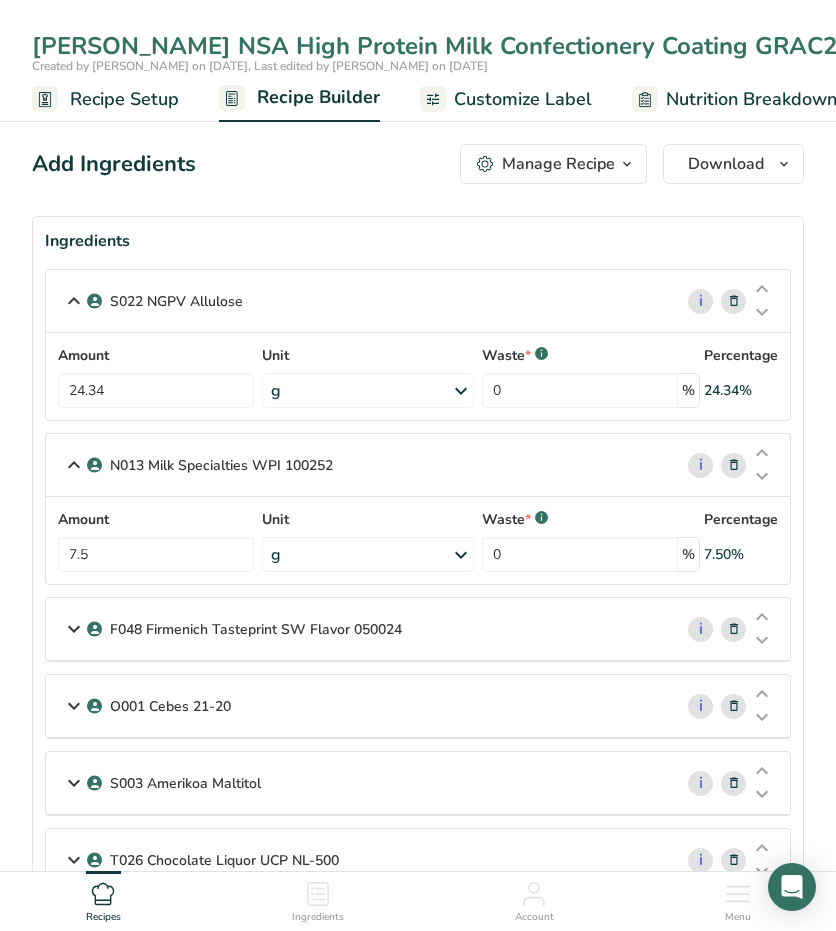 click at bounding box center [74, 629] 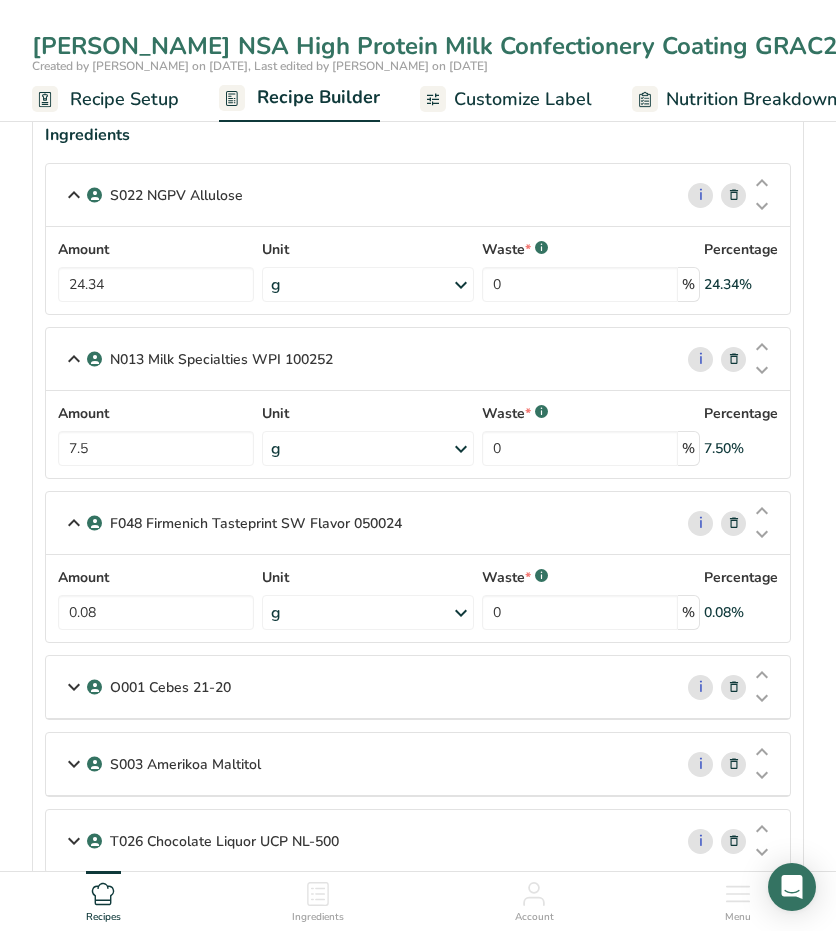 scroll, scrollTop: 200, scrollLeft: 0, axis: vertical 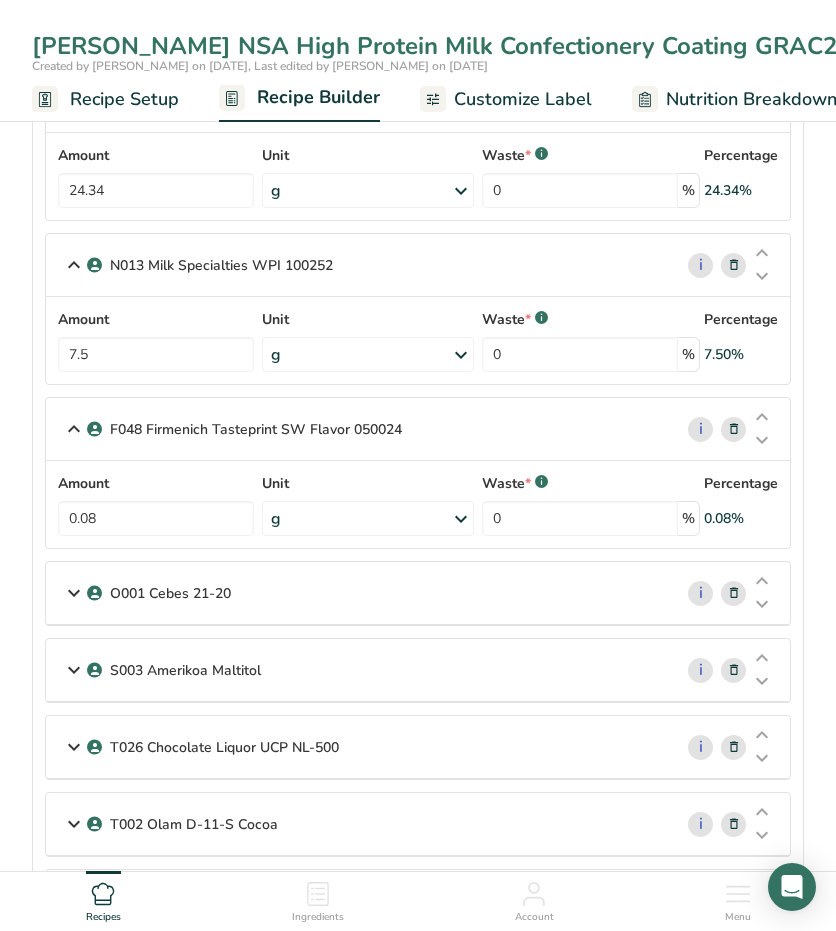 click at bounding box center [74, 593] 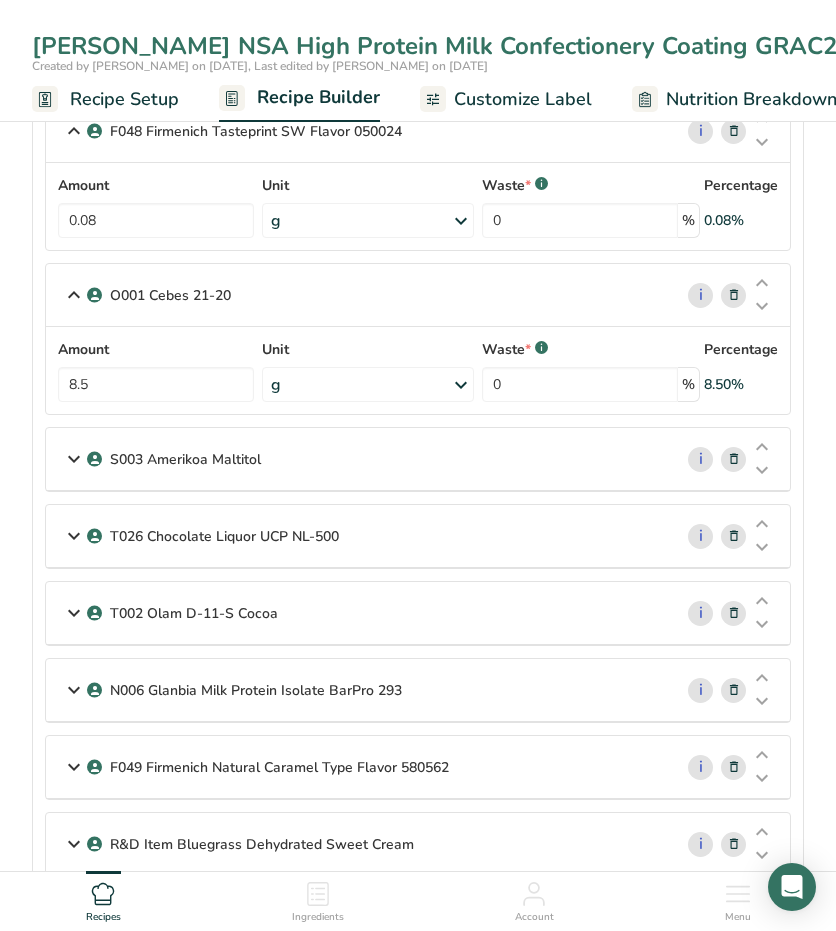 scroll, scrollTop: 500, scrollLeft: 0, axis: vertical 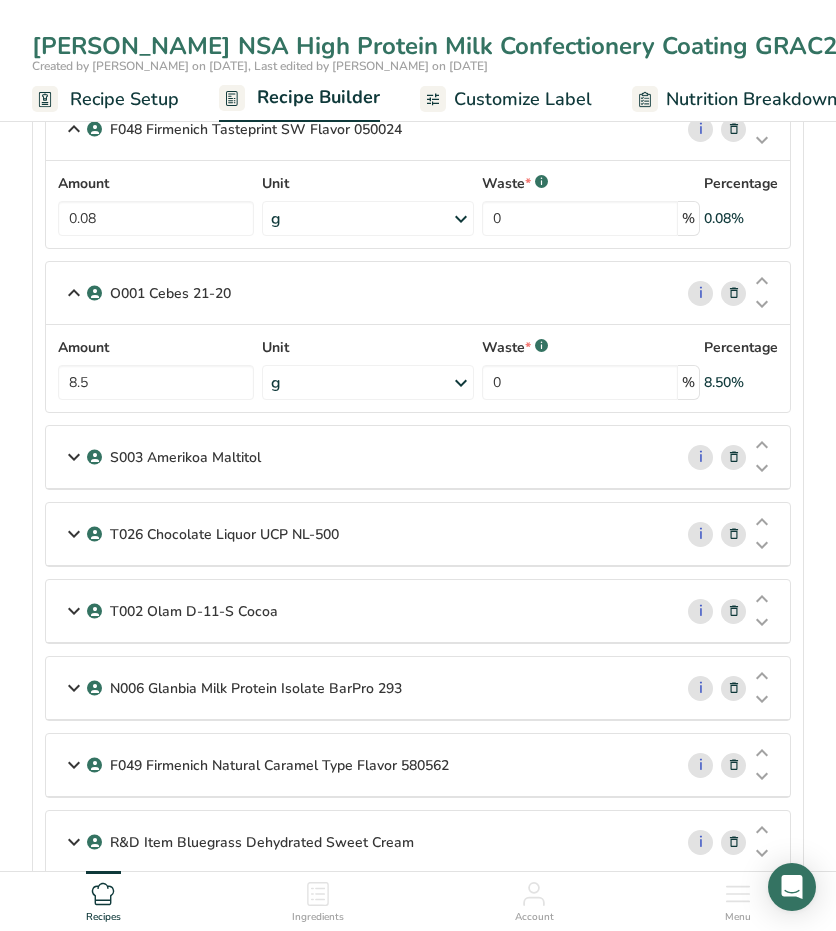 click at bounding box center (74, 457) 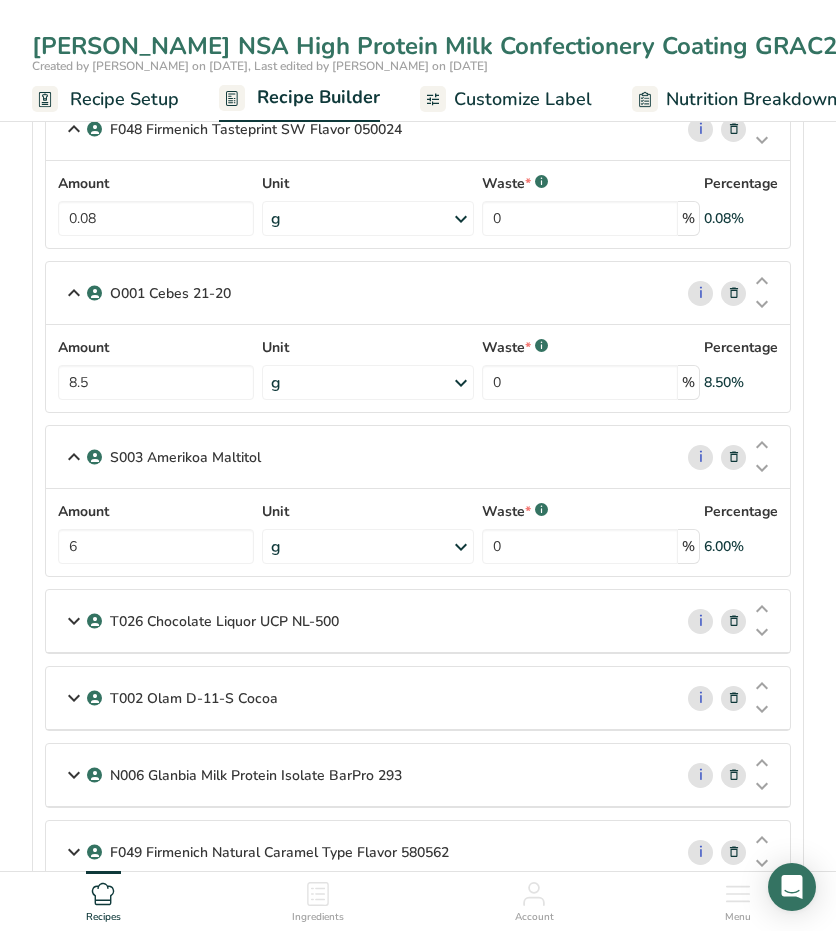 click at bounding box center (74, 621) 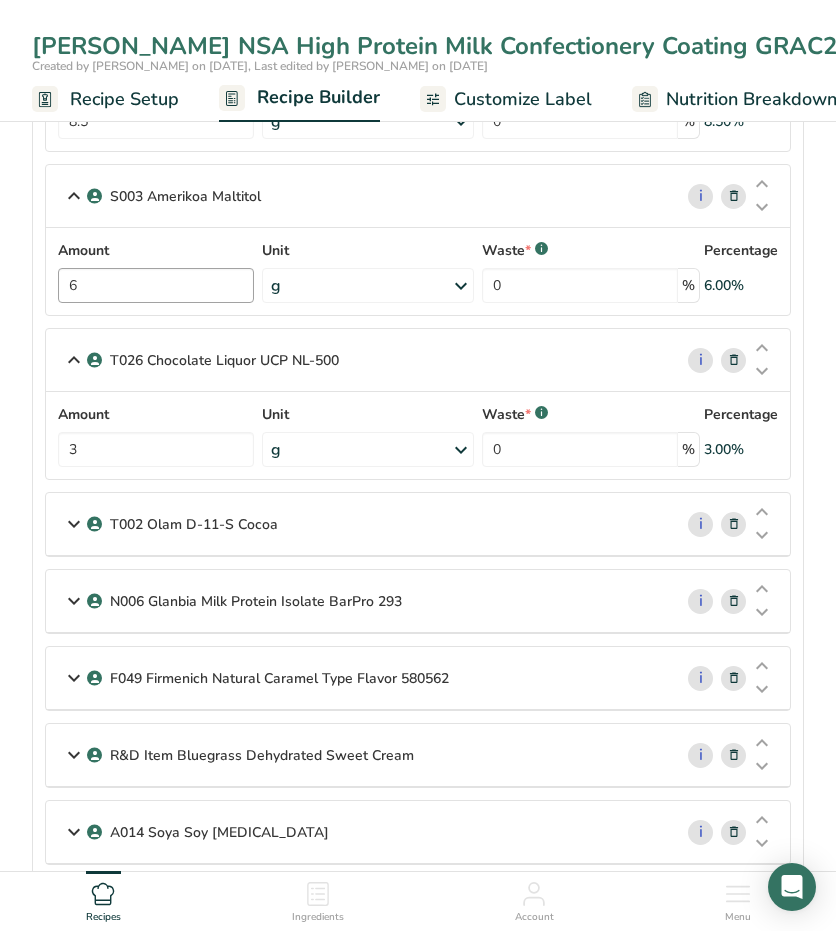 scroll, scrollTop: 800, scrollLeft: 0, axis: vertical 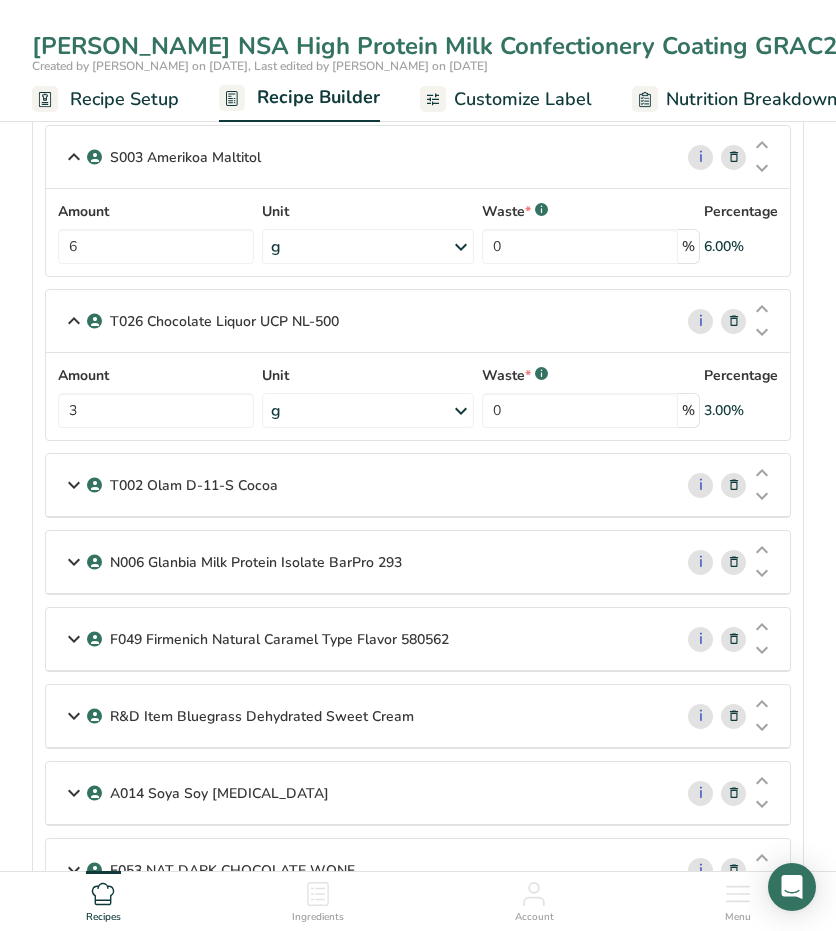 click at bounding box center [74, 485] 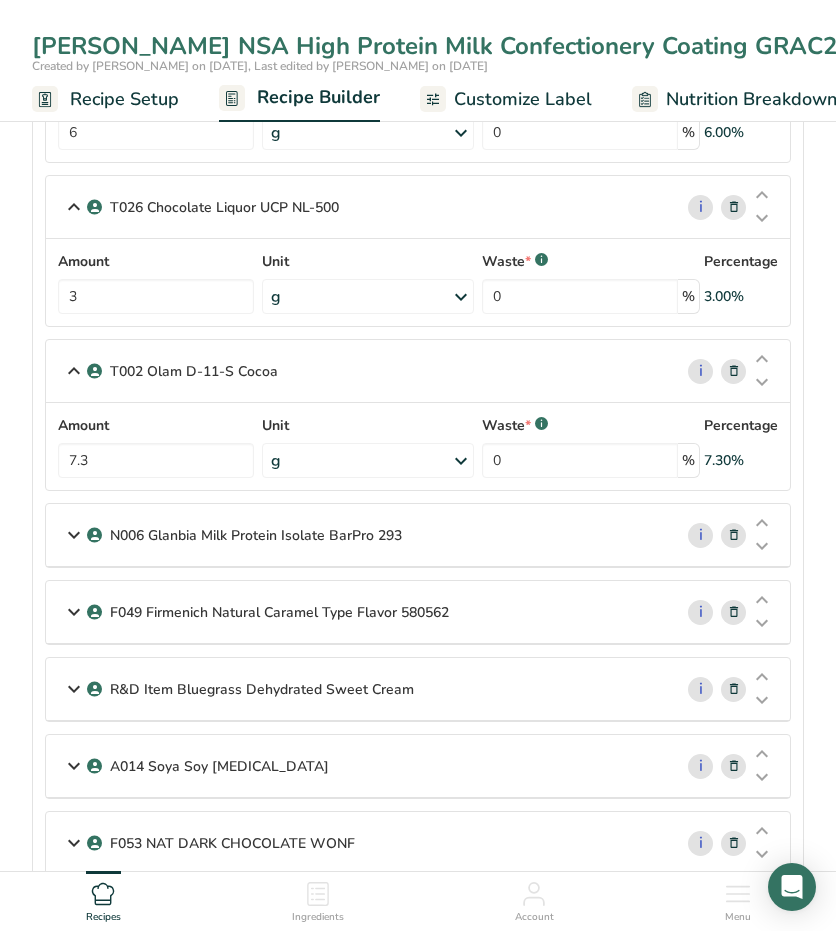 scroll, scrollTop: 1000, scrollLeft: 0, axis: vertical 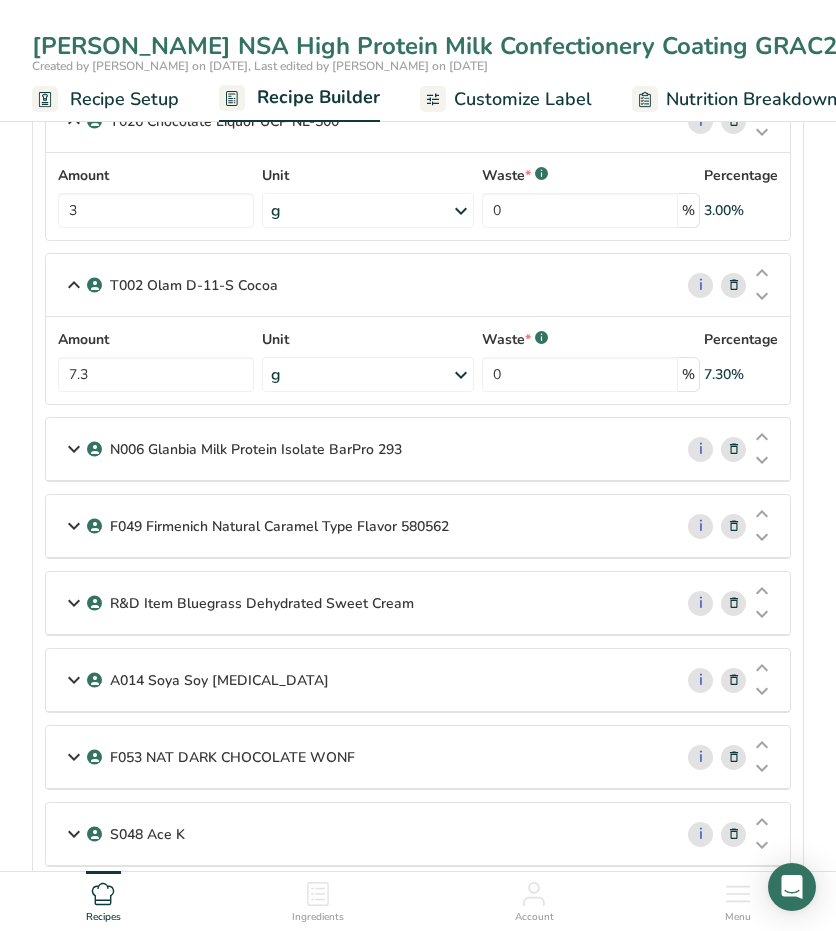 click at bounding box center (74, 449) 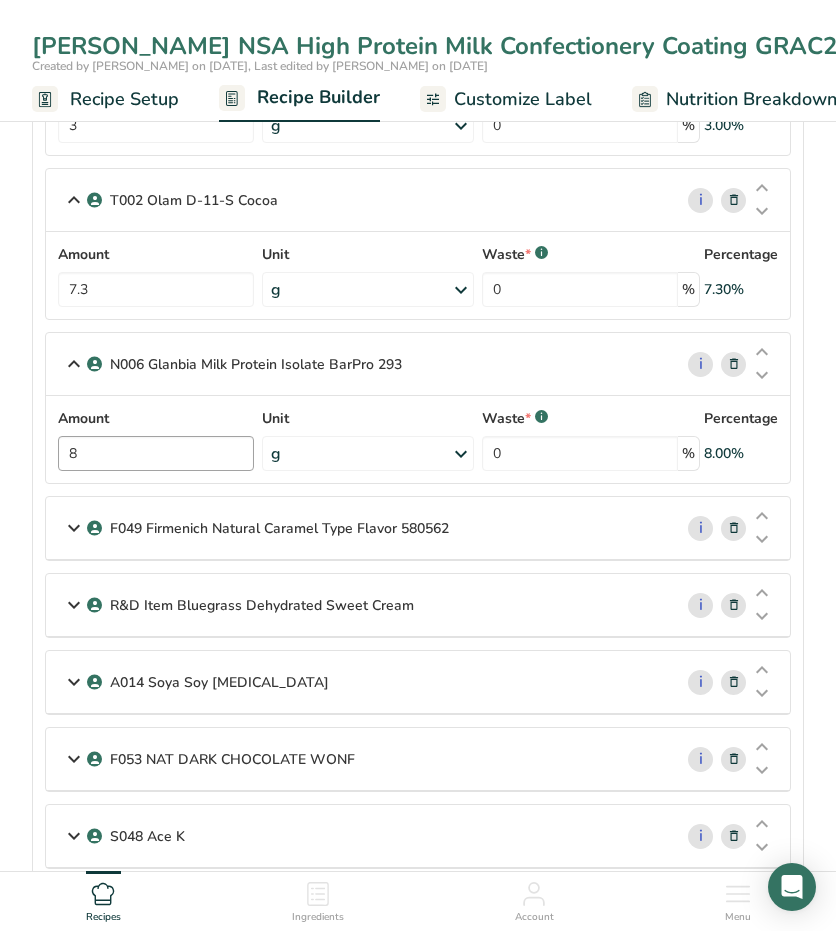 scroll, scrollTop: 1200, scrollLeft: 0, axis: vertical 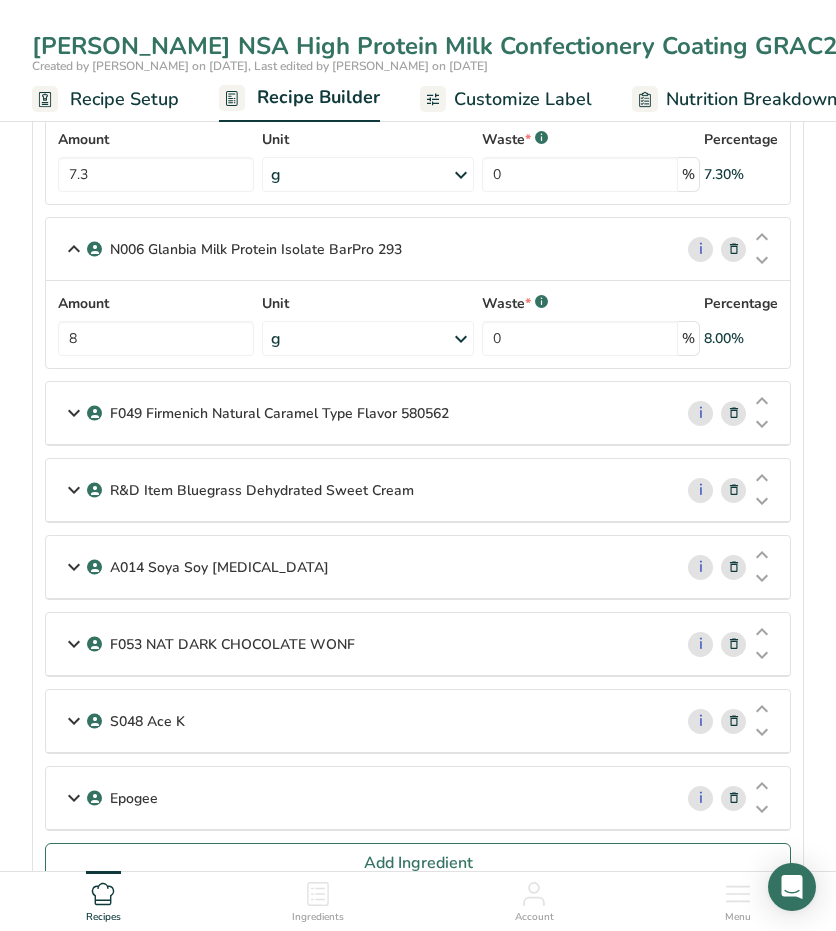 click at bounding box center (74, 413) 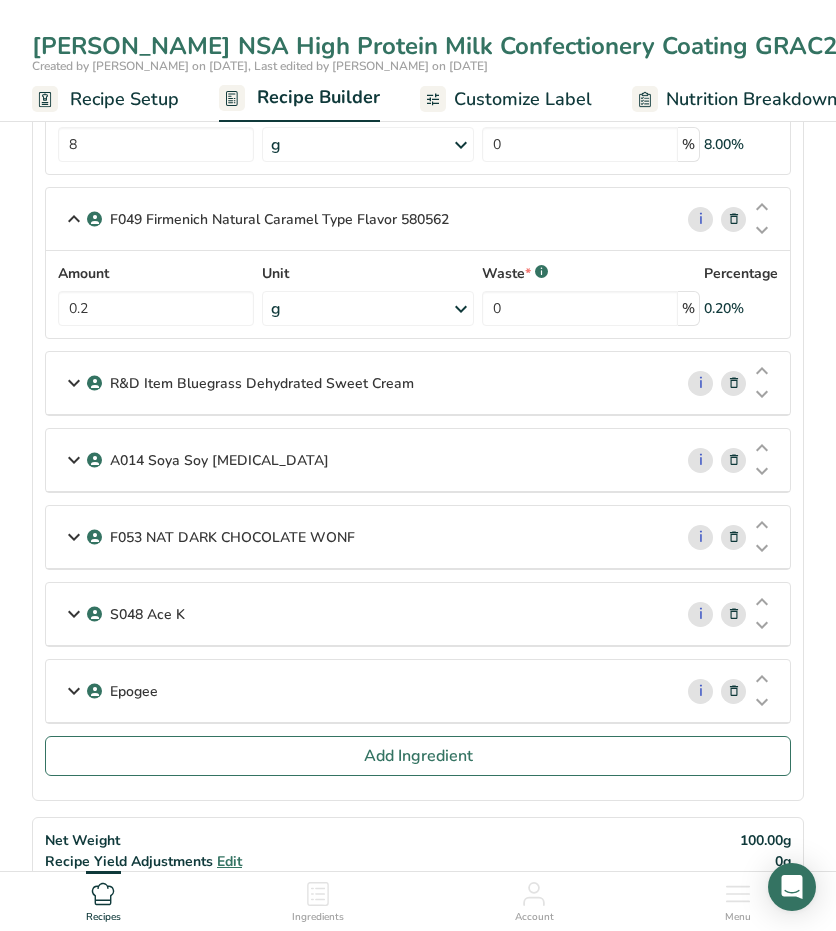 scroll, scrollTop: 1400, scrollLeft: 0, axis: vertical 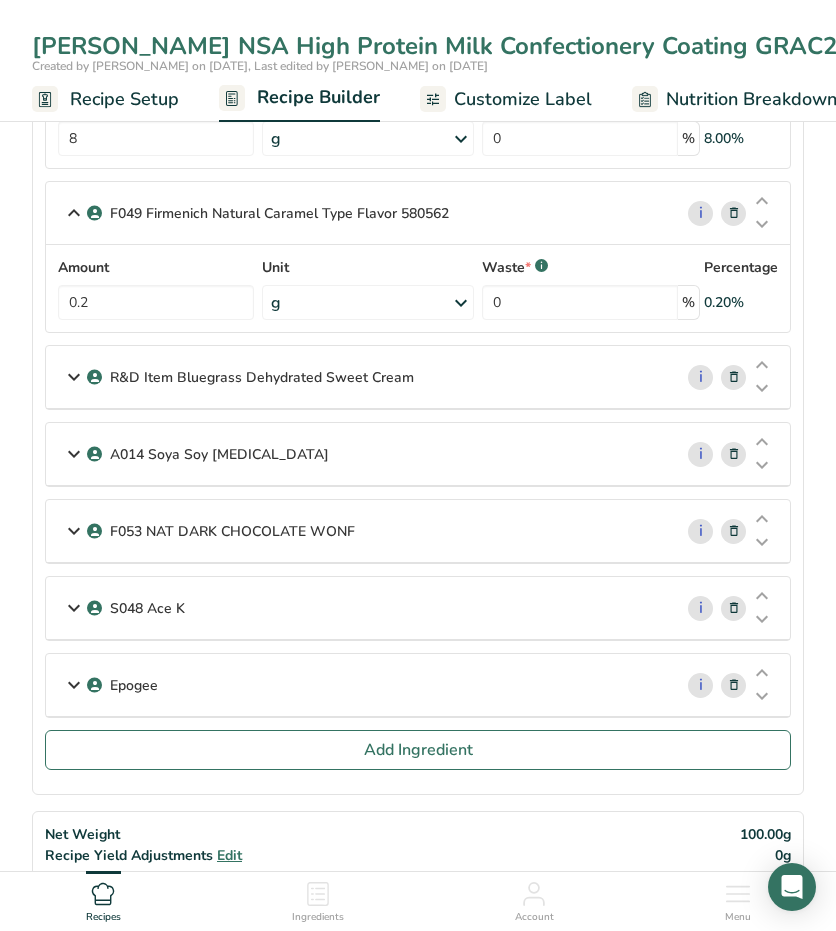 click at bounding box center (74, 377) 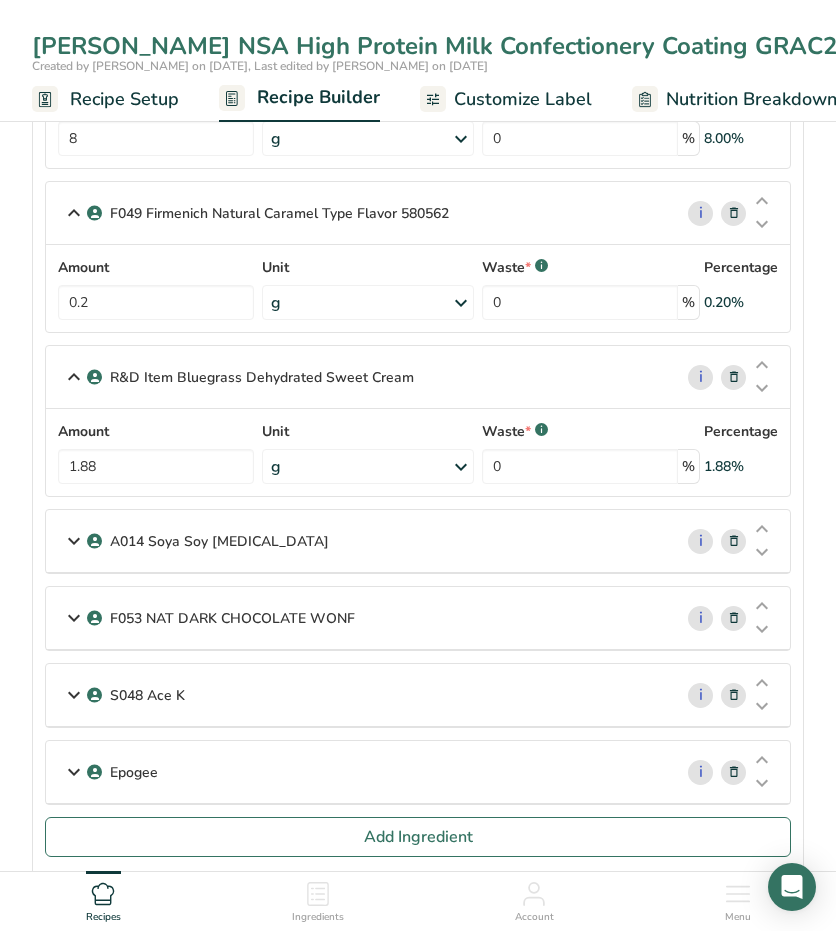 click at bounding box center [74, 541] 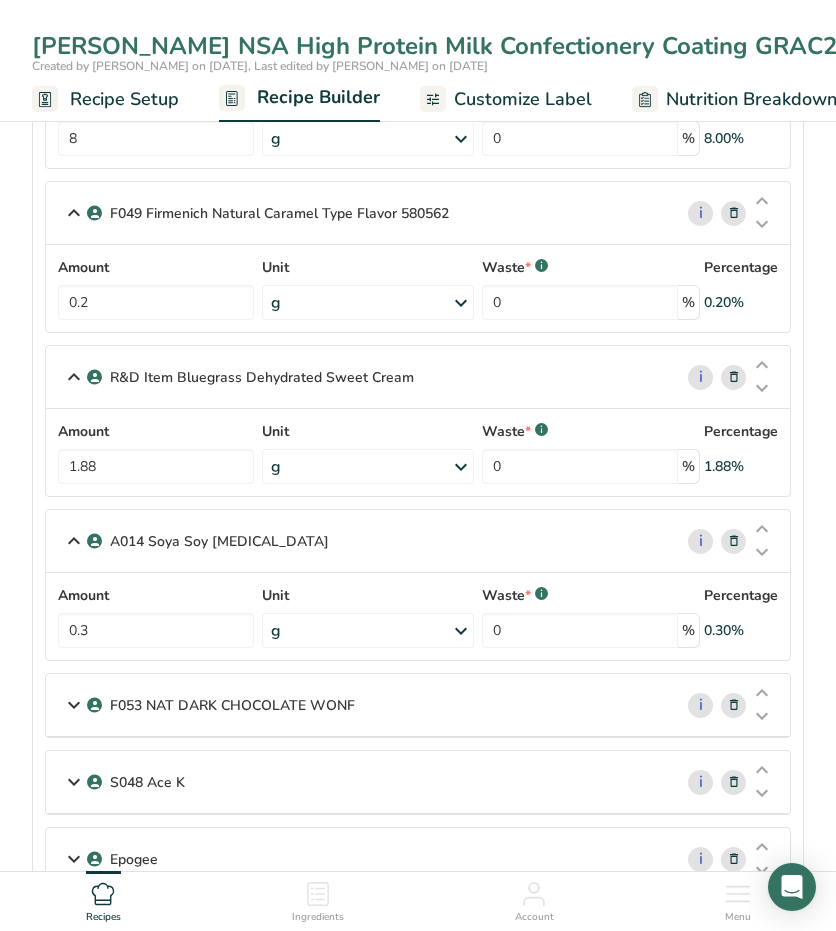 click at bounding box center (74, 705) 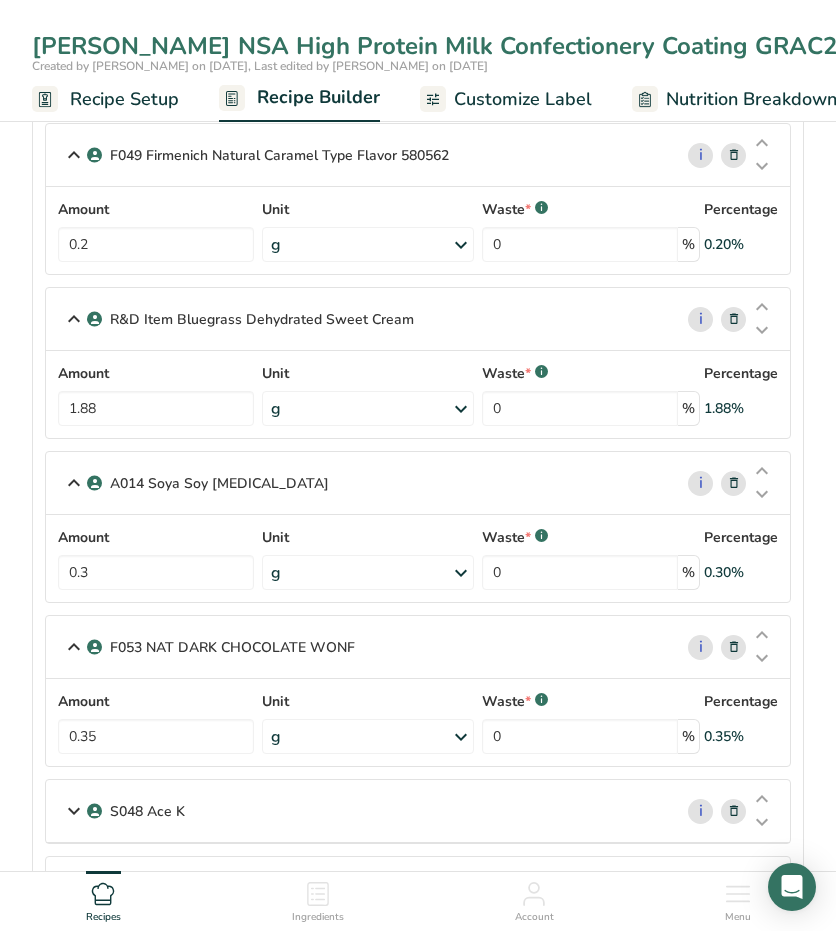 scroll, scrollTop: 1600, scrollLeft: 0, axis: vertical 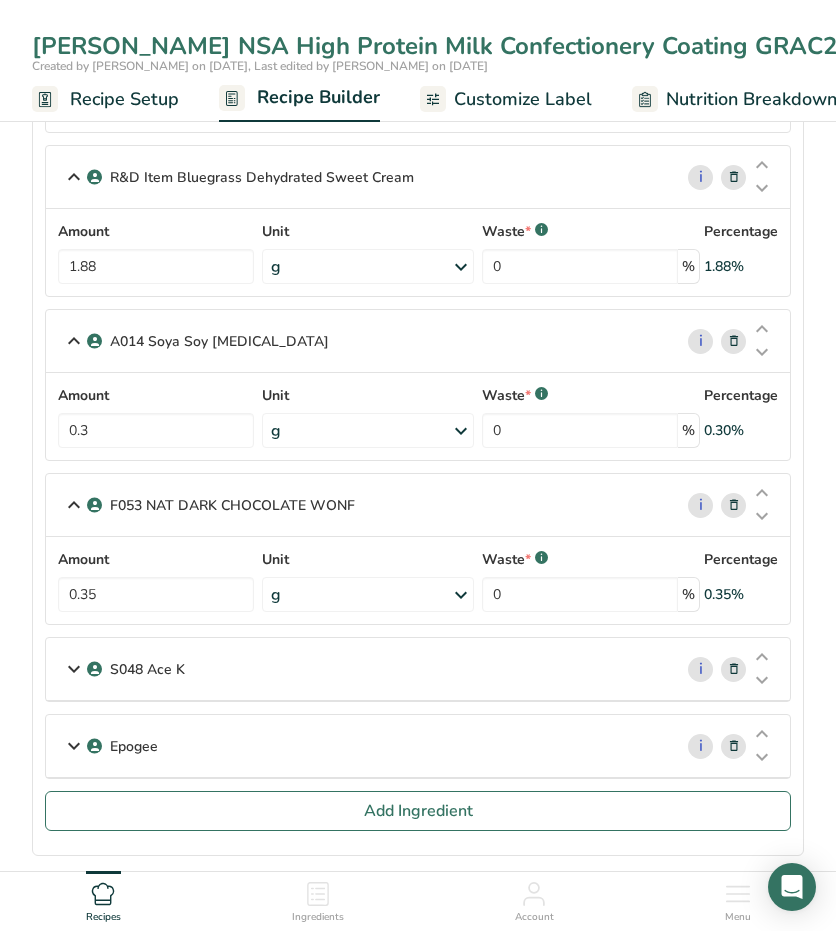 click at bounding box center (74, 669) 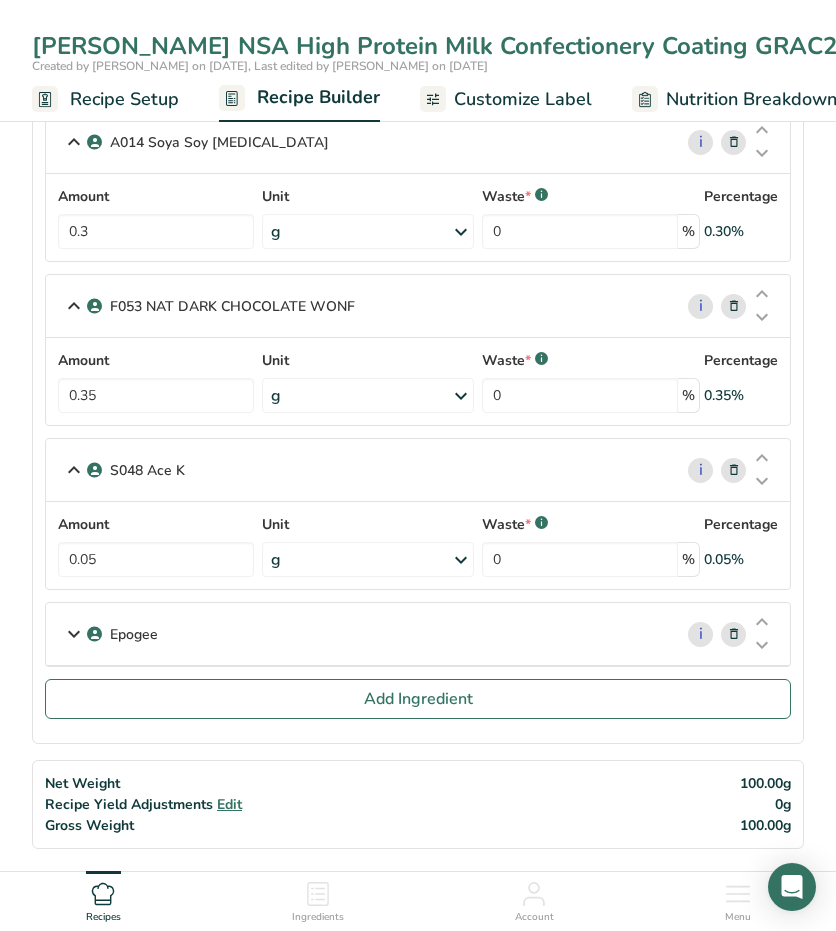 scroll, scrollTop: 1800, scrollLeft: 0, axis: vertical 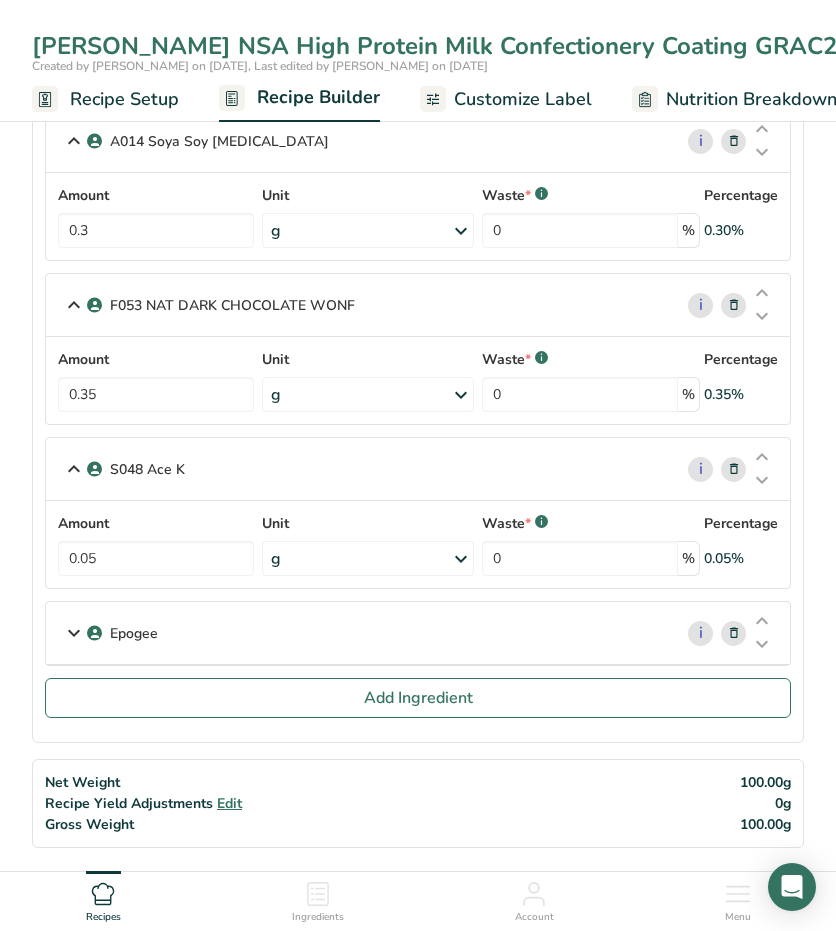 click at bounding box center (74, 633) 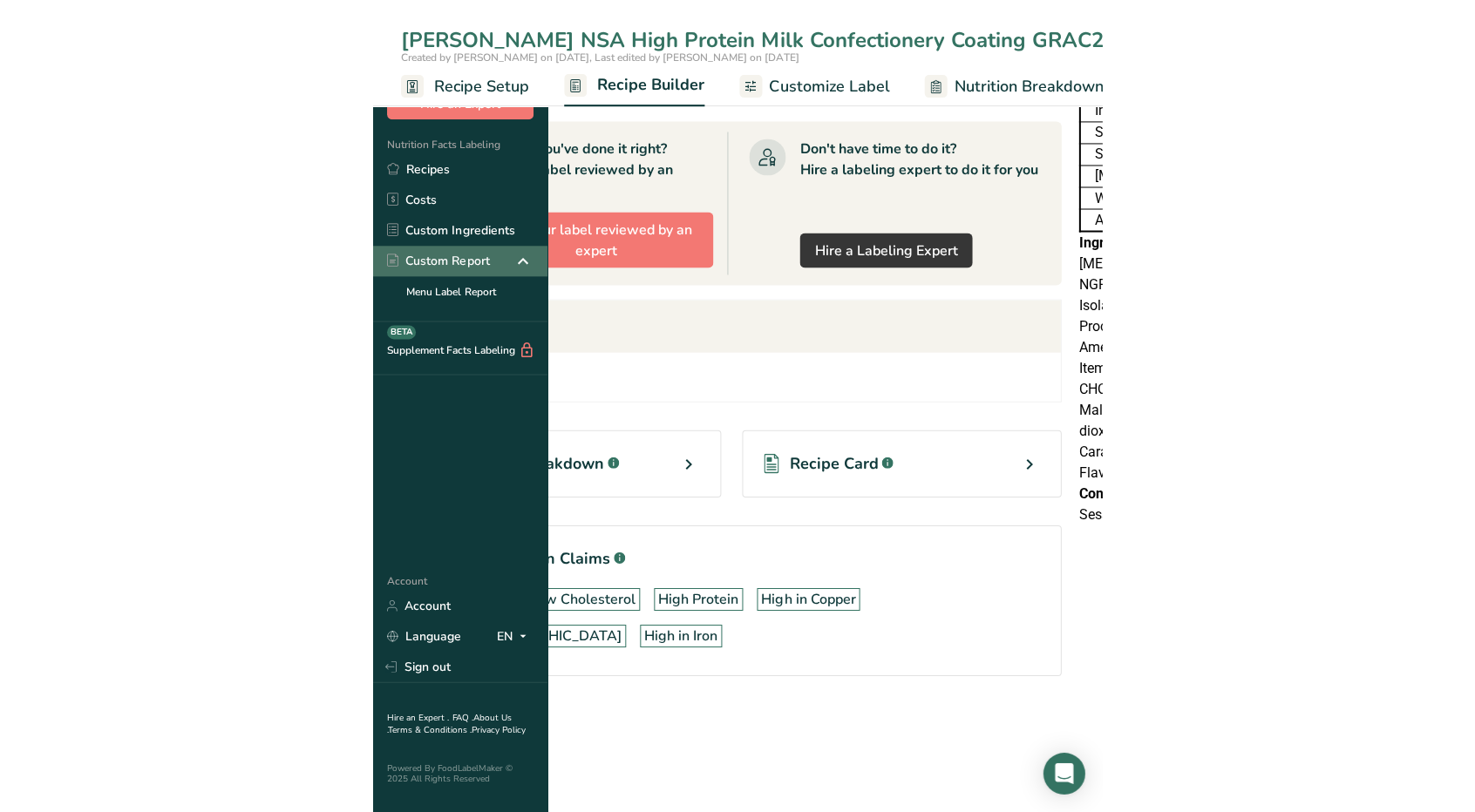 scroll, scrollTop: 889, scrollLeft: 0, axis: vertical 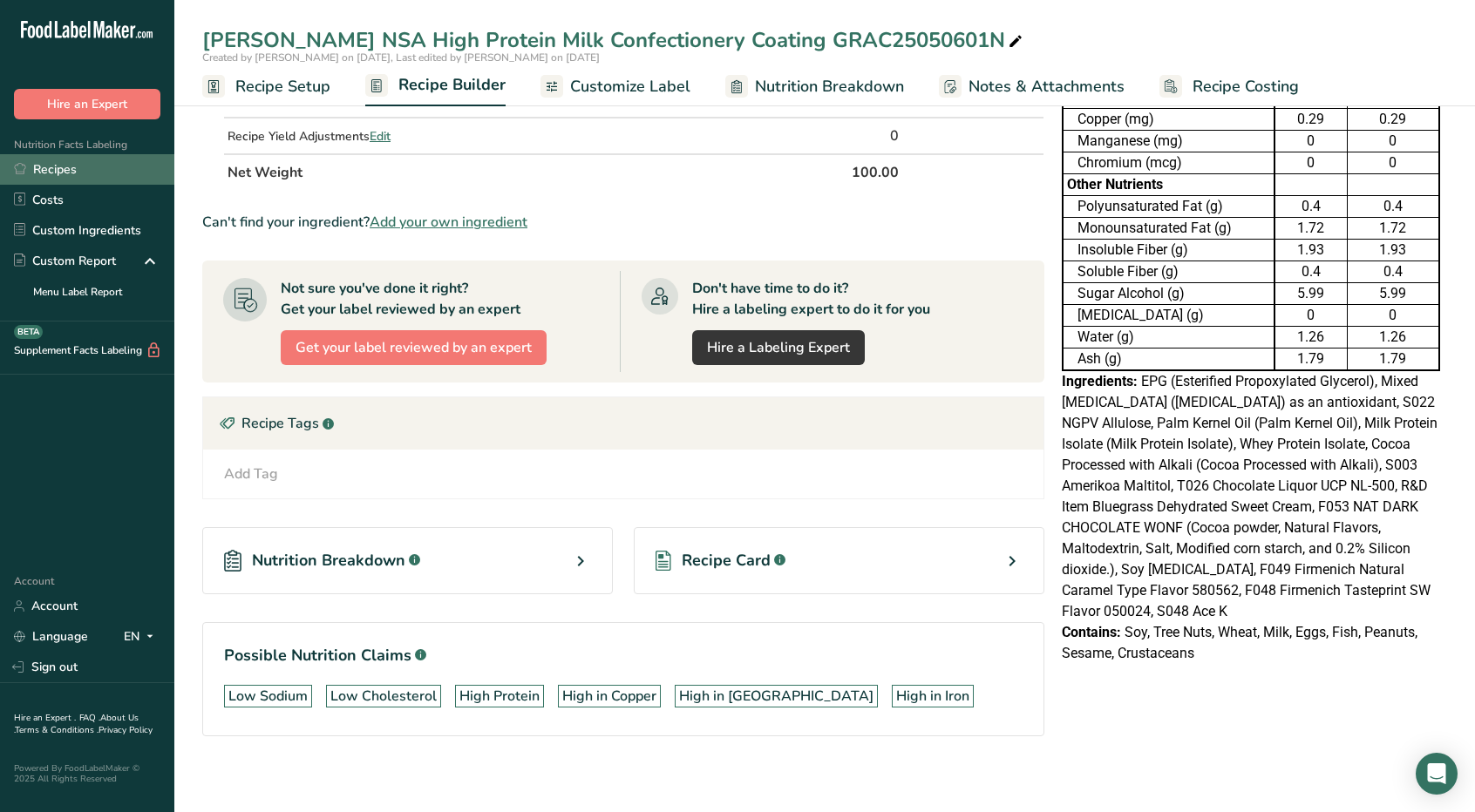 click on "Recipes" at bounding box center (87, 169) 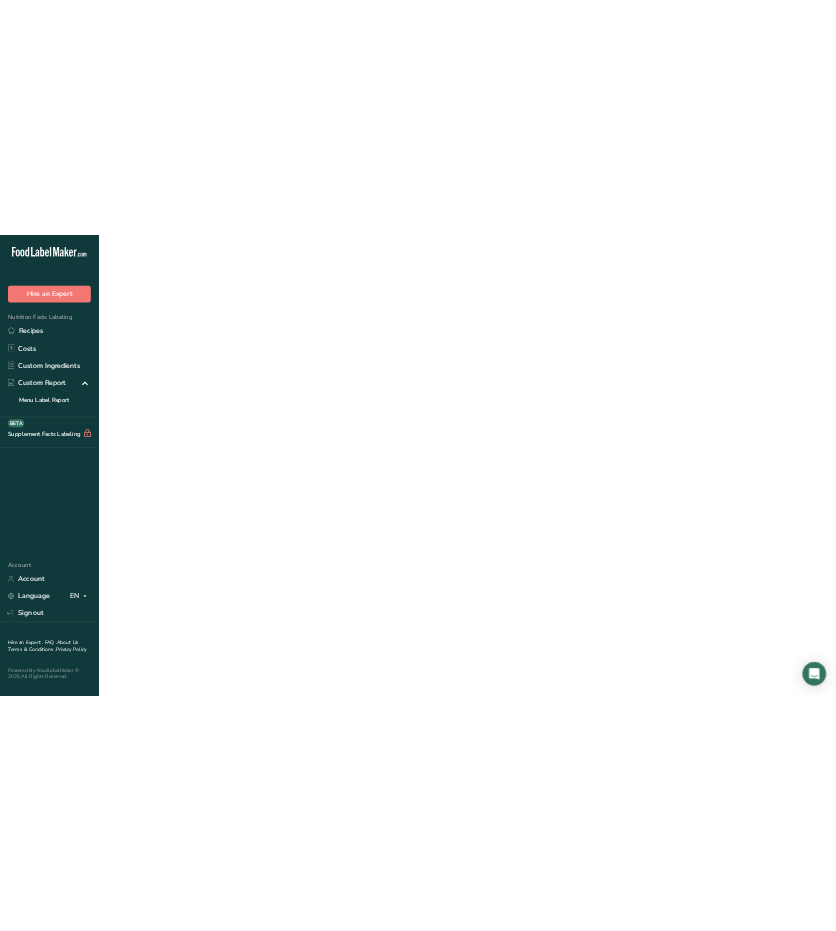 scroll, scrollTop: 0, scrollLeft: 0, axis: both 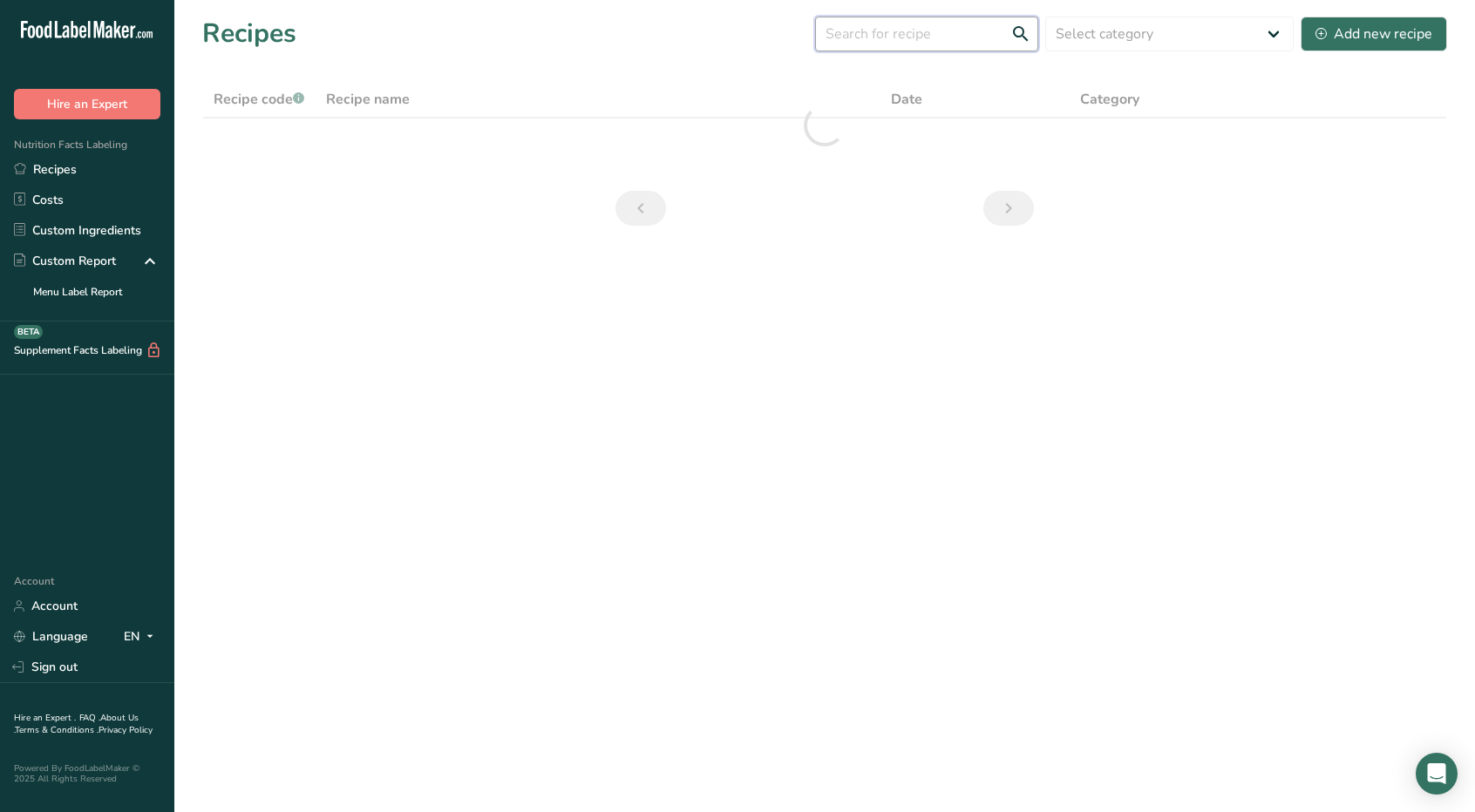 click at bounding box center (927, 34) 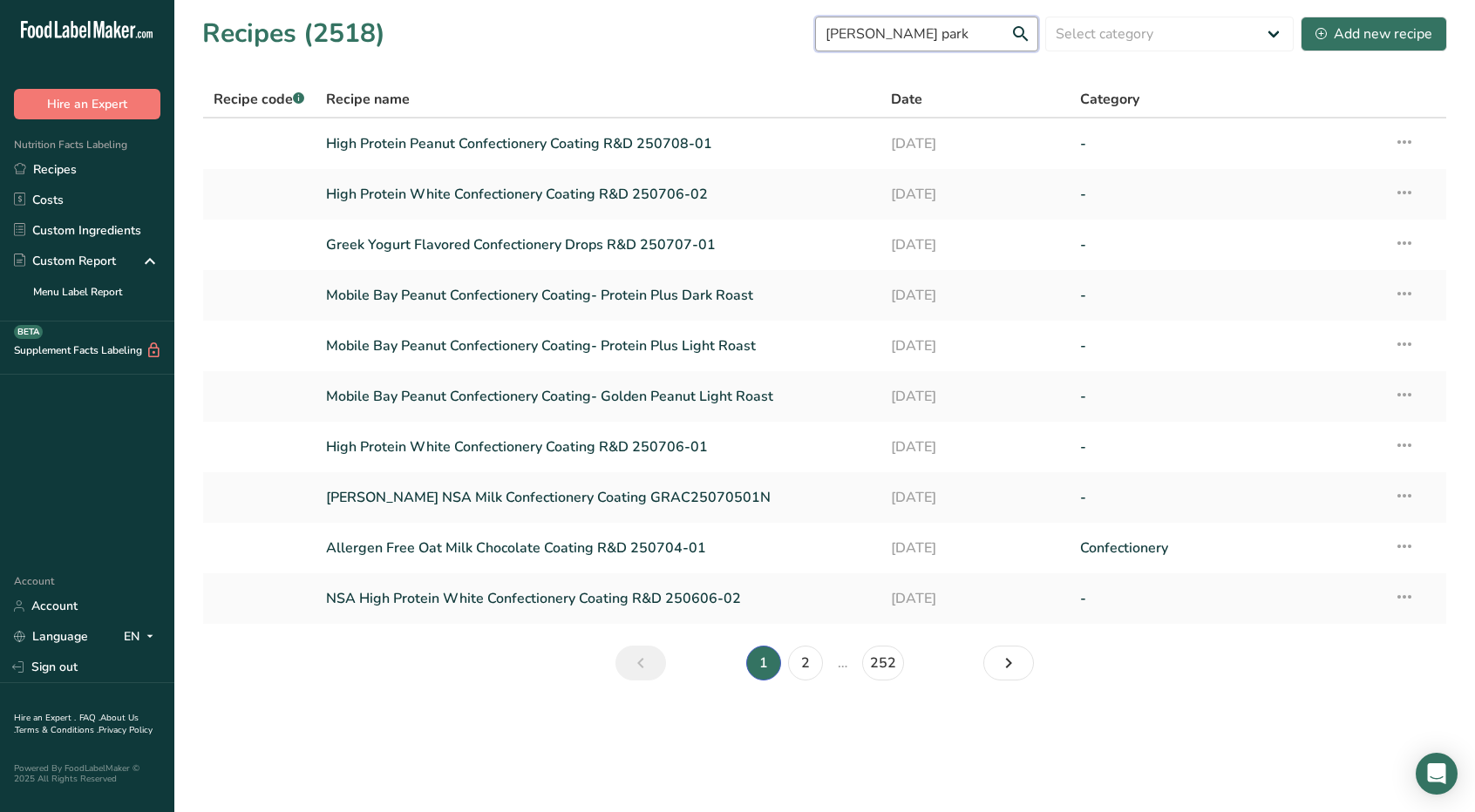 type on "[PERSON_NAME] park" 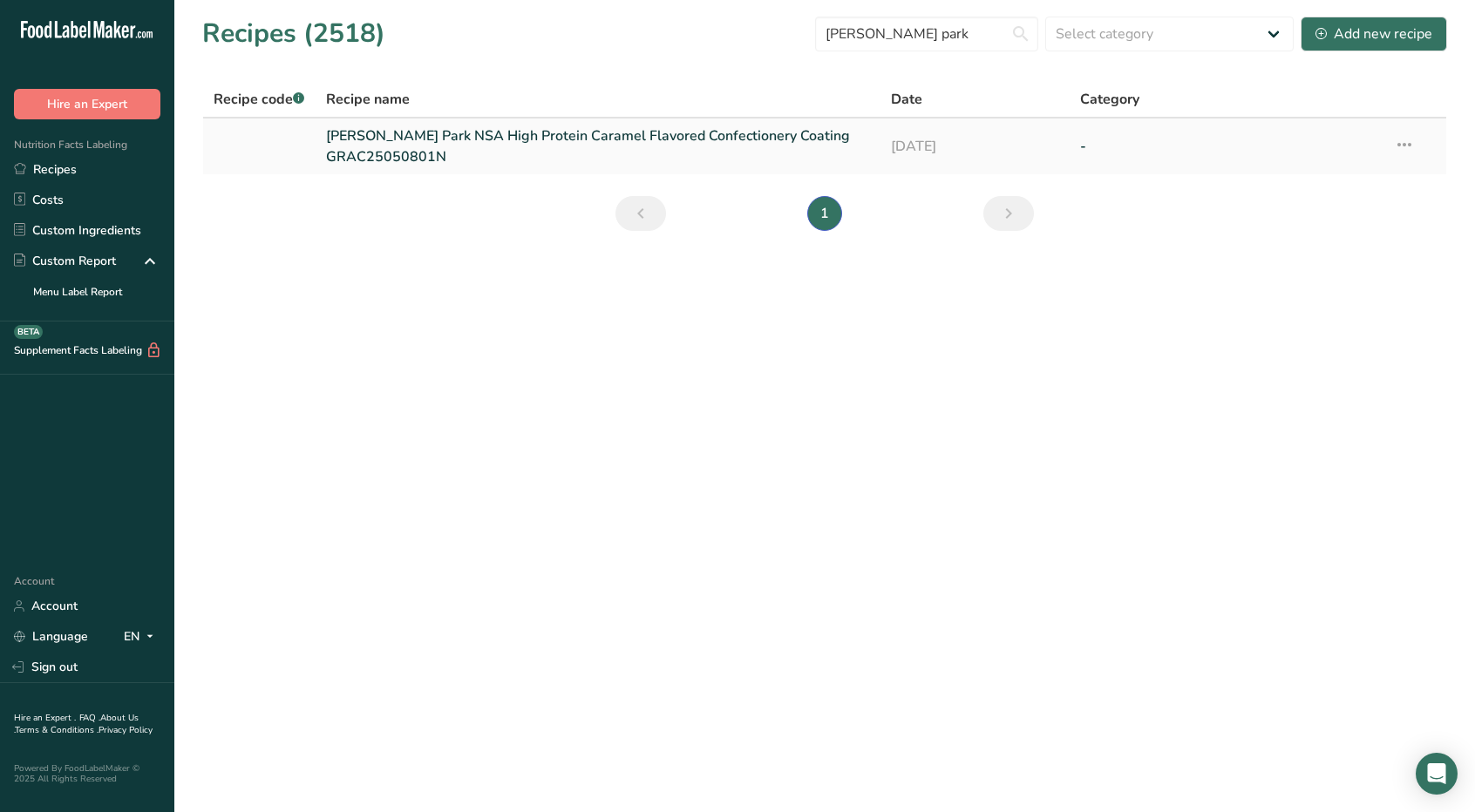 click on "[PERSON_NAME] Park NSA High Protein Caramel Flavored Confectionery Coating GRAC25050801N" at bounding box center [598, 146] 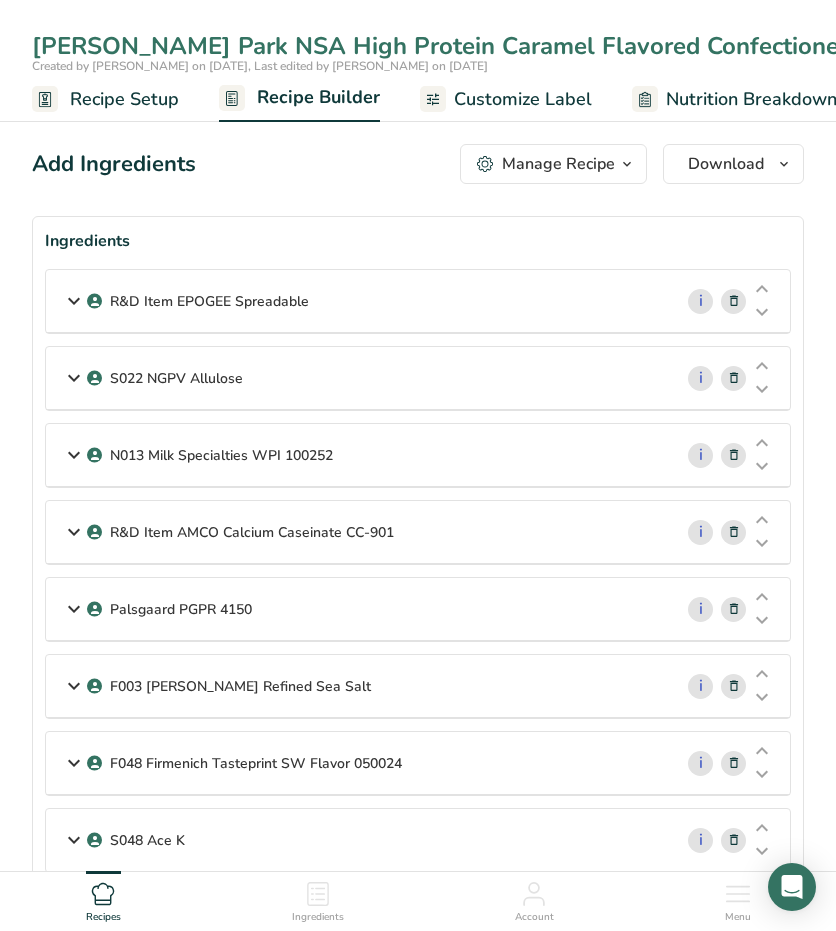 click at bounding box center (74, 301) 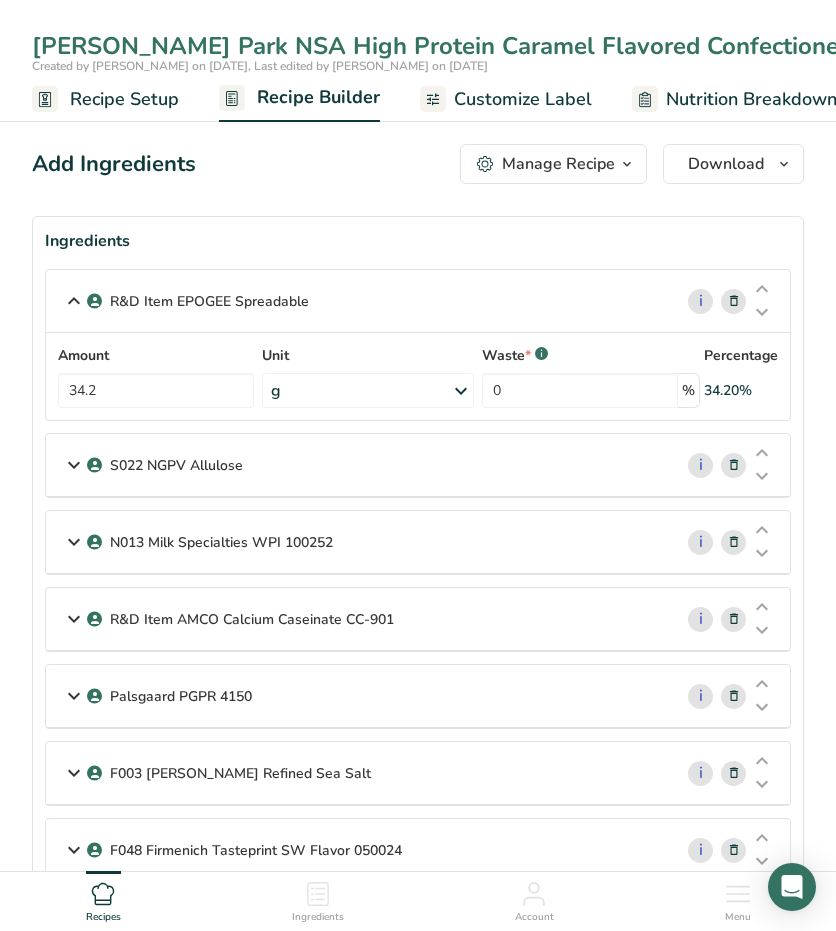 click at bounding box center [74, 465] 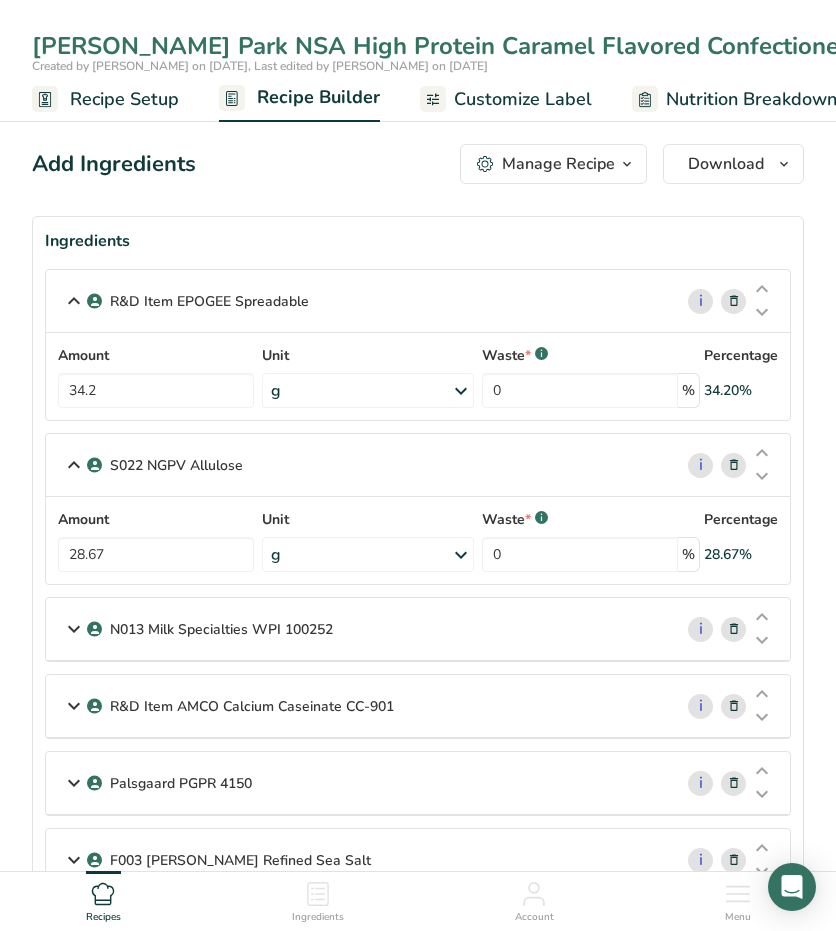 click on "N013 Milk Specialties WPI 100252" at bounding box center (359, 629) 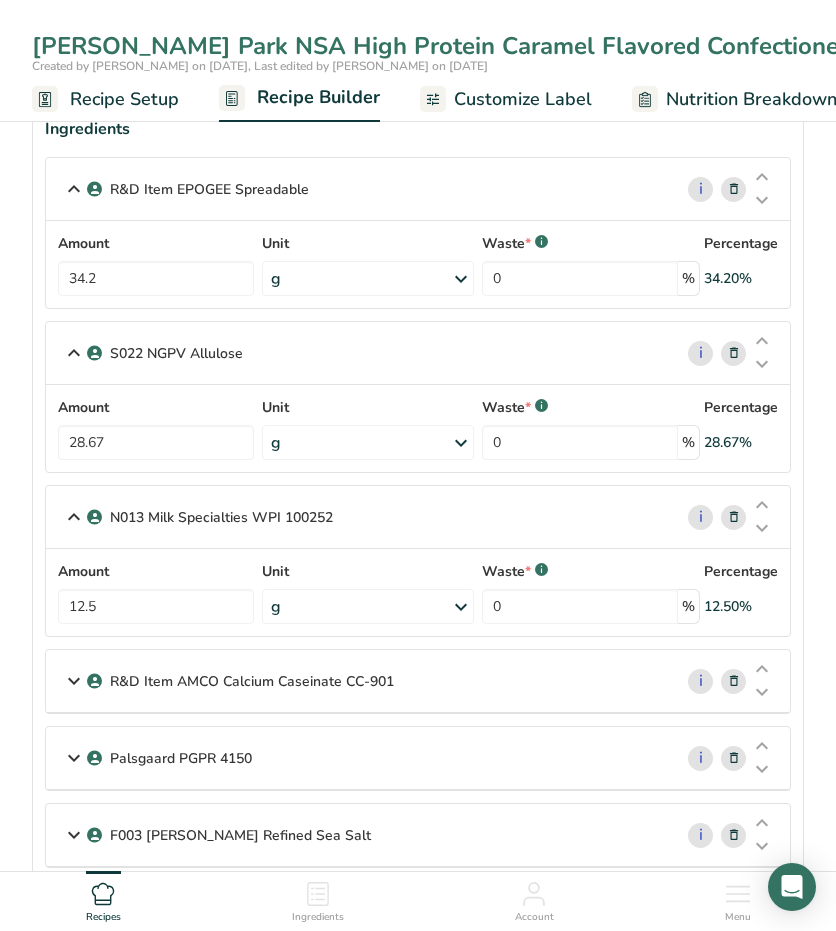 scroll, scrollTop: 400, scrollLeft: 0, axis: vertical 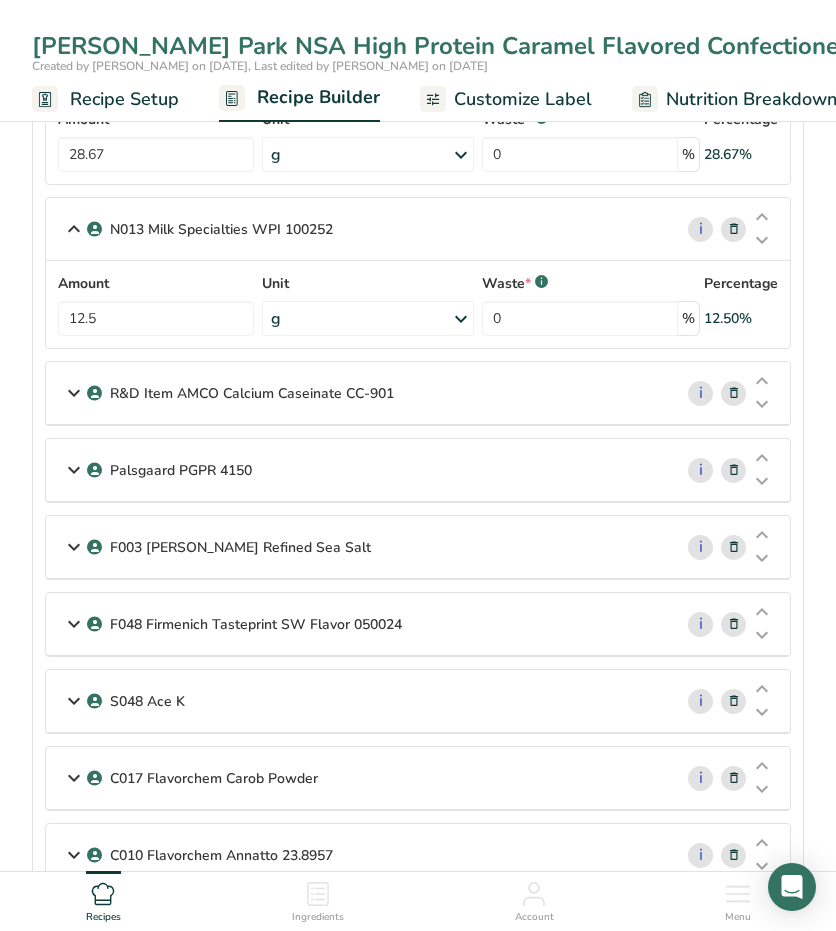 click at bounding box center [74, 393] 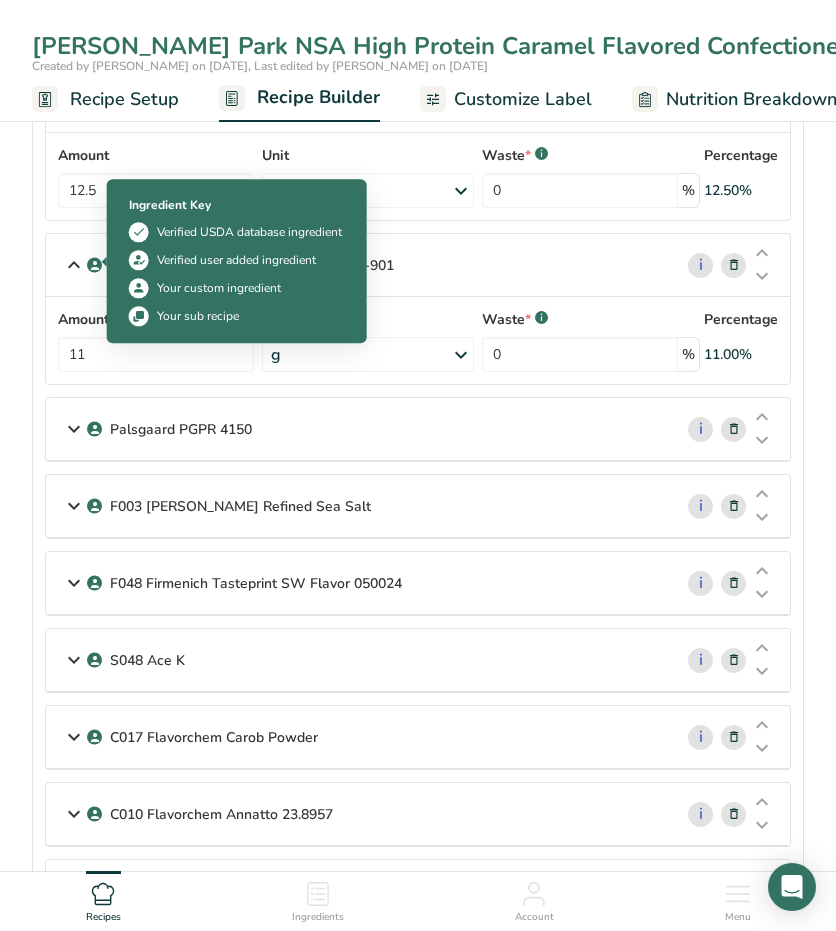 scroll, scrollTop: 600, scrollLeft: 0, axis: vertical 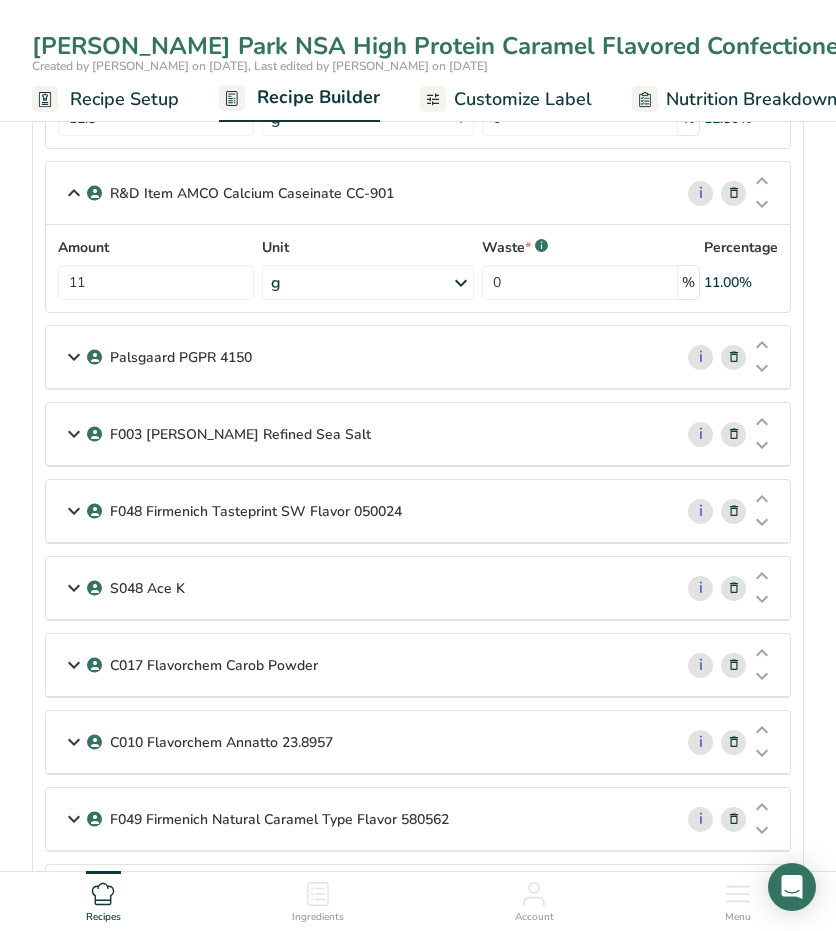 click at bounding box center [74, 357] 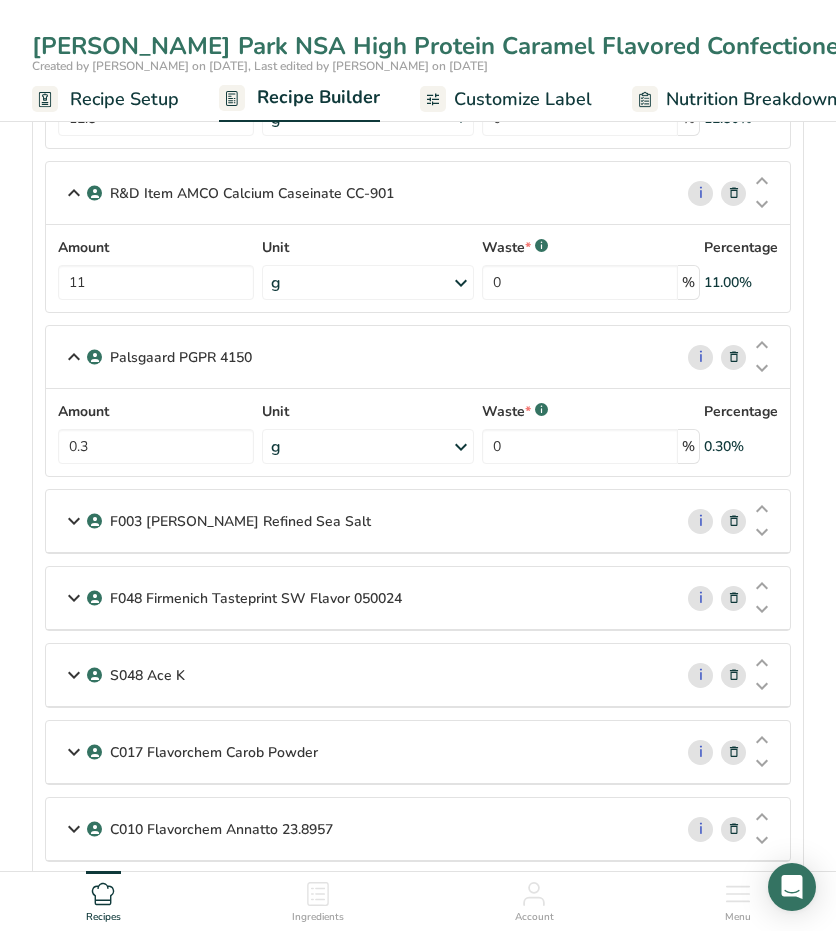 click on "F003 [PERSON_NAME] Refined Sea Salt" at bounding box center [359, 521] 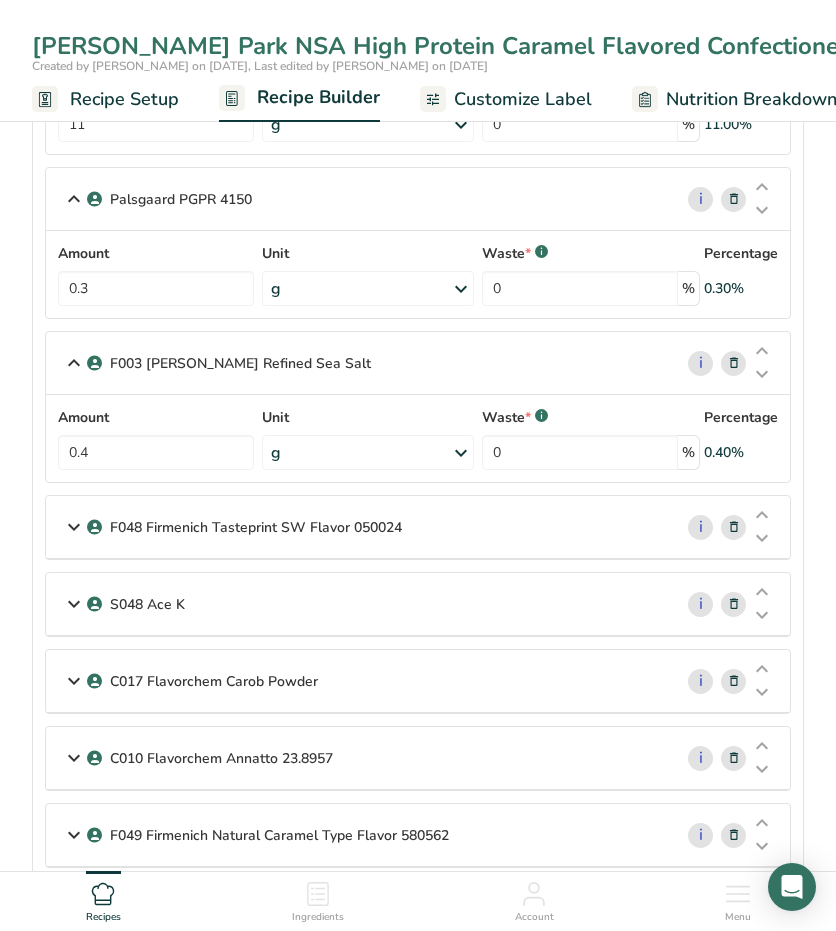 scroll, scrollTop: 900, scrollLeft: 0, axis: vertical 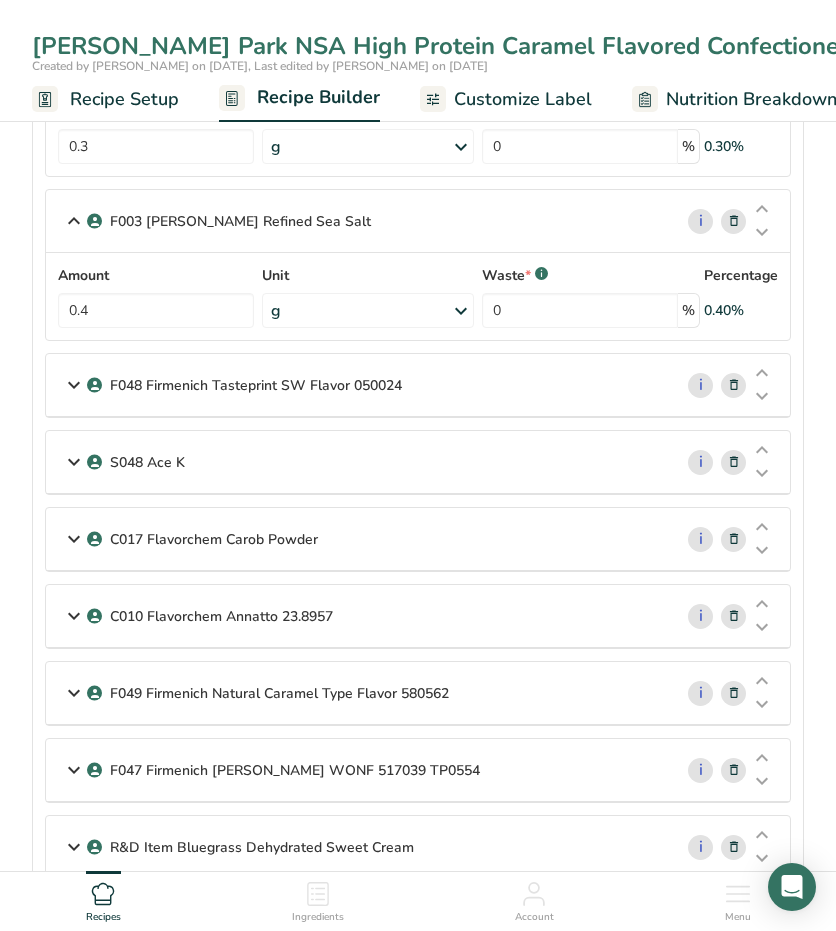 click at bounding box center (74, 385) 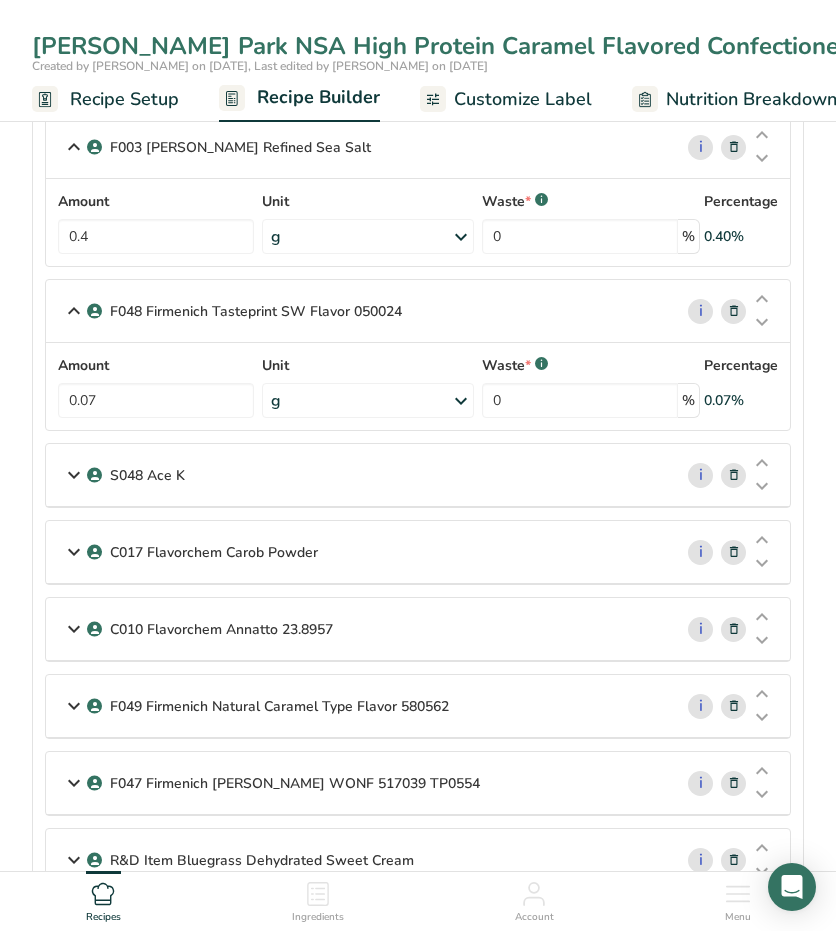 scroll, scrollTop: 1000, scrollLeft: 0, axis: vertical 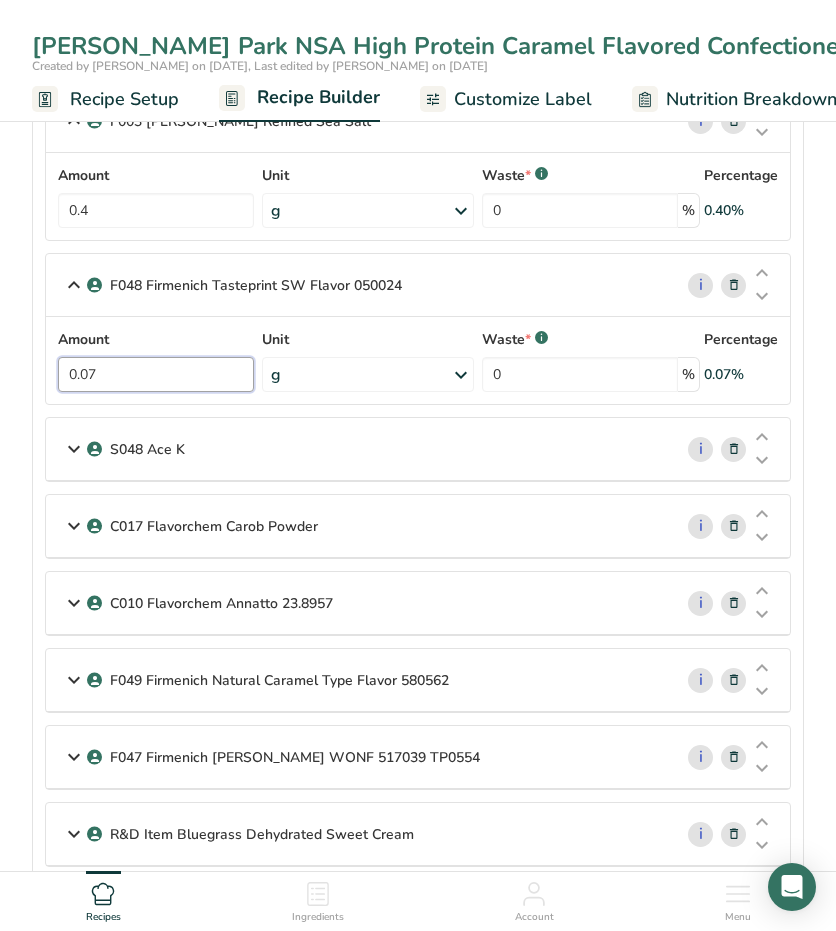 click on "0.07" at bounding box center (156, 374) 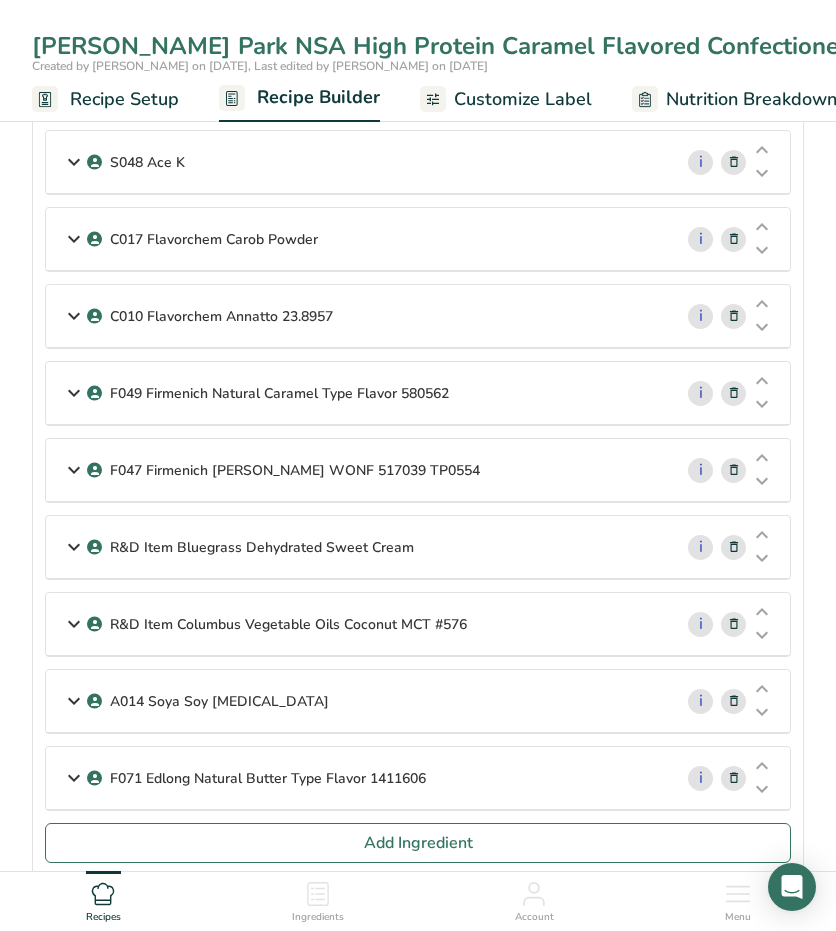 scroll, scrollTop: 1400, scrollLeft: 0, axis: vertical 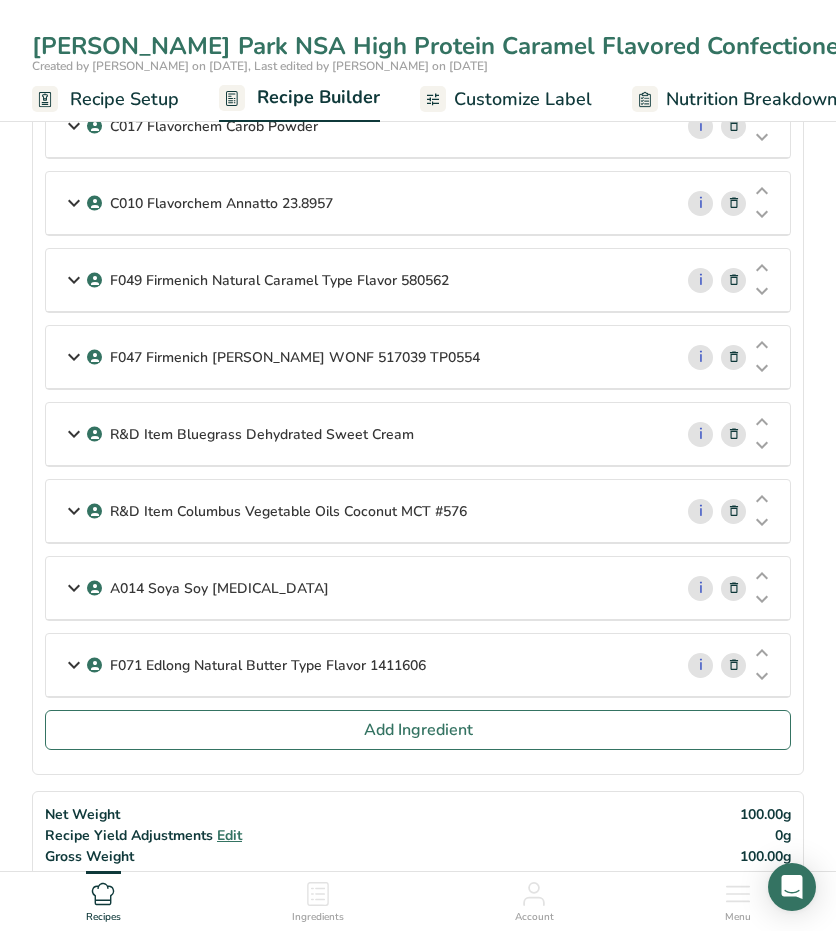click at bounding box center [74, 665] 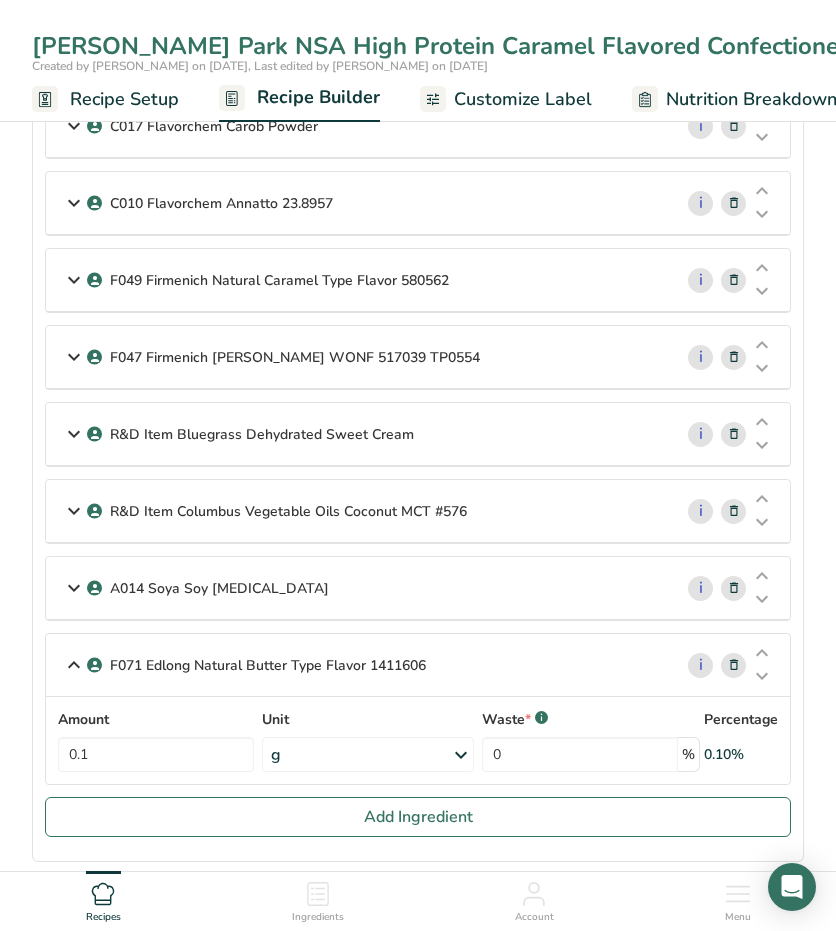 scroll, scrollTop: 1300, scrollLeft: 0, axis: vertical 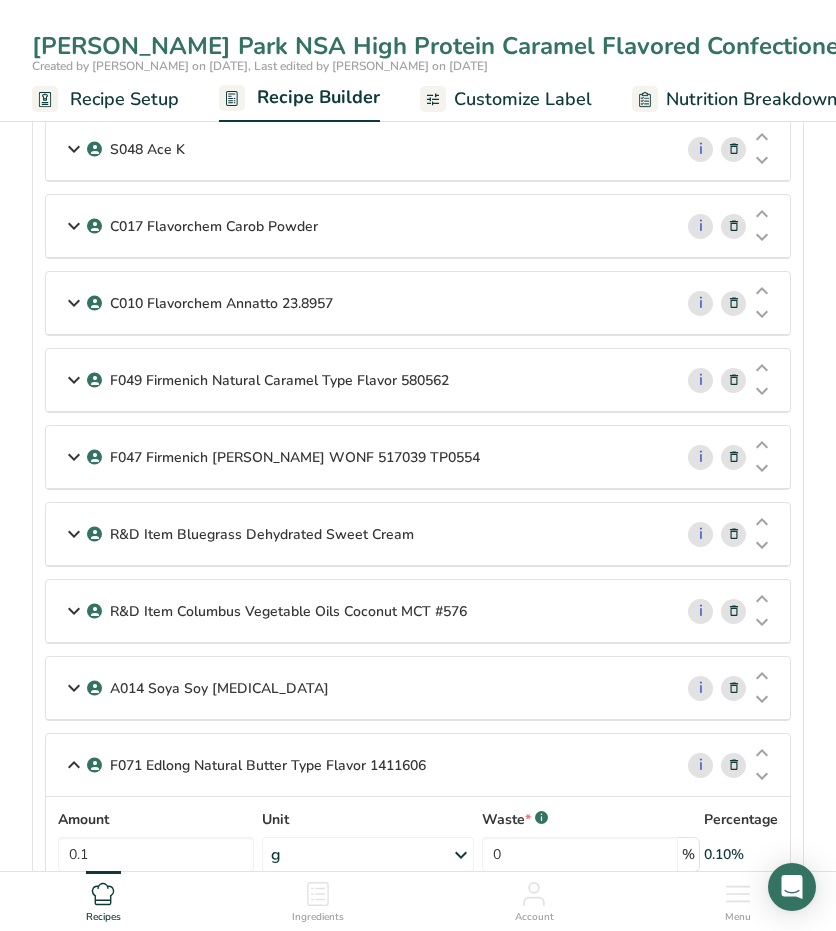 click at bounding box center [74, 688] 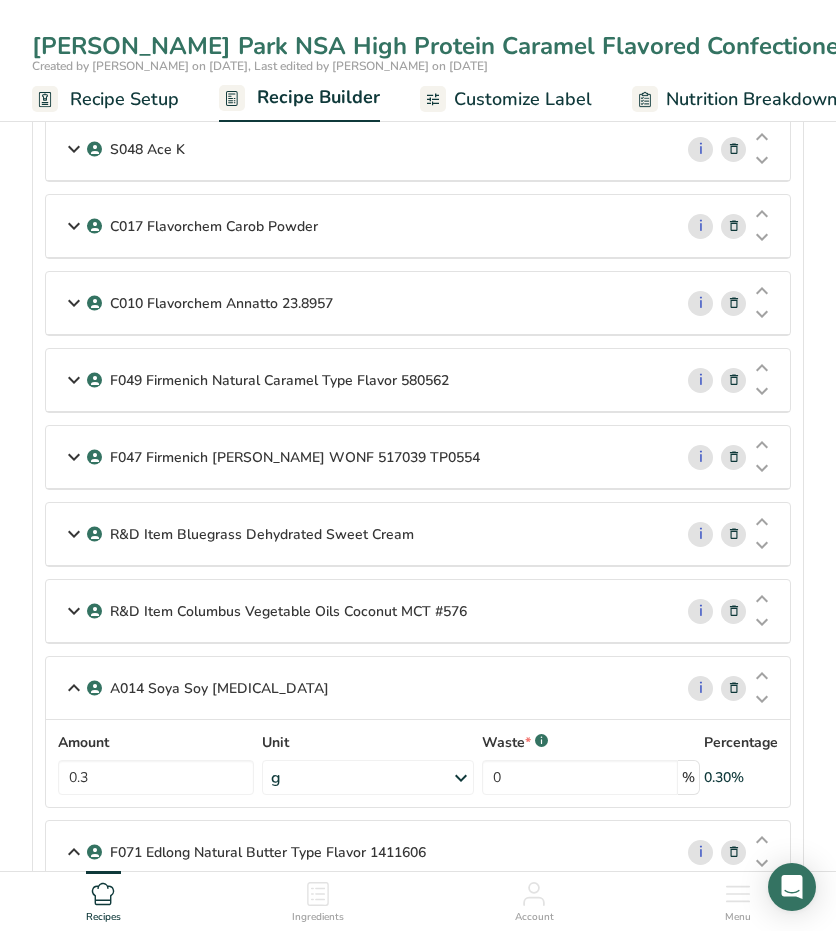 click at bounding box center [74, 534] 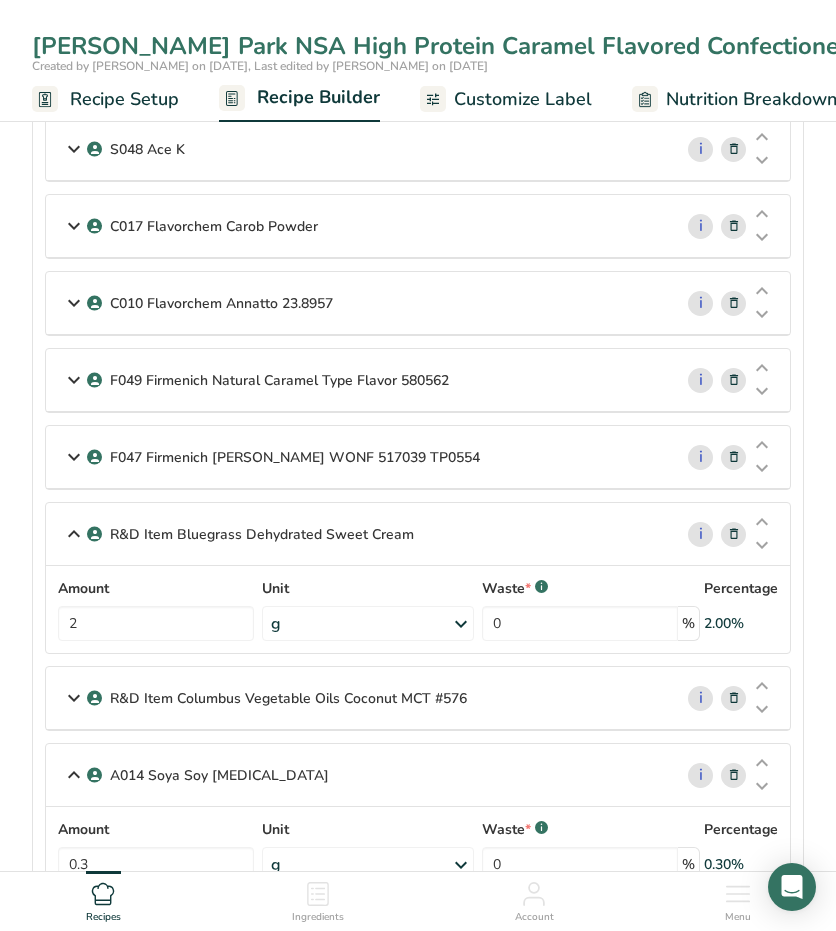 click at bounding box center (74, 698) 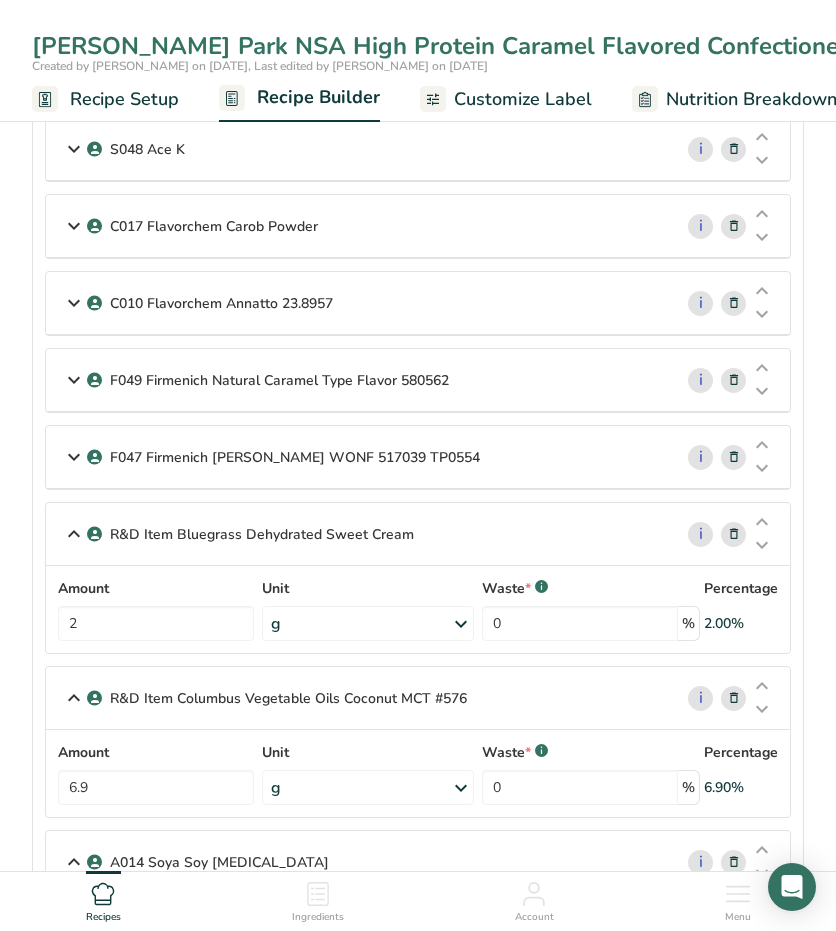 click at bounding box center [74, 534] 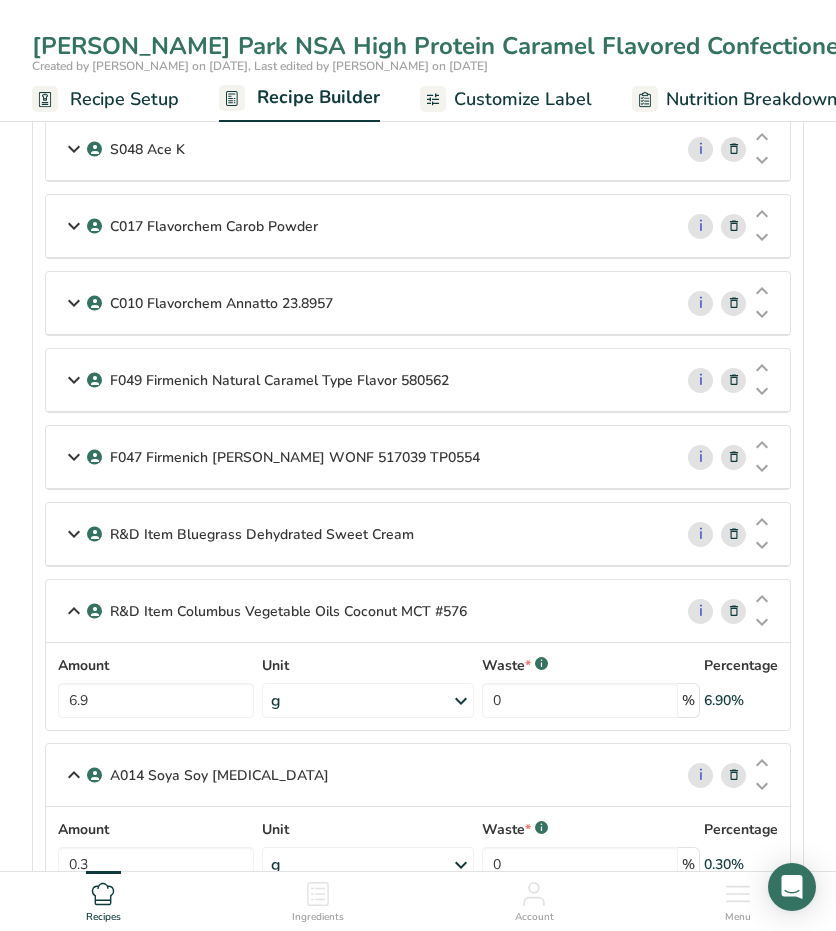 click at bounding box center [74, 457] 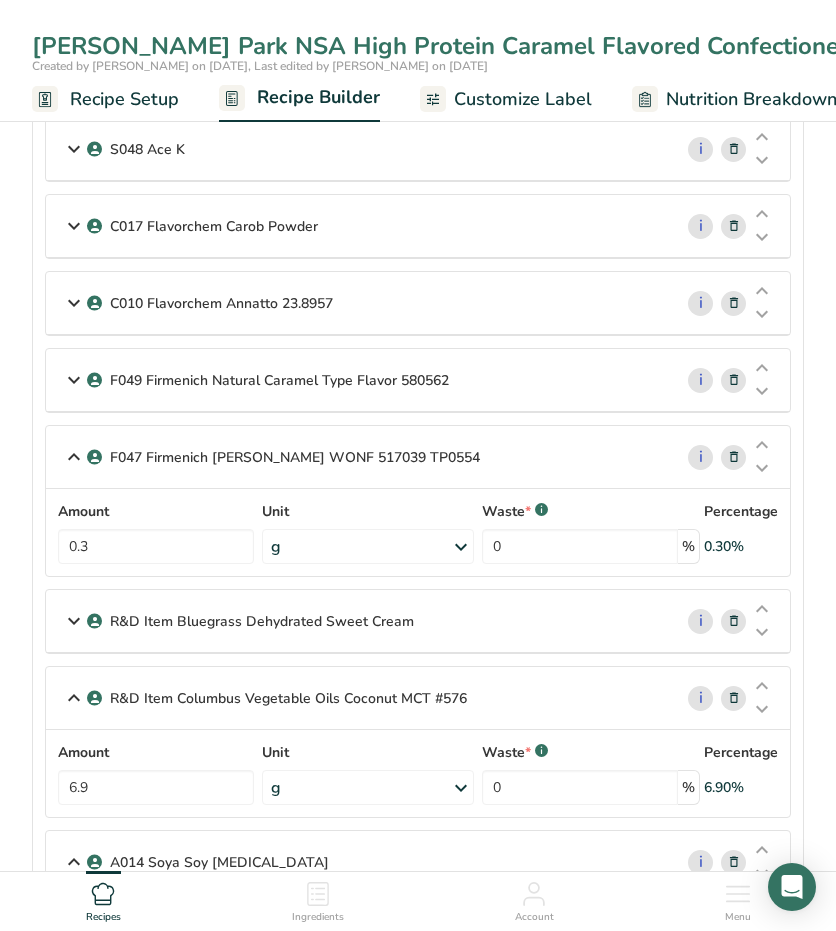 click at bounding box center (74, 380) 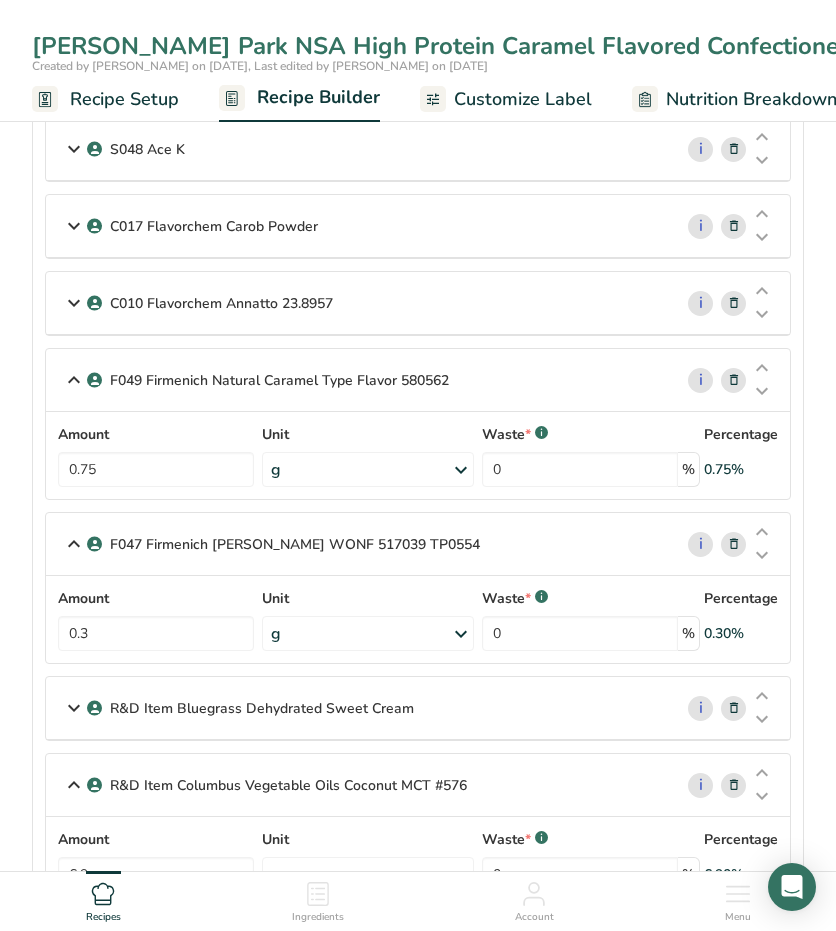 click at bounding box center (74, 303) 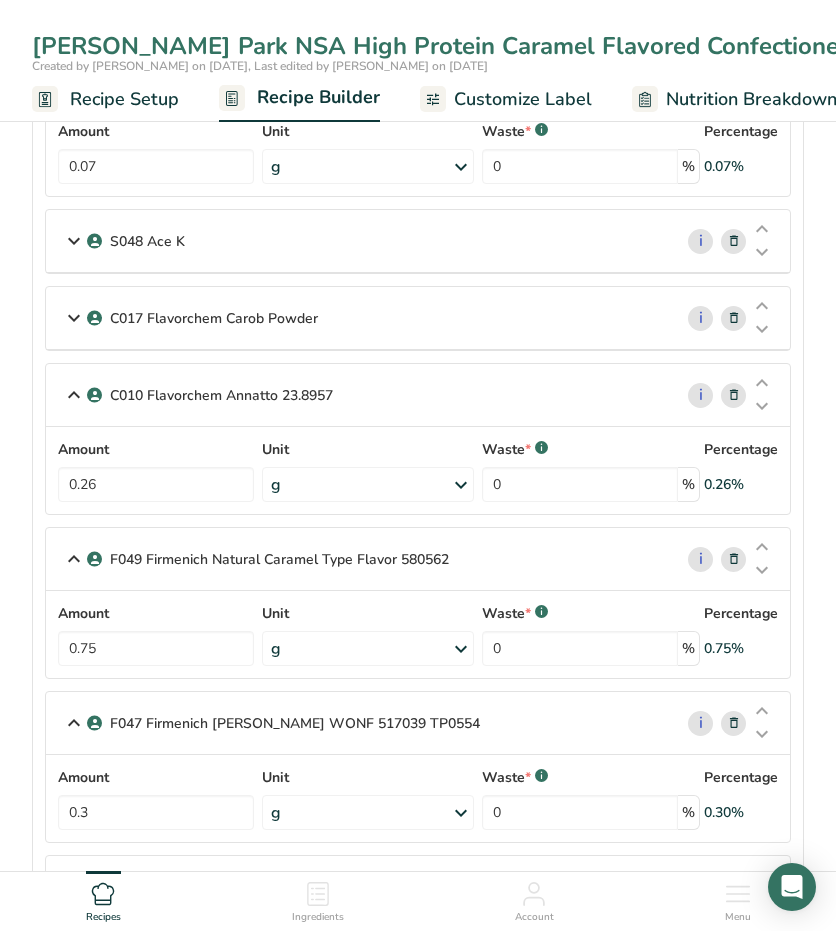scroll, scrollTop: 1200, scrollLeft: 0, axis: vertical 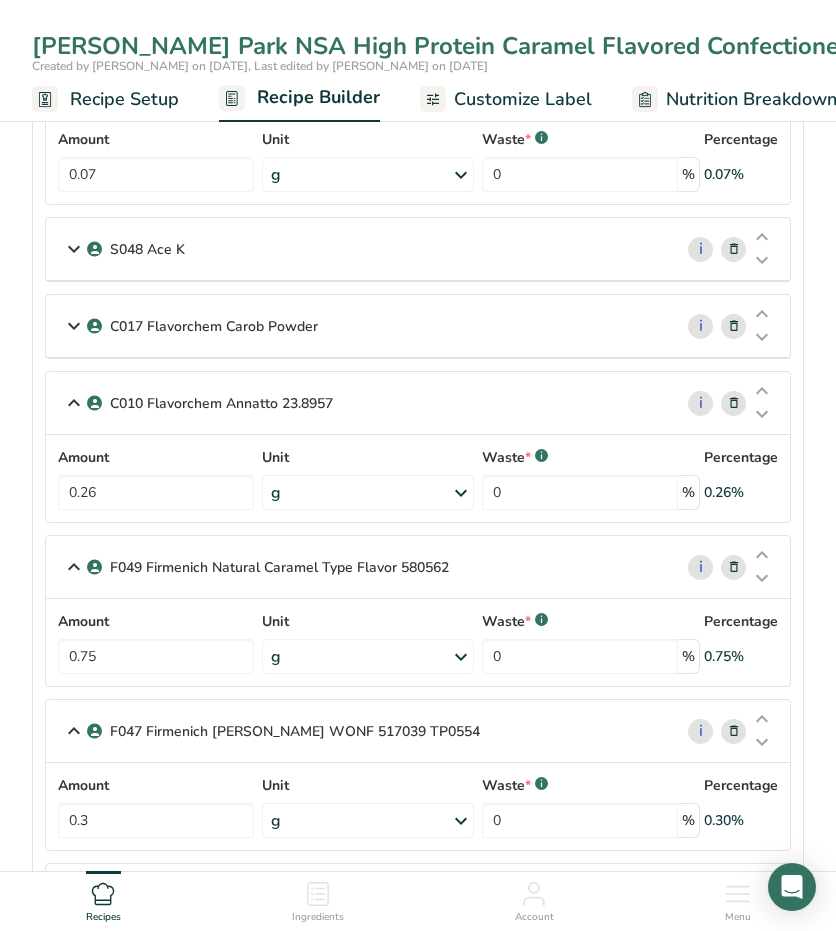 click at bounding box center [74, 326] 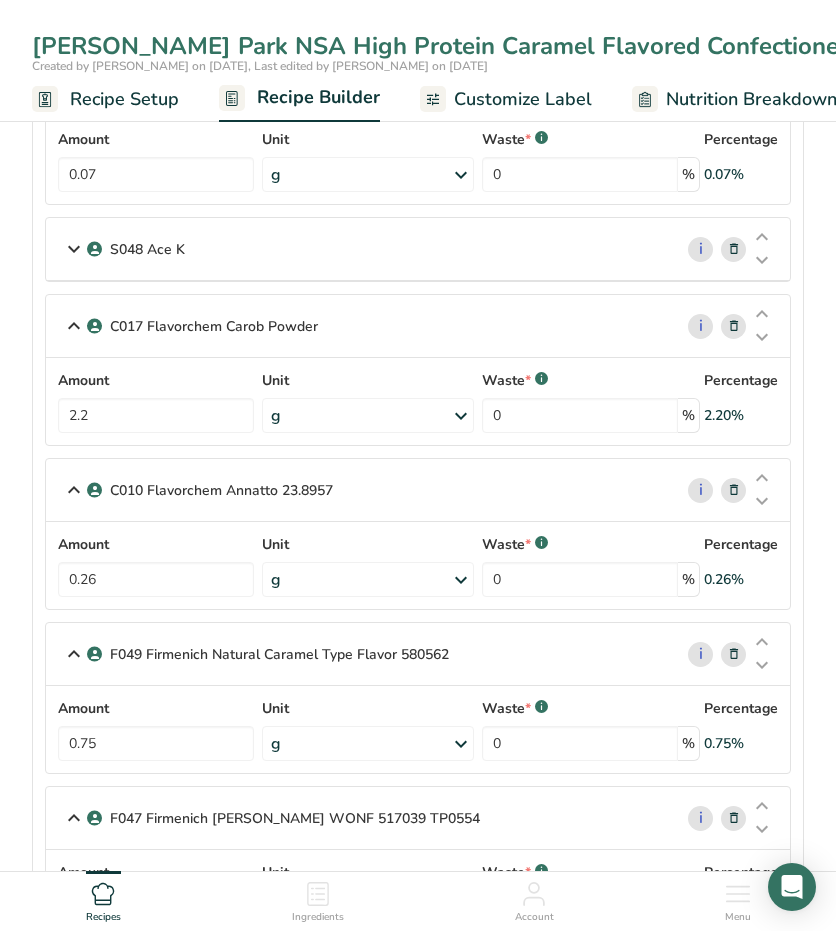 click at bounding box center (74, 249) 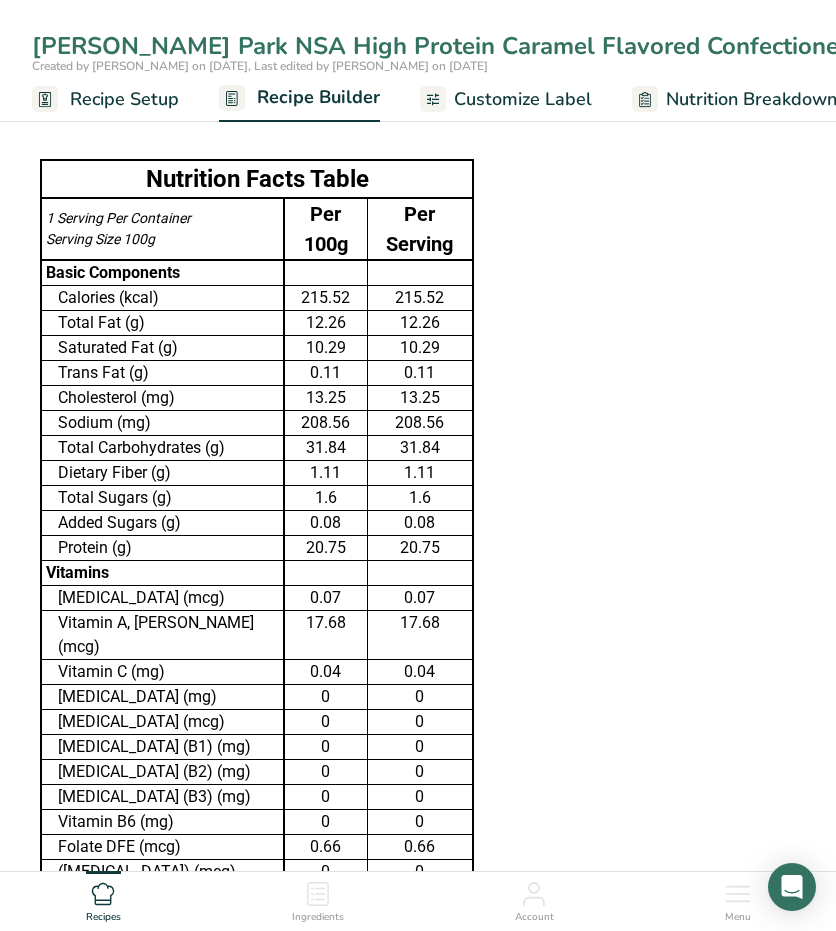 scroll, scrollTop: 2900, scrollLeft: 0, axis: vertical 